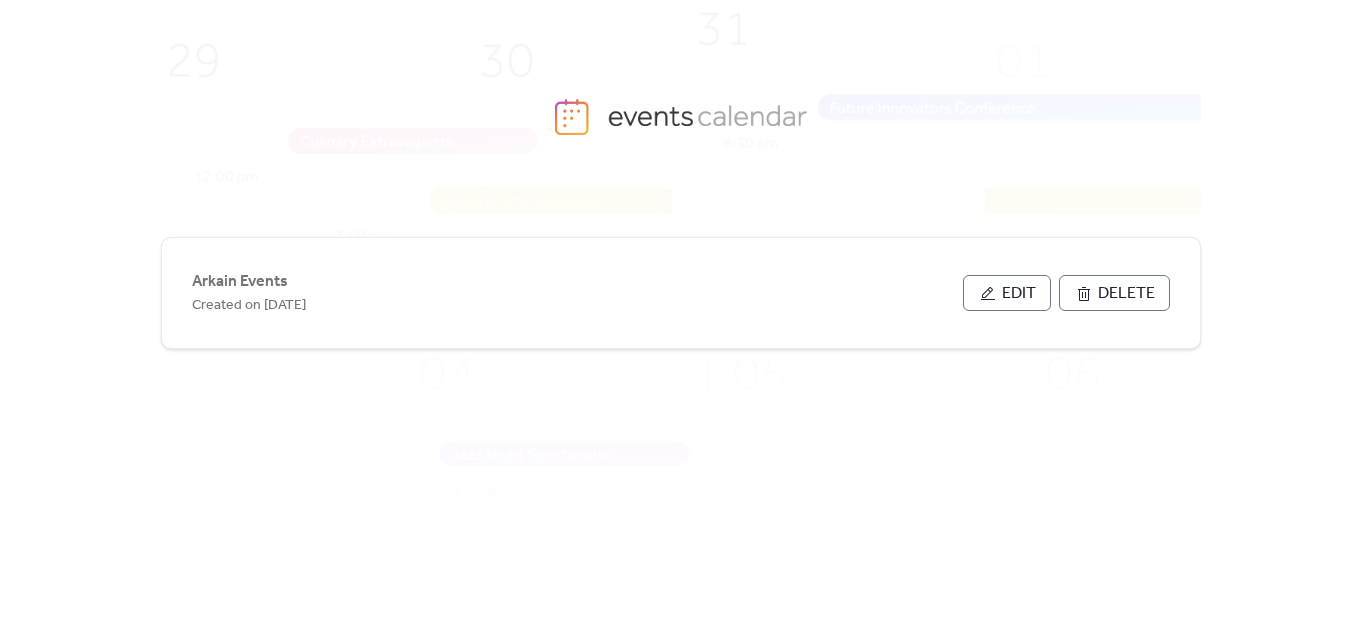 scroll, scrollTop: 0, scrollLeft: 0, axis: both 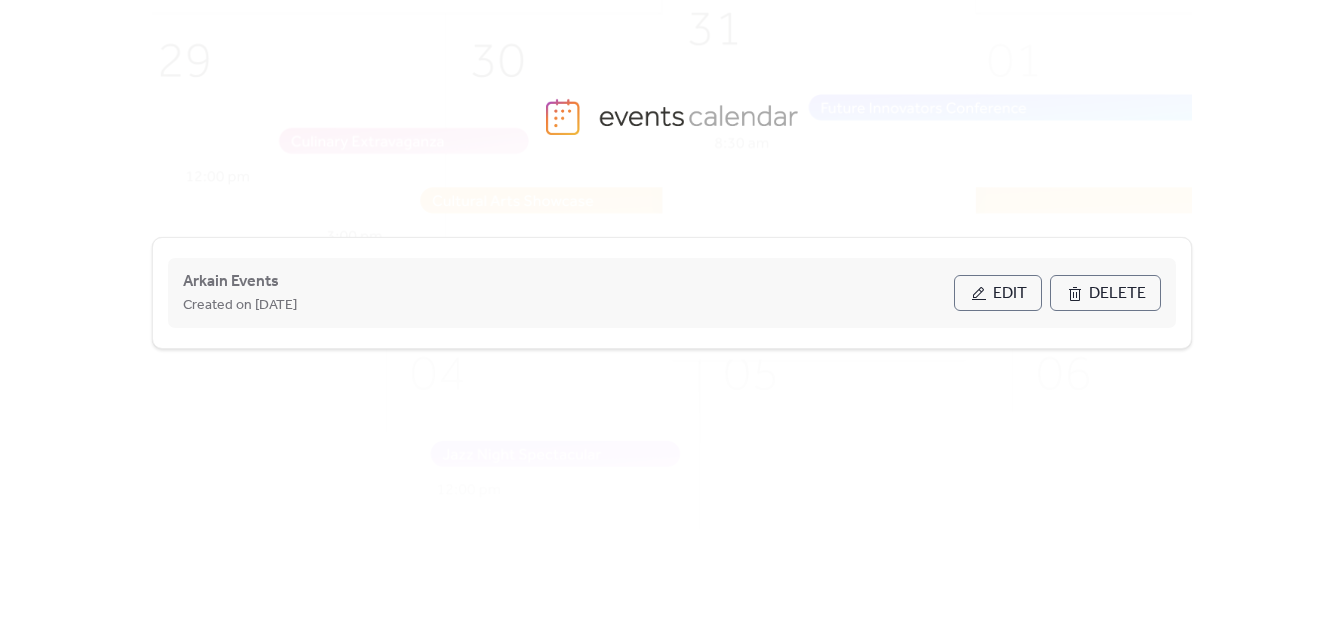 click on "Edit" at bounding box center (998, 293) 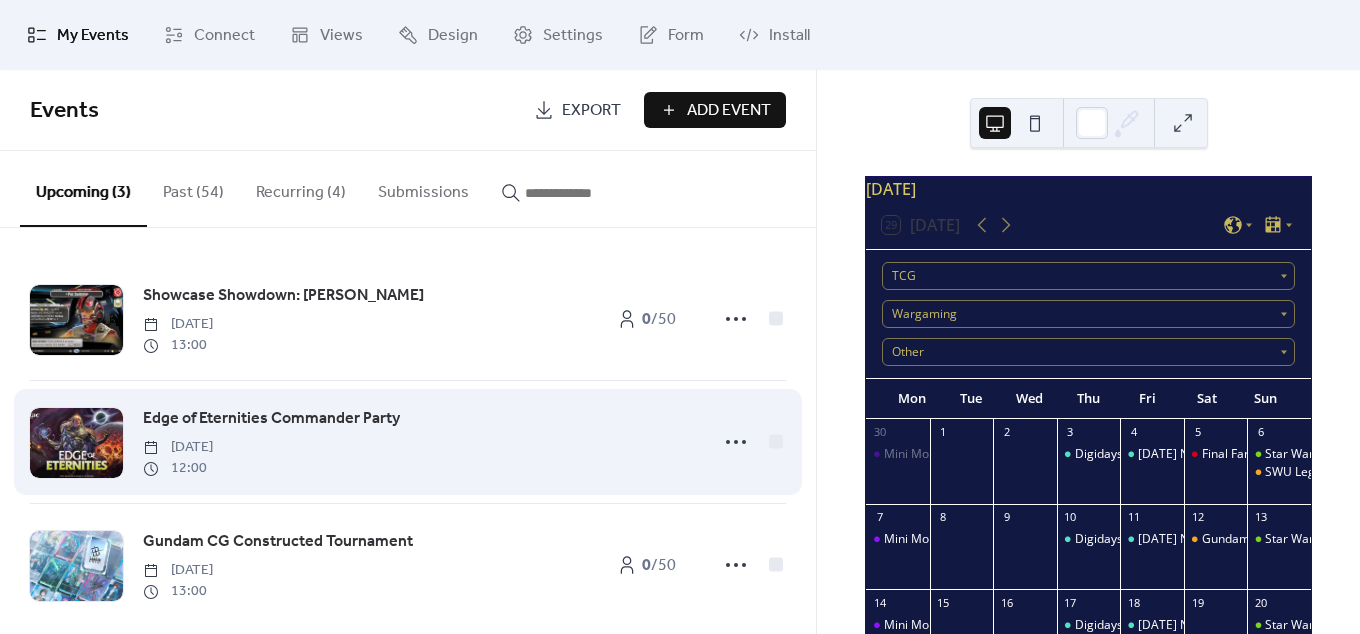 scroll, scrollTop: 26, scrollLeft: 0, axis: vertical 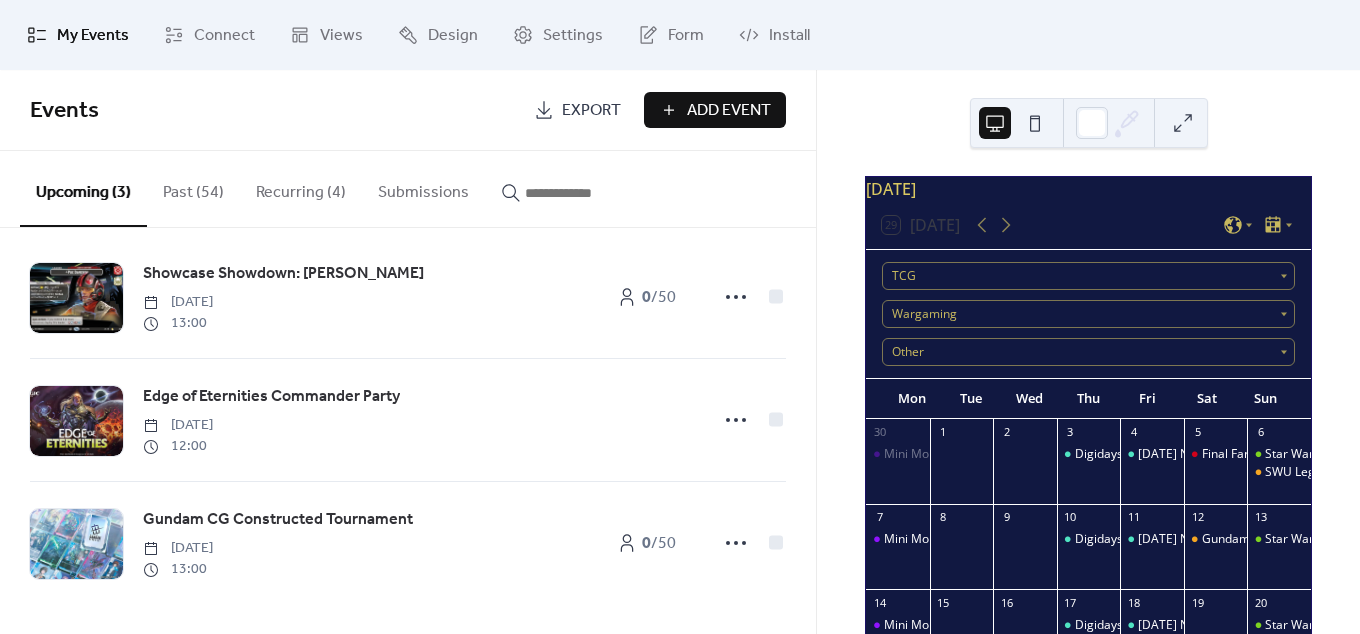 click on "Recurring (4)" at bounding box center (301, 188) 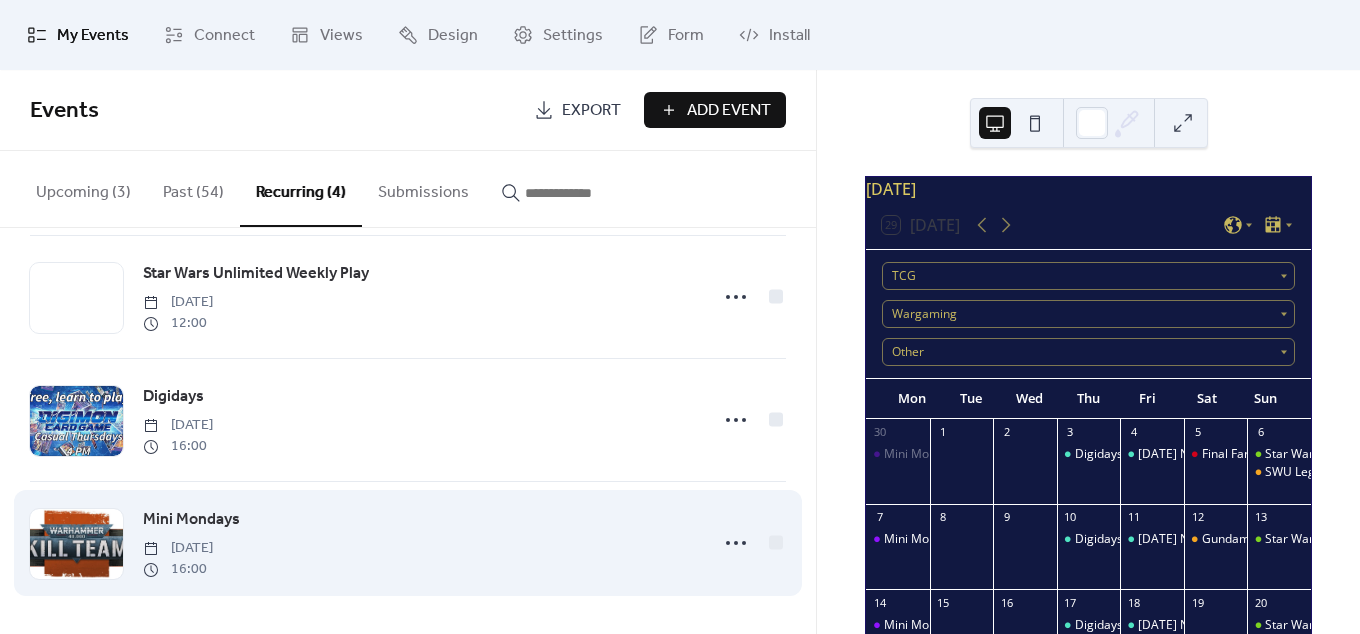 scroll, scrollTop: 0, scrollLeft: 0, axis: both 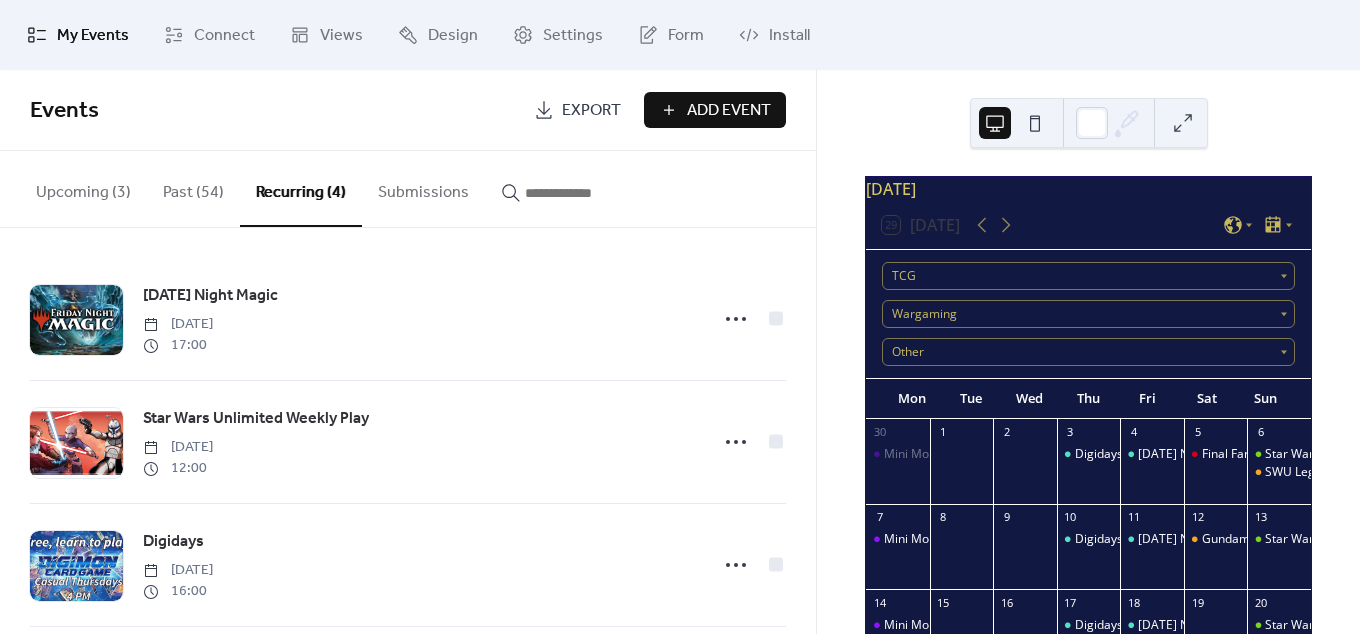 click on "Upcoming (3)" at bounding box center [83, 188] 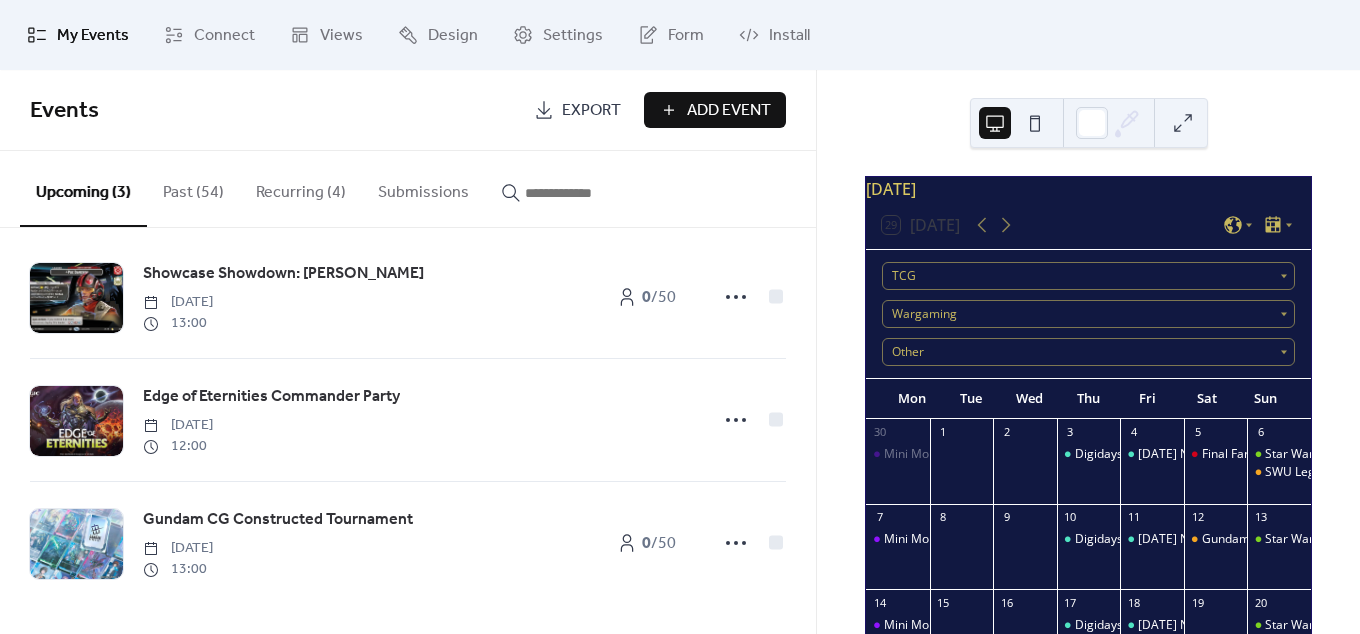 scroll, scrollTop: 26, scrollLeft: 0, axis: vertical 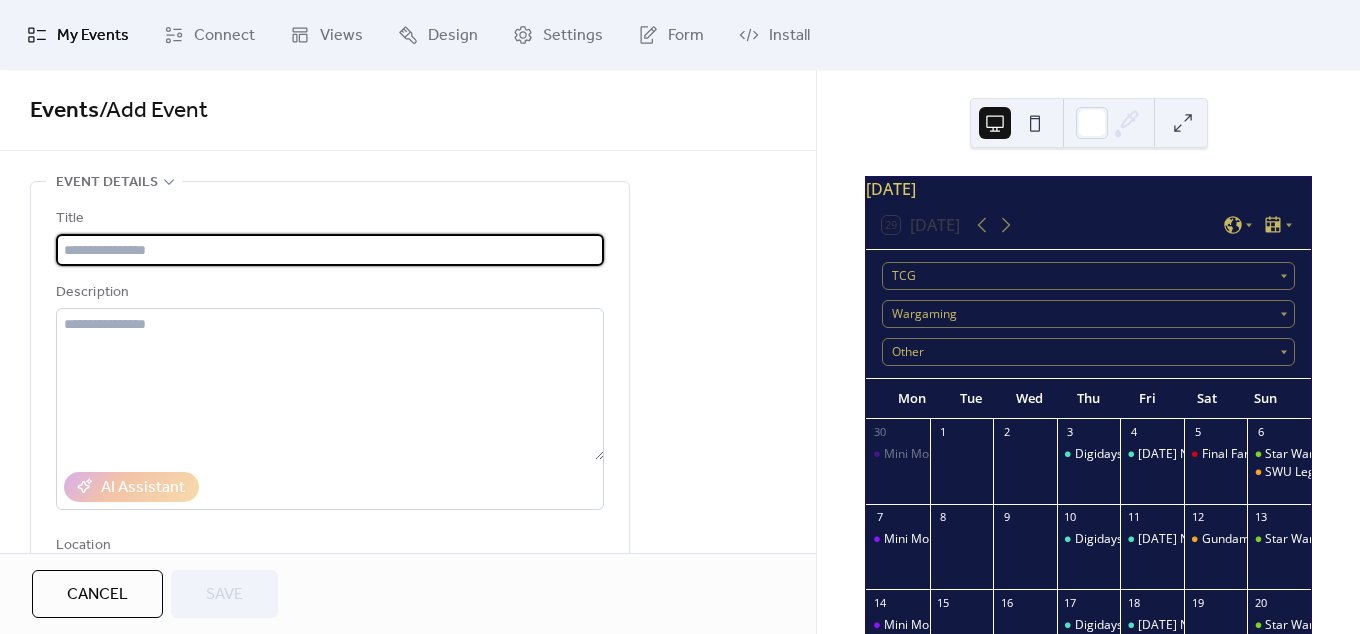 click on "Cancel" at bounding box center [97, 594] 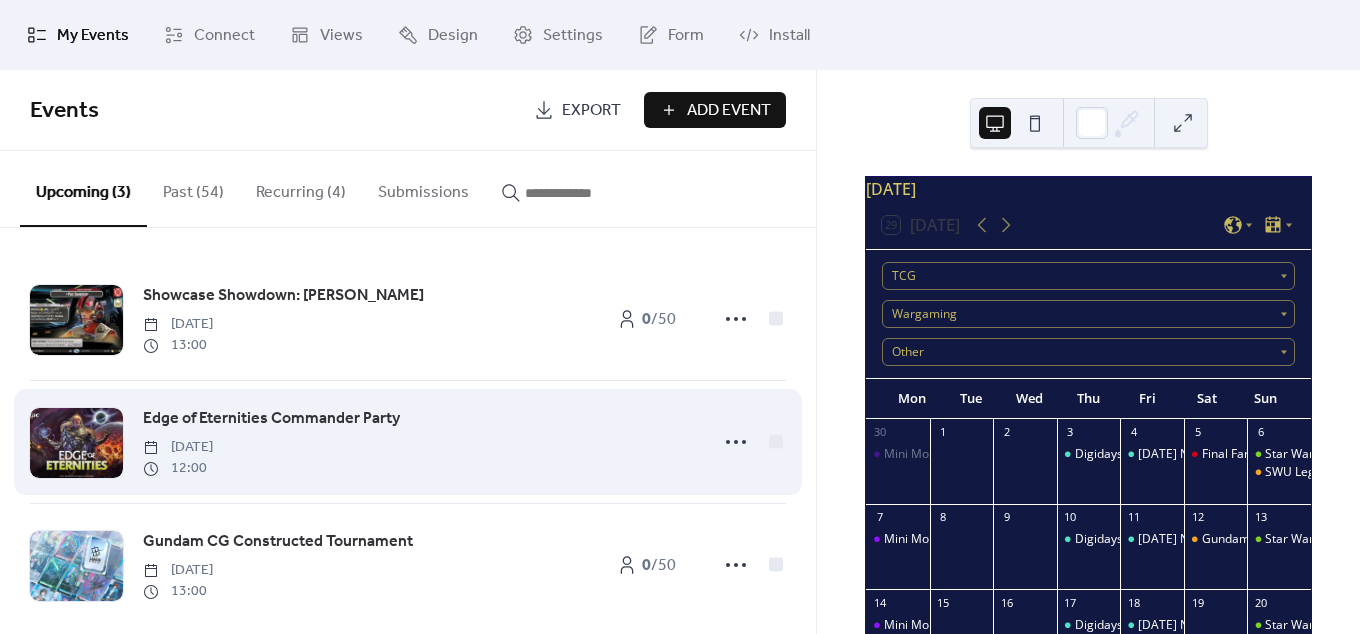 scroll, scrollTop: 26, scrollLeft: 0, axis: vertical 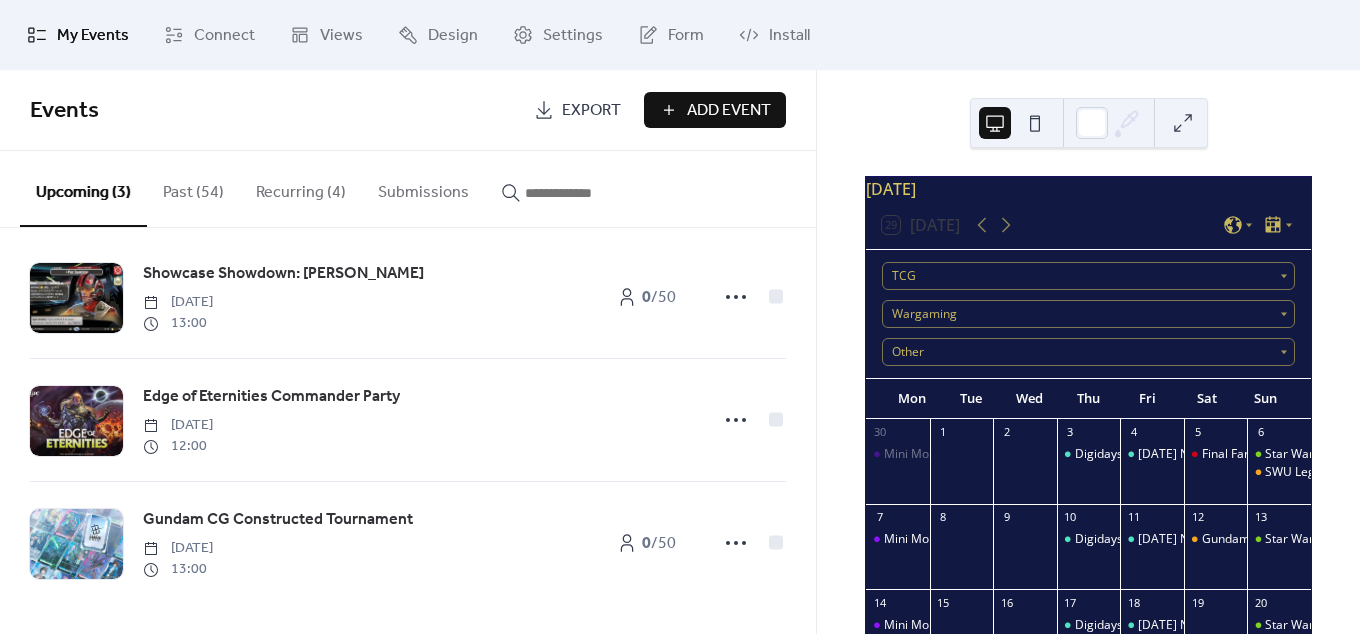 click on "Add Event" at bounding box center [729, 111] 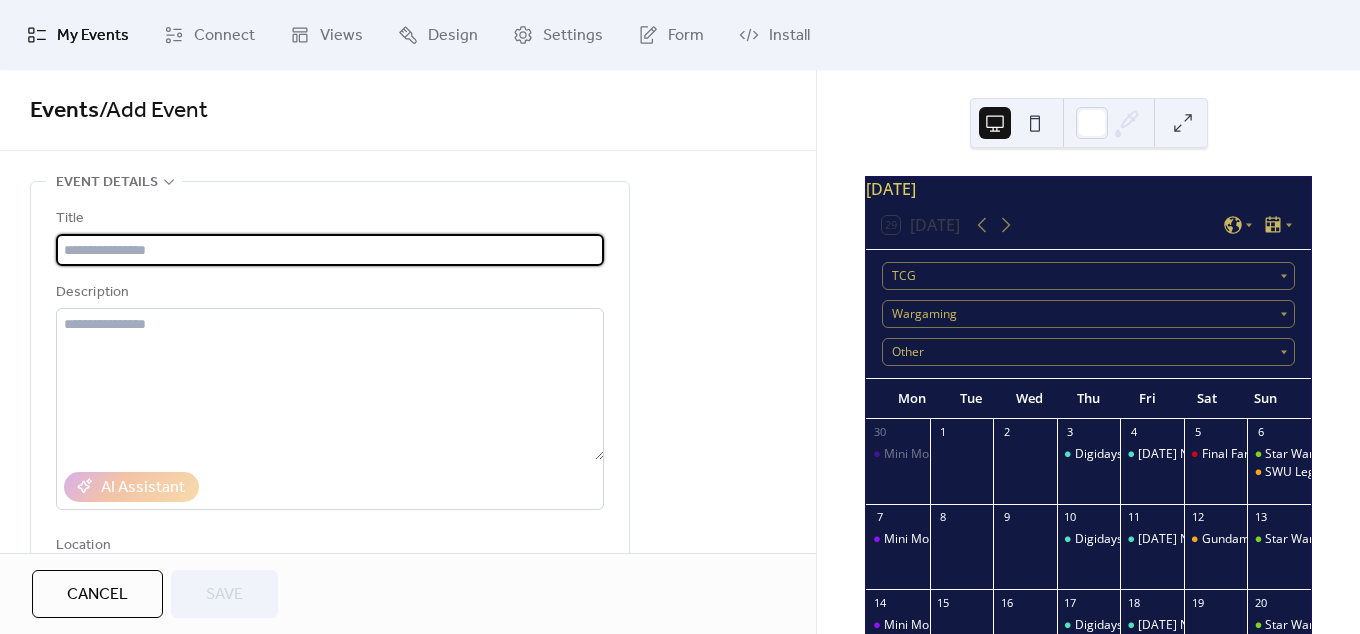 click at bounding box center (330, 250) 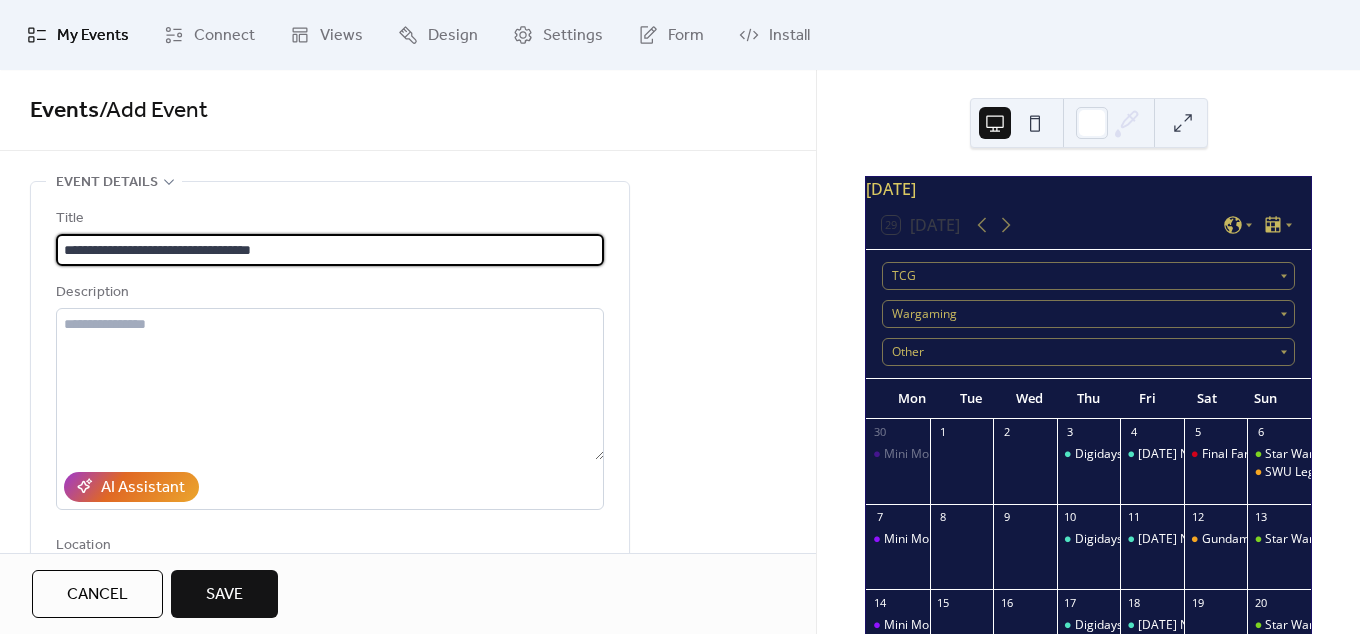 type on "**********" 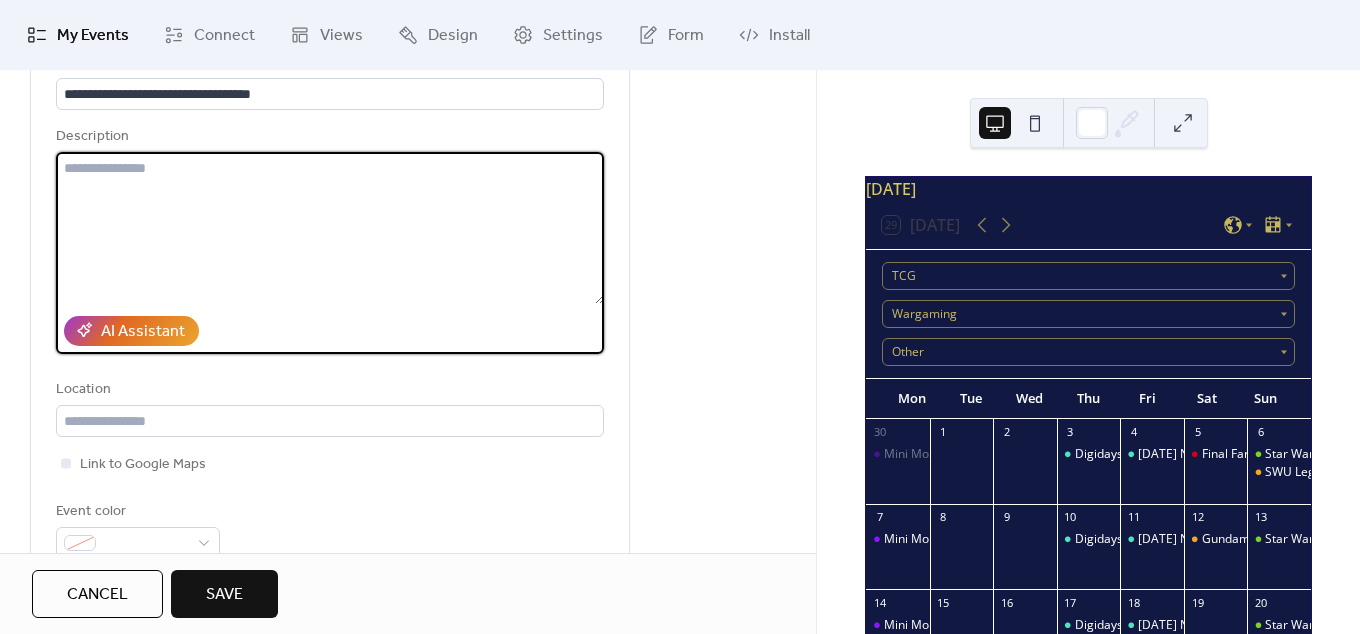 click at bounding box center [330, 228] 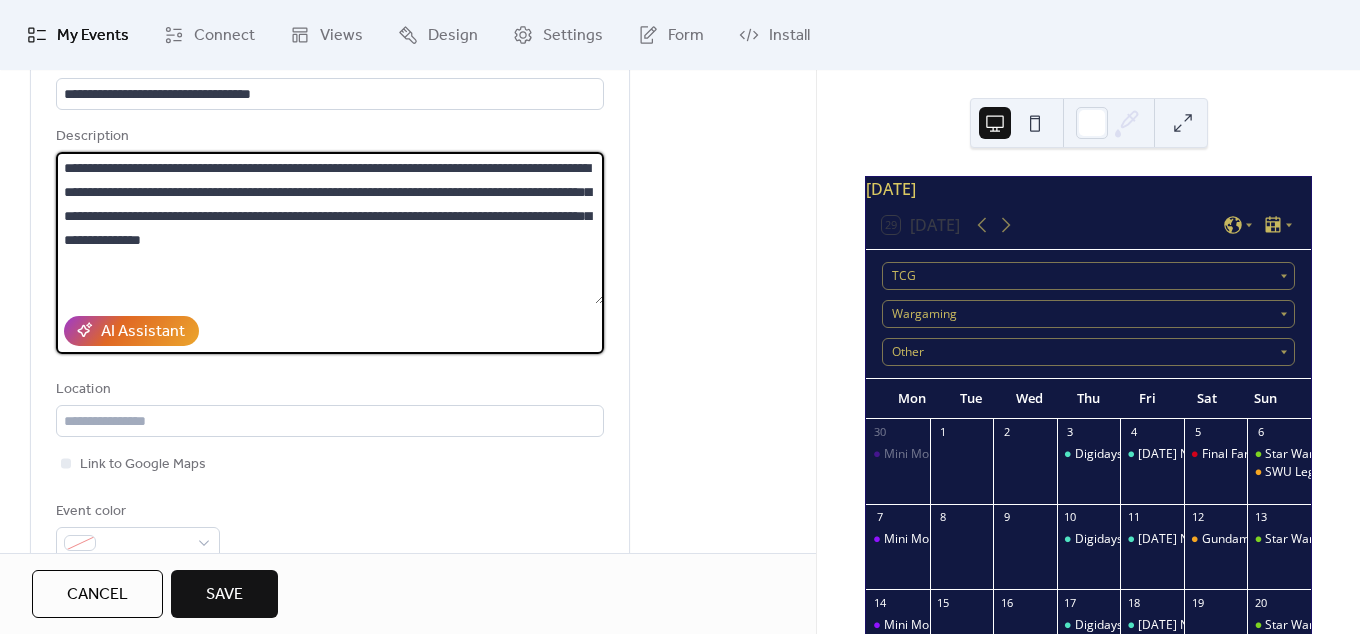 scroll, scrollTop: 0, scrollLeft: 0, axis: both 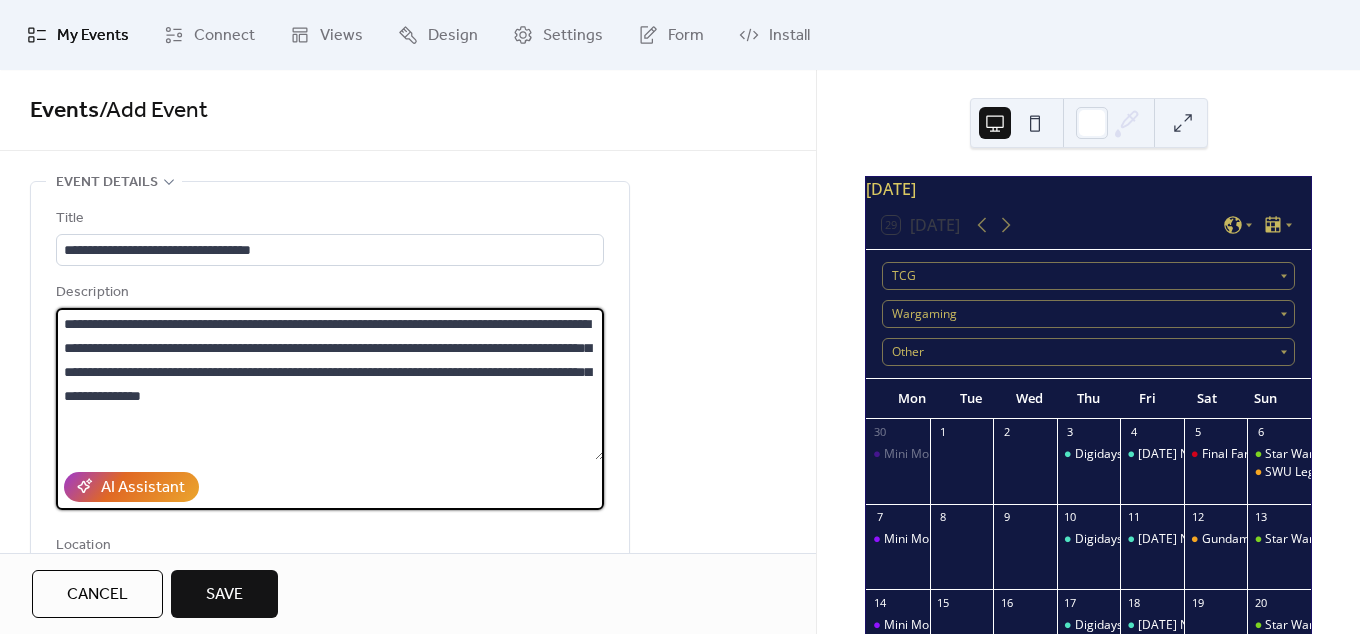 drag, startPoint x: 523, startPoint y: 414, endPoint x: -11, endPoint y: 263, distance: 554.9387 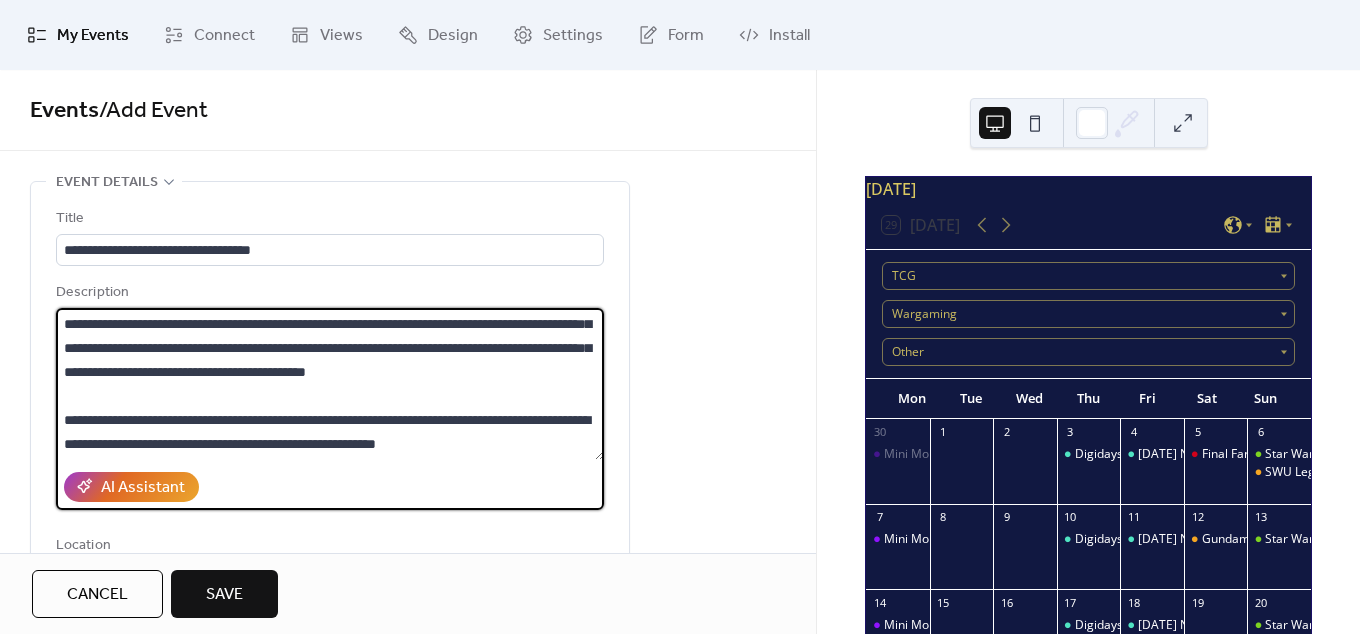scroll, scrollTop: 72, scrollLeft: 0, axis: vertical 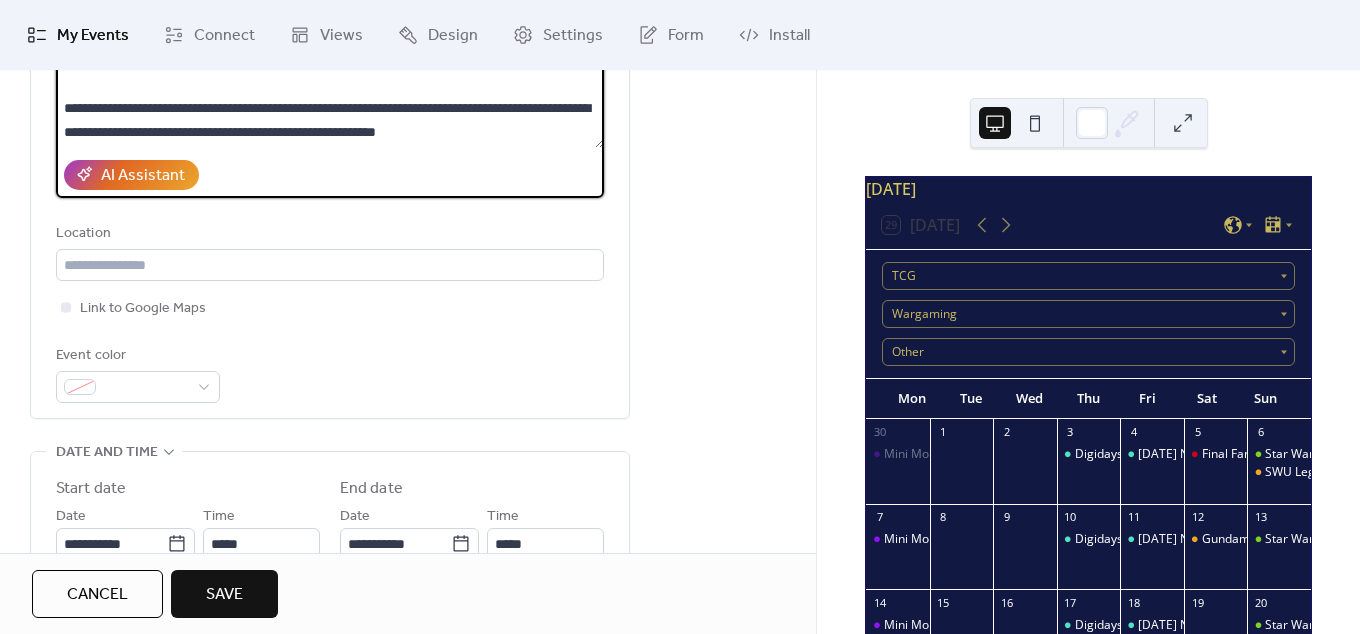 click on "**********" at bounding box center [330, 144] 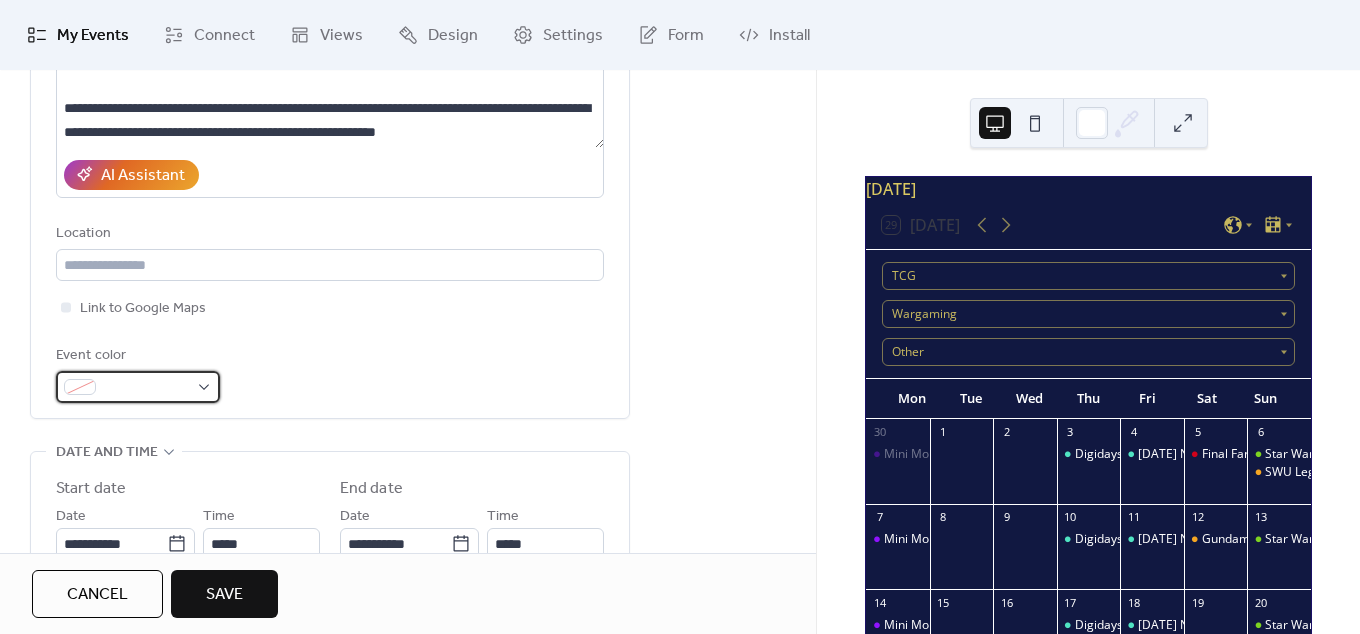 click at bounding box center (138, 387) 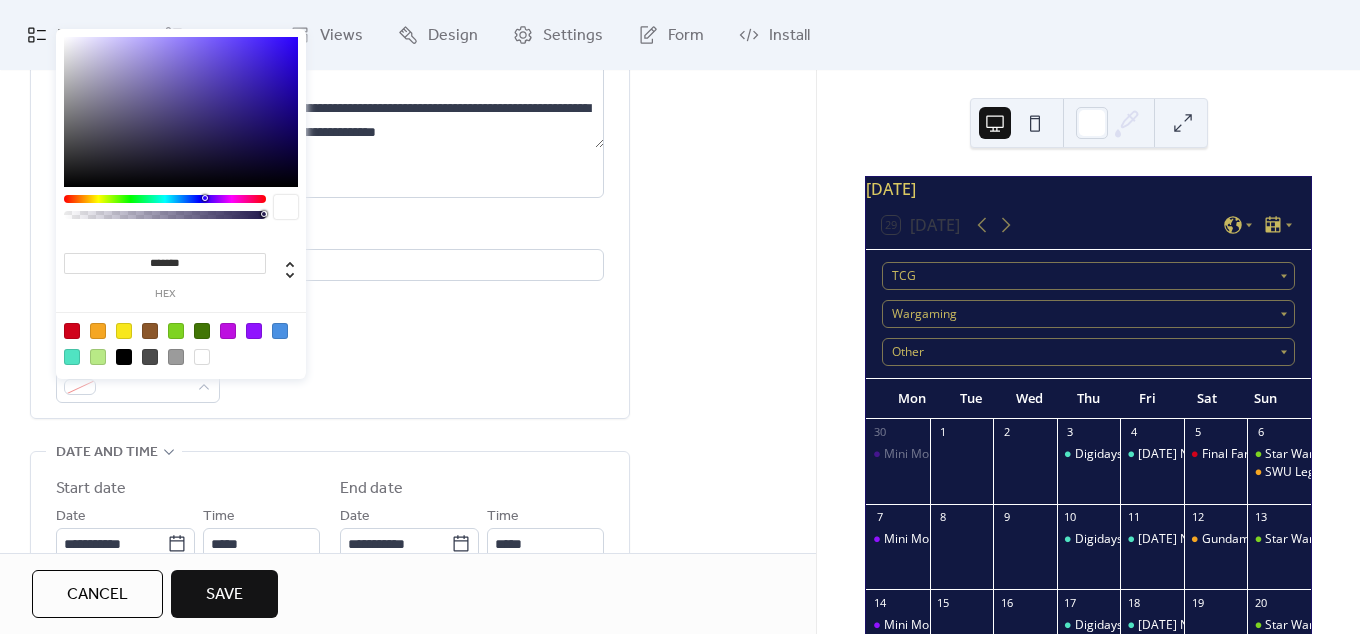 click at bounding box center [176, 331] 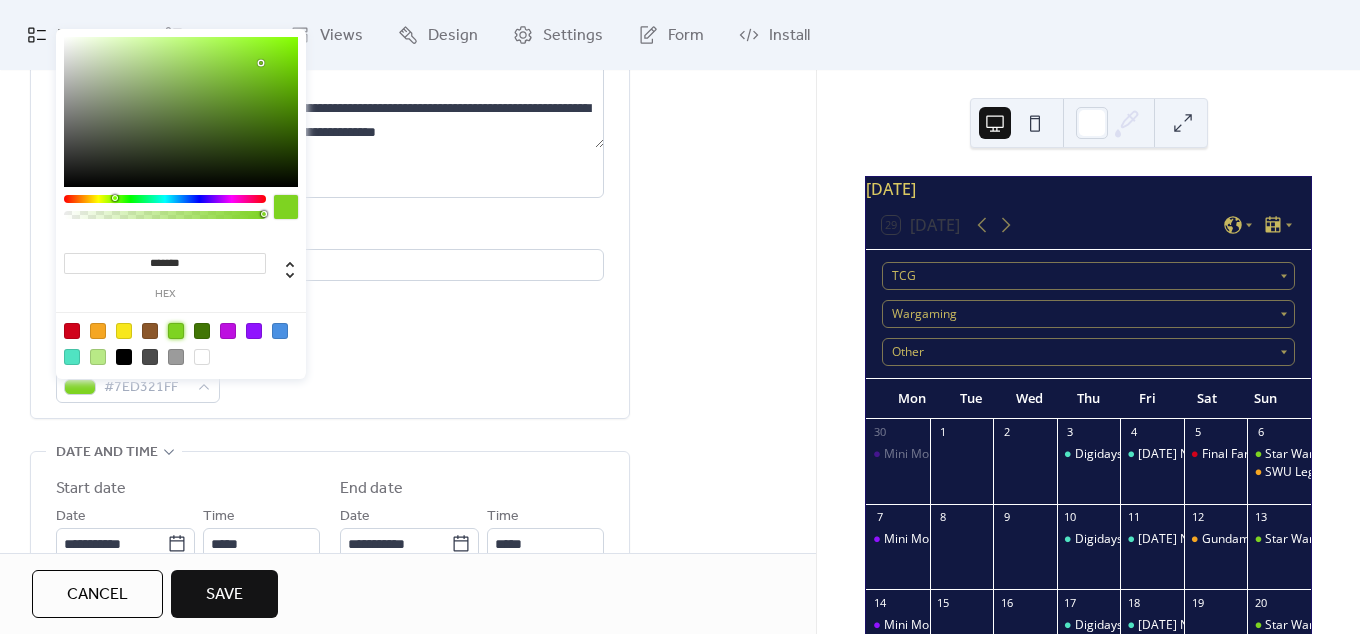 scroll, scrollTop: 468, scrollLeft: 0, axis: vertical 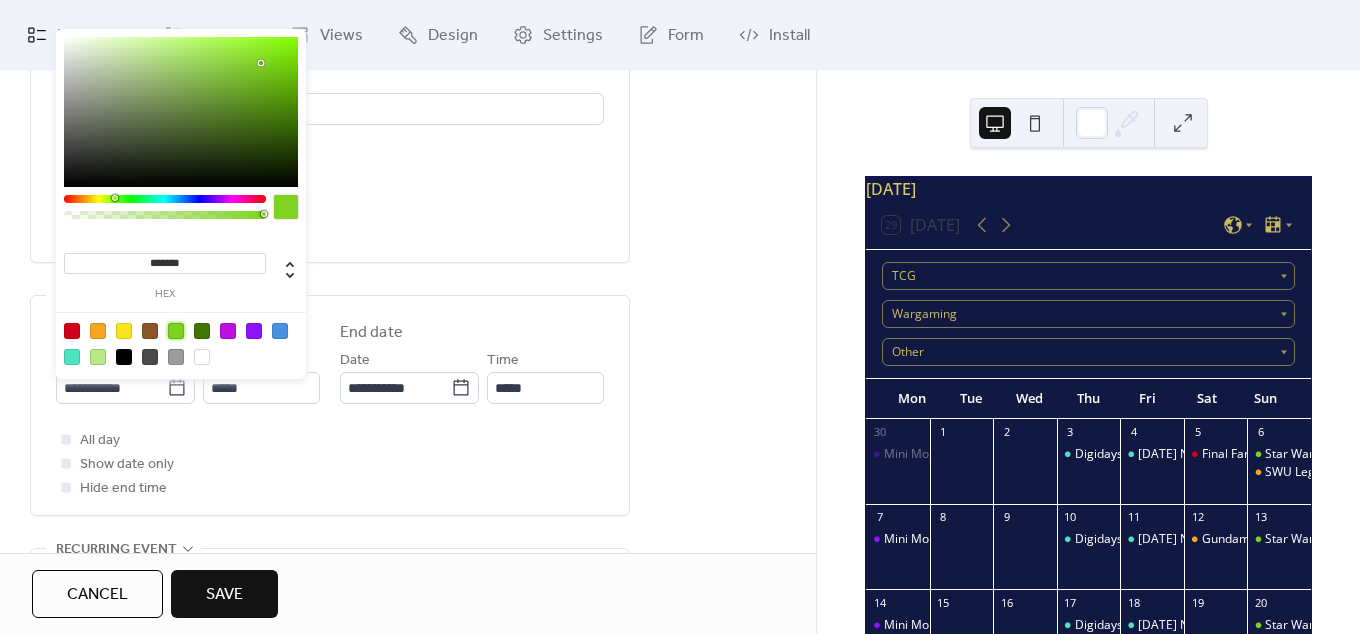 click on "**********" at bounding box center (330, 405) 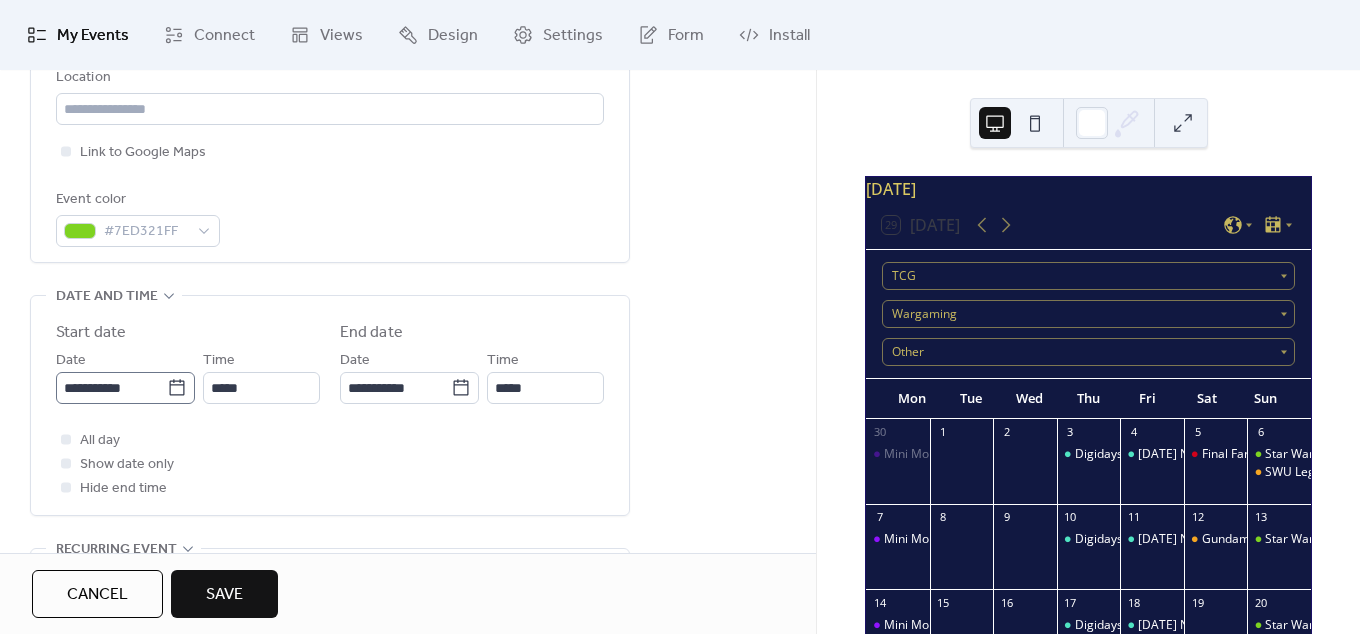 click 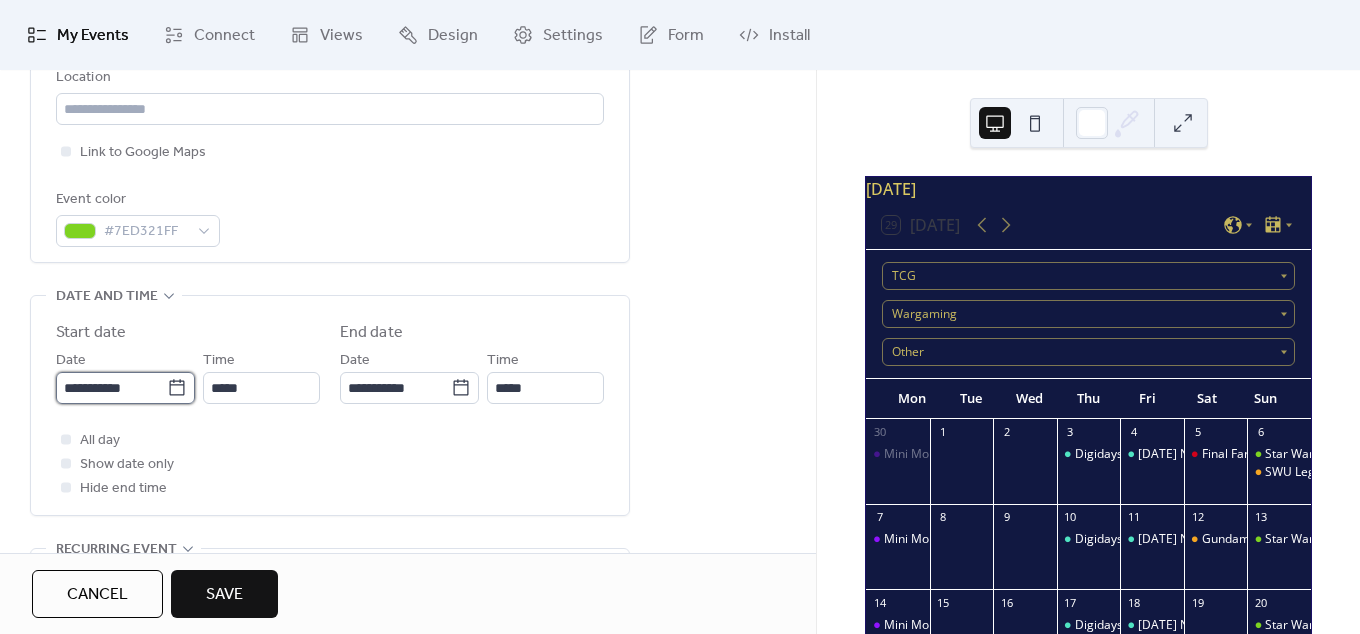 click on "**********" at bounding box center (111, 388) 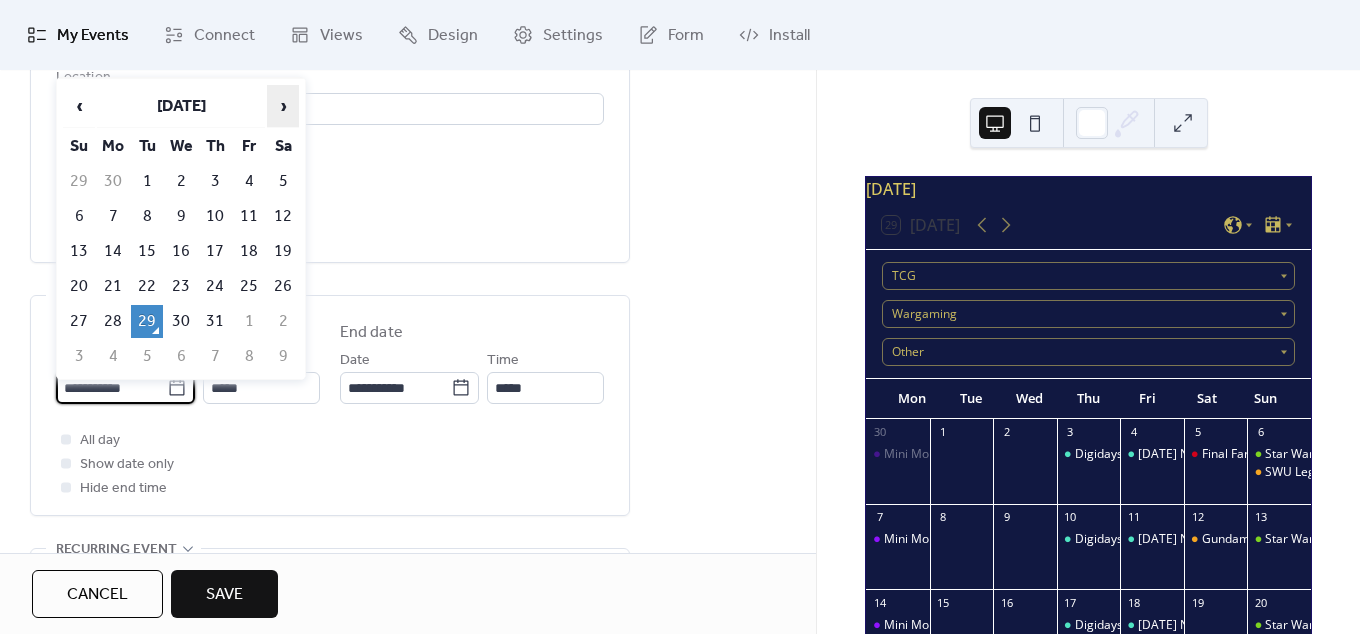 click on "›" at bounding box center (283, 106) 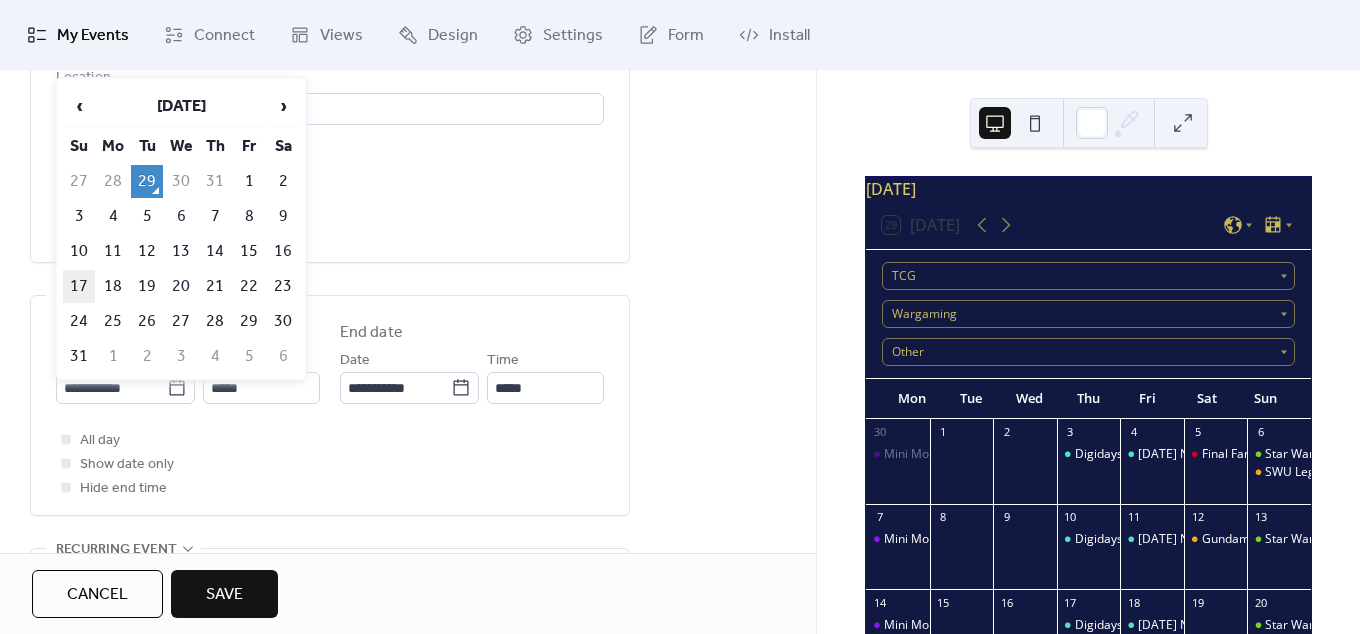 click on "17" at bounding box center (79, 286) 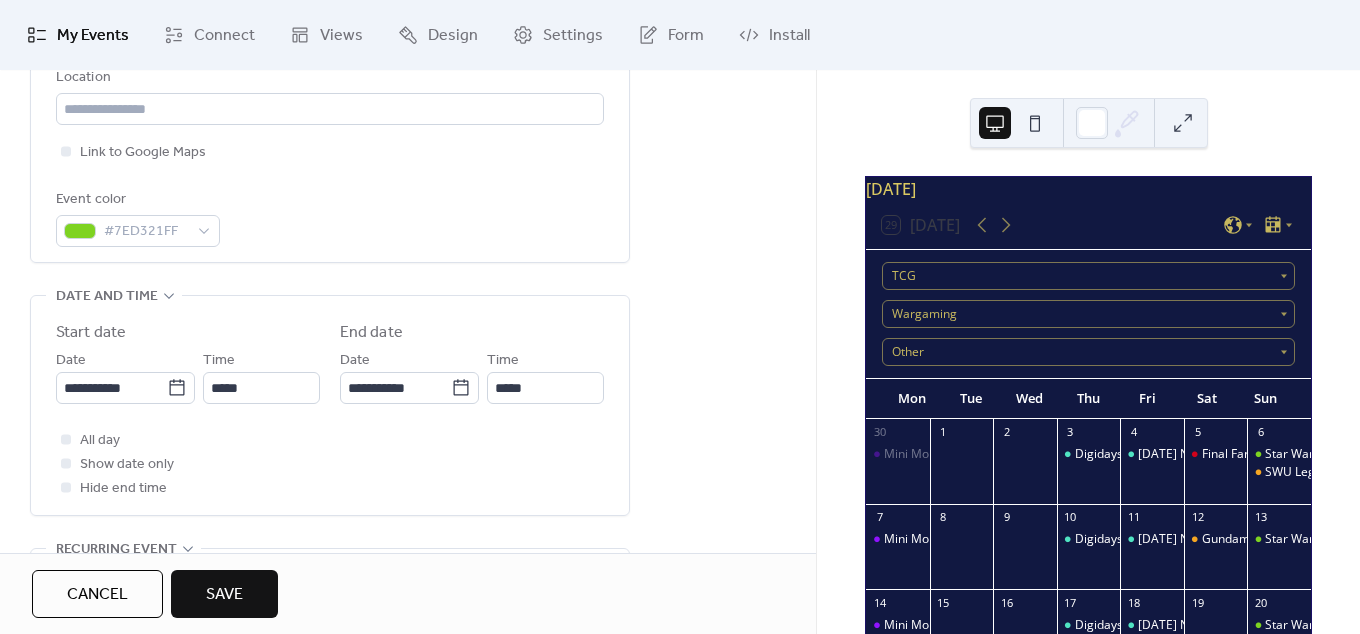 type on "**********" 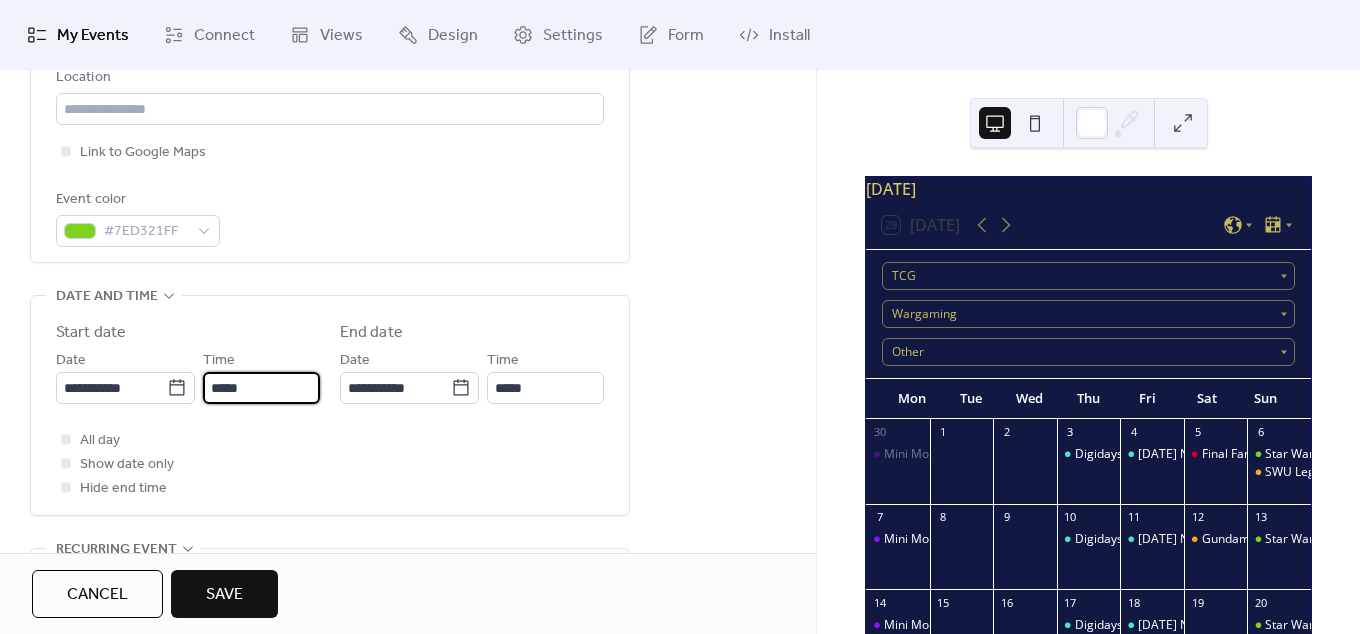 click on "*****" at bounding box center [261, 388] 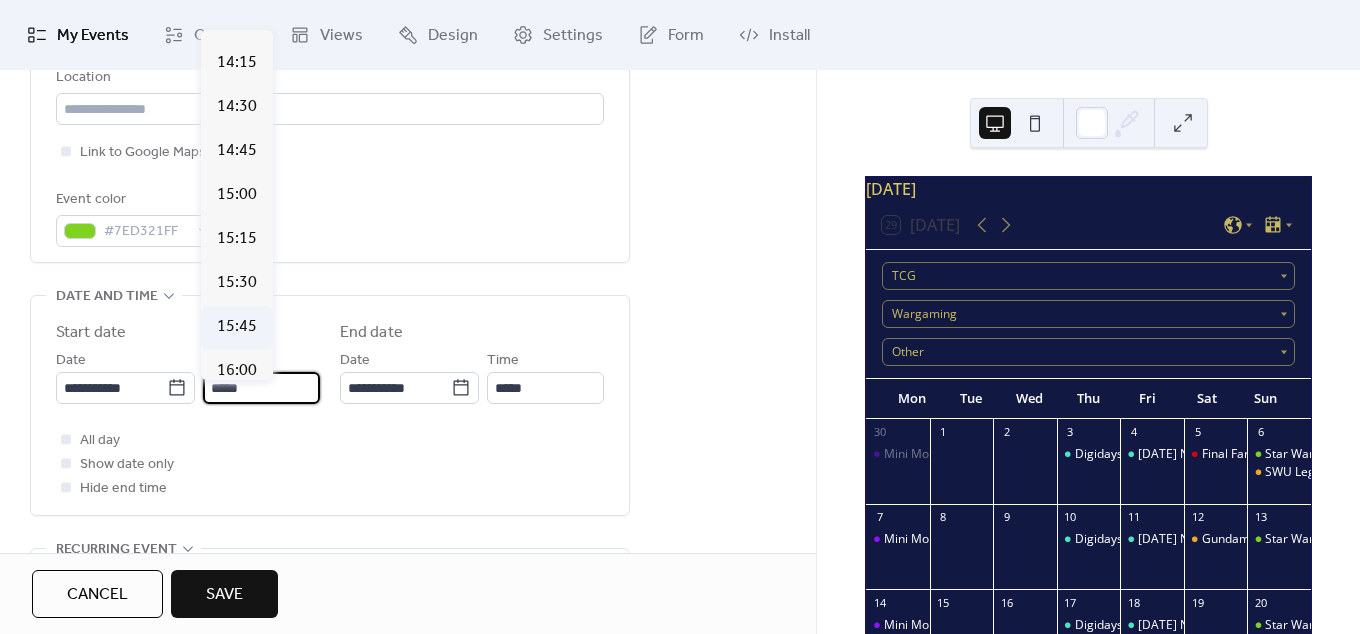 scroll, scrollTop: 2700, scrollLeft: 0, axis: vertical 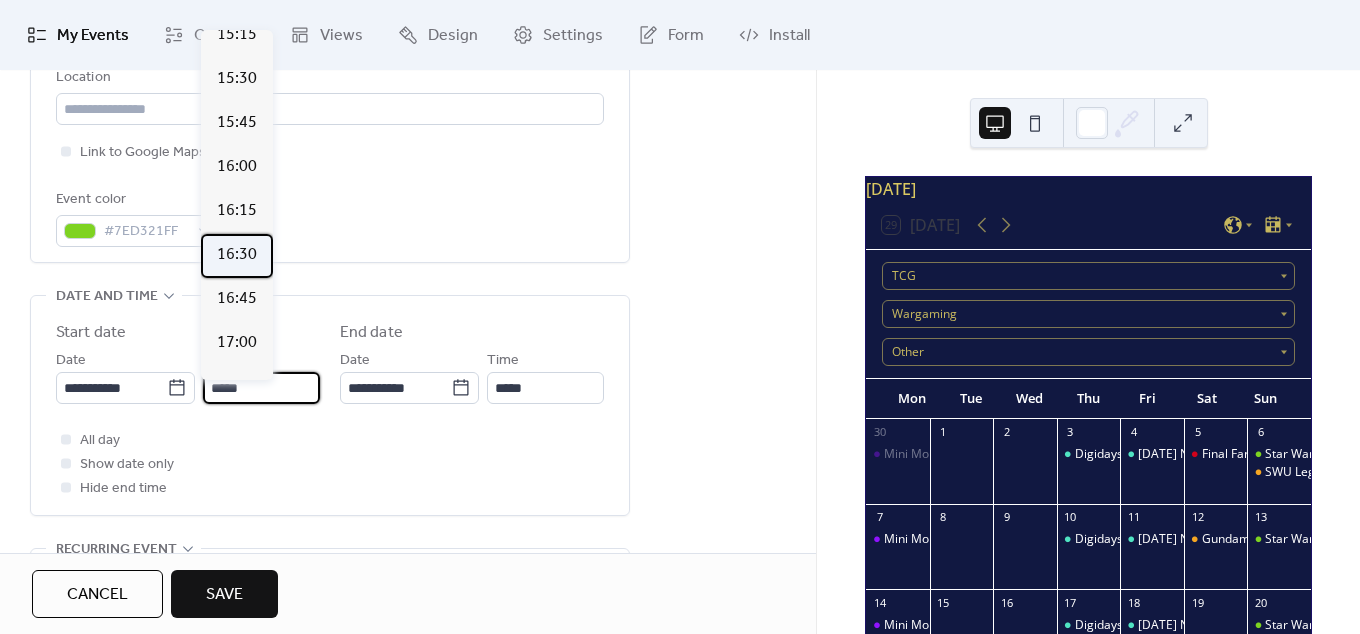click on "16:30" at bounding box center [237, 255] 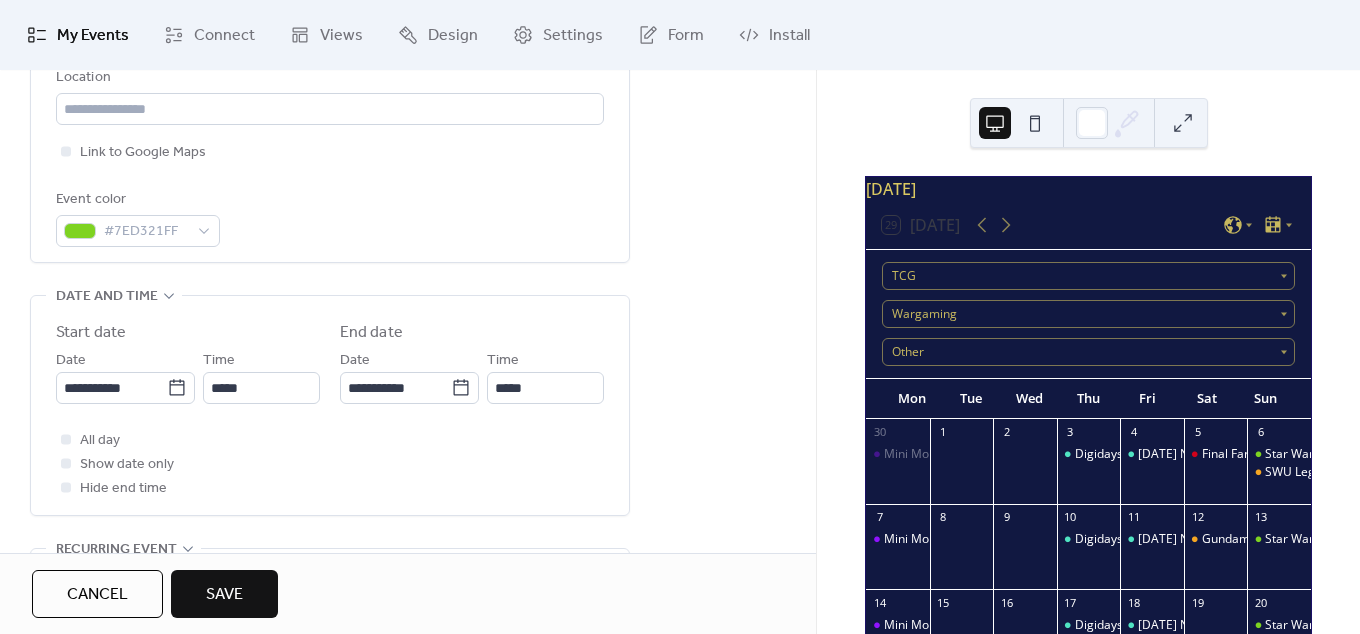 type on "*****" 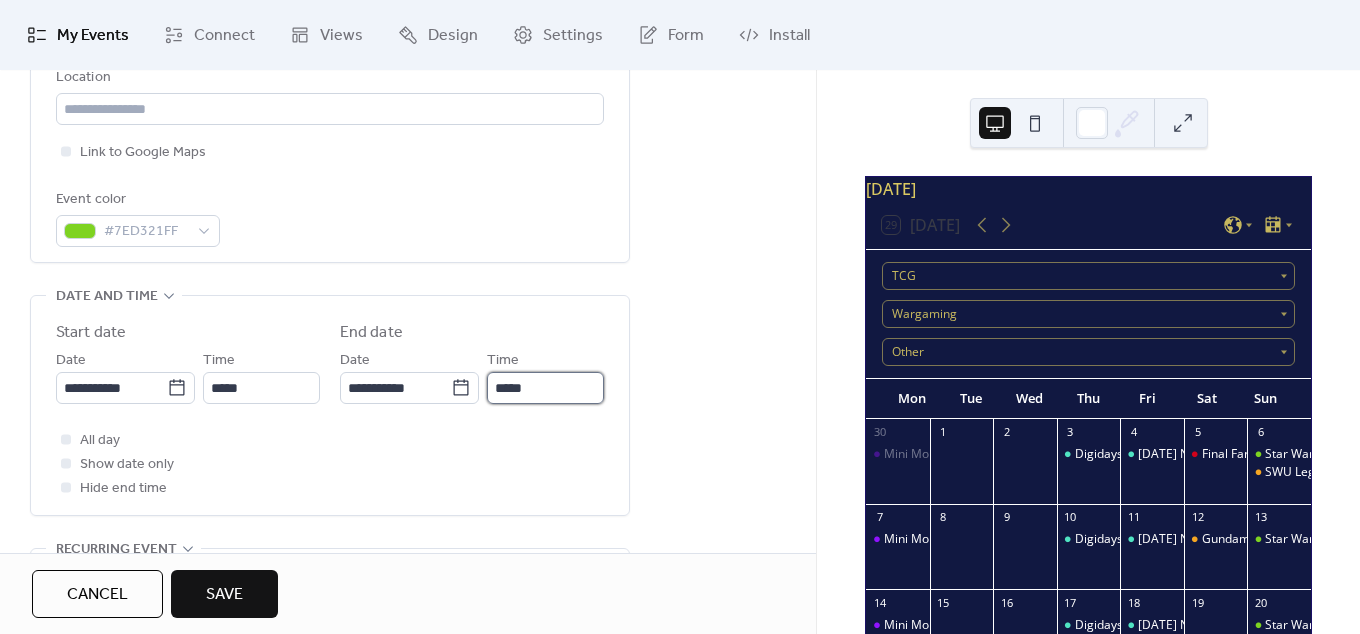 click on "*****" at bounding box center [545, 388] 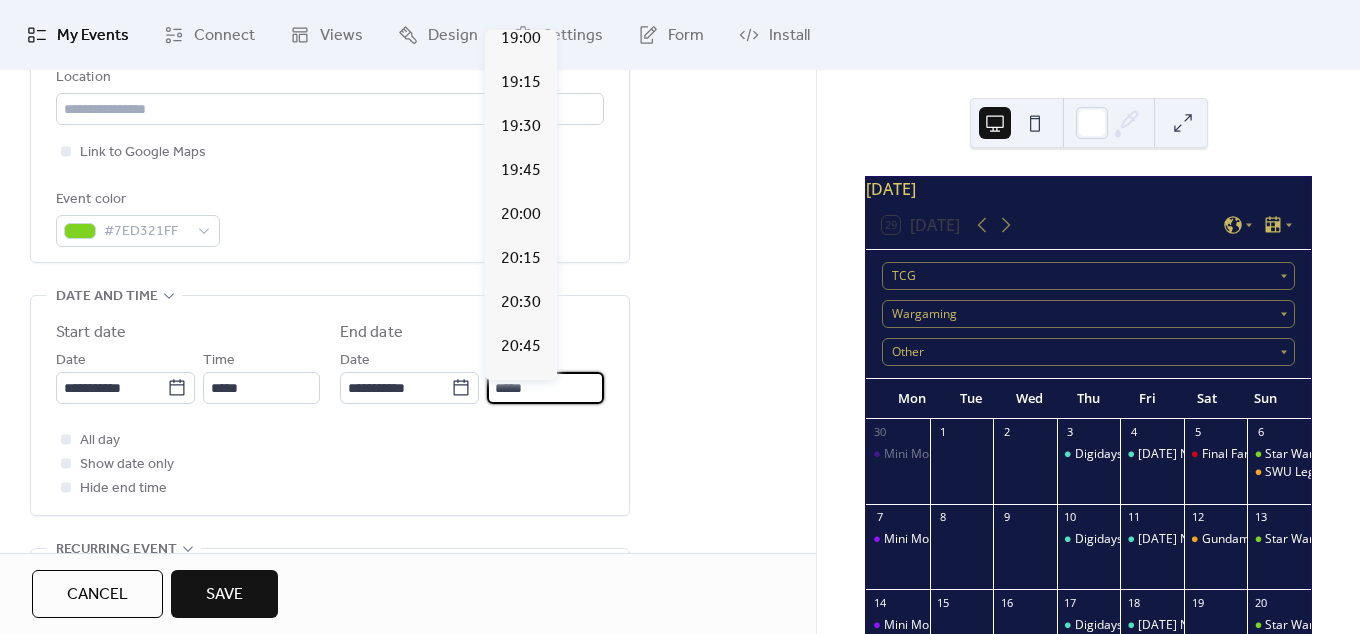 scroll, scrollTop: 510, scrollLeft: 0, axis: vertical 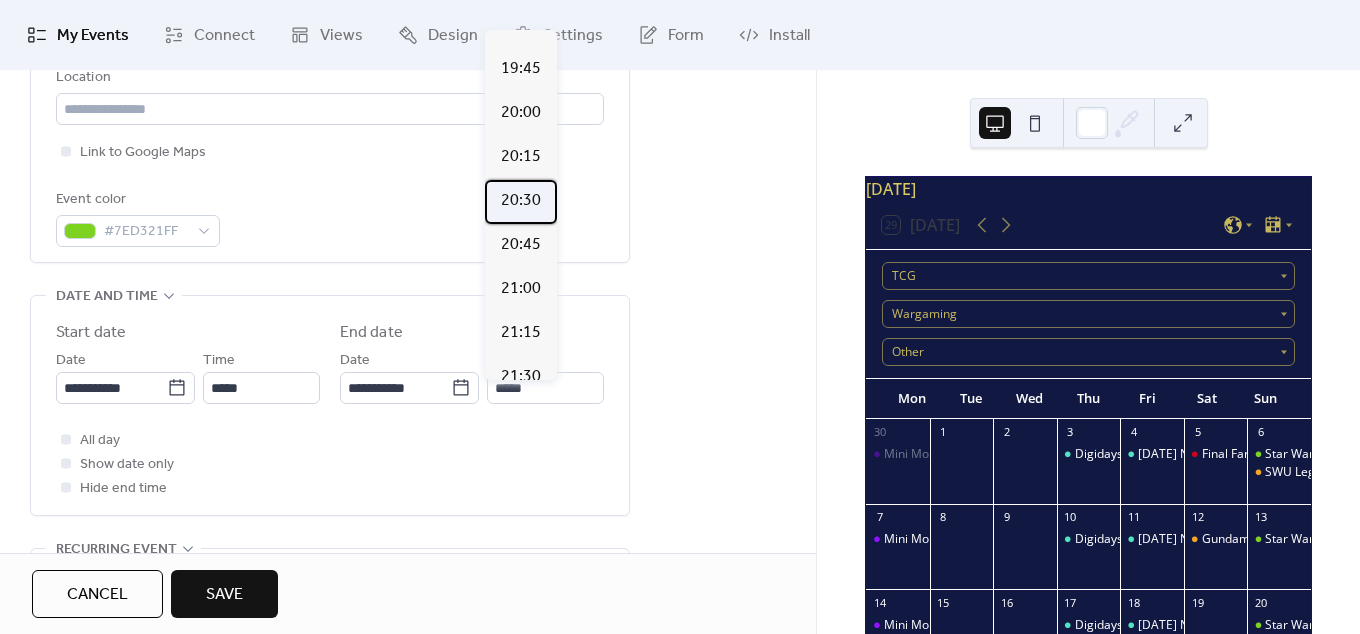 click on "20:30" at bounding box center (521, 201) 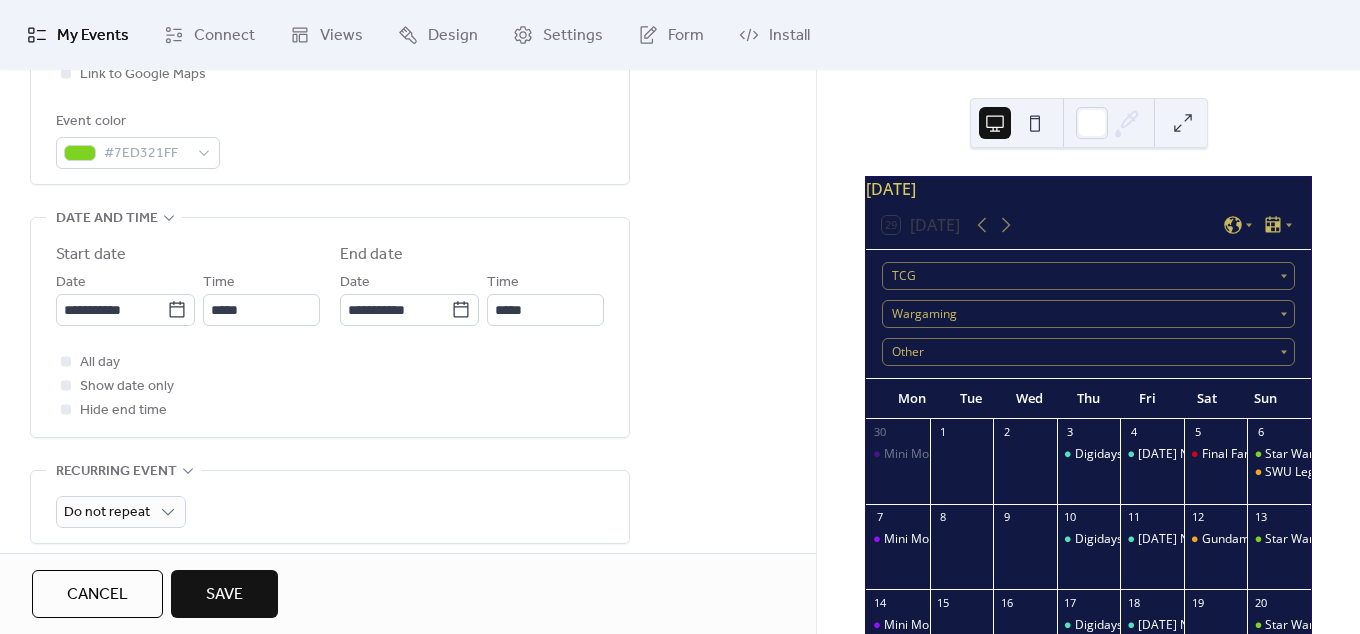 scroll, scrollTop: 624, scrollLeft: 0, axis: vertical 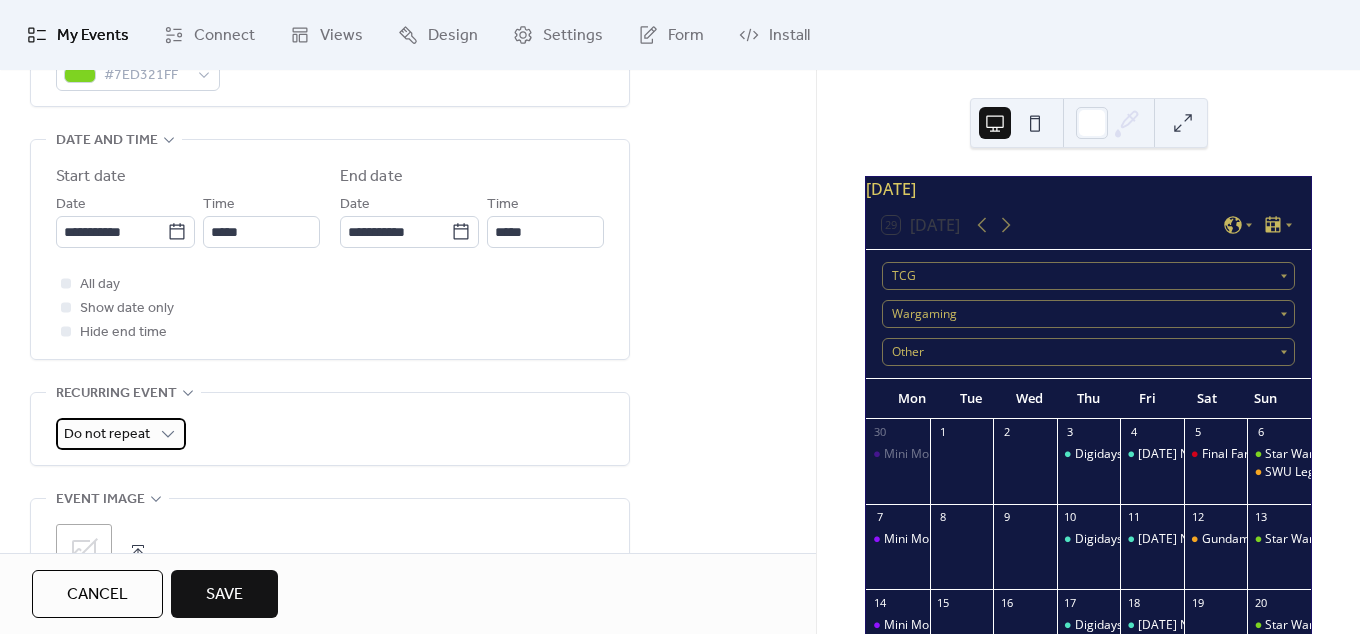 click on "Do not repeat" at bounding box center [107, 434] 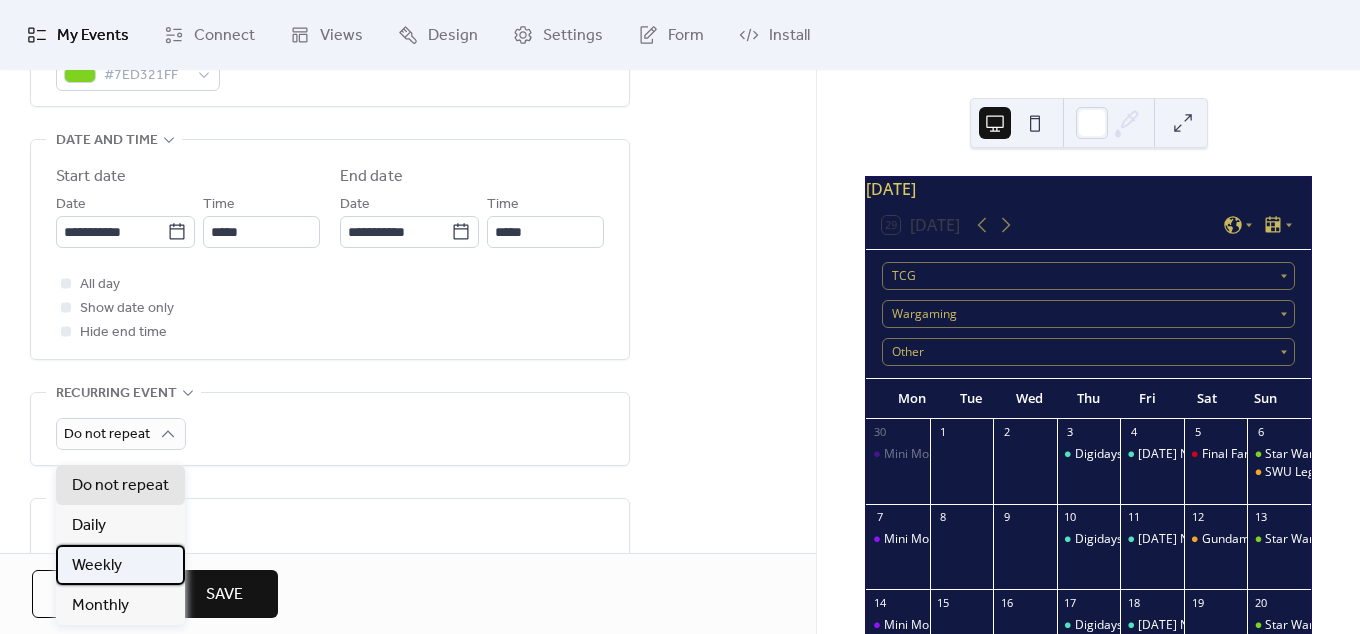 click on "Weekly" at bounding box center [97, 566] 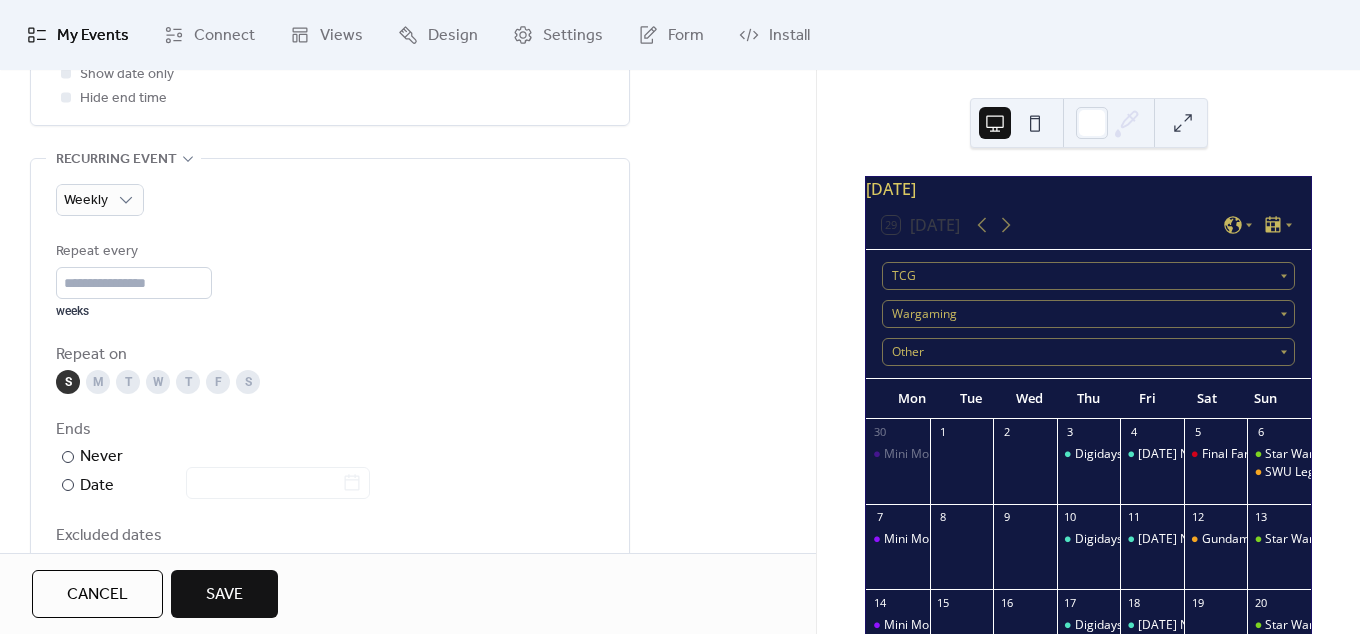 scroll, scrollTop: 936, scrollLeft: 0, axis: vertical 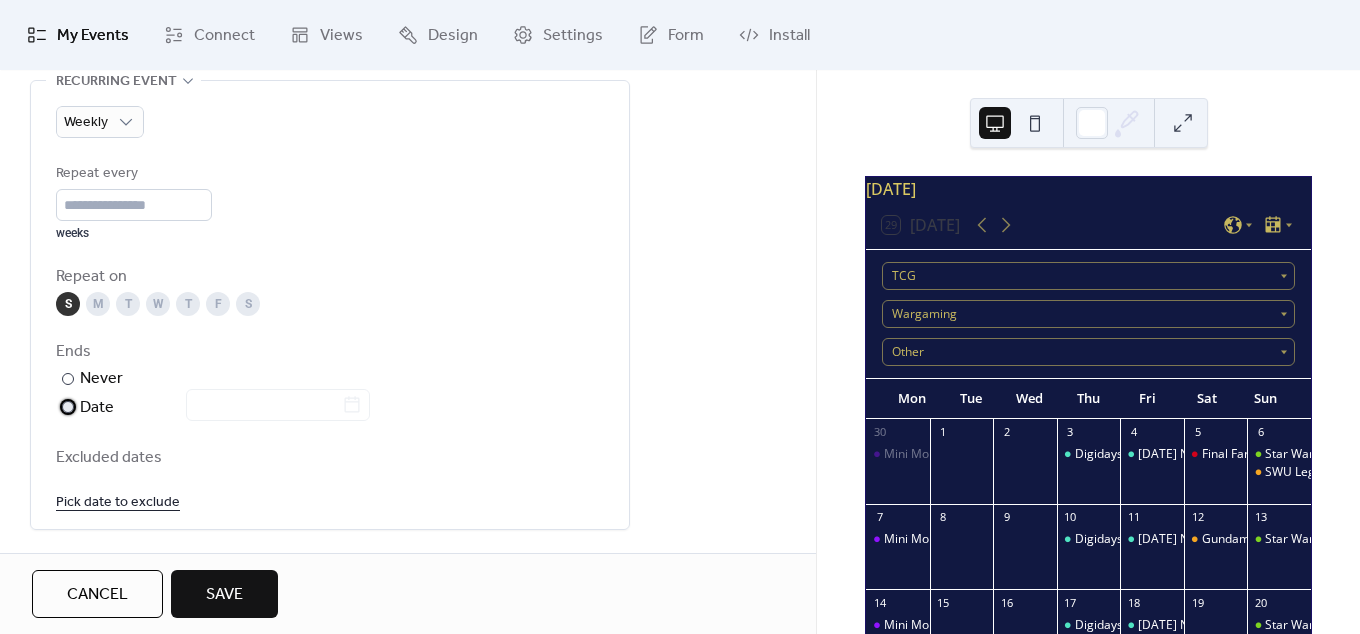 click on "​ Date" at bounding box center (215, 408) 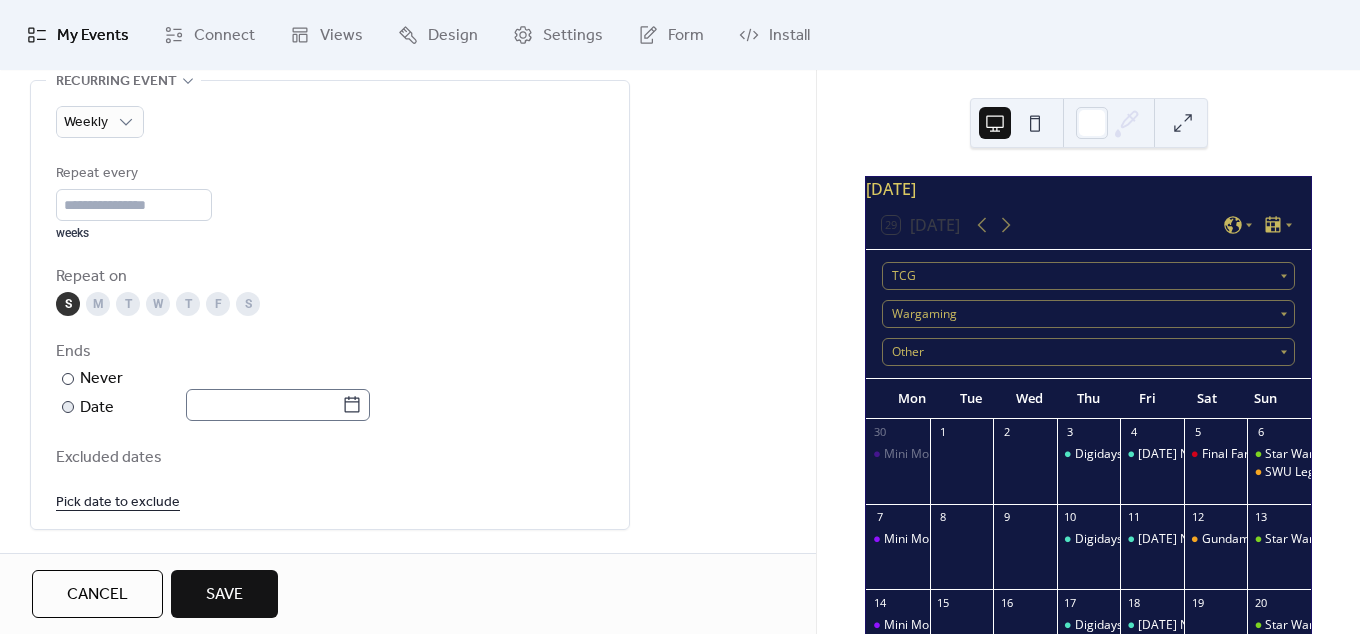click 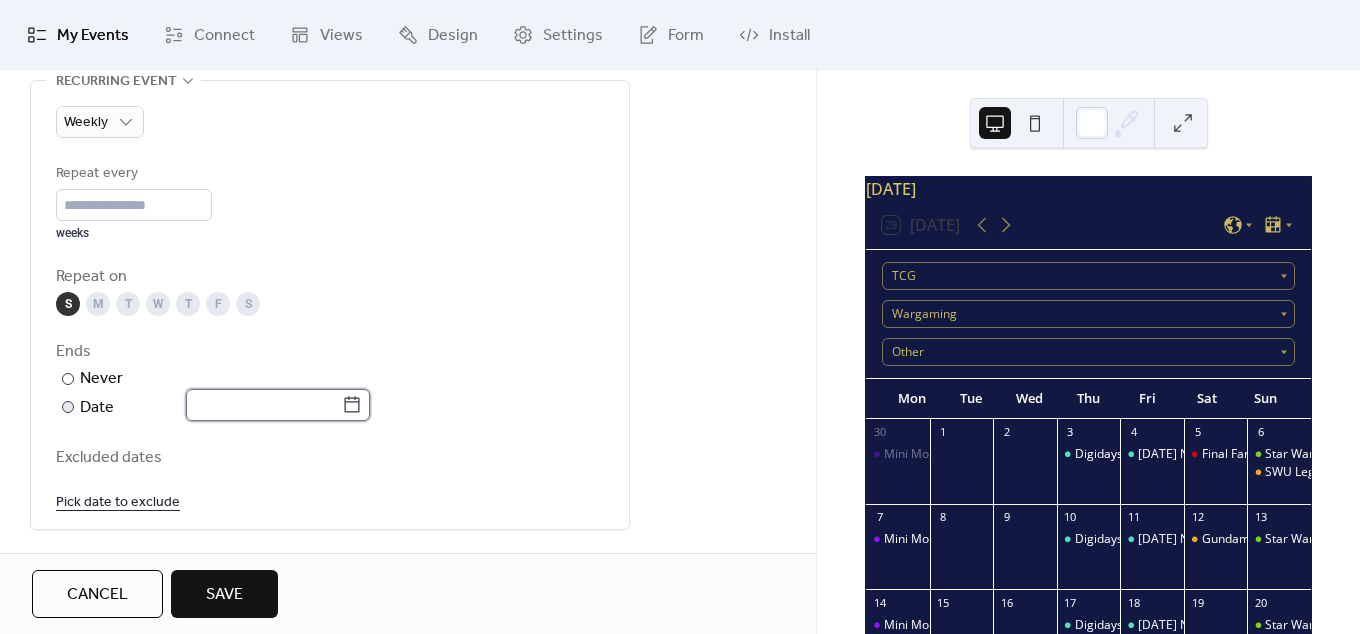 click at bounding box center [264, 405] 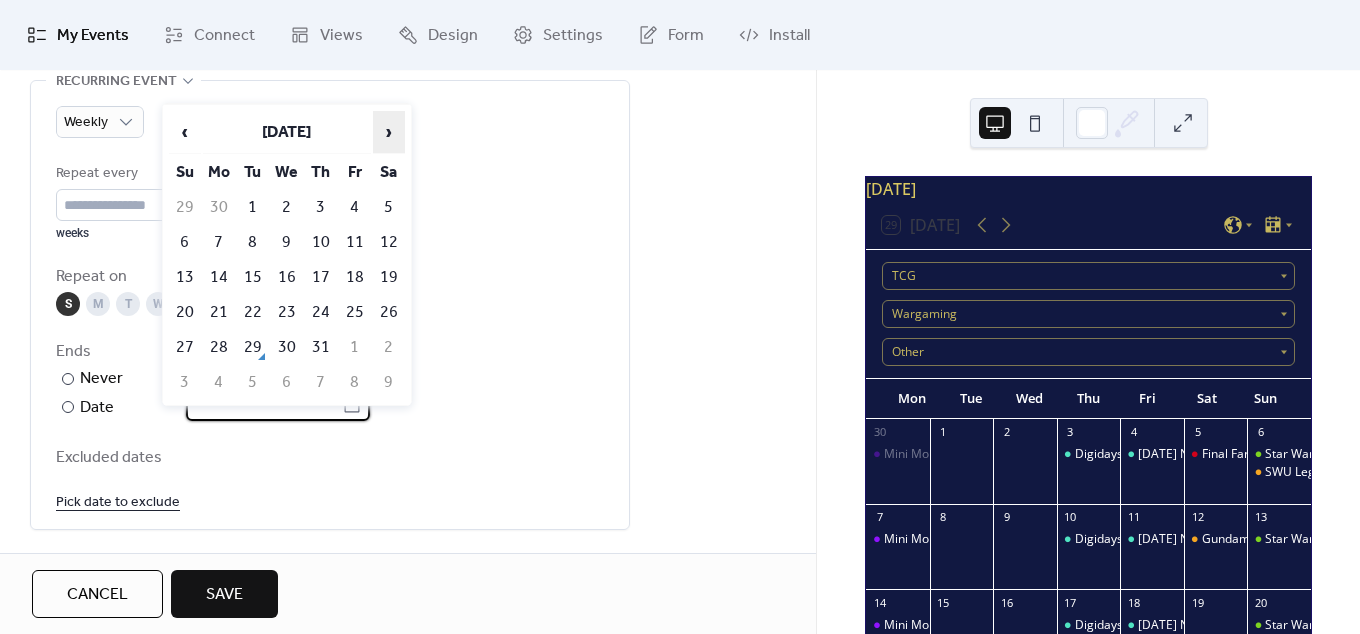 click on "›" at bounding box center [389, 132] 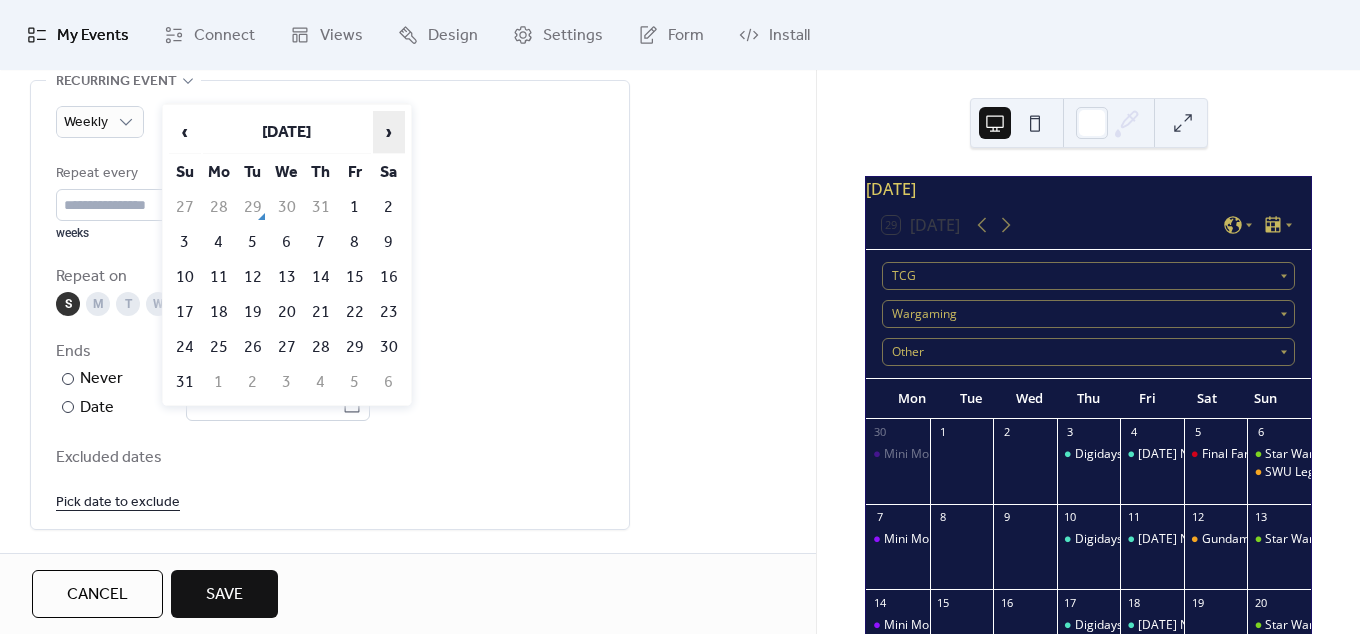 click on "›" at bounding box center (389, 132) 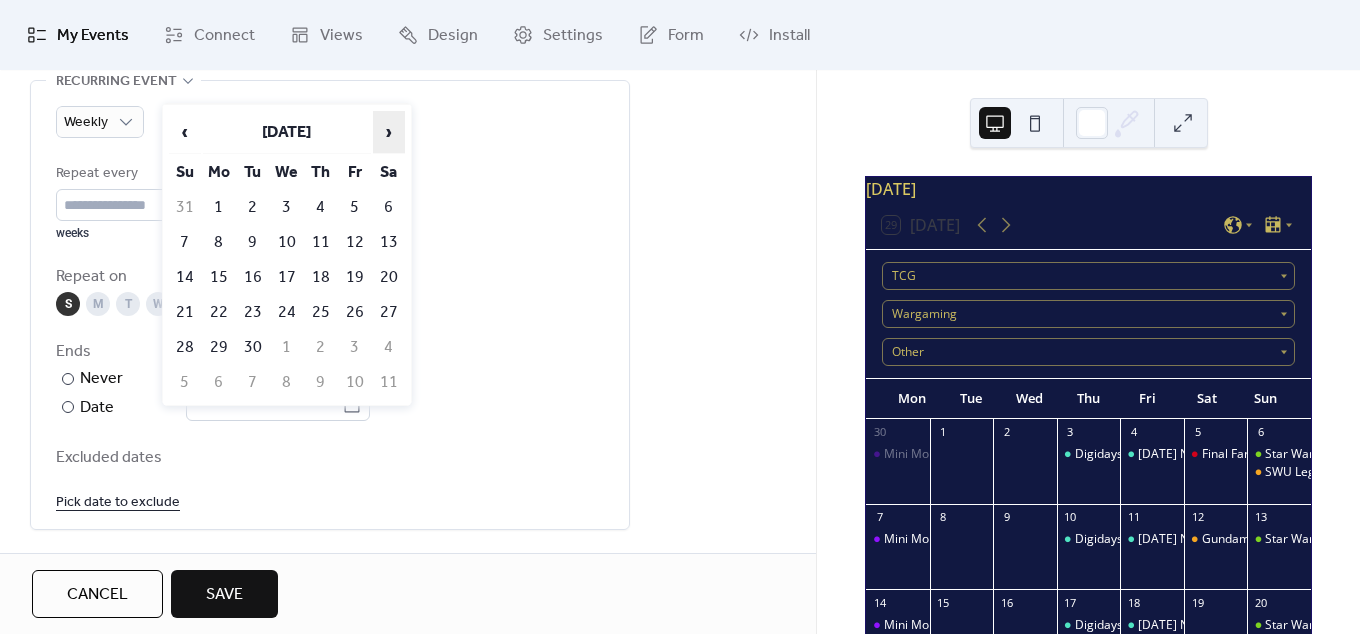 click on "›" at bounding box center (389, 132) 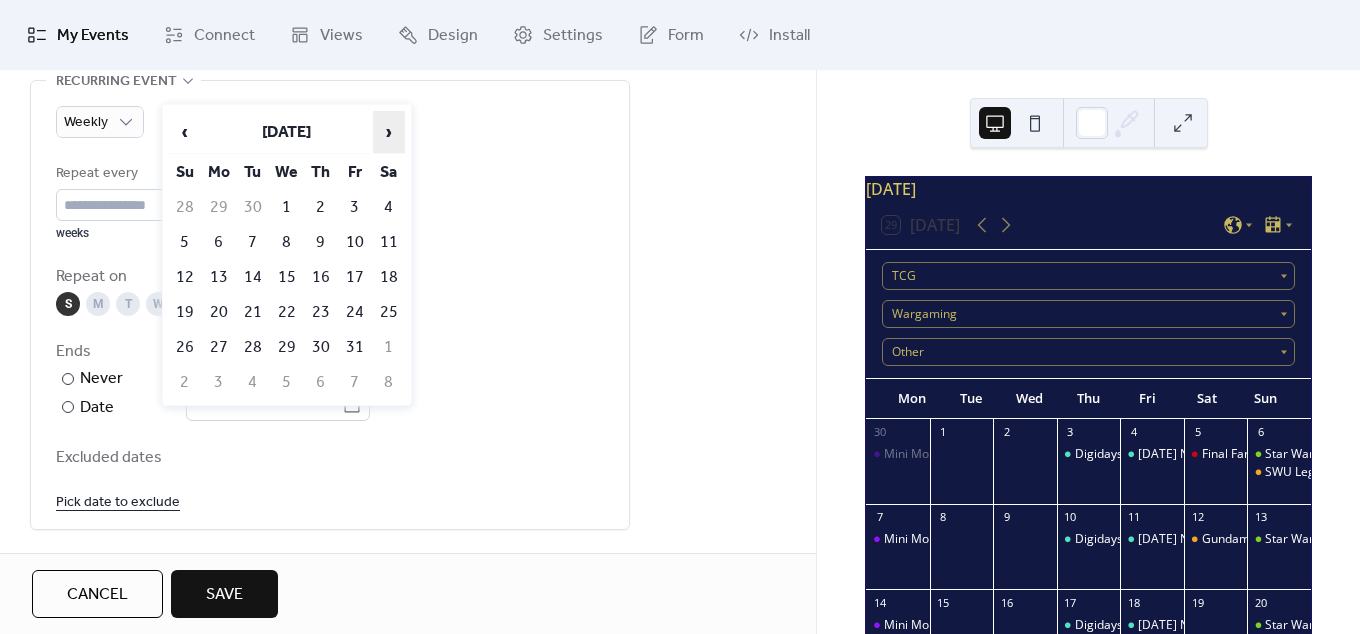 click on "›" at bounding box center (389, 132) 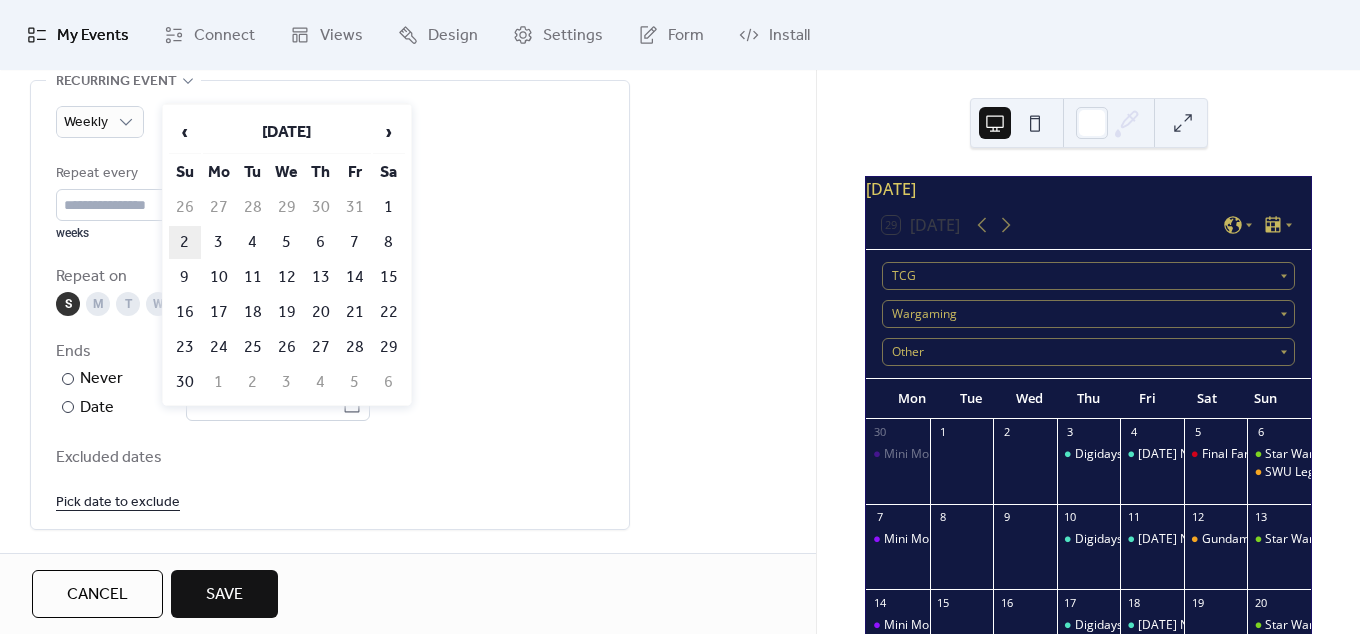 click on "2" at bounding box center [185, 242] 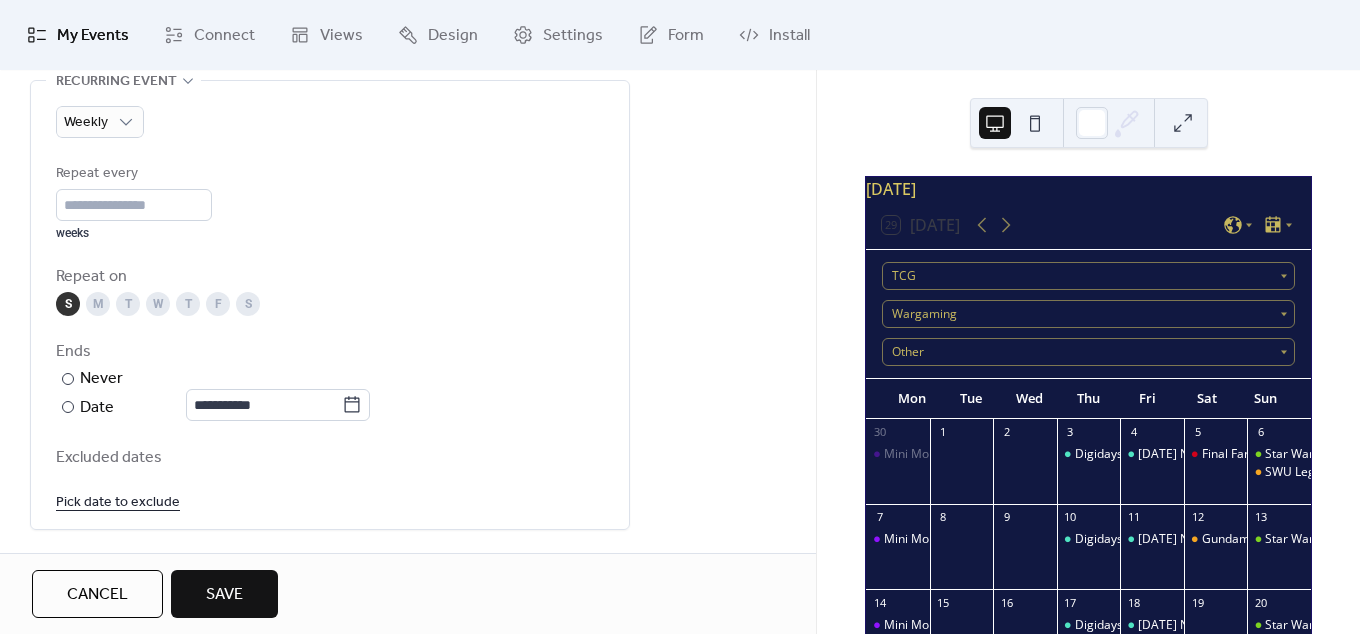 type on "**********" 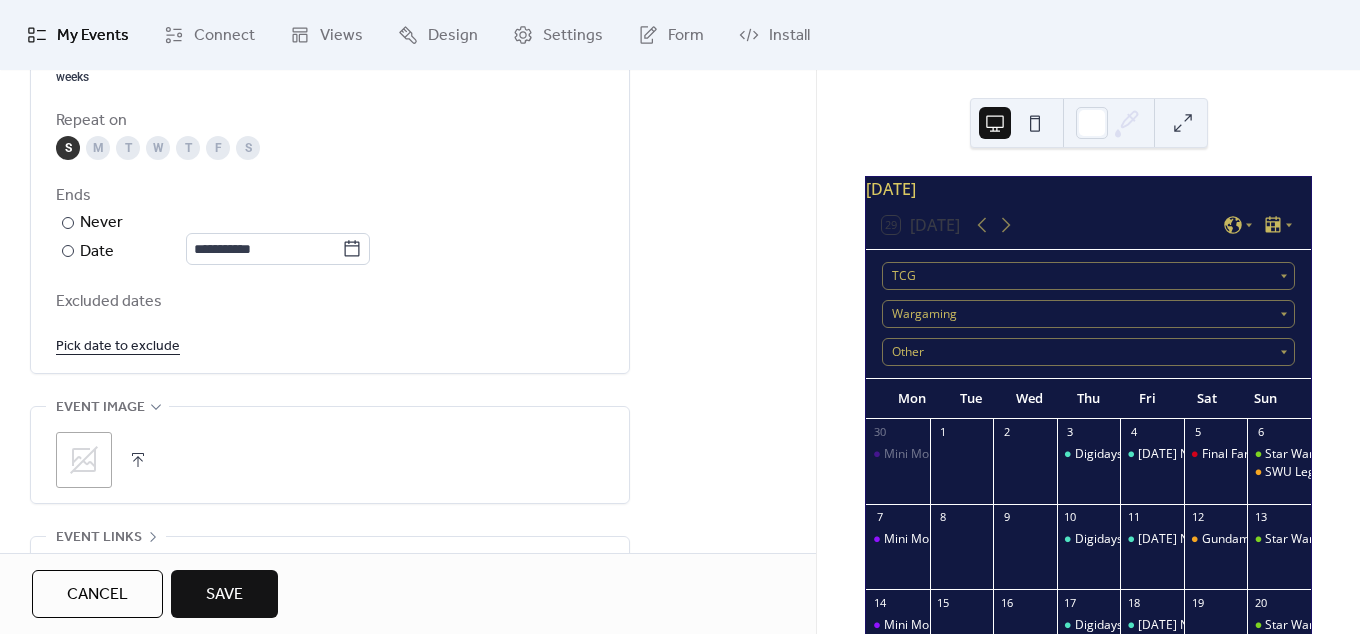 click 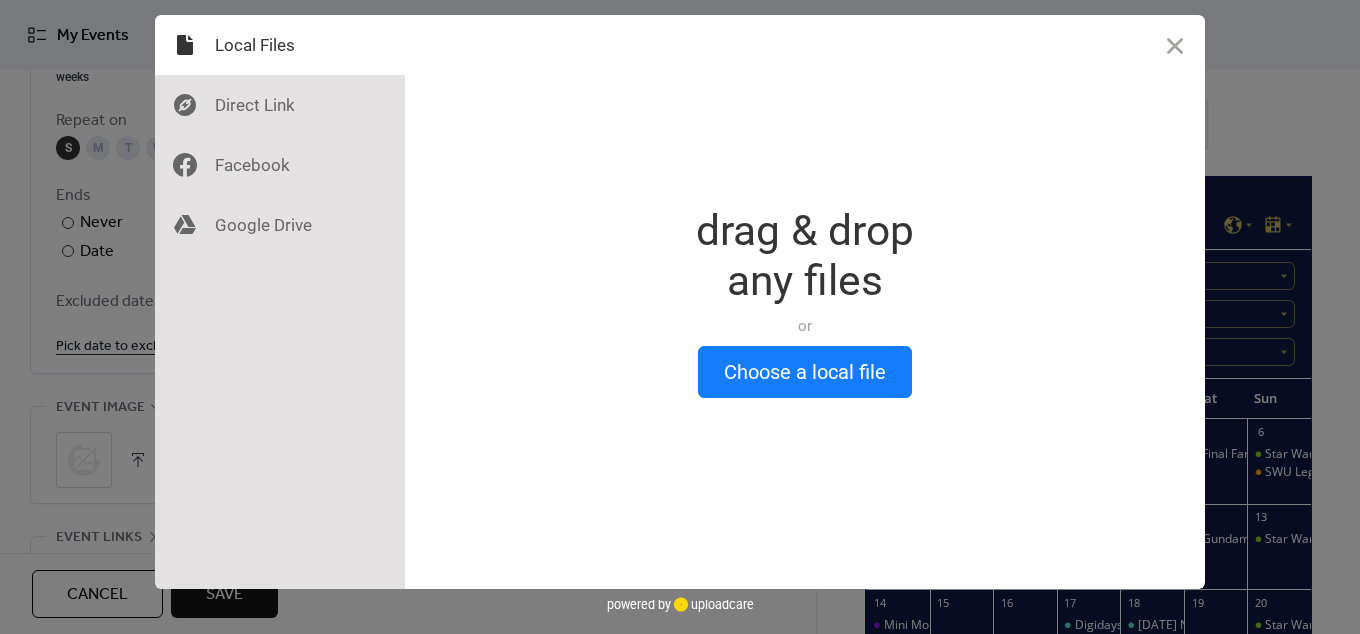 scroll, scrollTop: 72, scrollLeft: 0, axis: vertical 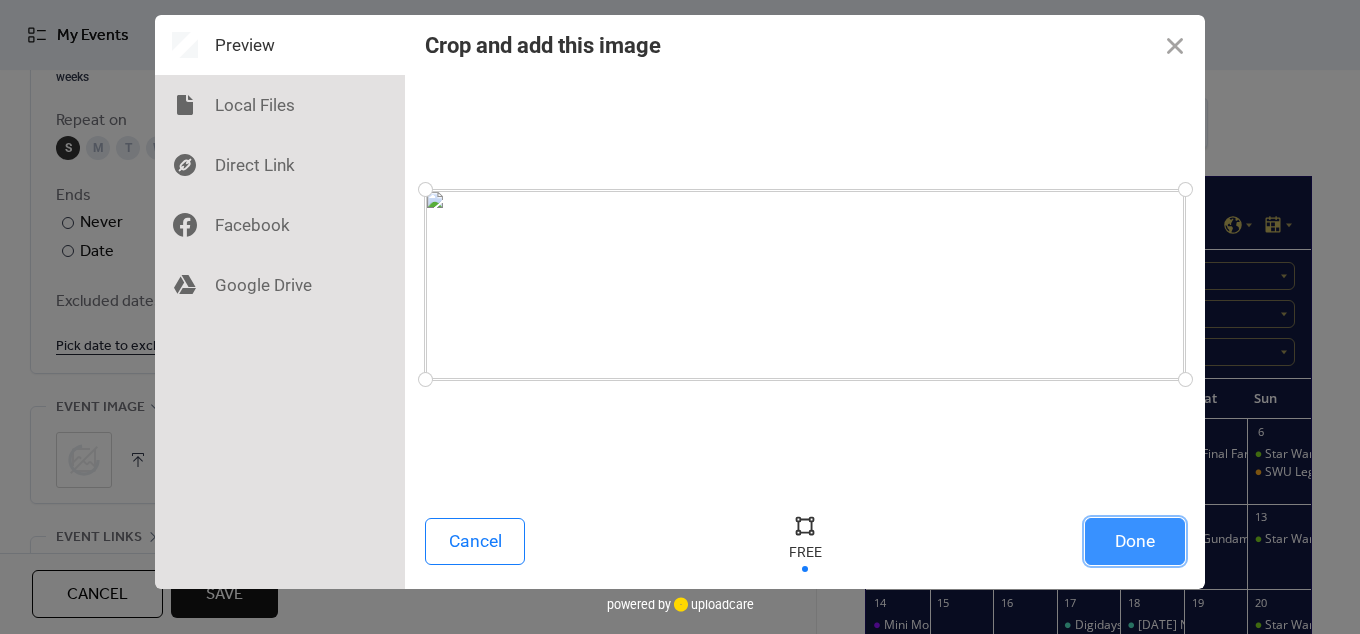 click on "Done" at bounding box center [1135, 541] 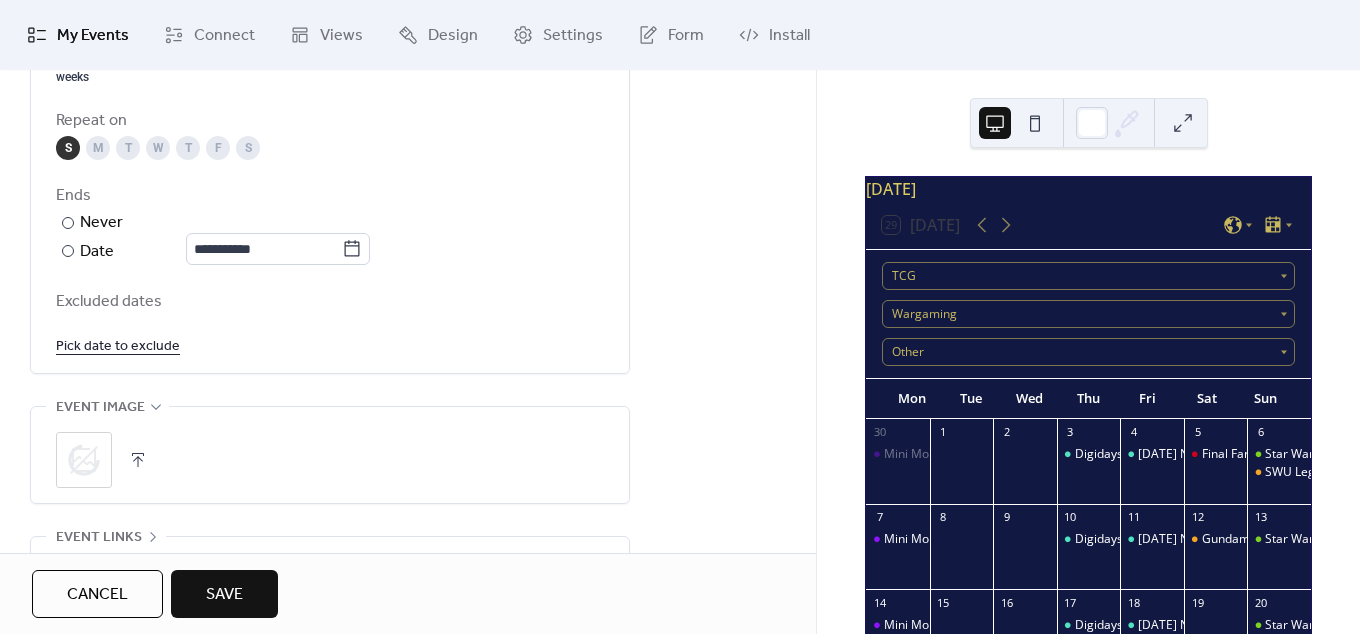 scroll, scrollTop: 72, scrollLeft: 0, axis: vertical 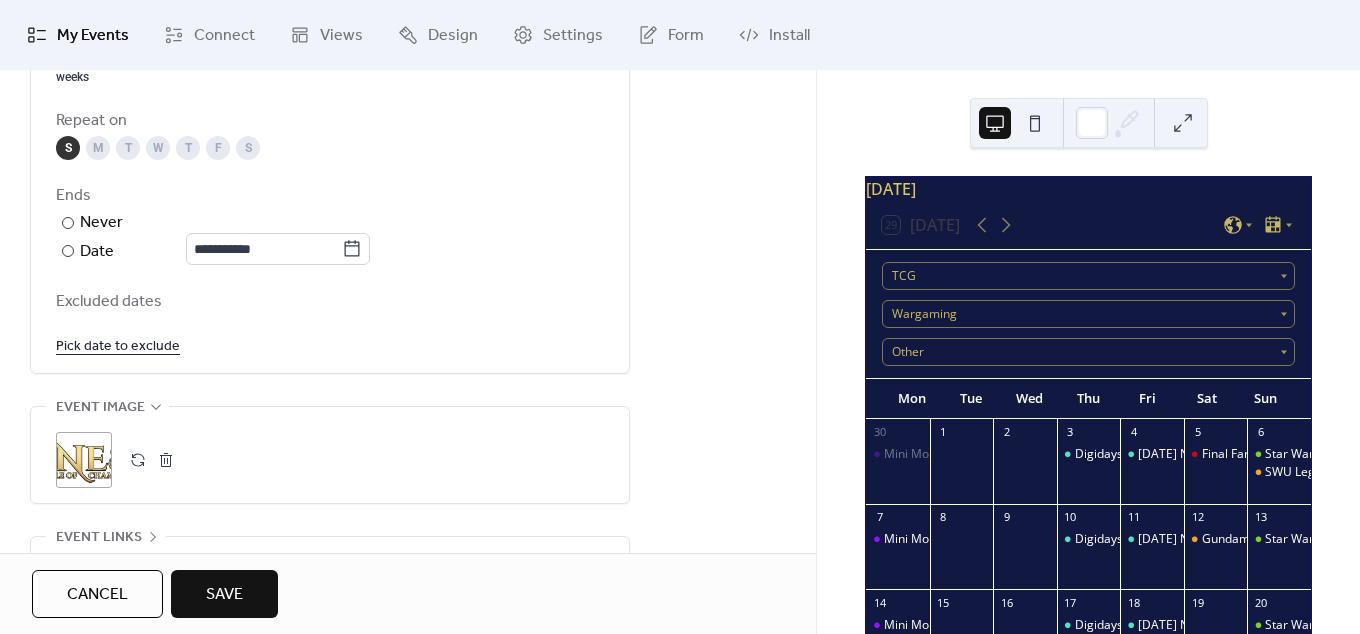click on ";" at bounding box center [84, 460] 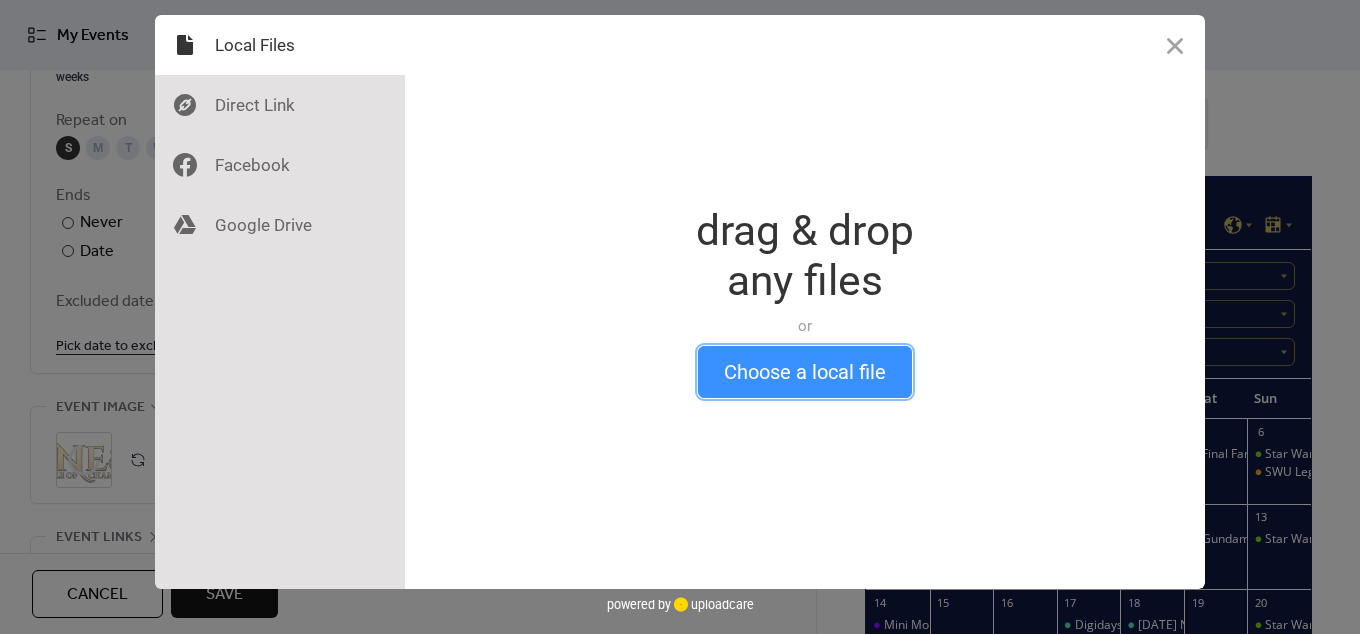 click on "Choose a local file" at bounding box center [805, 372] 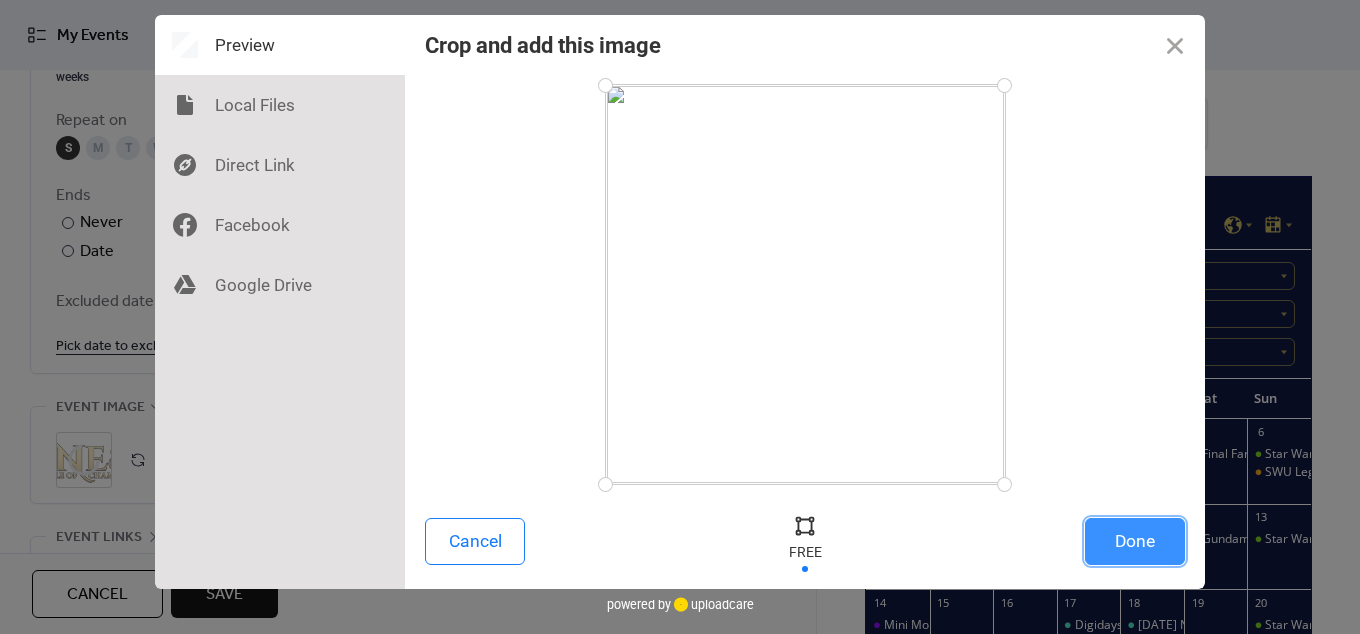 click on "Done" at bounding box center (1135, 541) 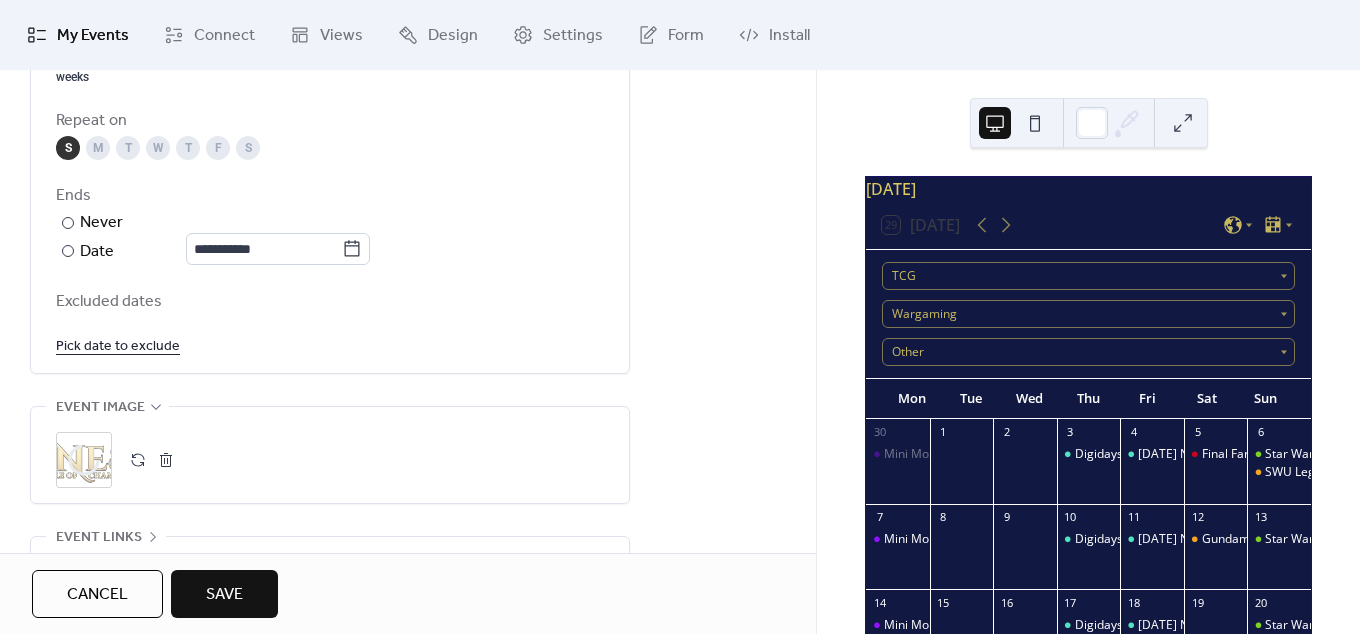scroll, scrollTop: 72, scrollLeft: 0, axis: vertical 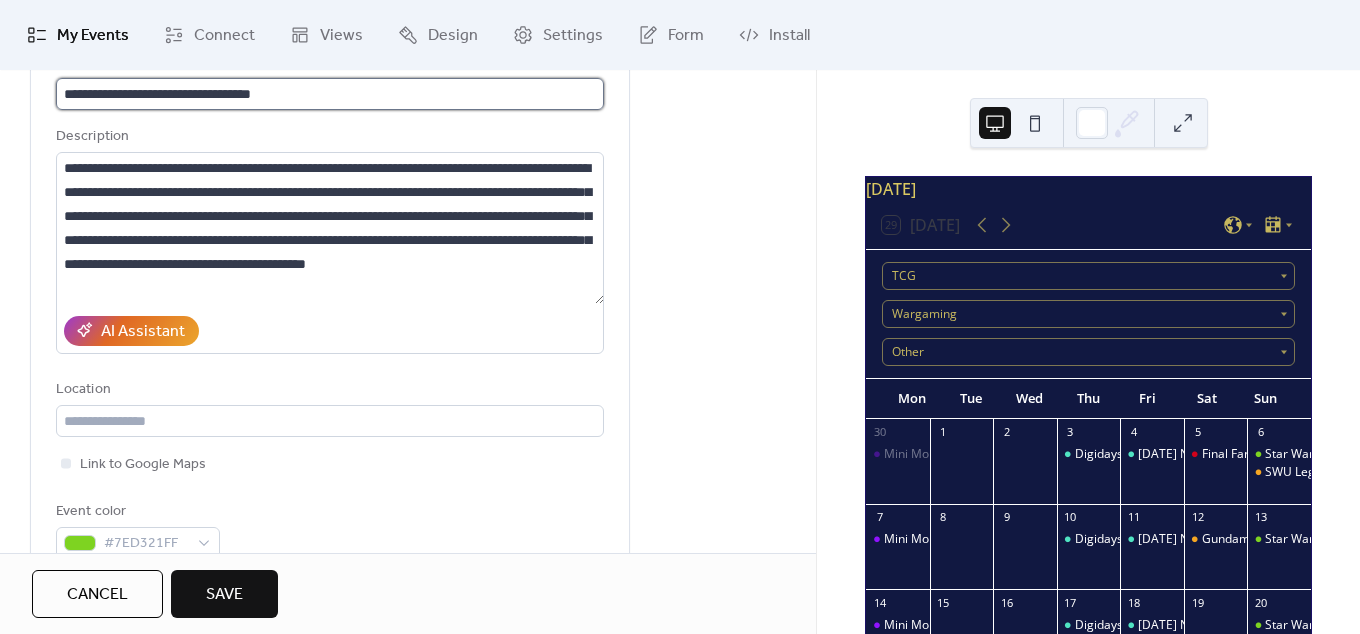 click on "**********" at bounding box center (330, 94) 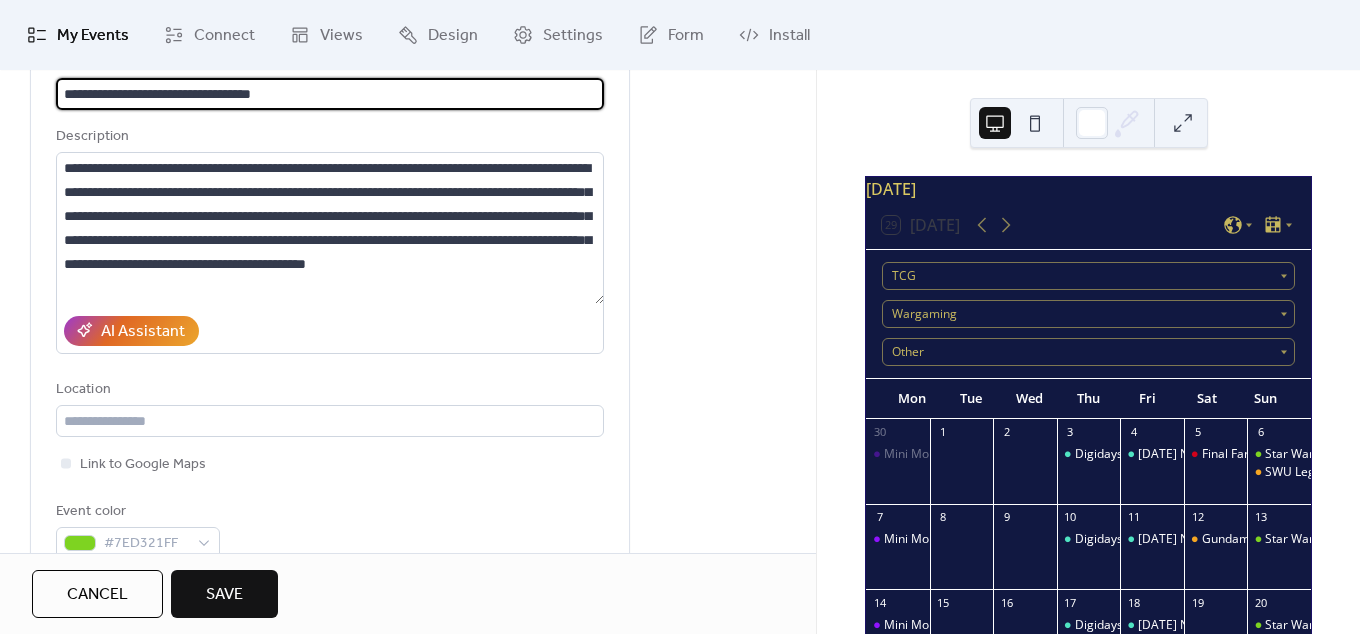 click on "**********" at bounding box center [330, 94] 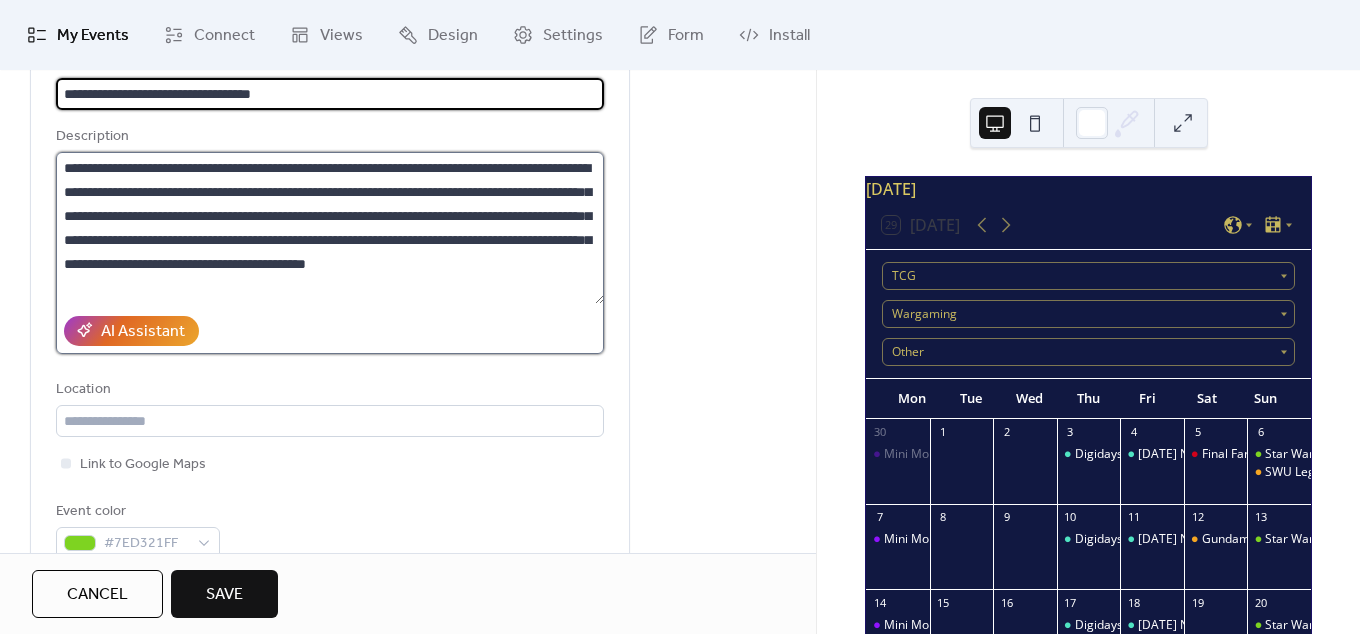 click on "**********" at bounding box center [330, 228] 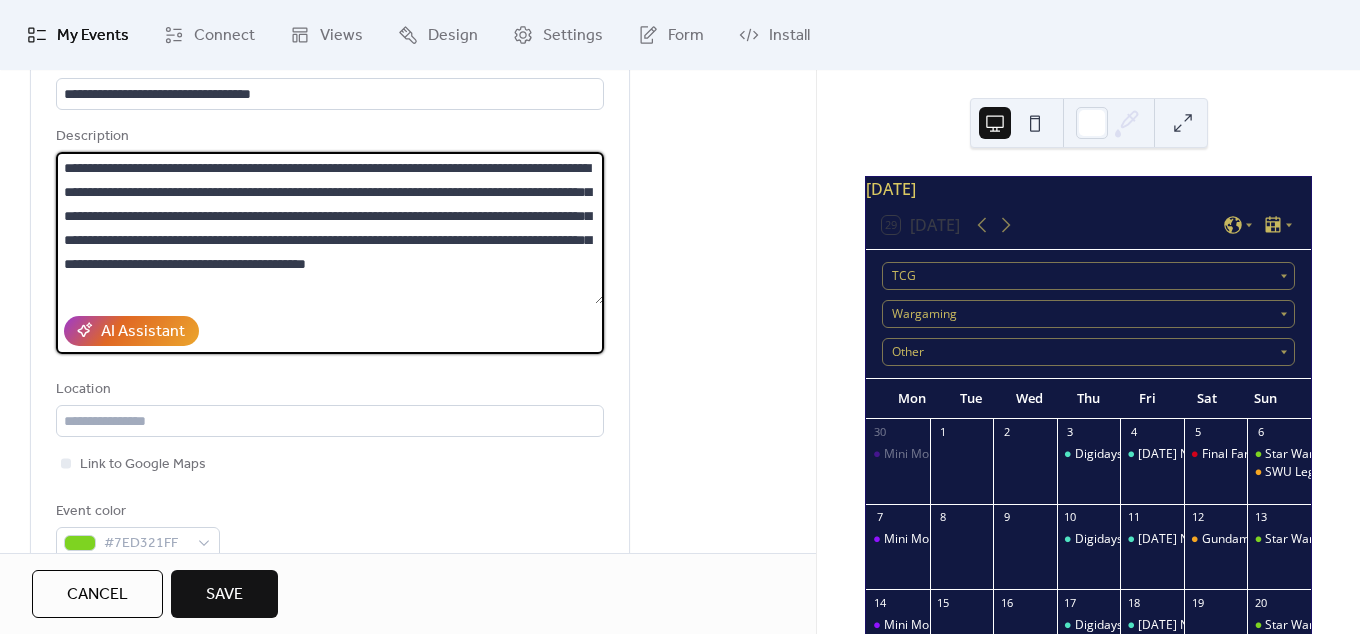 click on "**********" at bounding box center [330, 228] 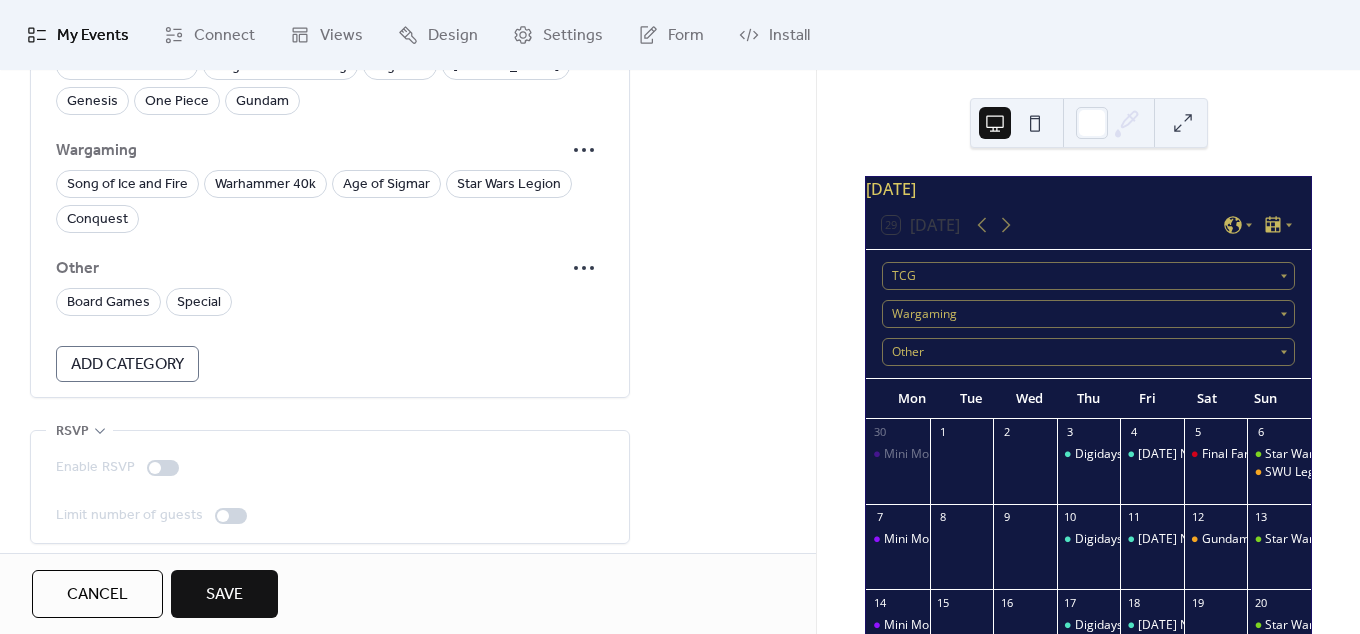 scroll, scrollTop: 1560, scrollLeft: 0, axis: vertical 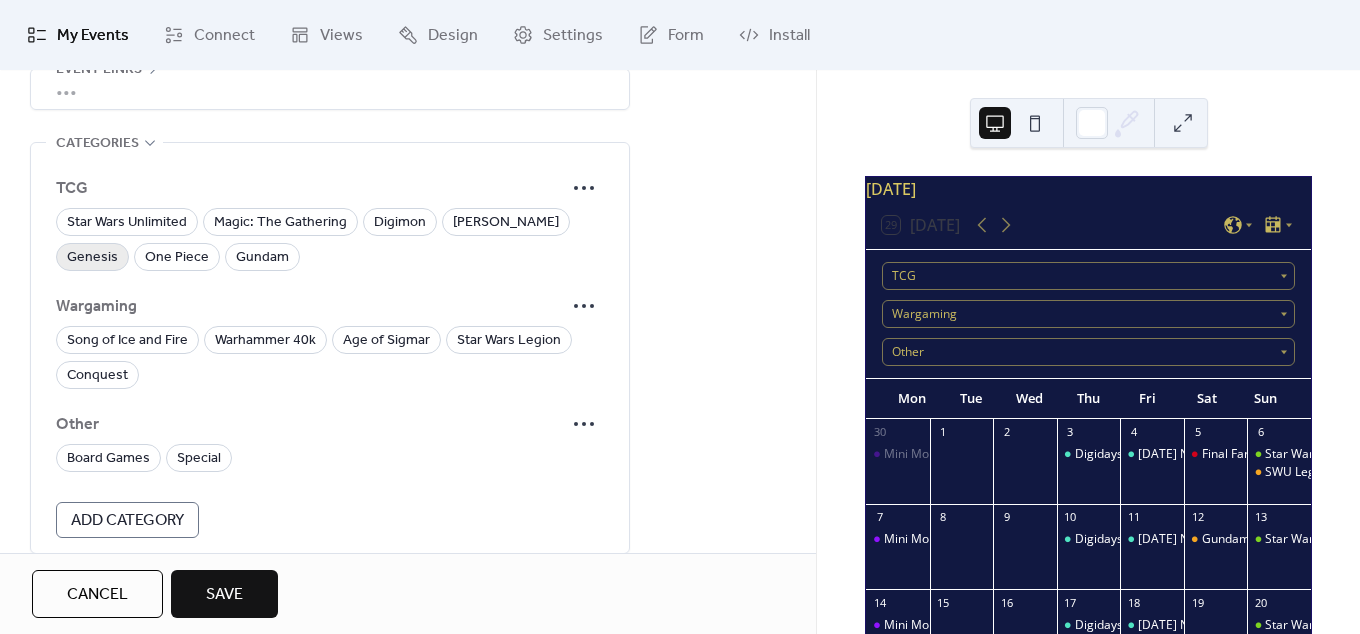 click on "Genesis" at bounding box center [92, 258] 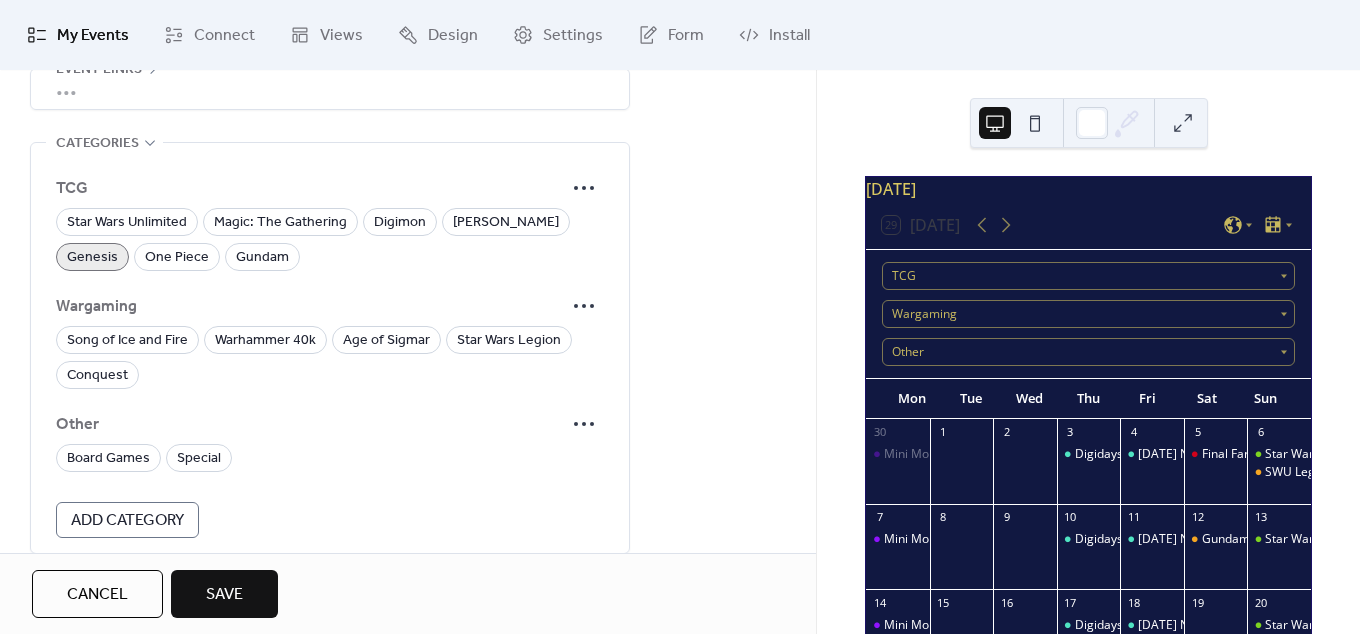 click on "Save" at bounding box center [224, 594] 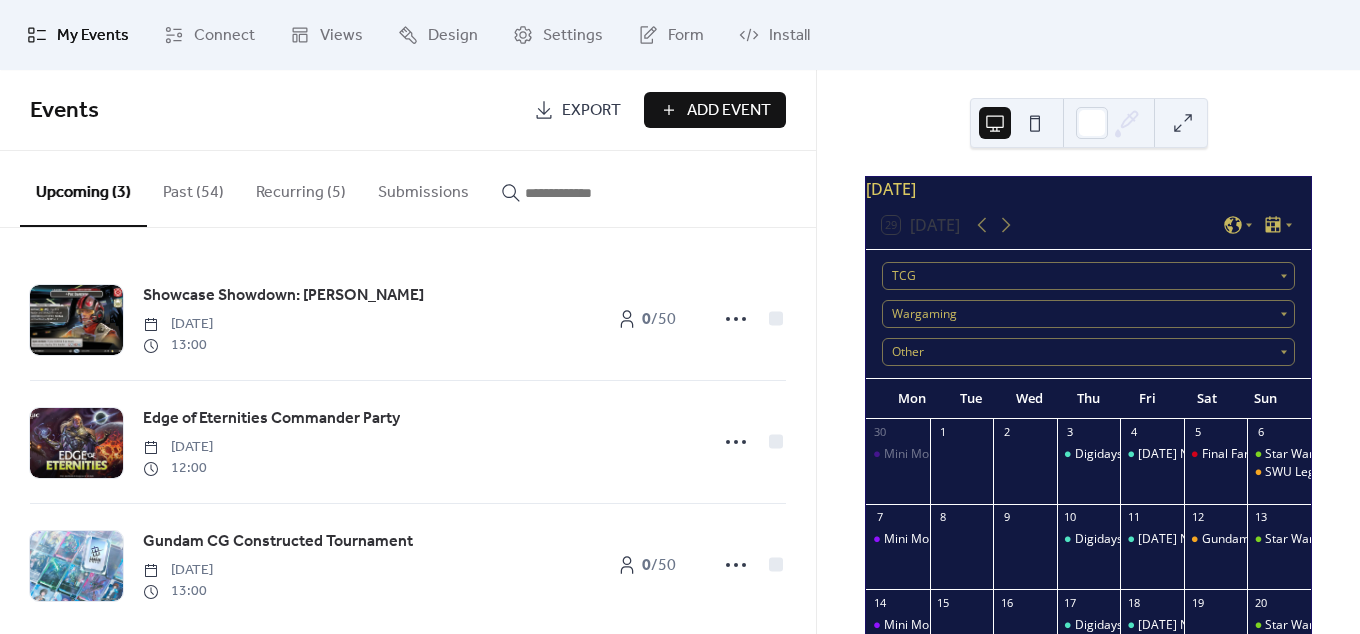 click on "Add Event" at bounding box center [729, 111] 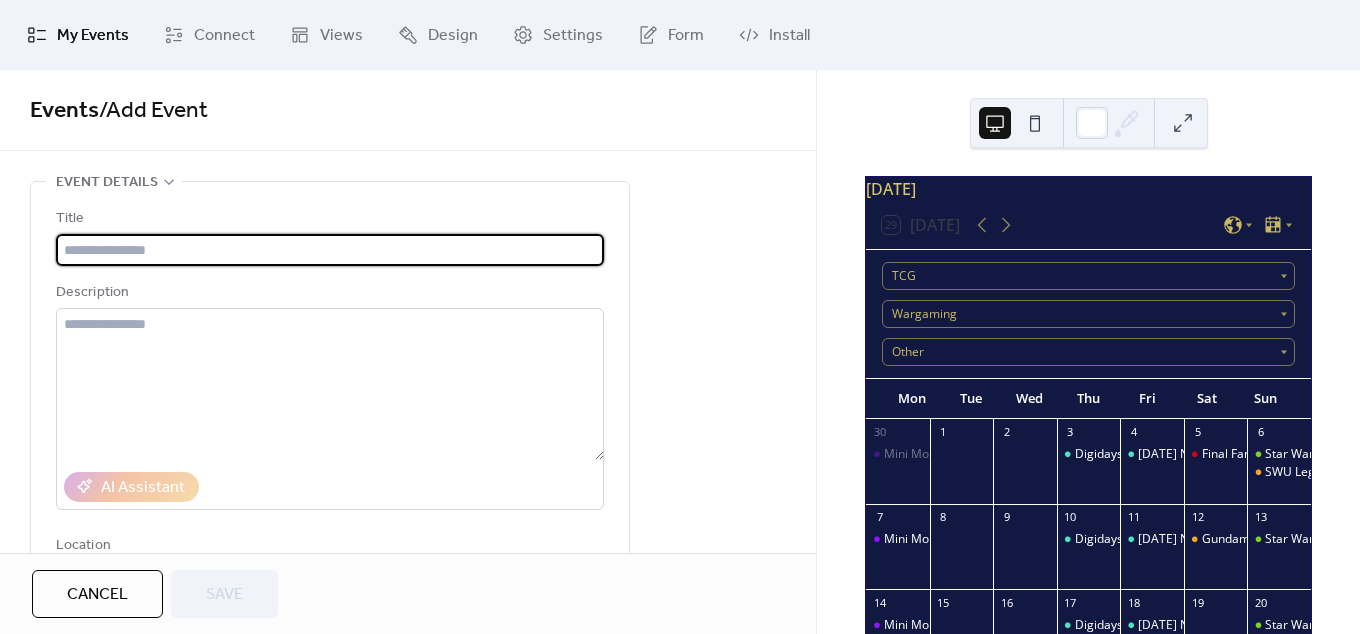 click at bounding box center (330, 250) 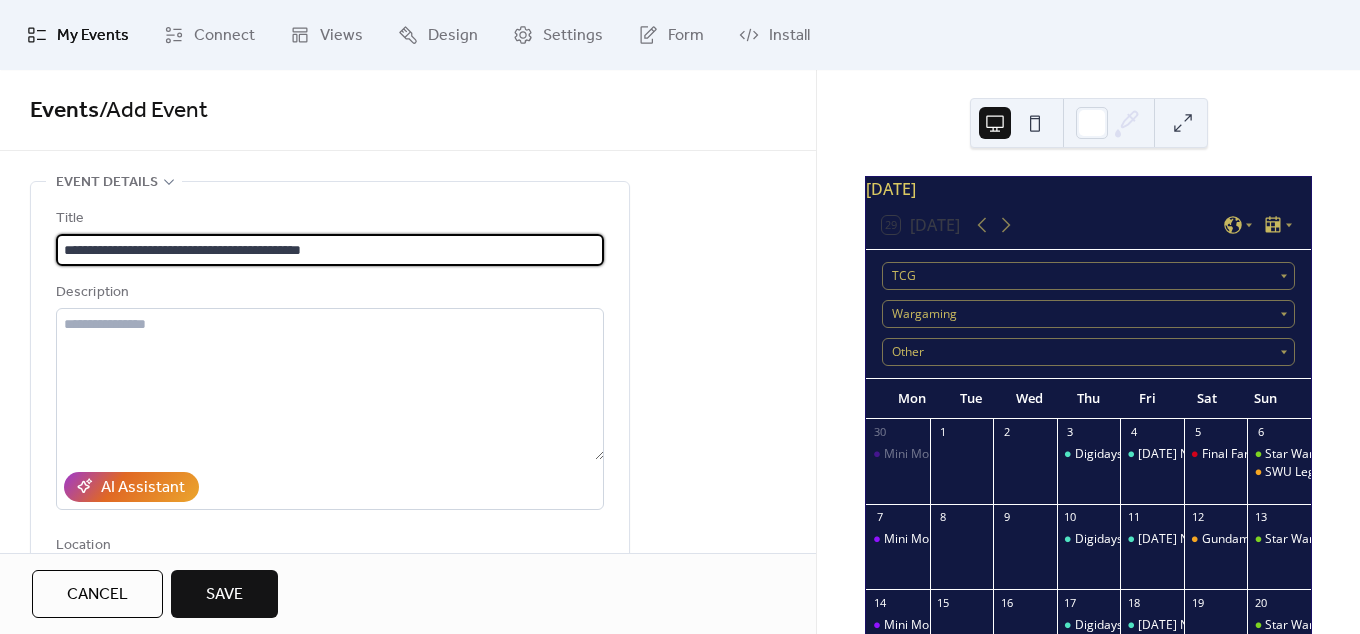 type on "**********" 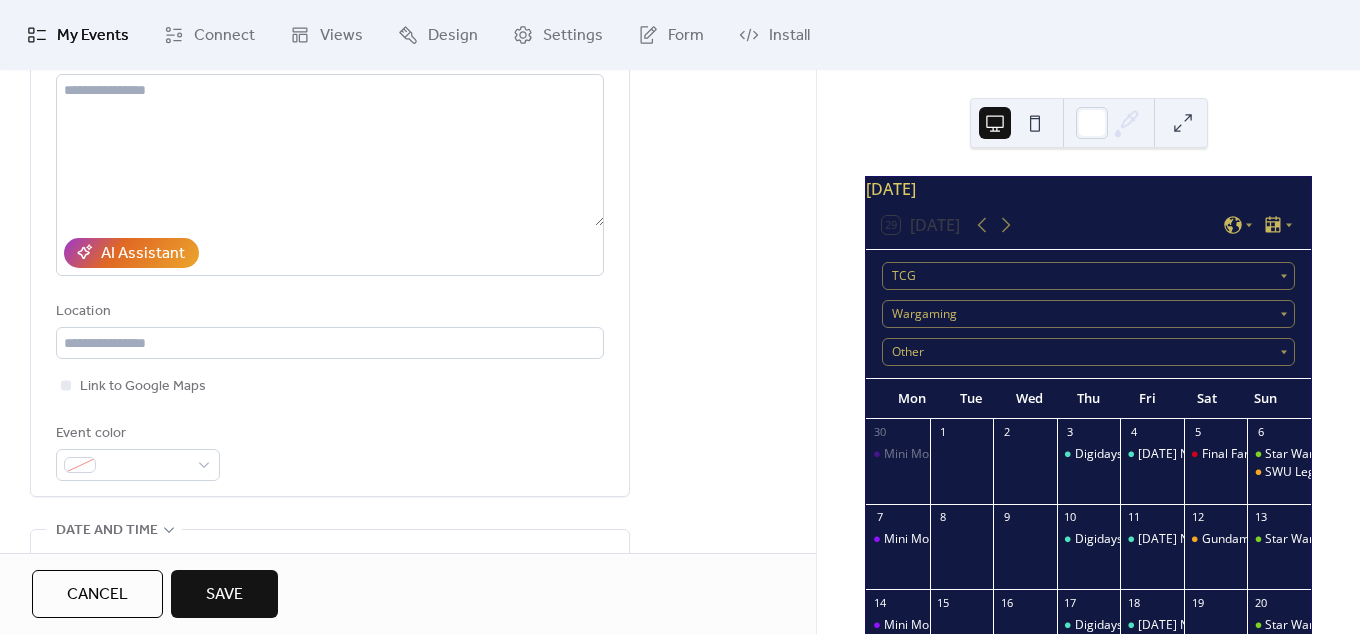 scroll, scrollTop: 546, scrollLeft: 0, axis: vertical 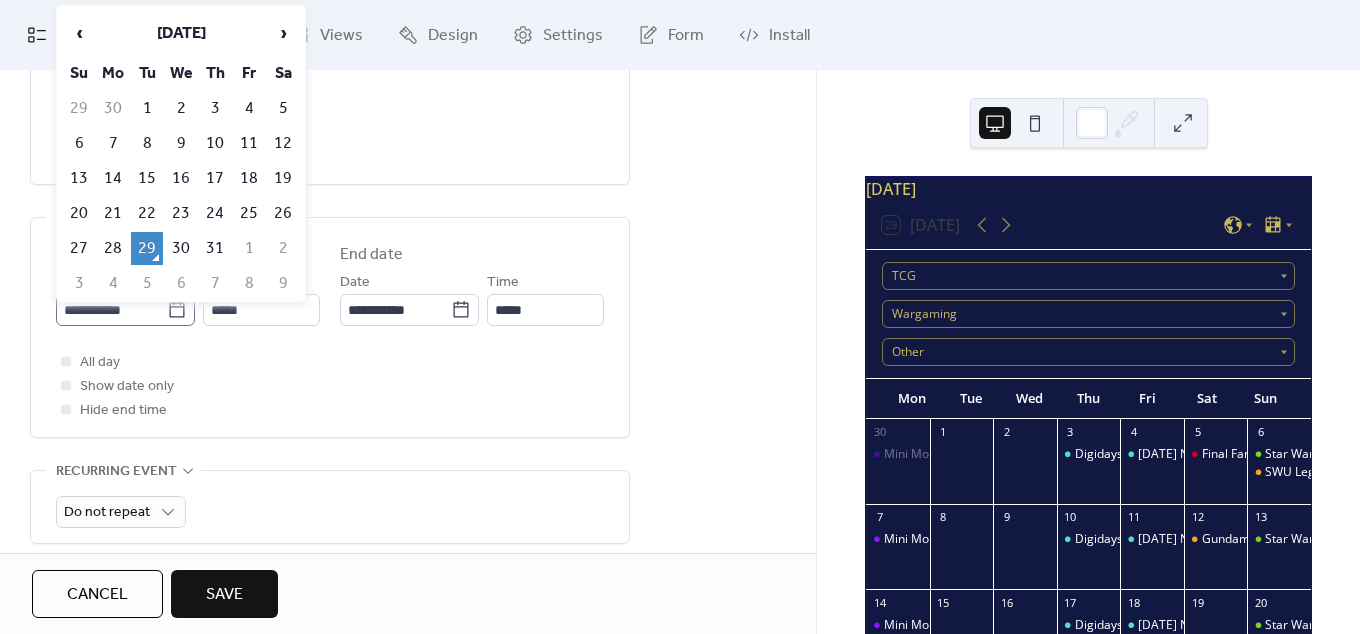 click 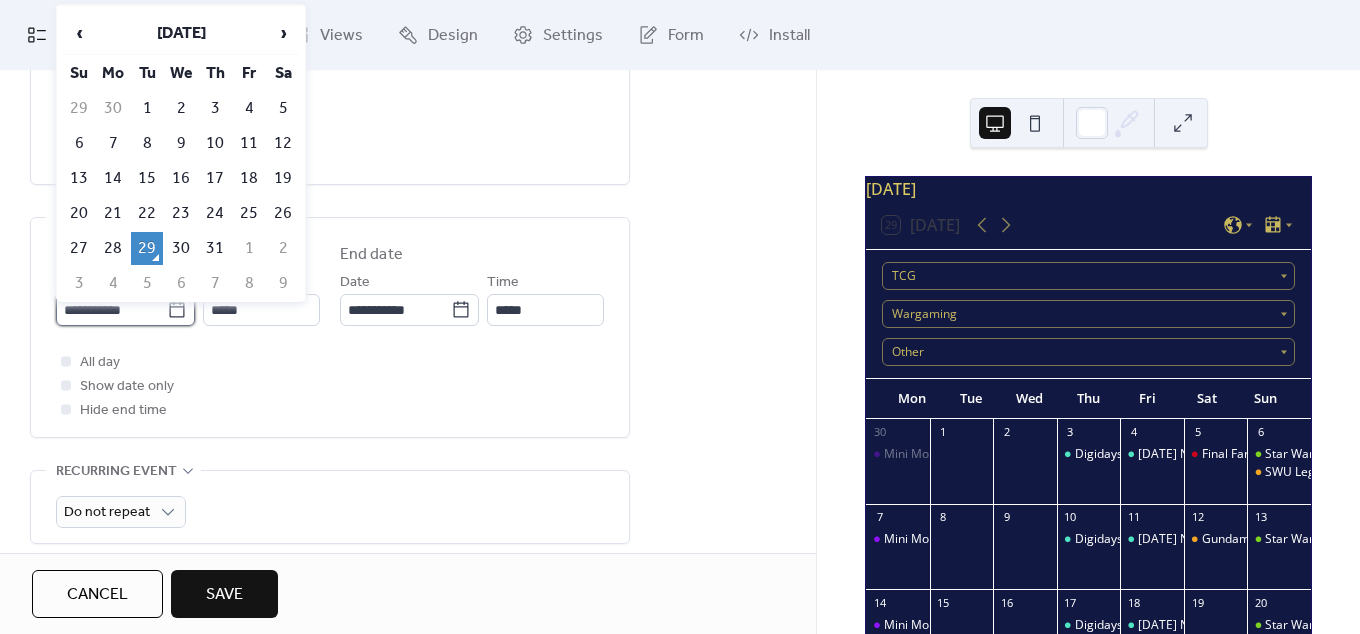 click on "**********" at bounding box center [111, 310] 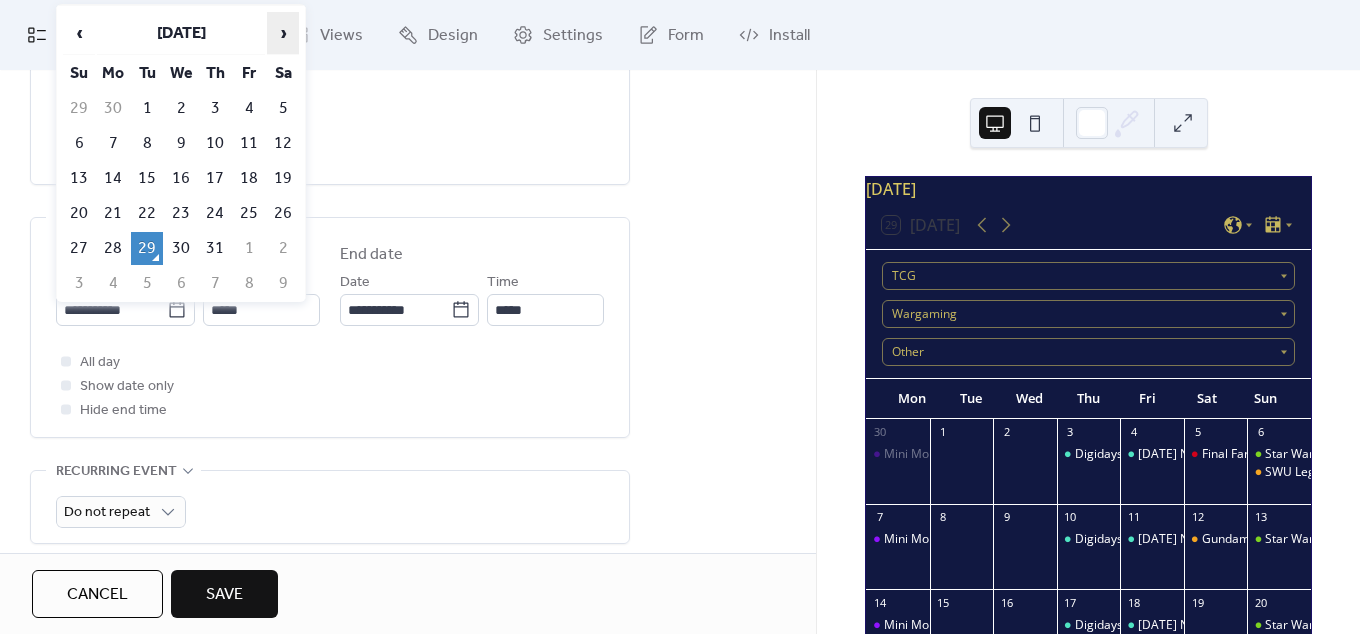 click on "›" at bounding box center (283, 33) 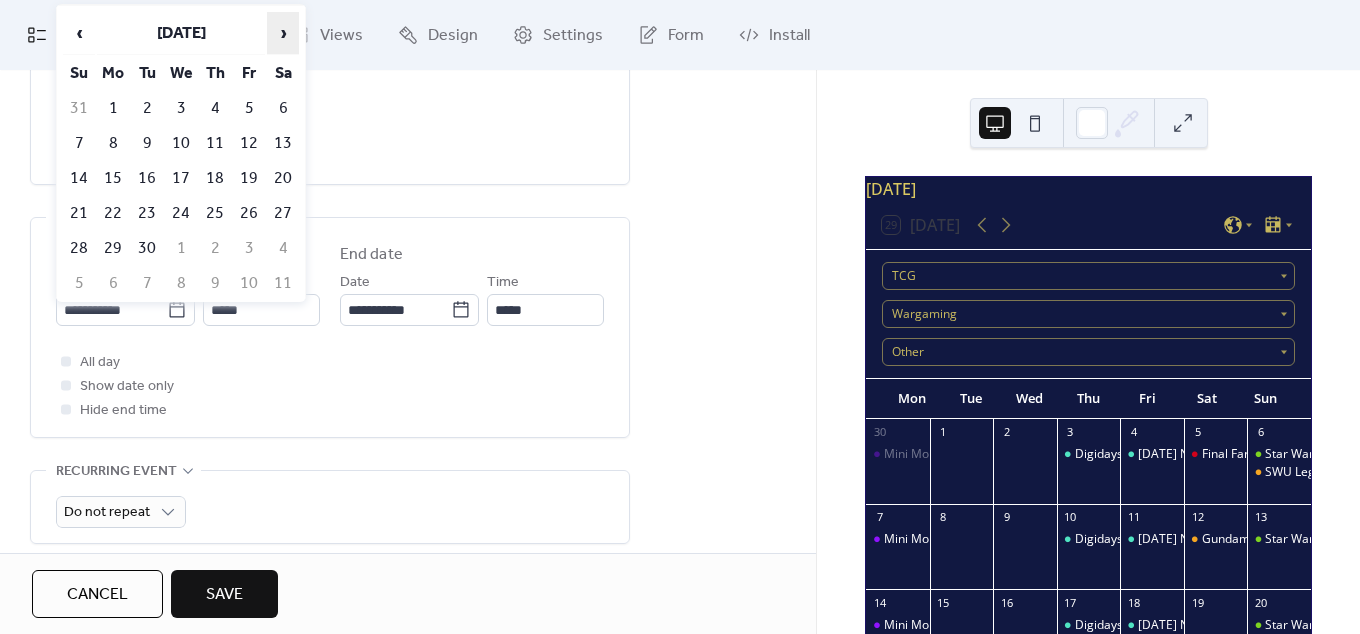 click on "›" at bounding box center (283, 33) 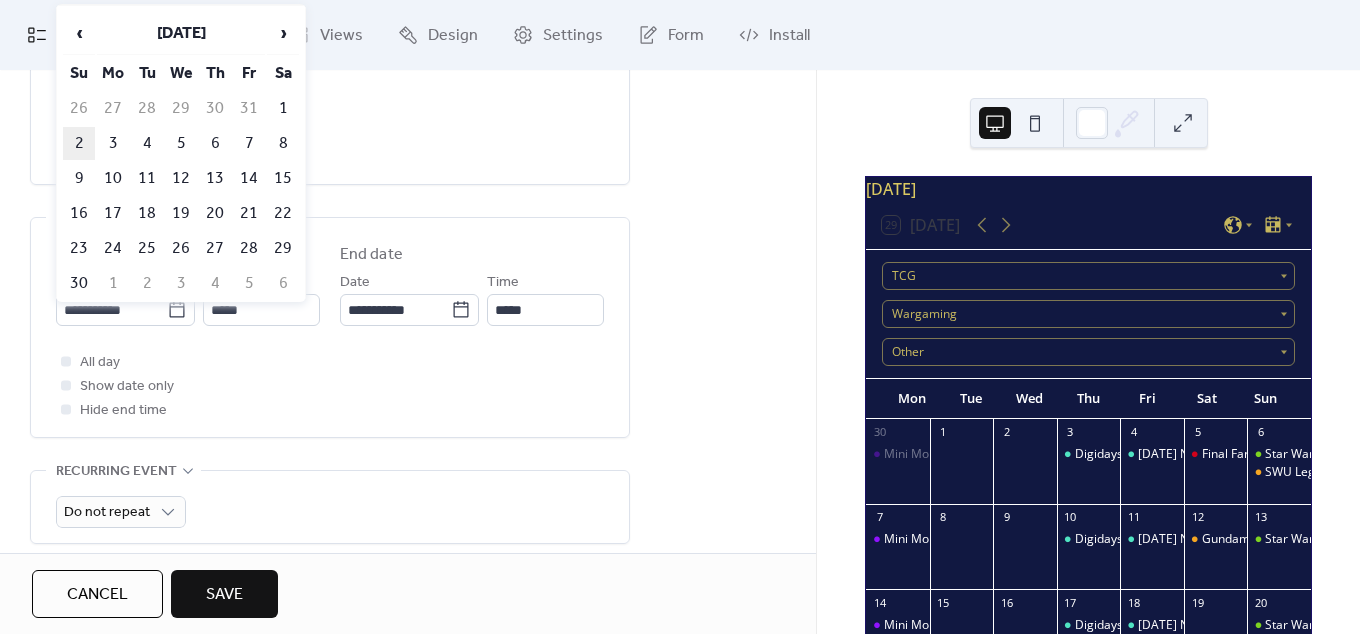 click on "2" at bounding box center [79, 143] 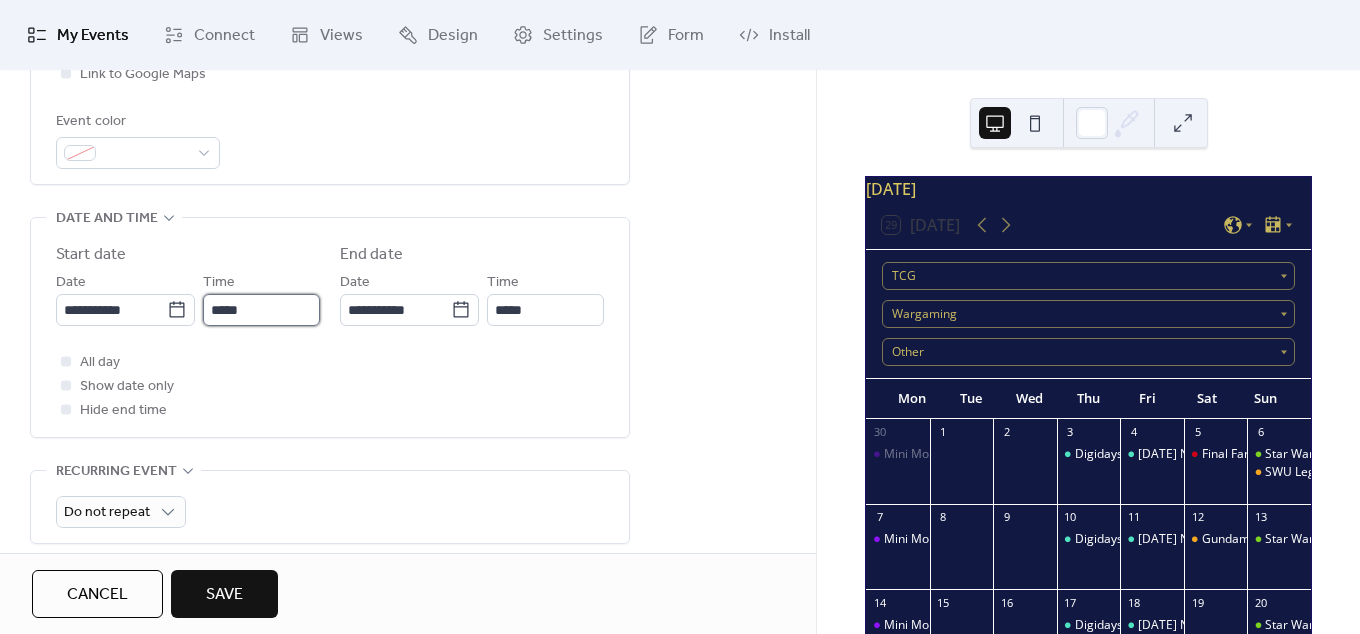 click on "*****" at bounding box center [261, 310] 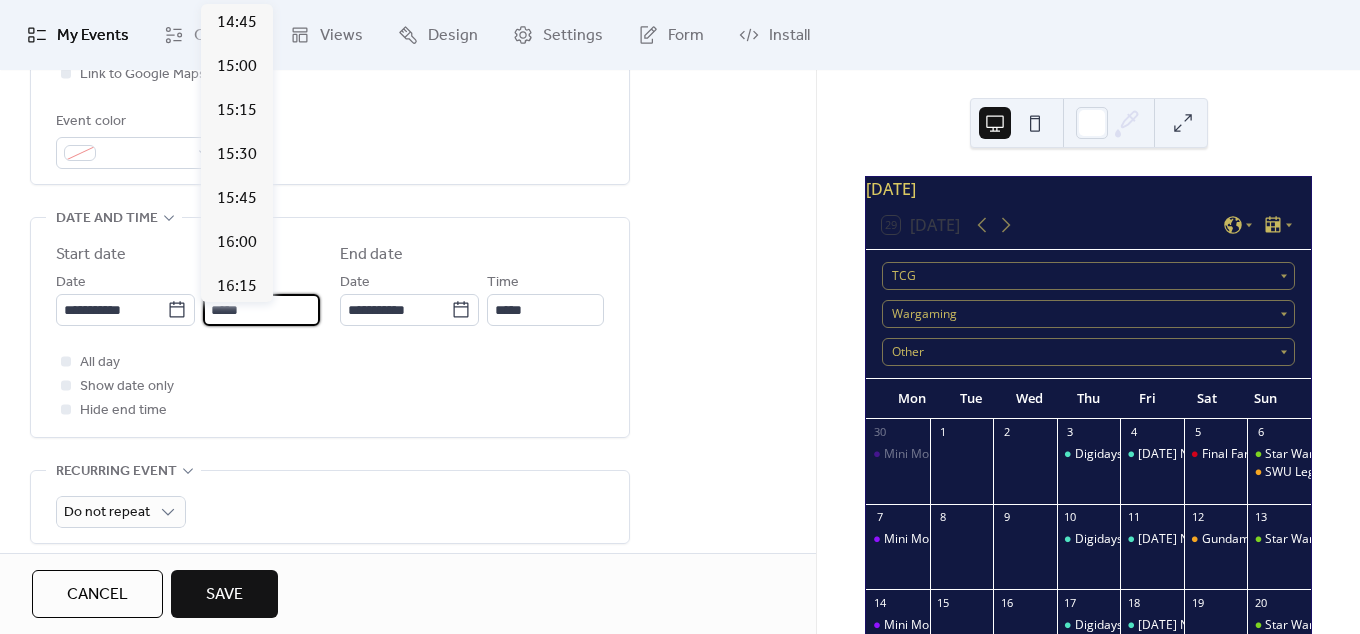 scroll, scrollTop: 2496, scrollLeft: 0, axis: vertical 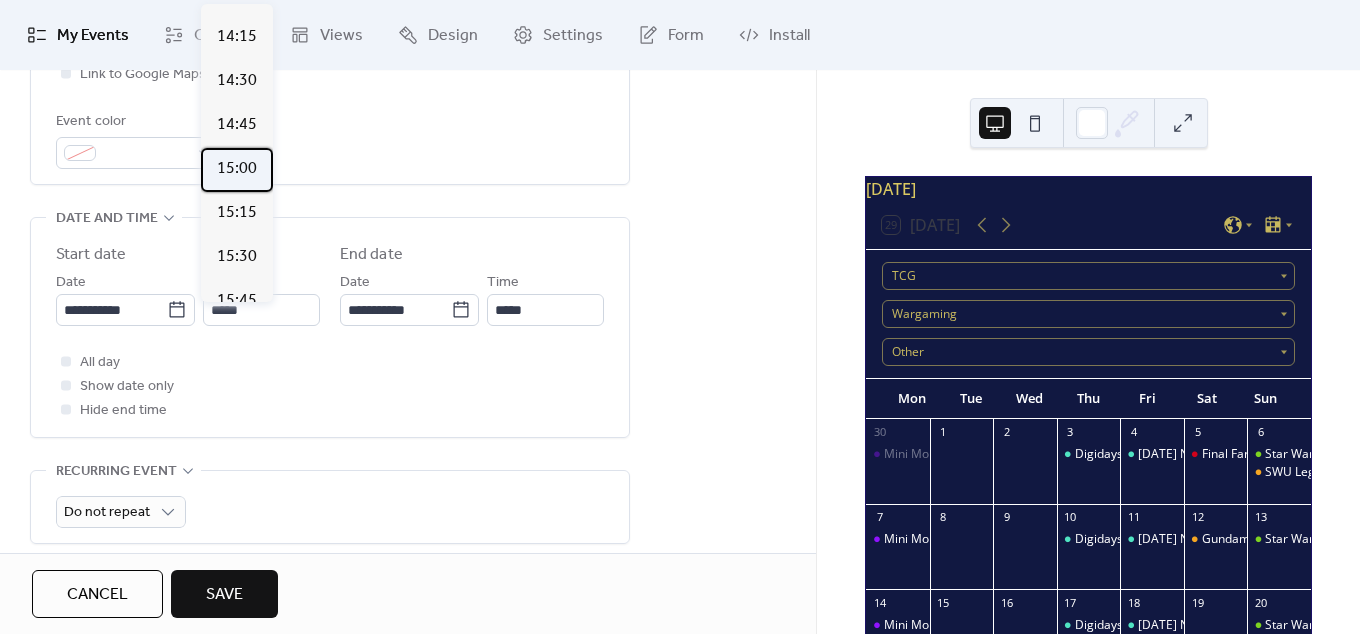 click on "15:00" at bounding box center [237, 169] 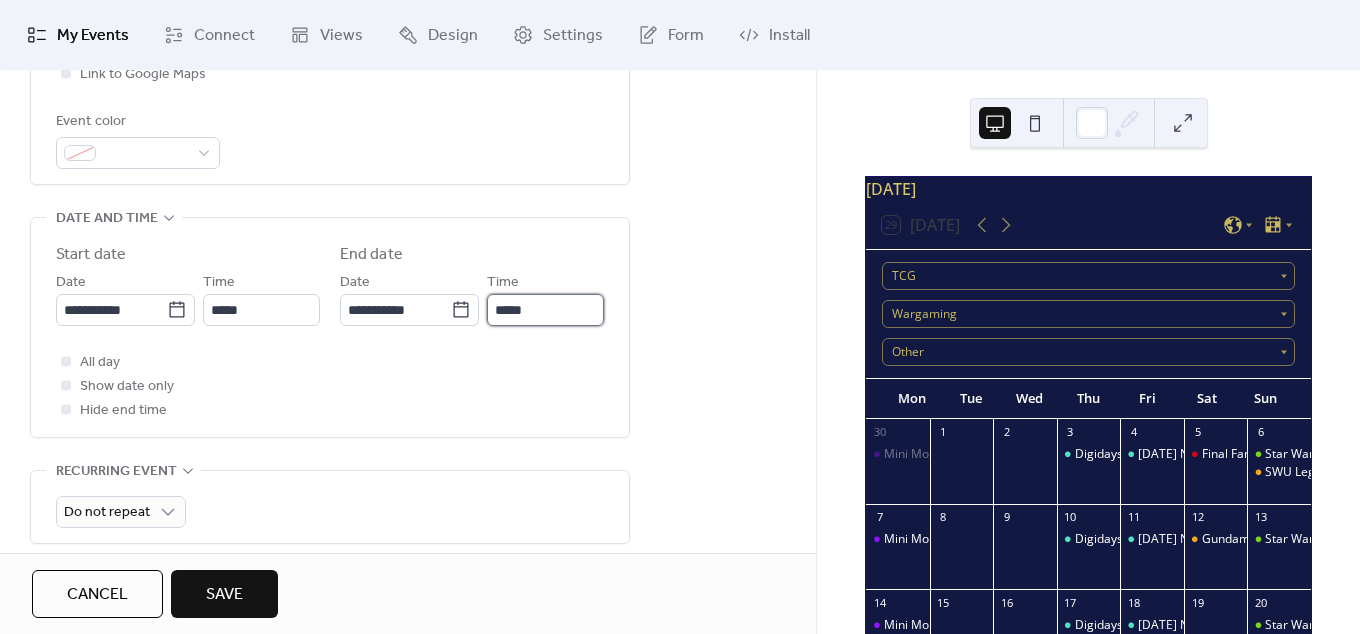 click on "*****" at bounding box center (545, 310) 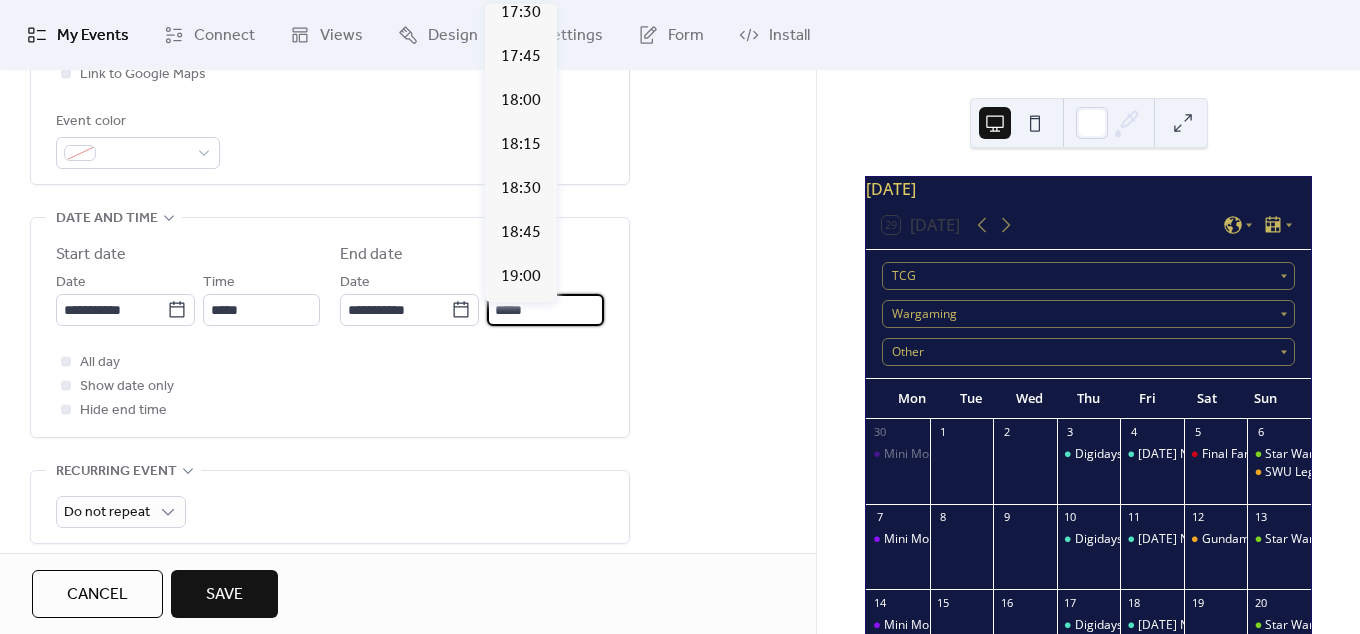 scroll, scrollTop: 612, scrollLeft: 0, axis: vertical 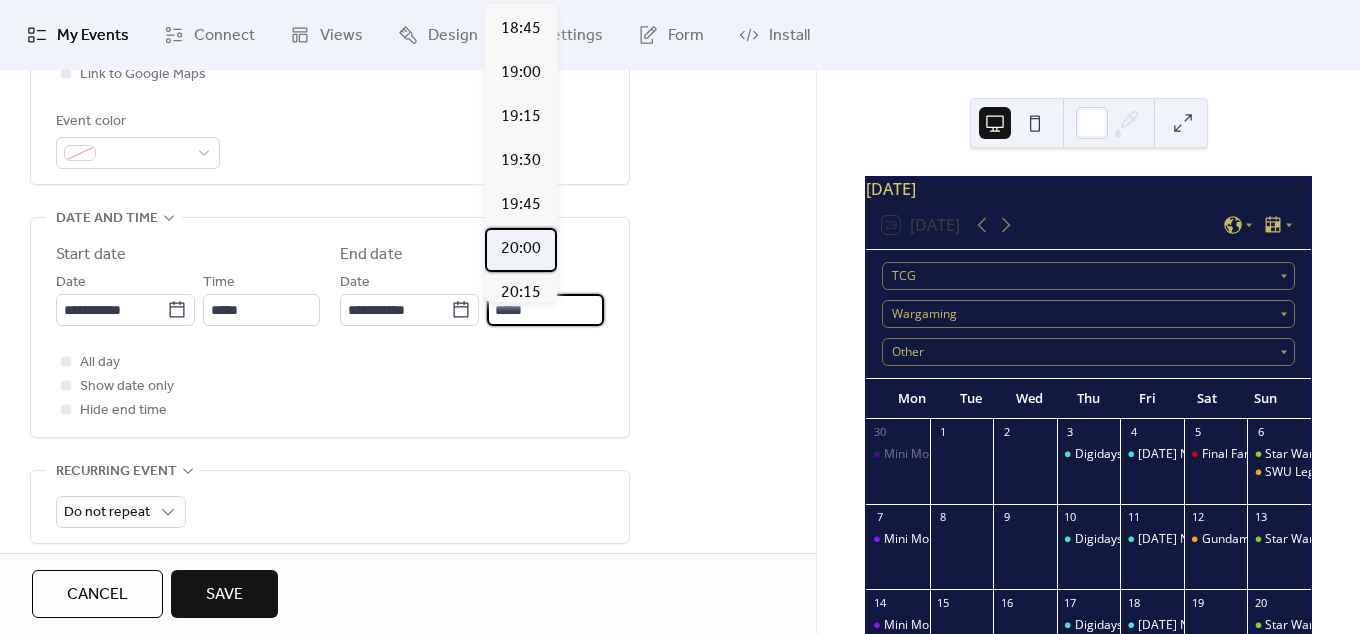 click on "20:00" at bounding box center [521, 249] 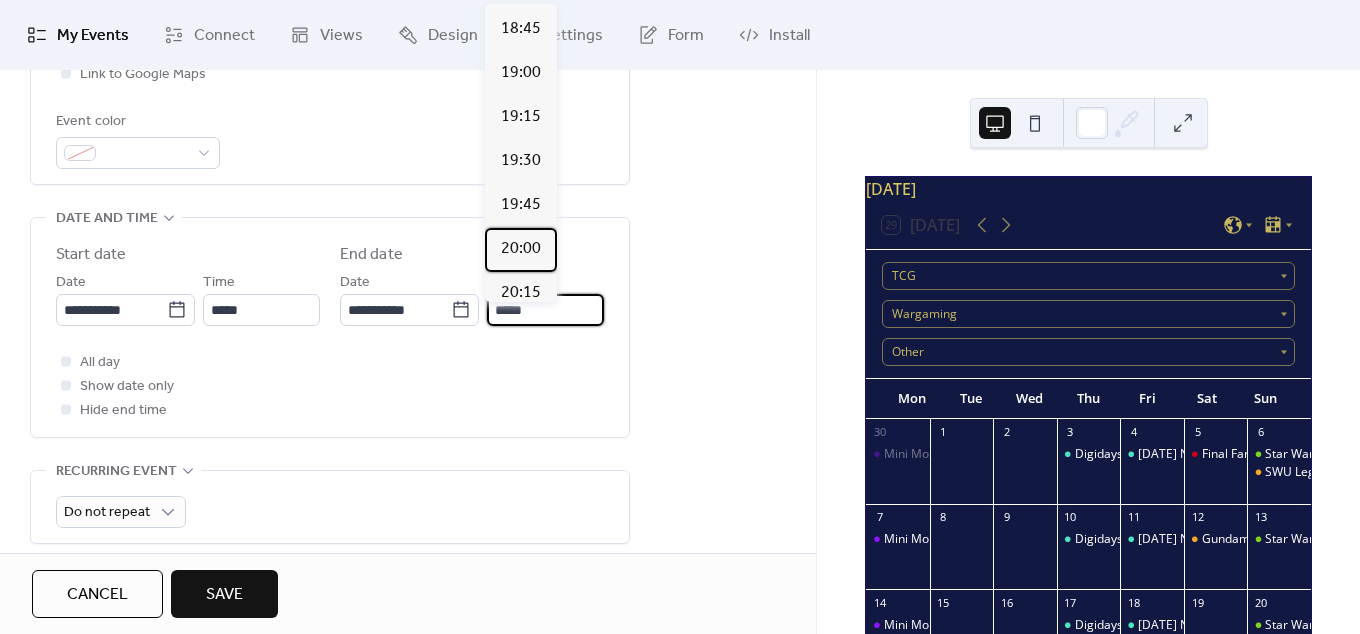 type on "*****" 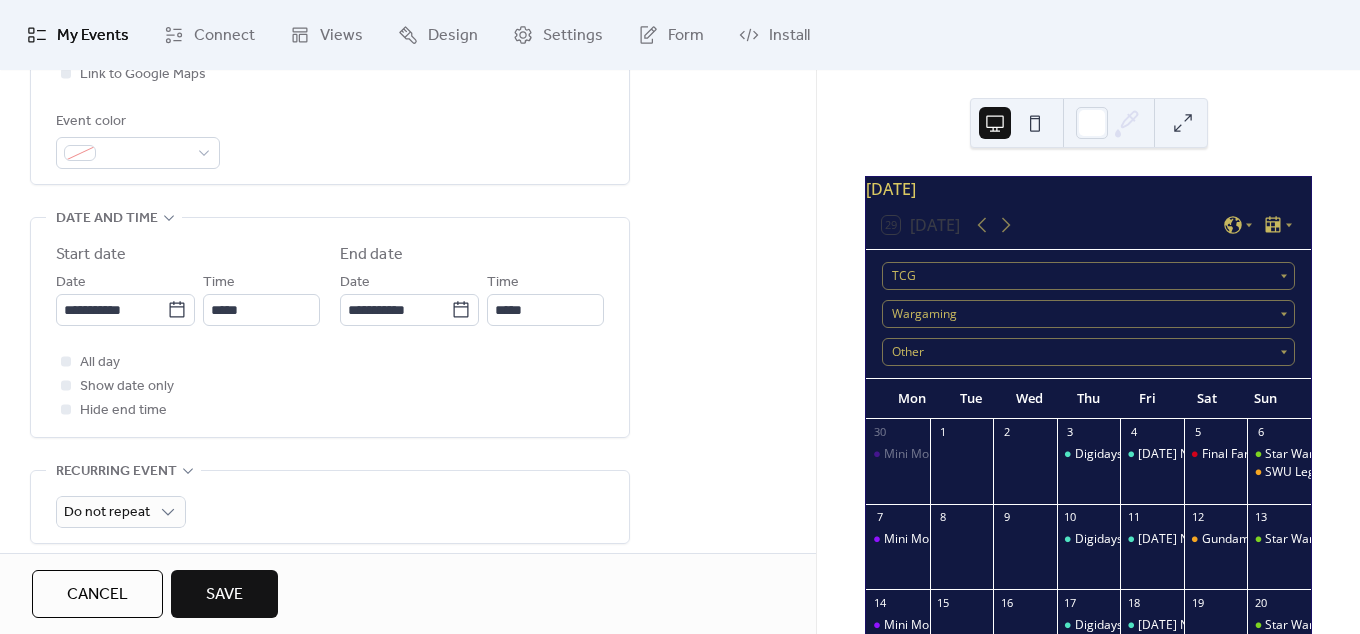scroll, scrollTop: 234, scrollLeft: 0, axis: vertical 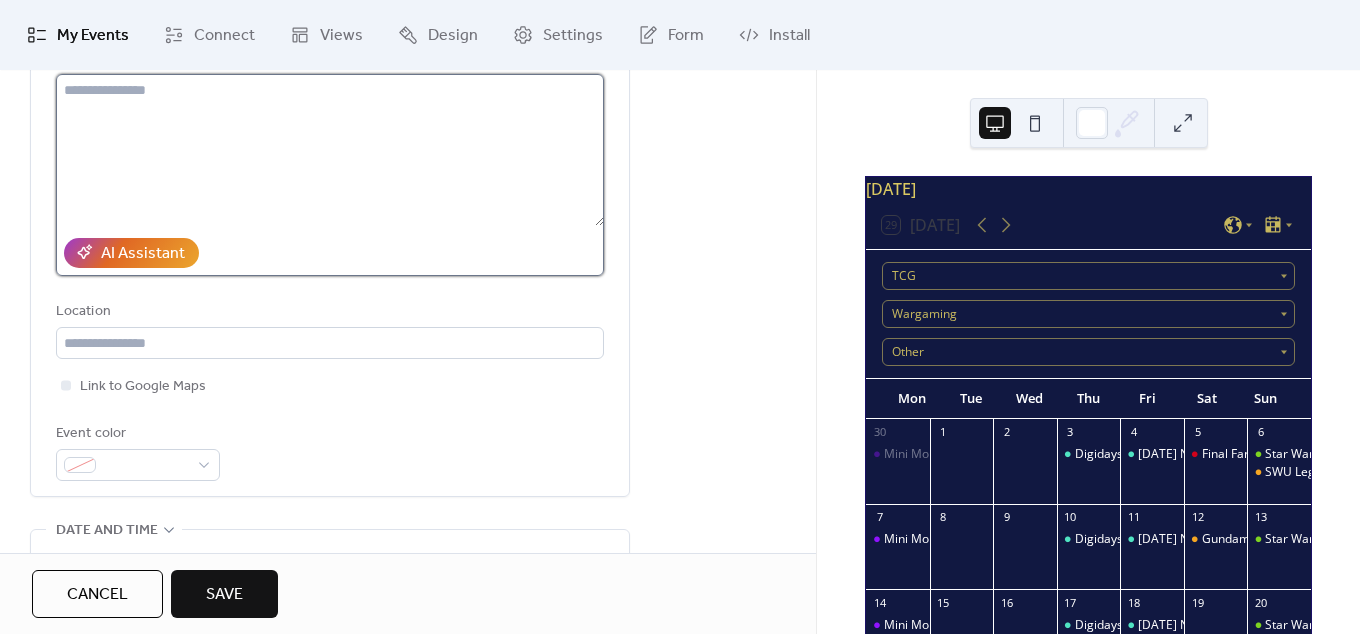 click at bounding box center [330, 150] 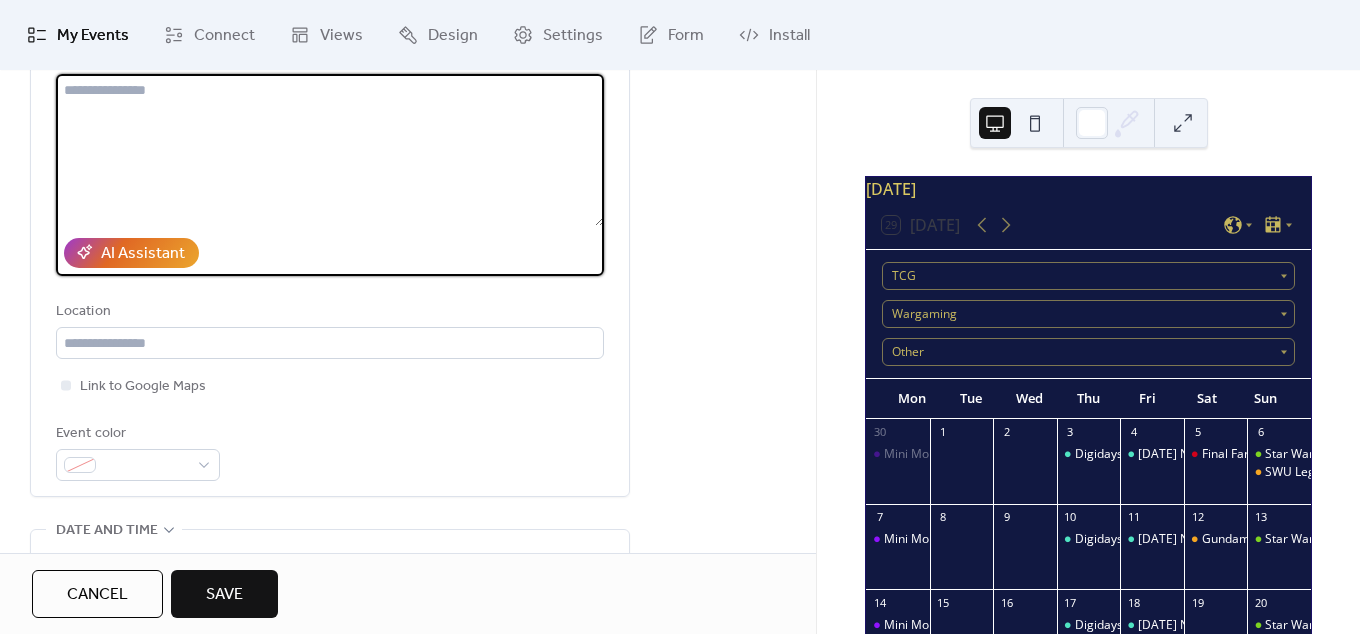 paste on "**********" 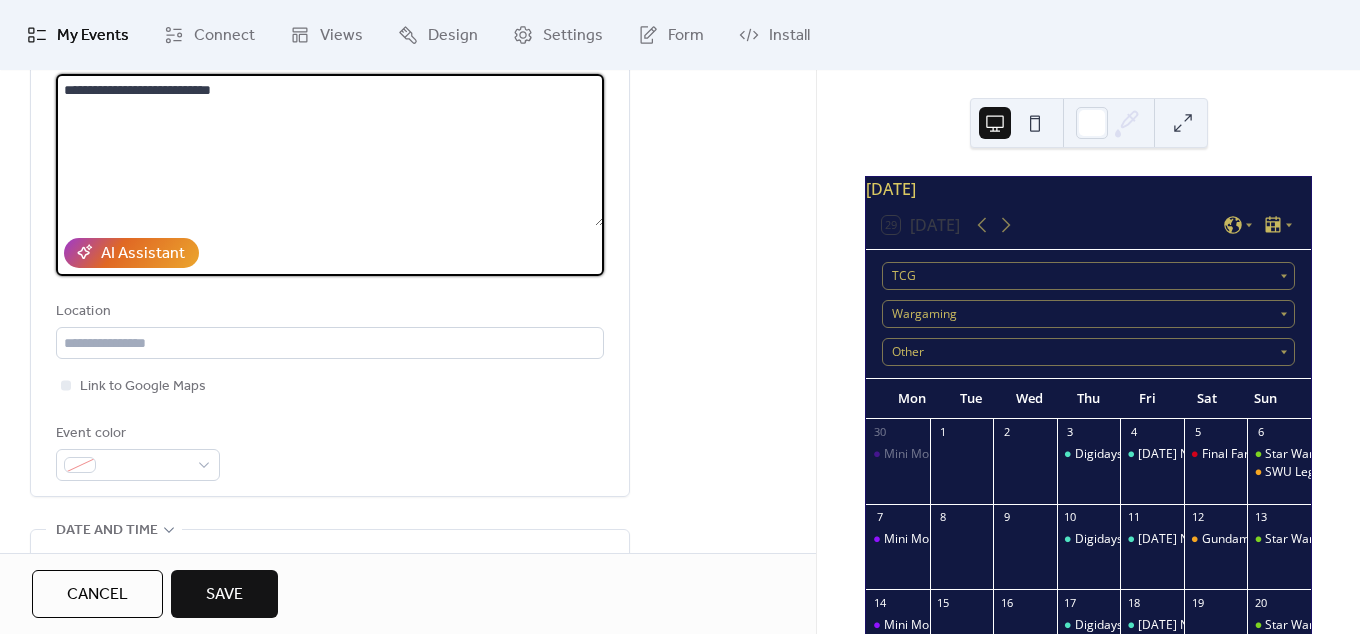 type on "**********" 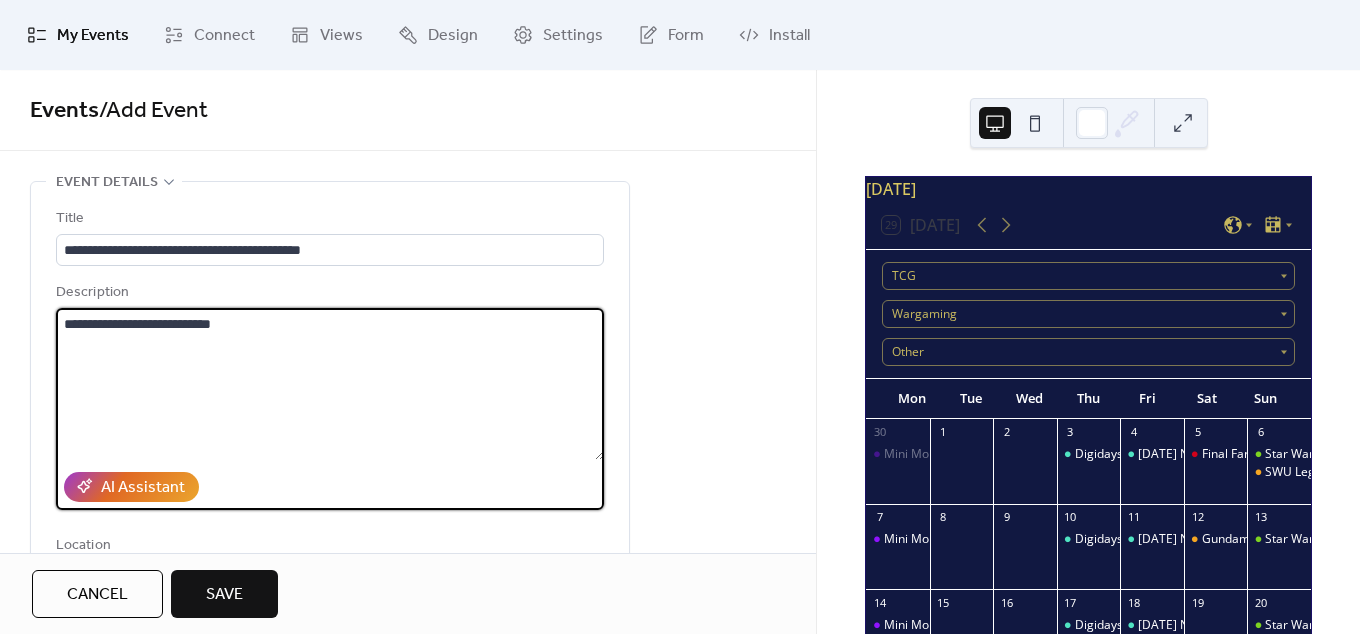 scroll, scrollTop: 546, scrollLeft: 0, axis: vertical 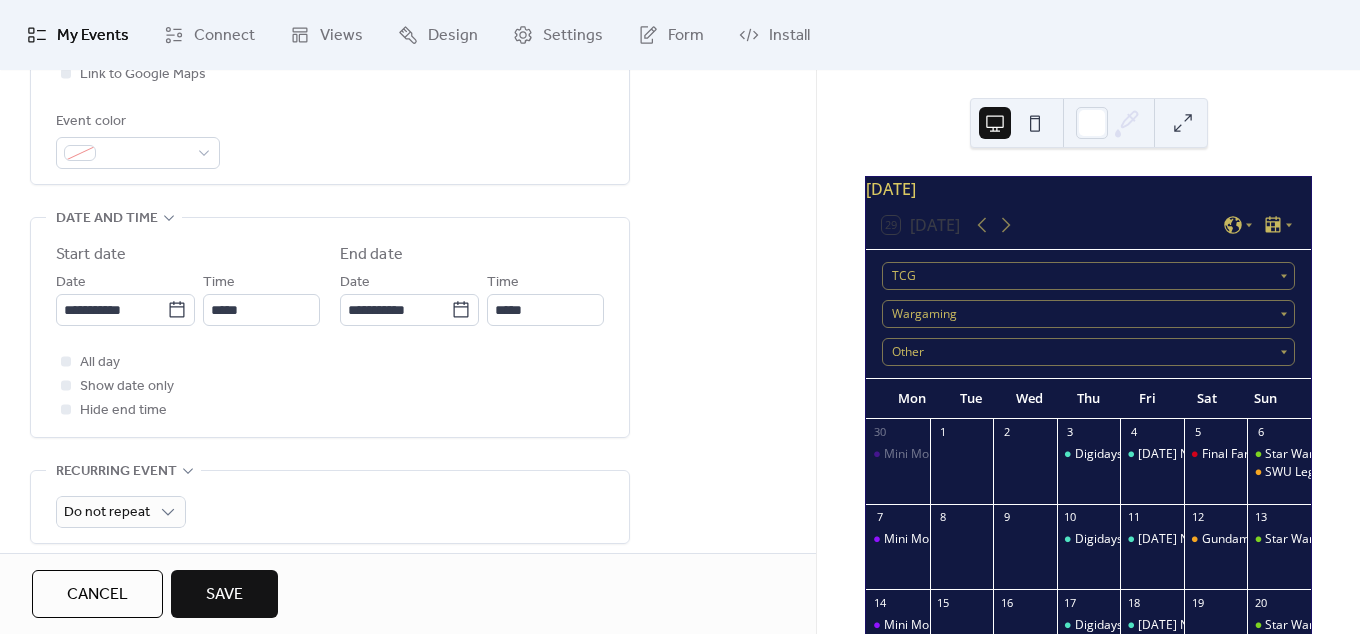 click on "Event color" at bounding box center [138, 139] 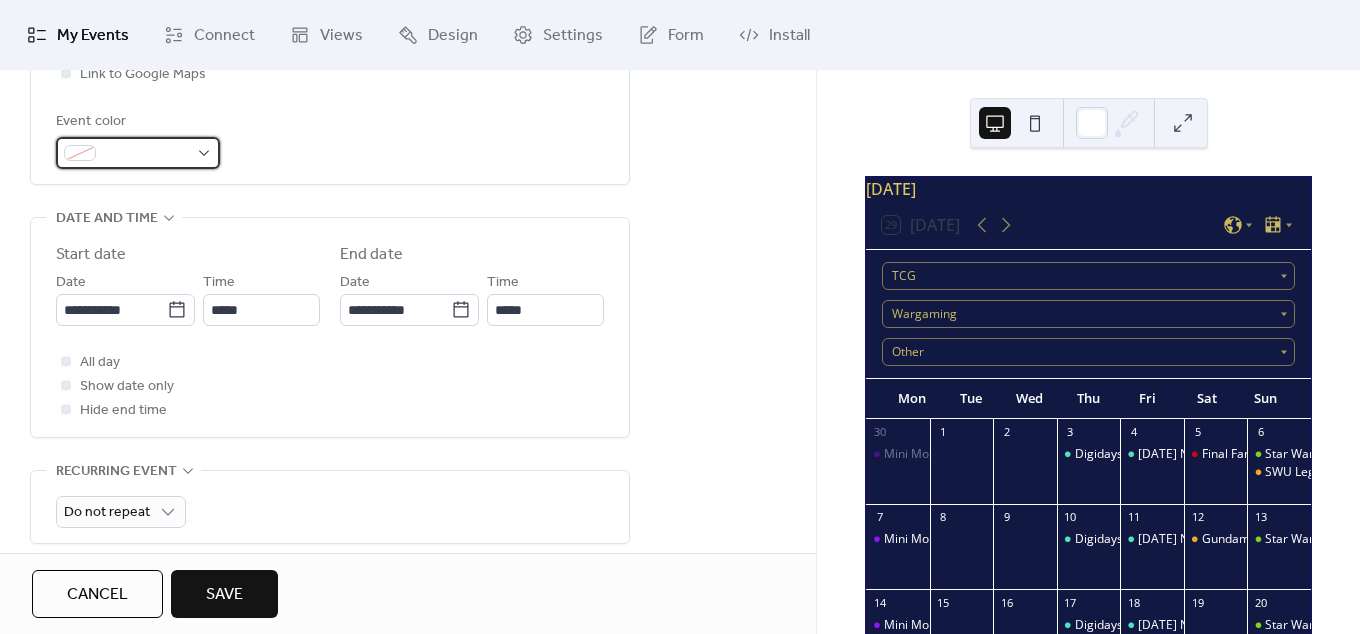 click at bounding box center [138, 153] 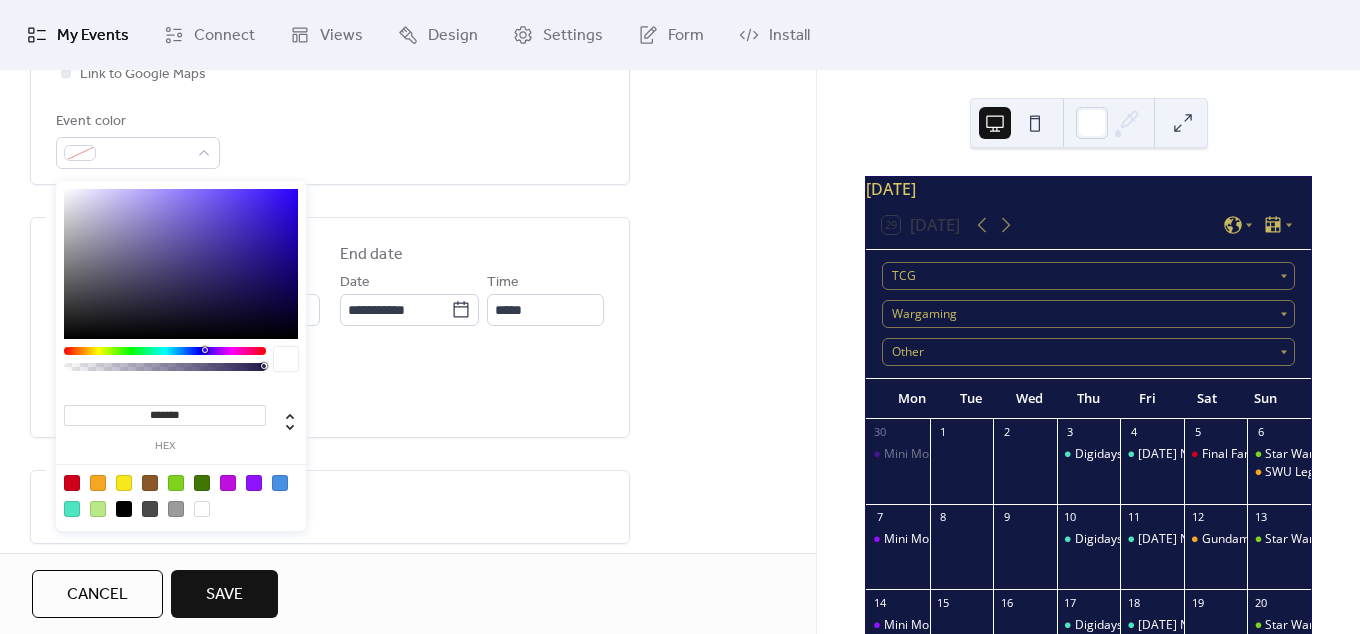 click at bounding box center [72, 483] 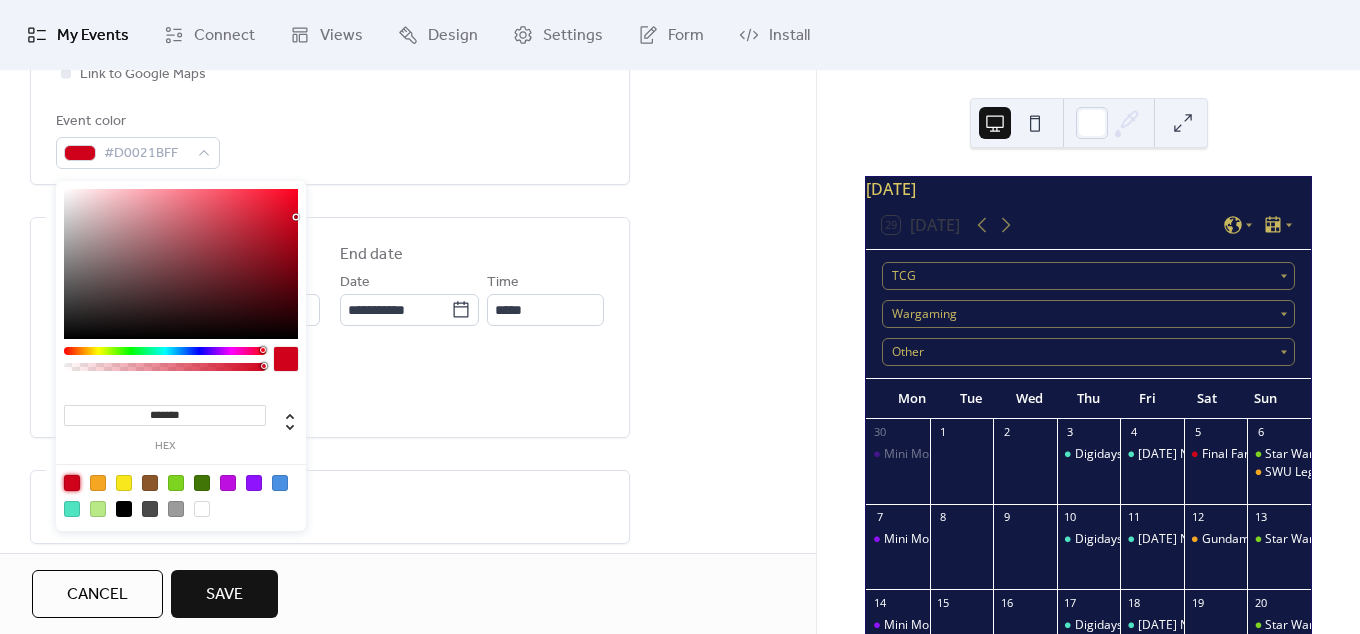 click on "All day Show date only Hide end time" at bounding box center (330, 386) 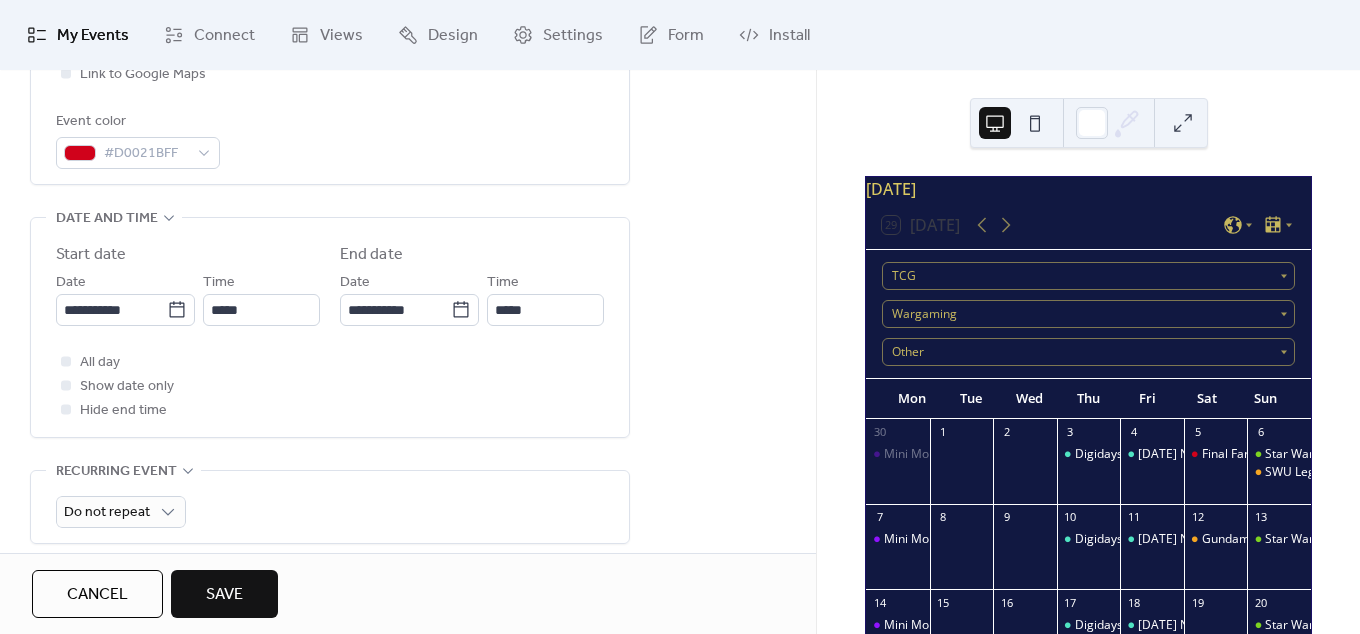 scroll, scrollTop: 780, scrollLeft: 0, axis: vertical 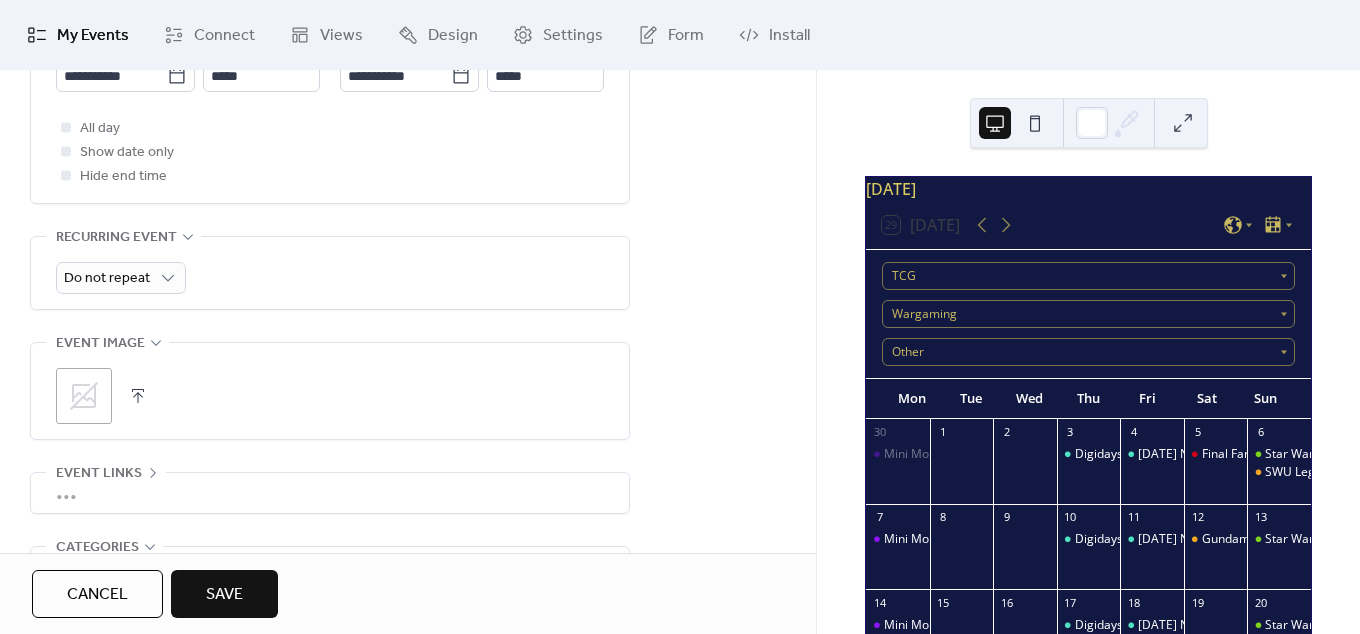 click 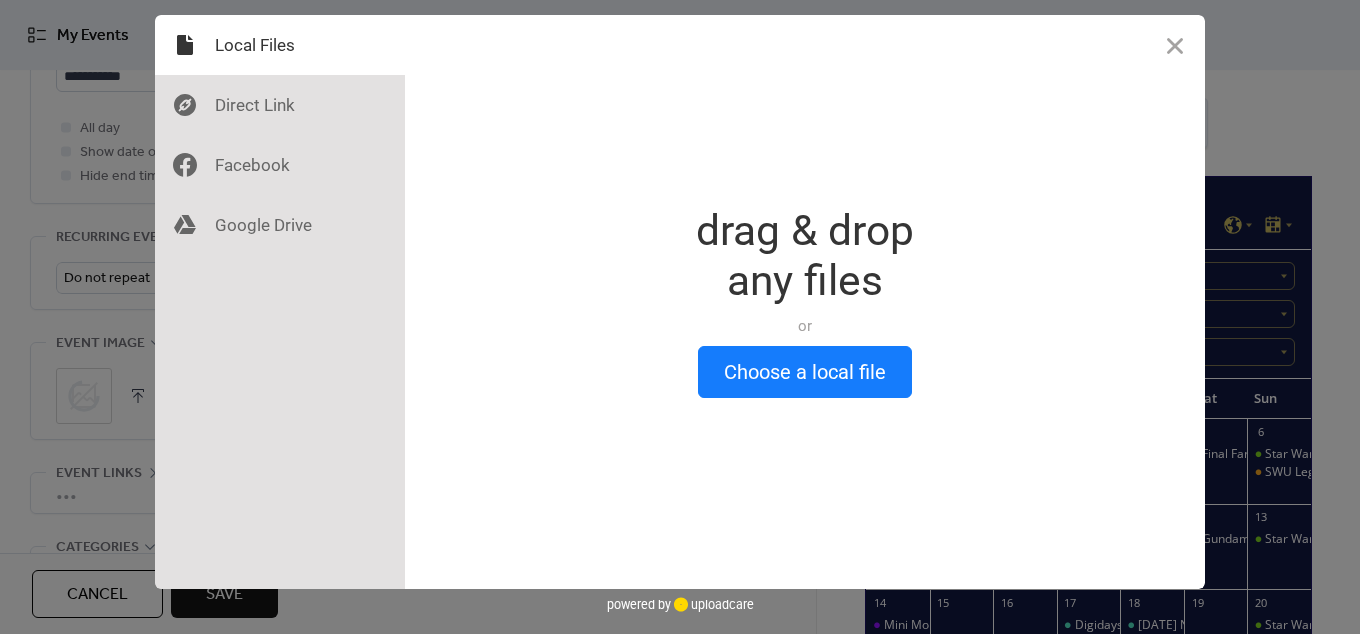 scroll, scrollTop: 780, scrollLeft: 0, axis: vertical 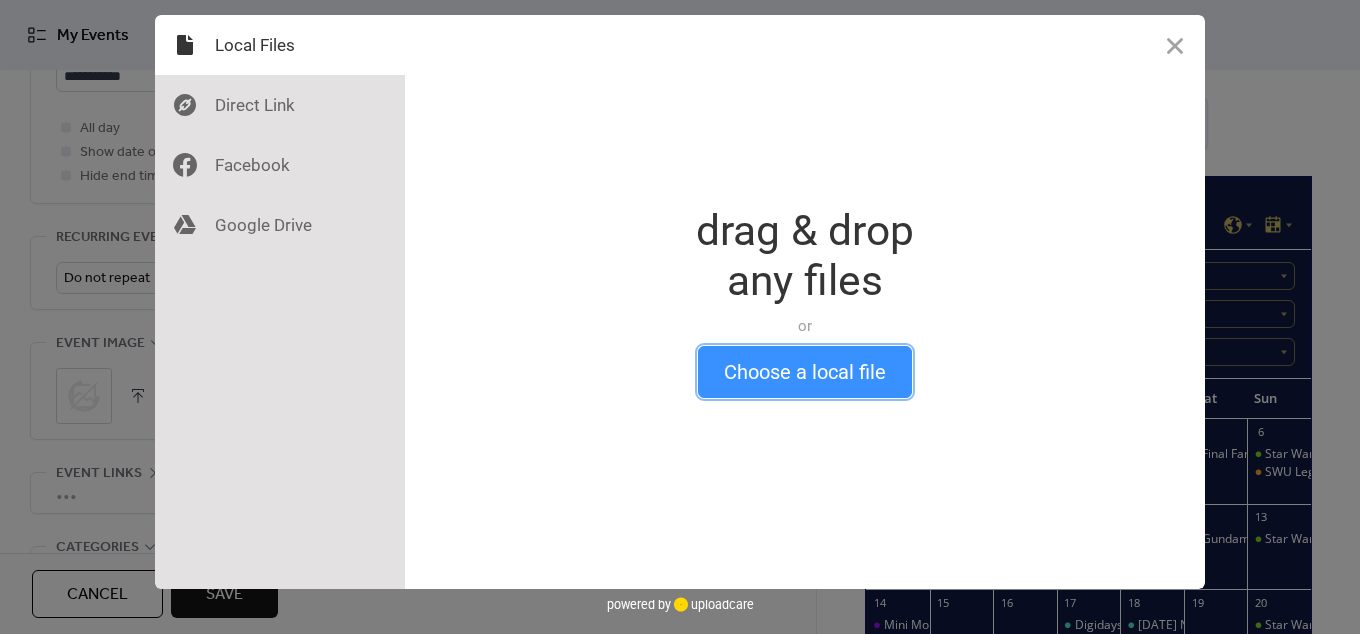 click on "Choose a local file" at bounding box center (805, 372) 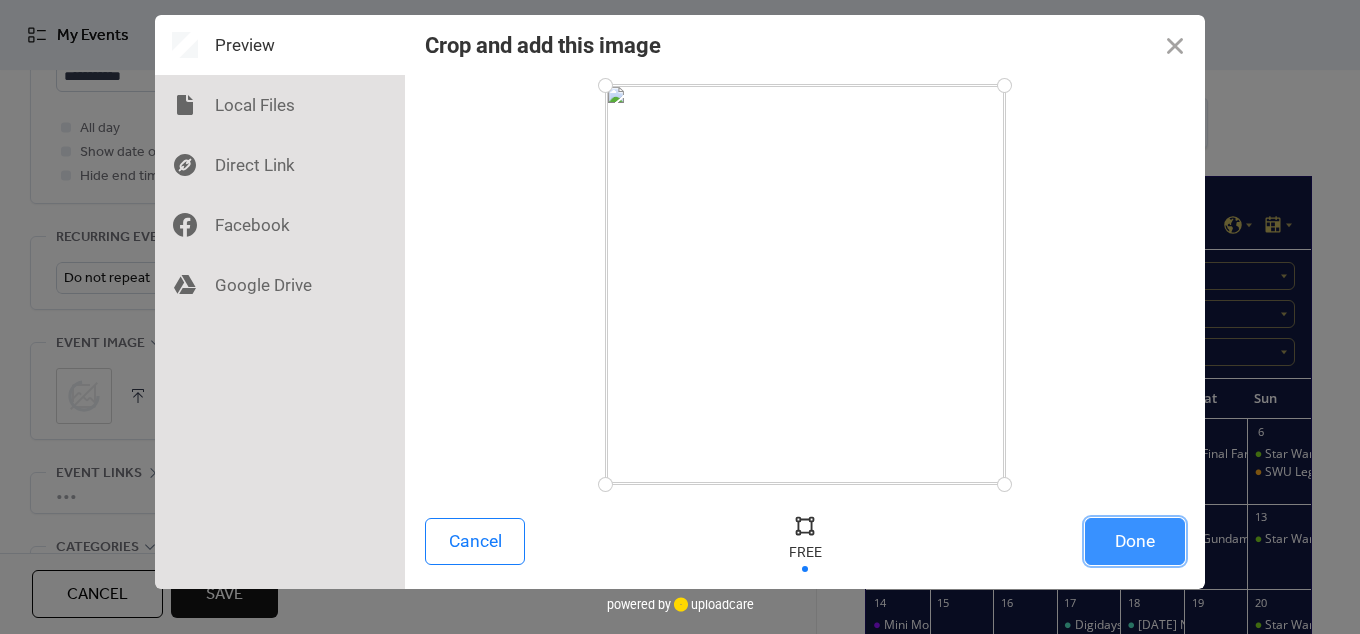 click on "Done" at bounding box center [1135, 541] 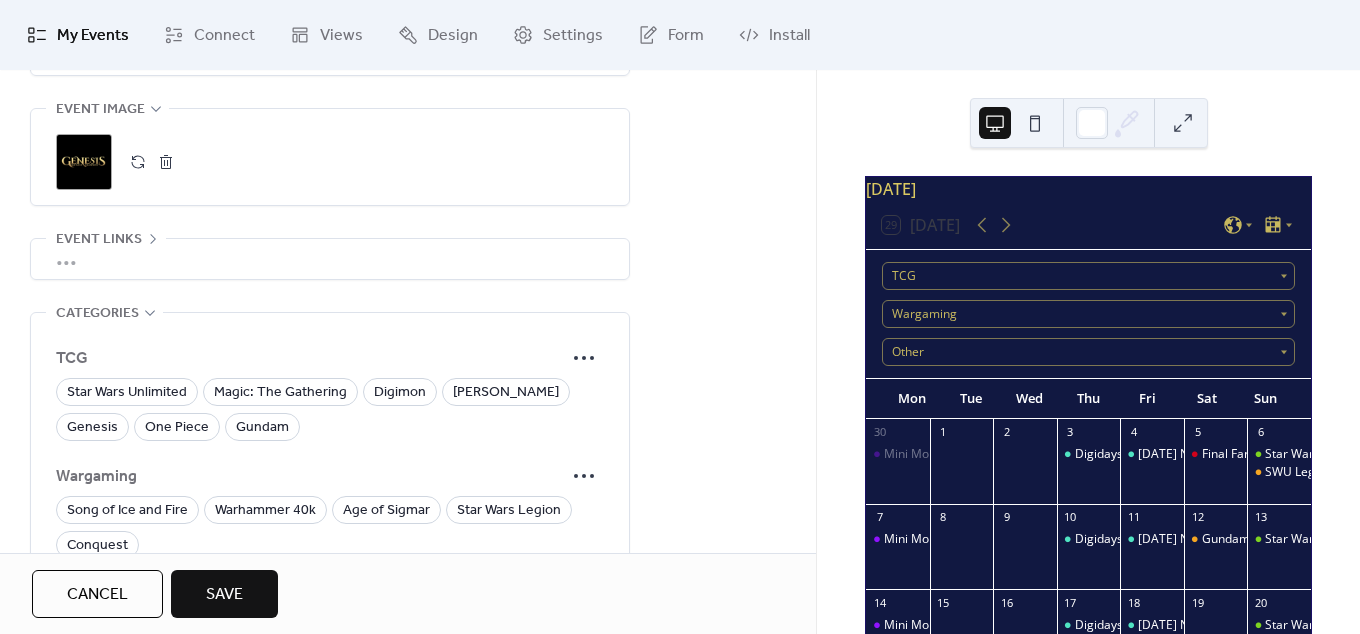 scroll, scrollTop: 1170, scrollLeft: 0, axis: vertical 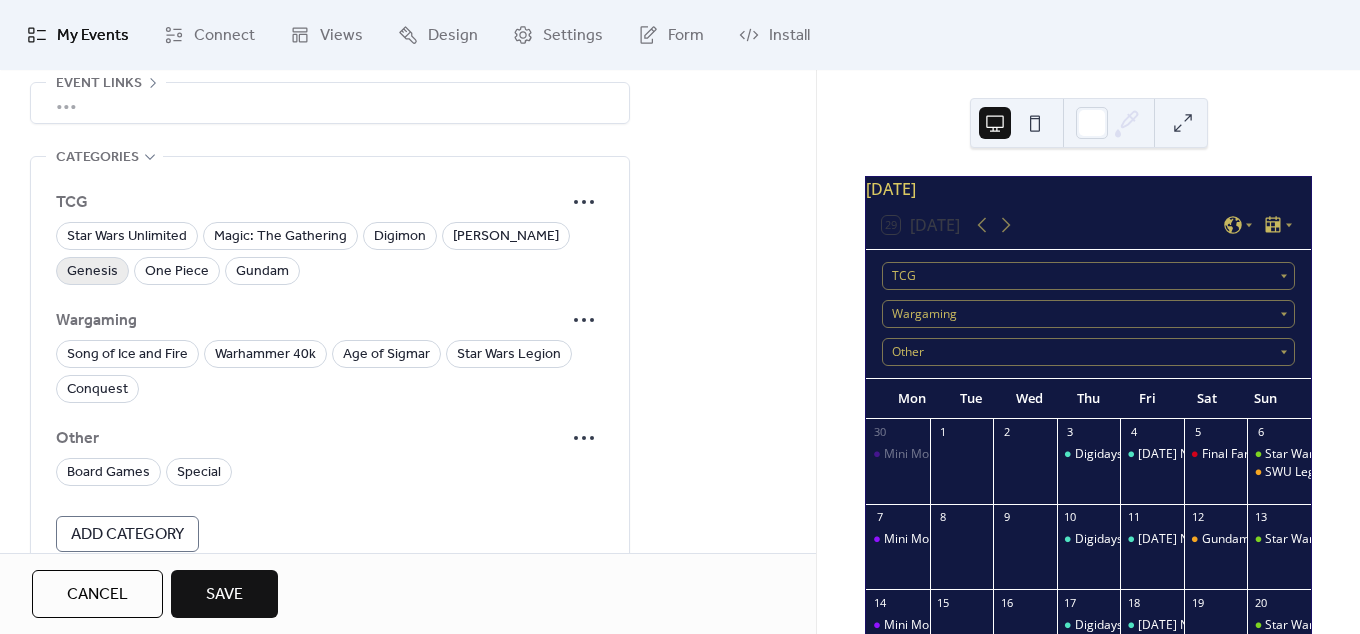click on "Genesis" at bounding box center [92, 271] 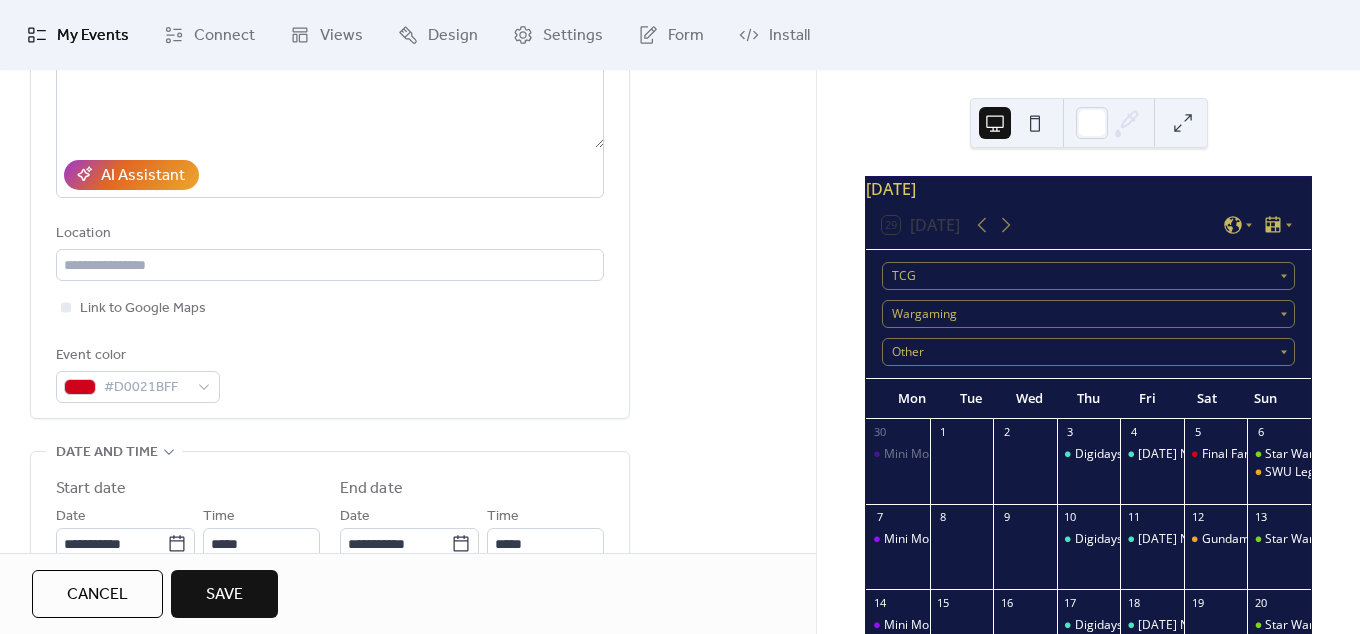 scroll, scrollTop: 78, scrollLeft: 0, axis: vertical 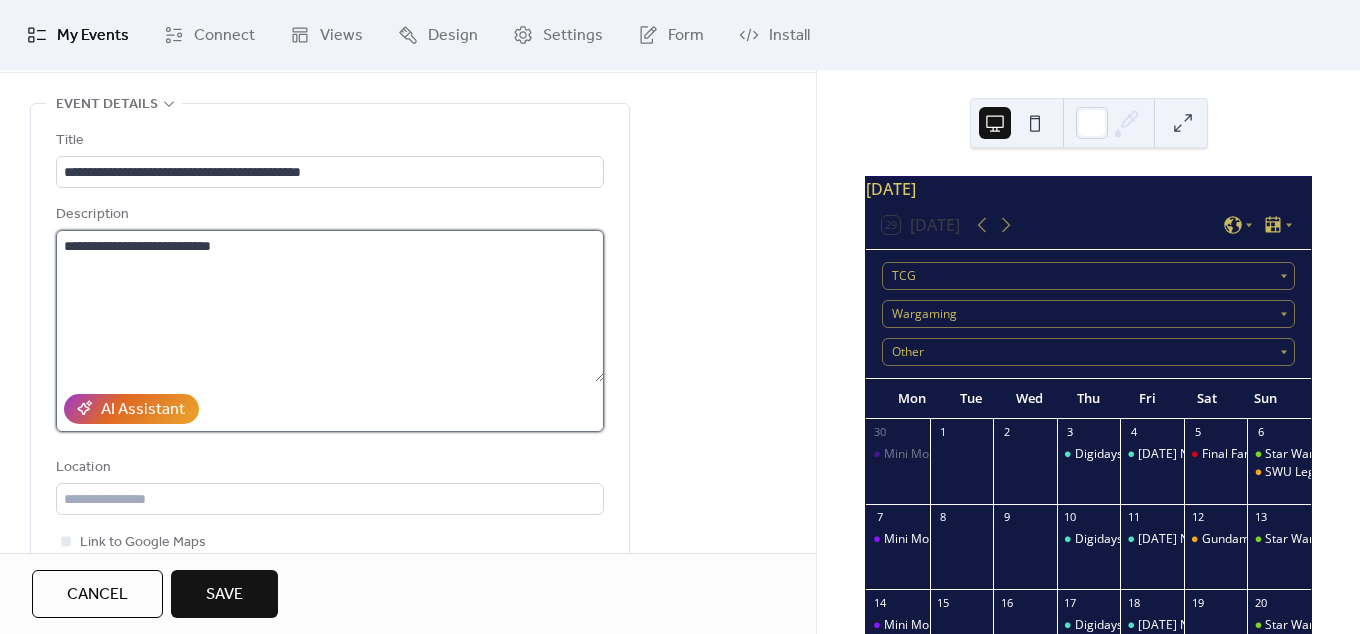 click on "**********" at bounding box center (330, 306) 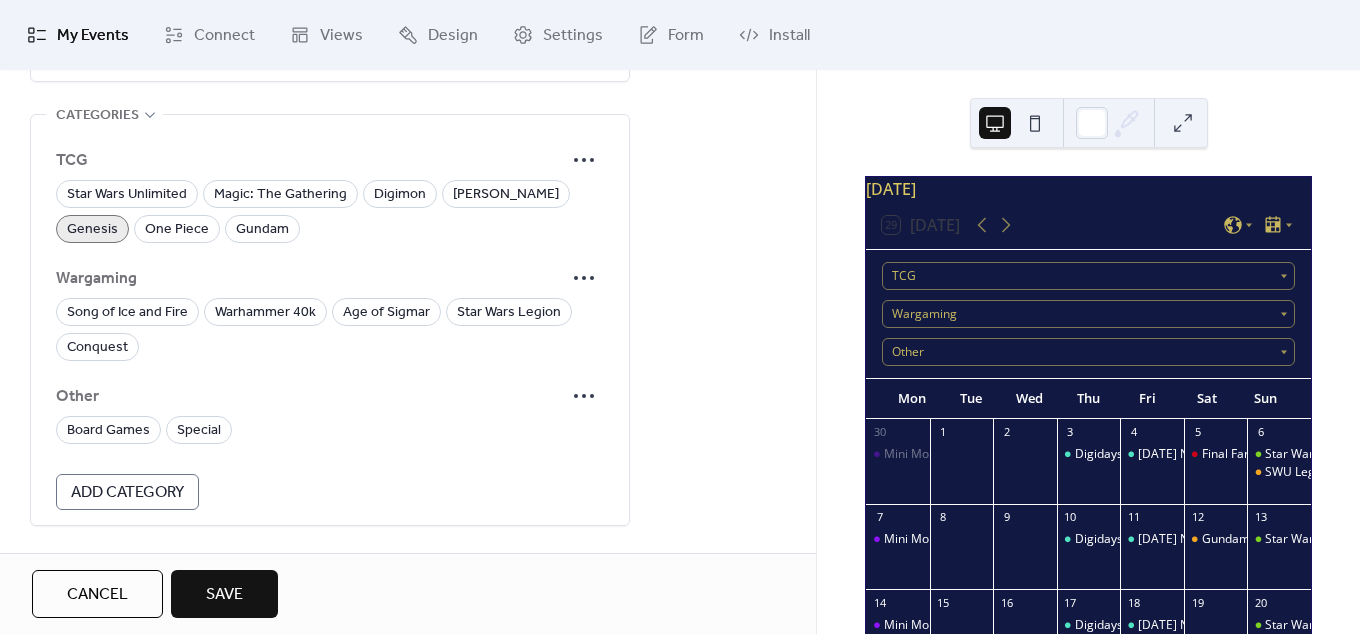 scroll, scrollTop: 1368, scrollLeft: 0, axis: vertical 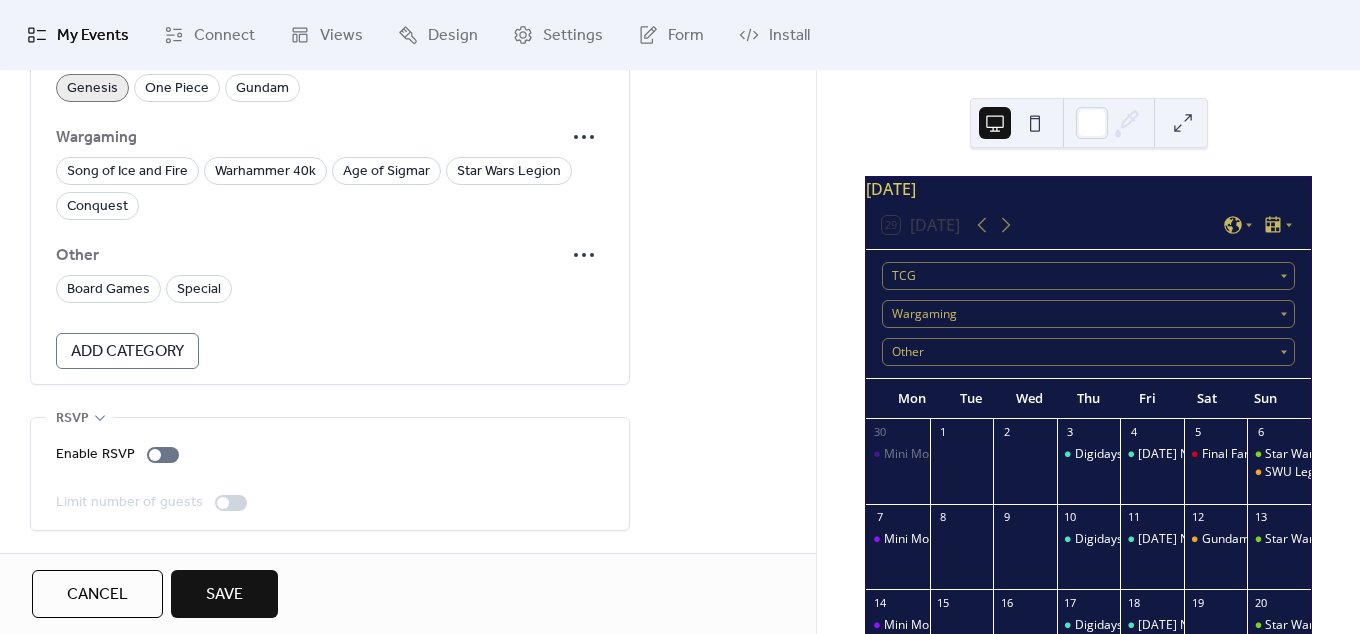 click on "Save" at bounding box center [224, 595] 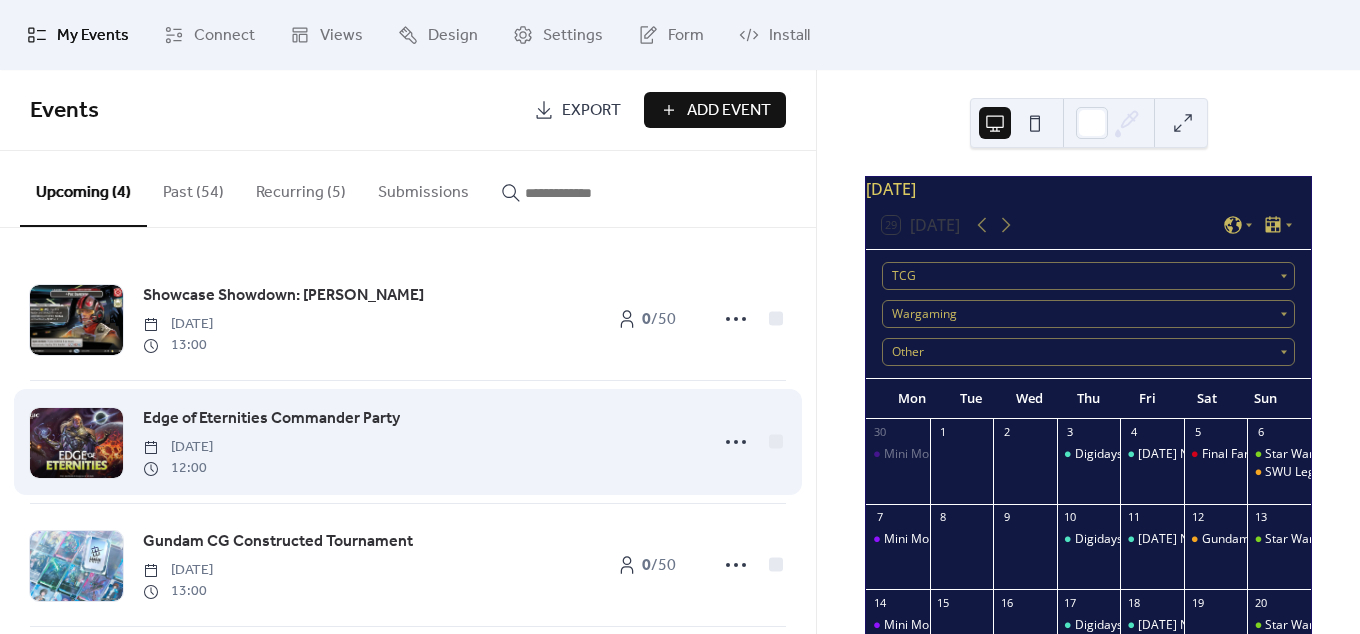 scroll, scrollTop: 150, scrollLeft: 0, axis: vertical 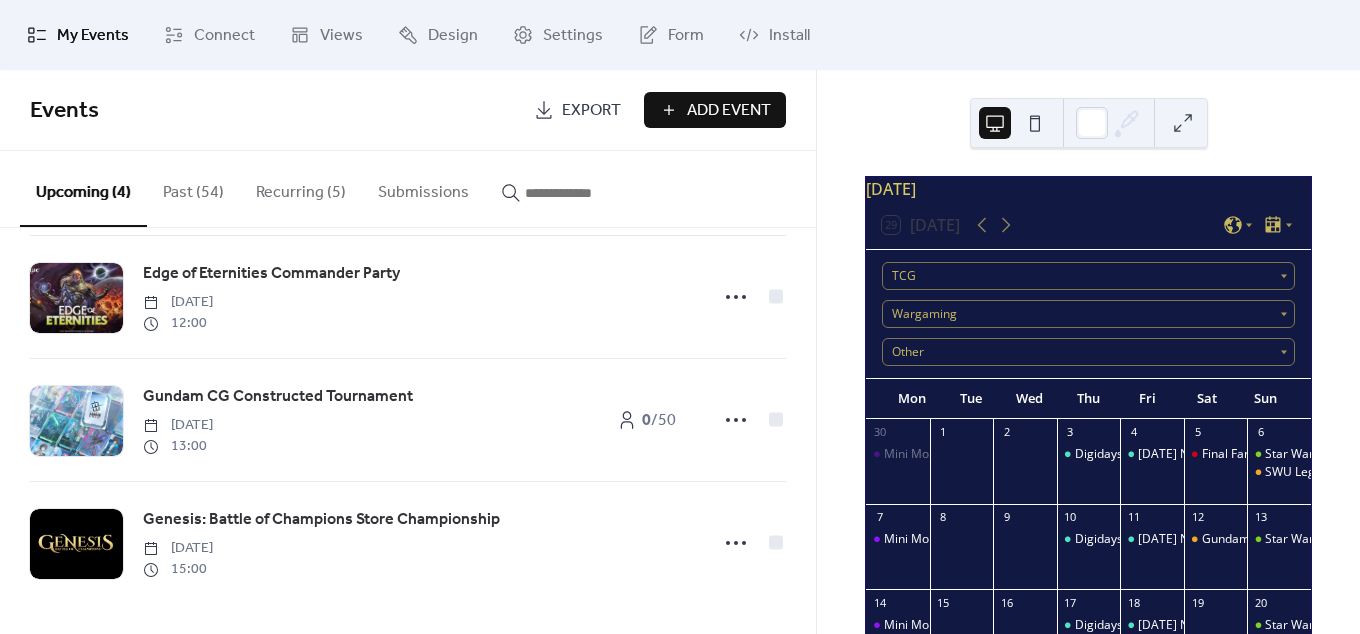 click on "Past (54)" at bounding box center [193, 188] 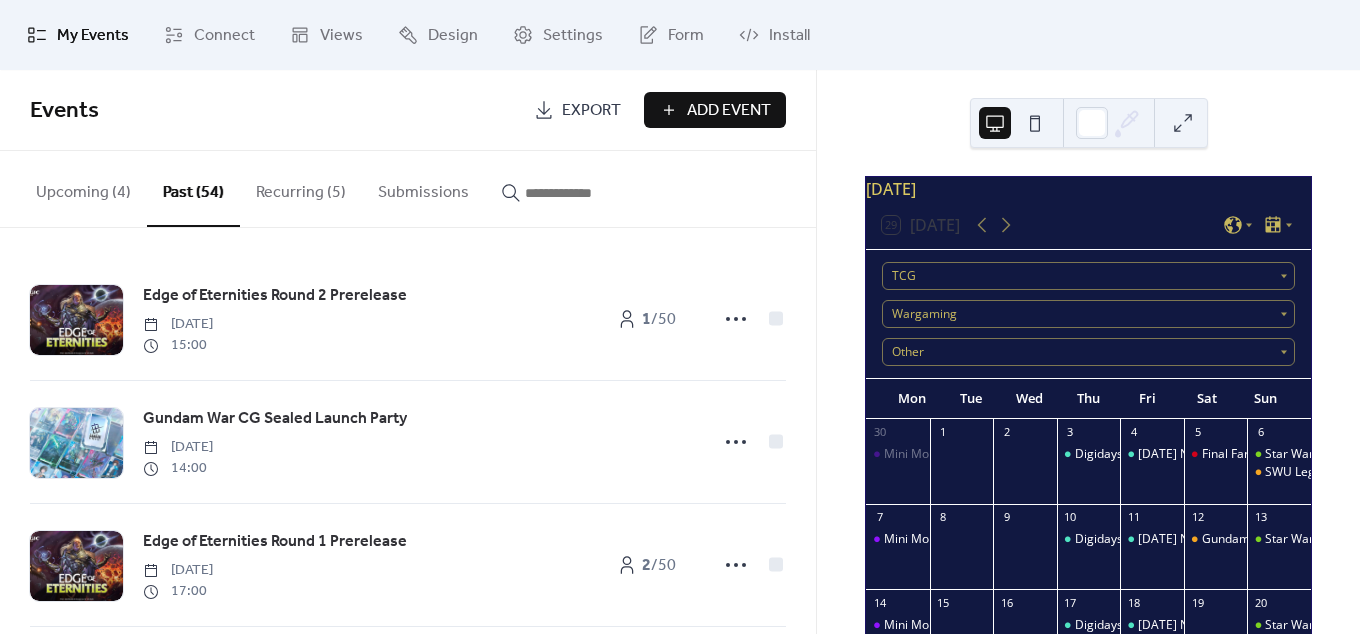 click on "Upcoming (4)" at bounding box center (83, 188) 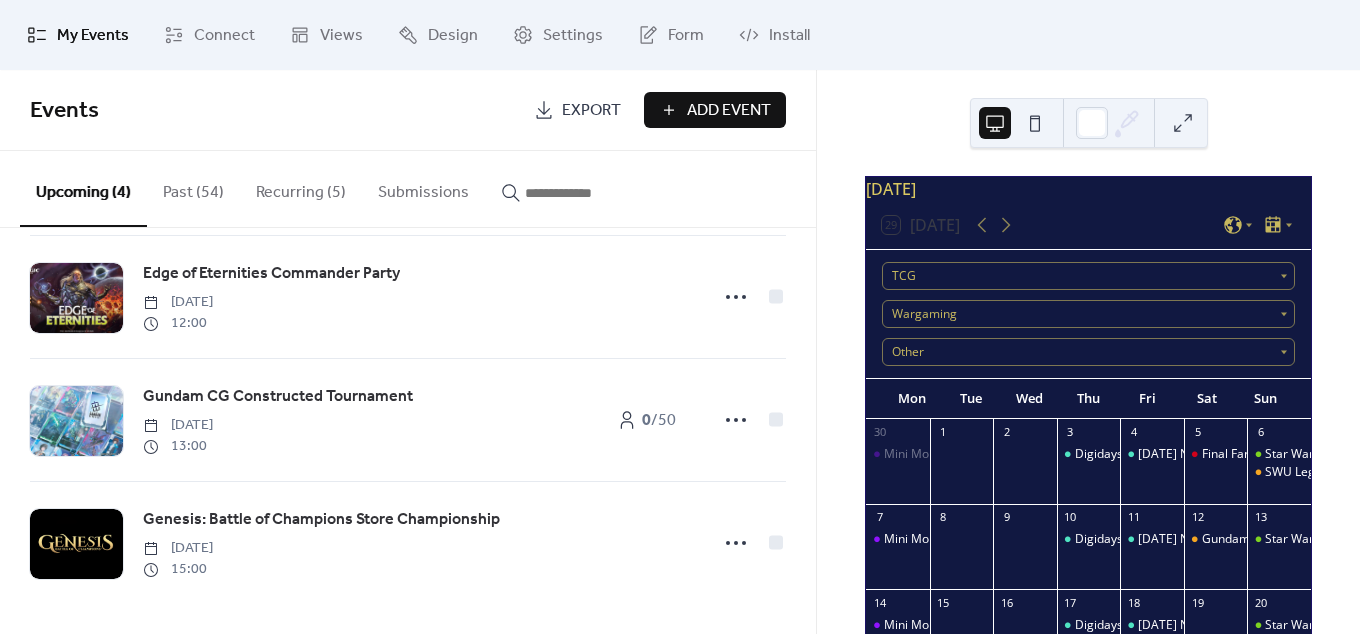 scroll, scrollTop: 150, scrollLeft: 0, axis: vertical 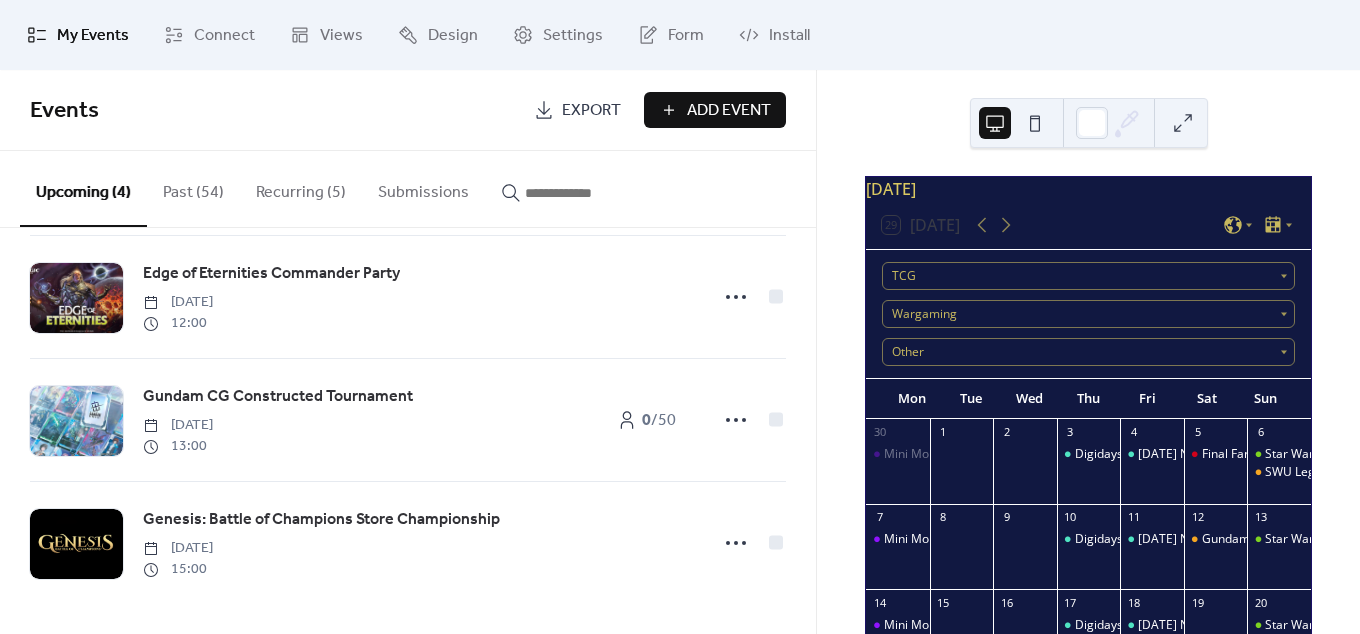 click on "Add Event" at bounding box center [729, 111] 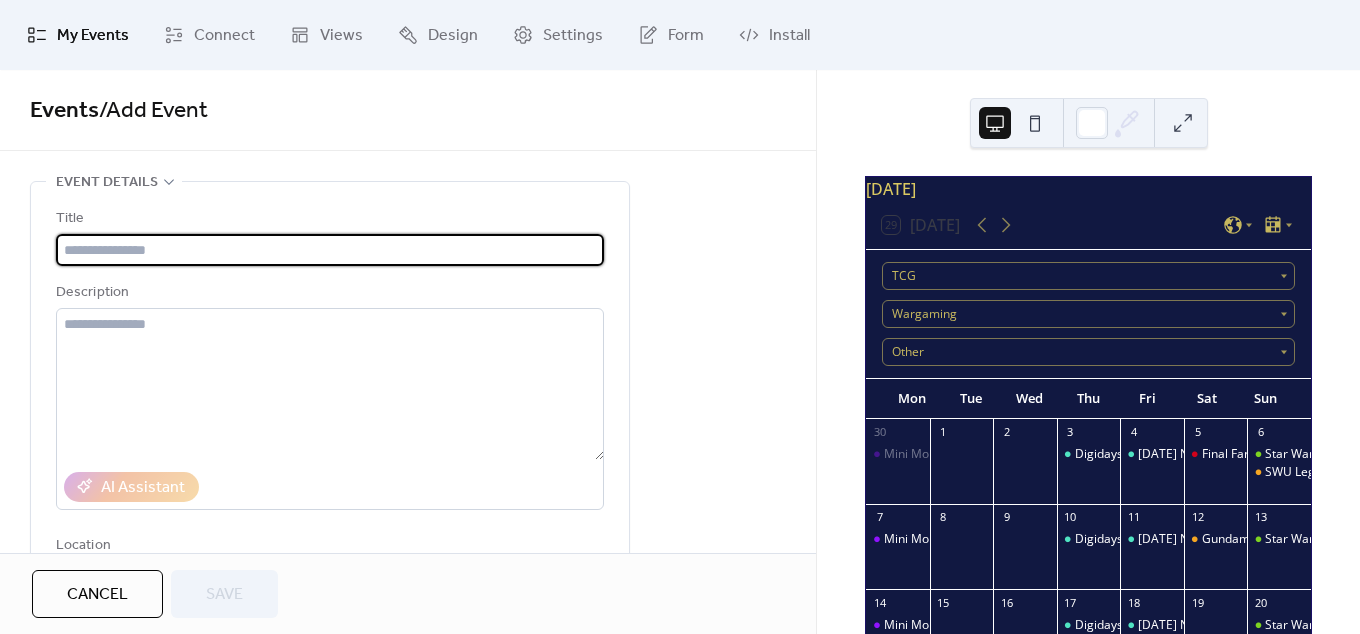 scroll, scrollTop: 78, scrollLeft: 0, axis: vertical 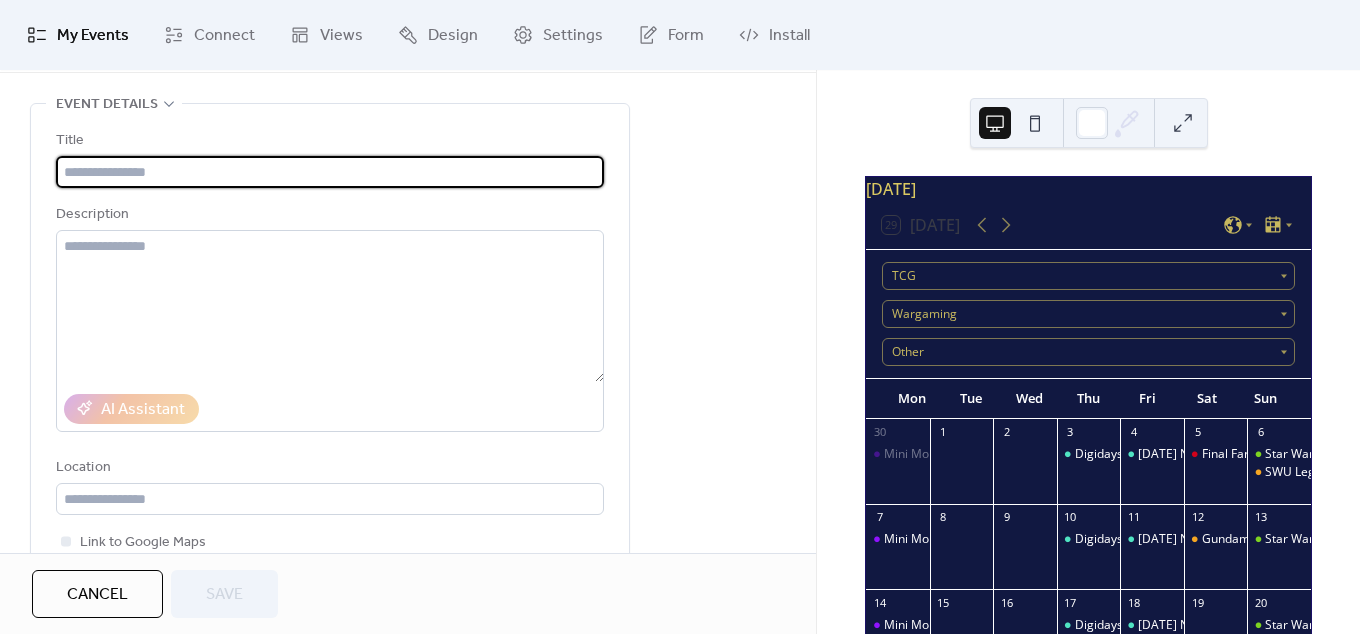 click at bounding box center (330, 172) 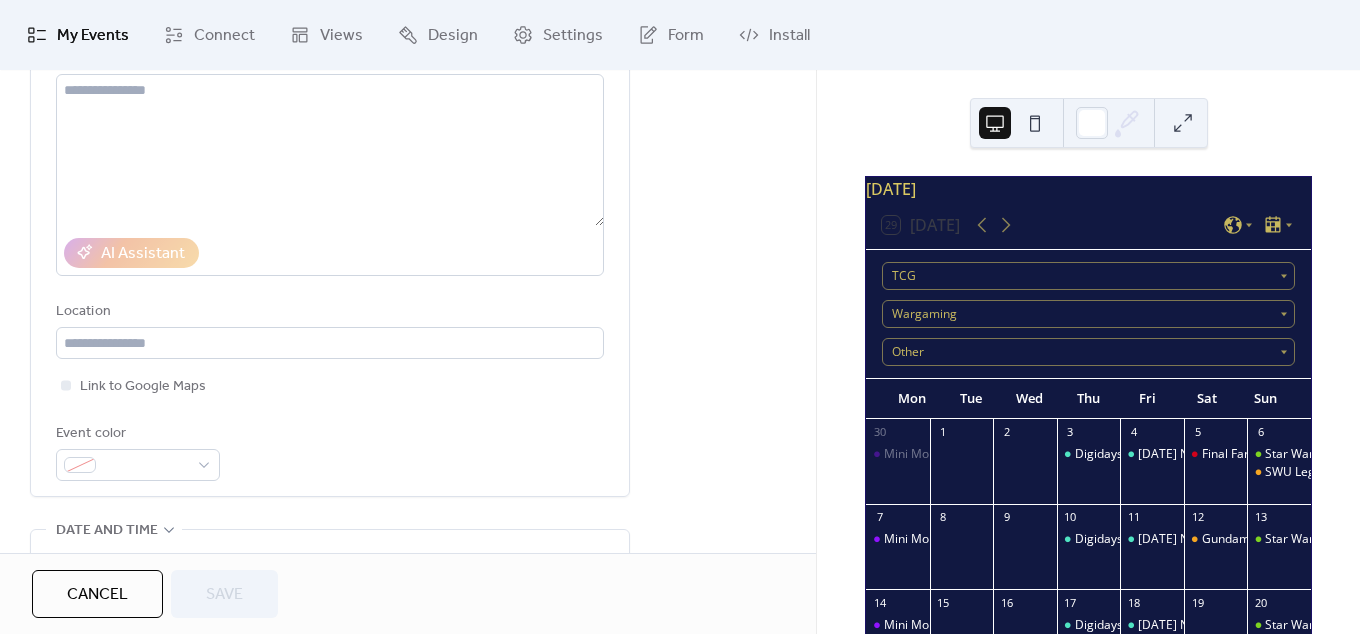 scroll, scrollTop: 0, scrollLeft: 0, axis: both 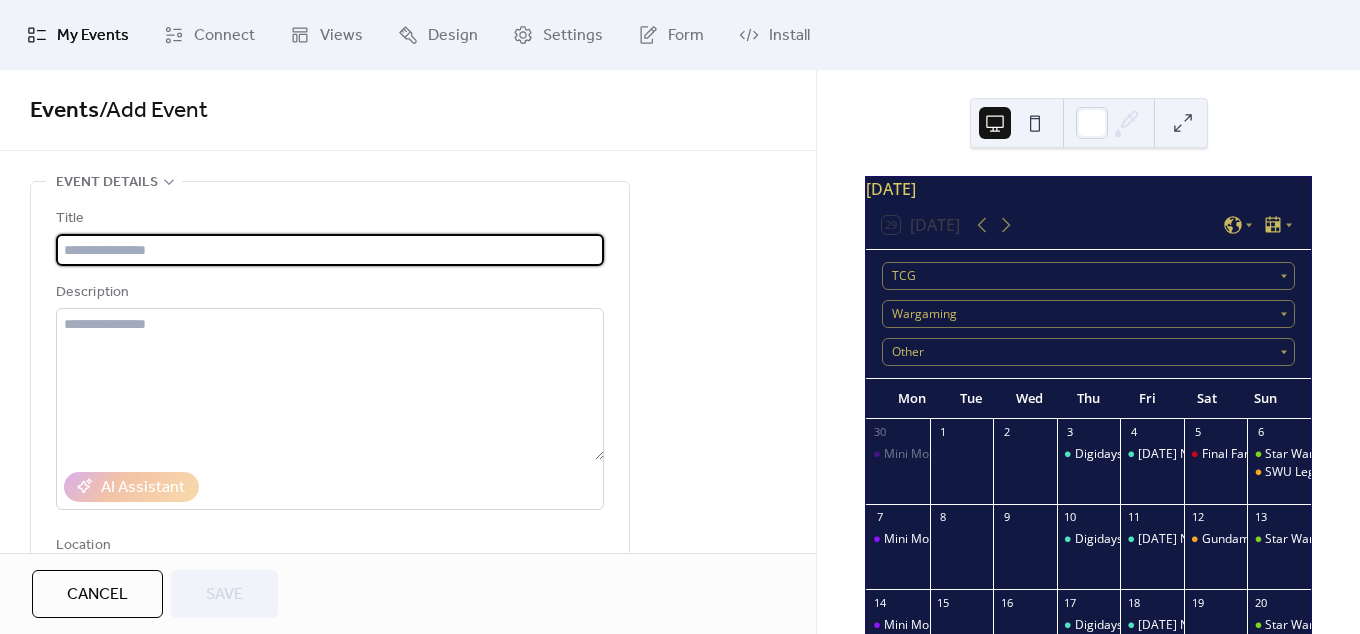 click at bounding box center (330, 250) 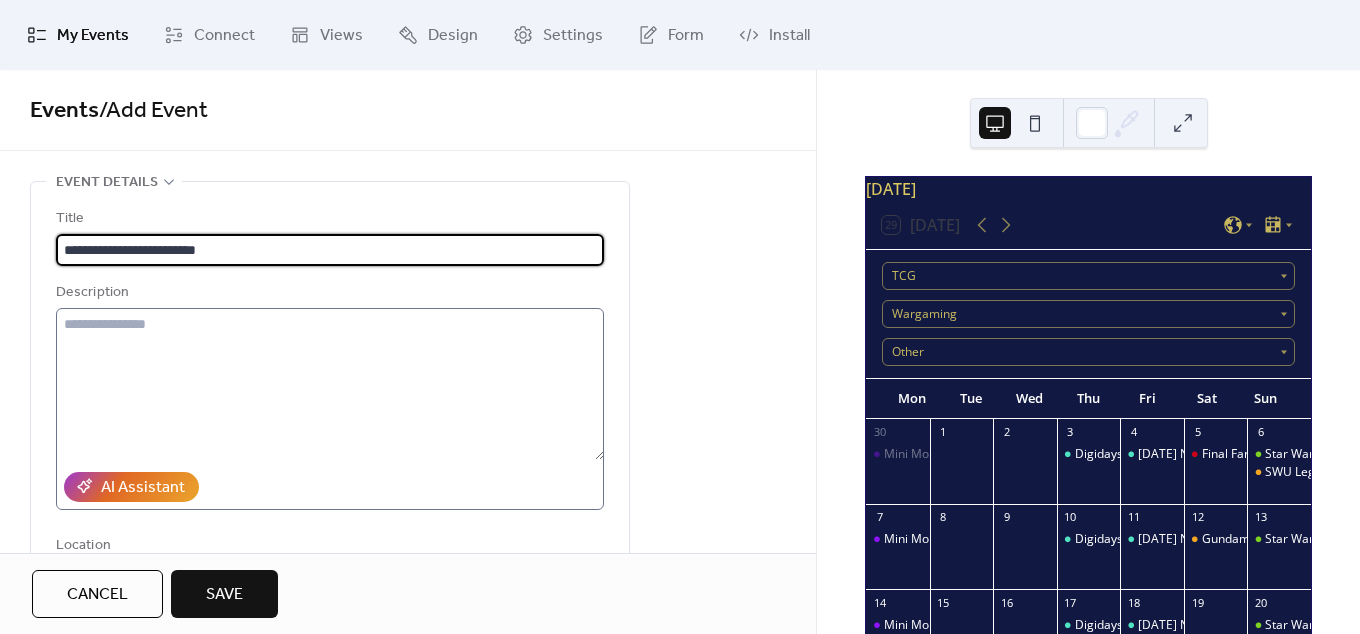 type on "**********" 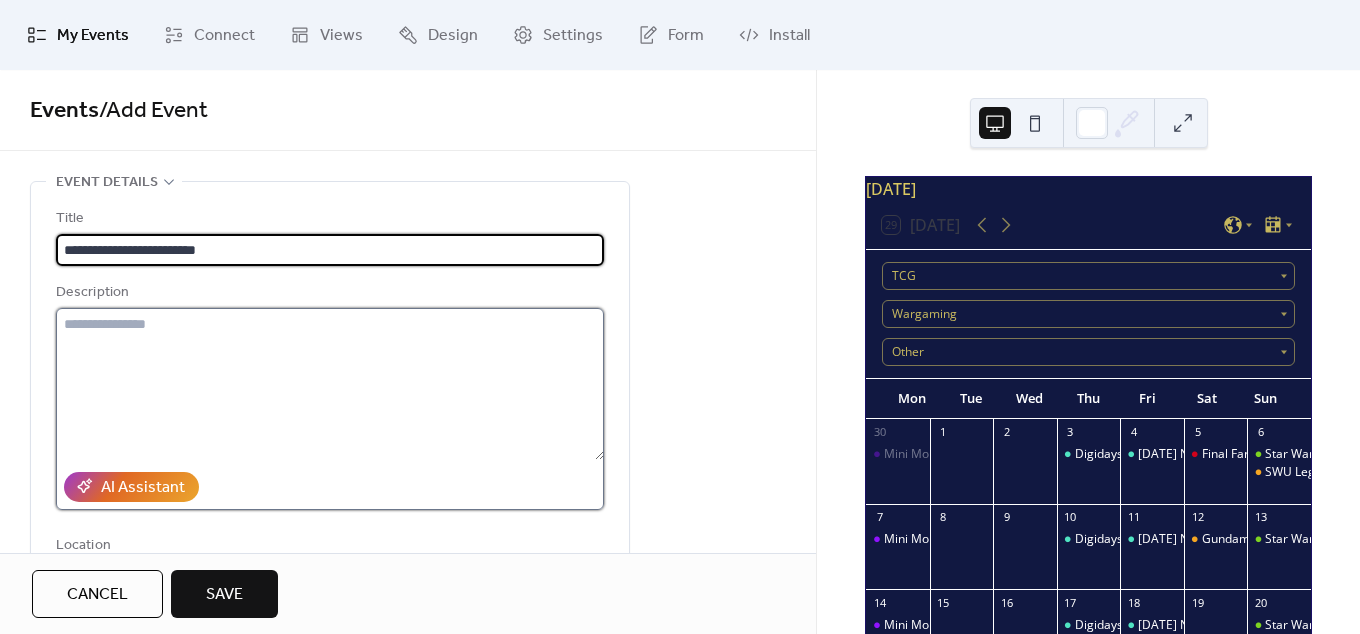 click at bounding box center (330, 384) 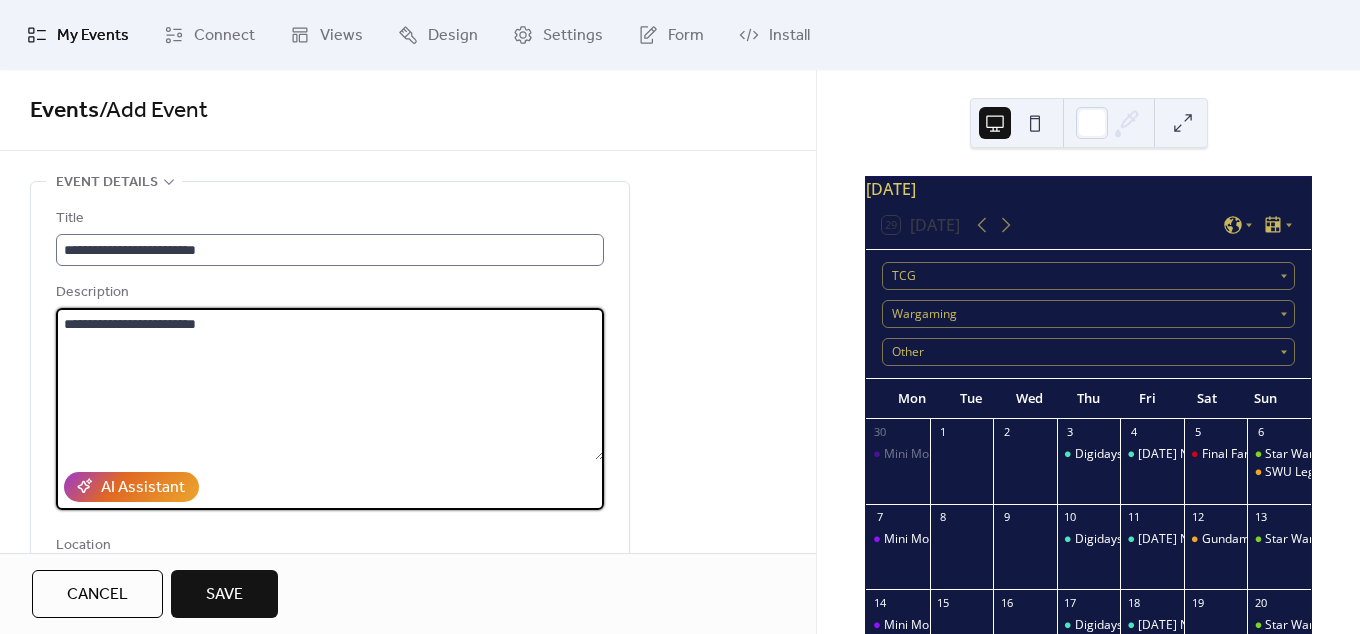 type on "**********" 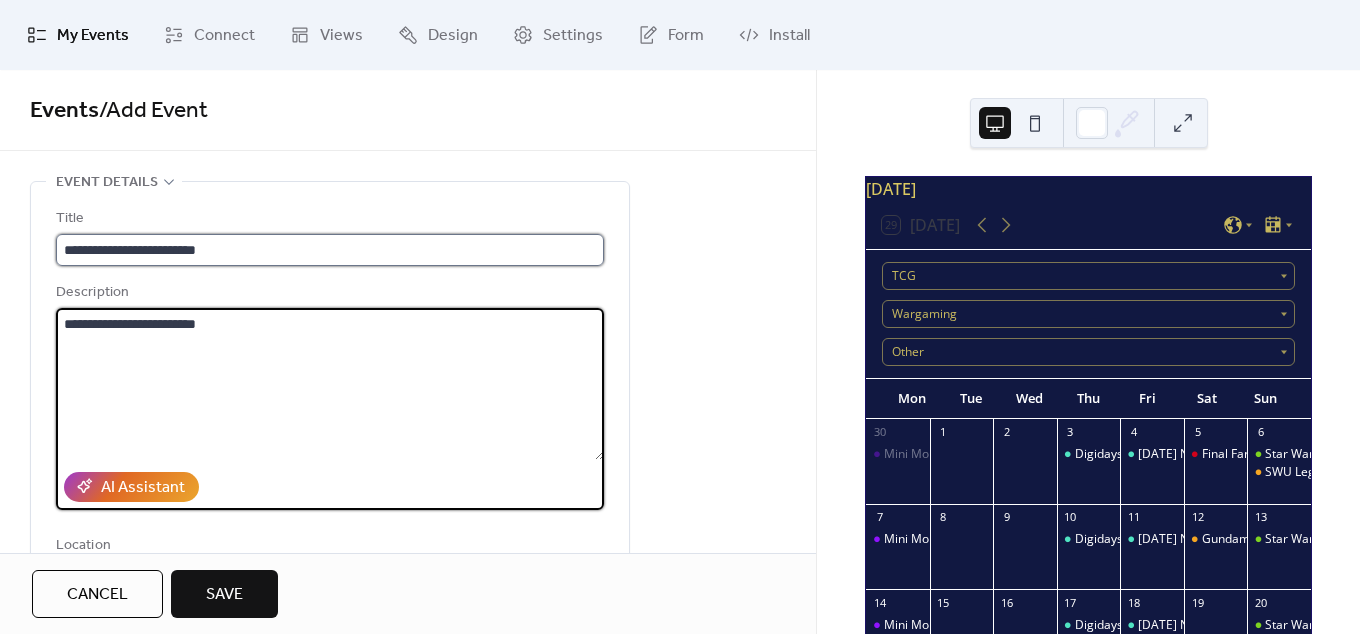 click on "**********" at bounding box center [330, 250] 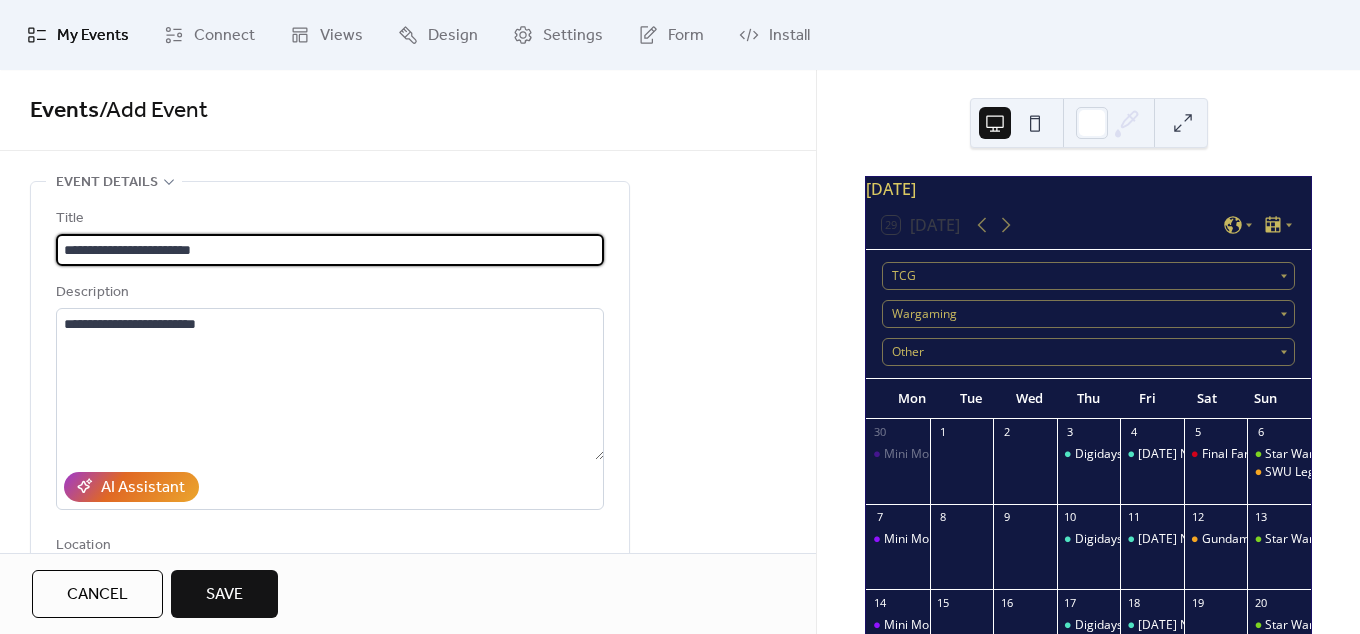 click on "**********" at bounding box center (330, 250) 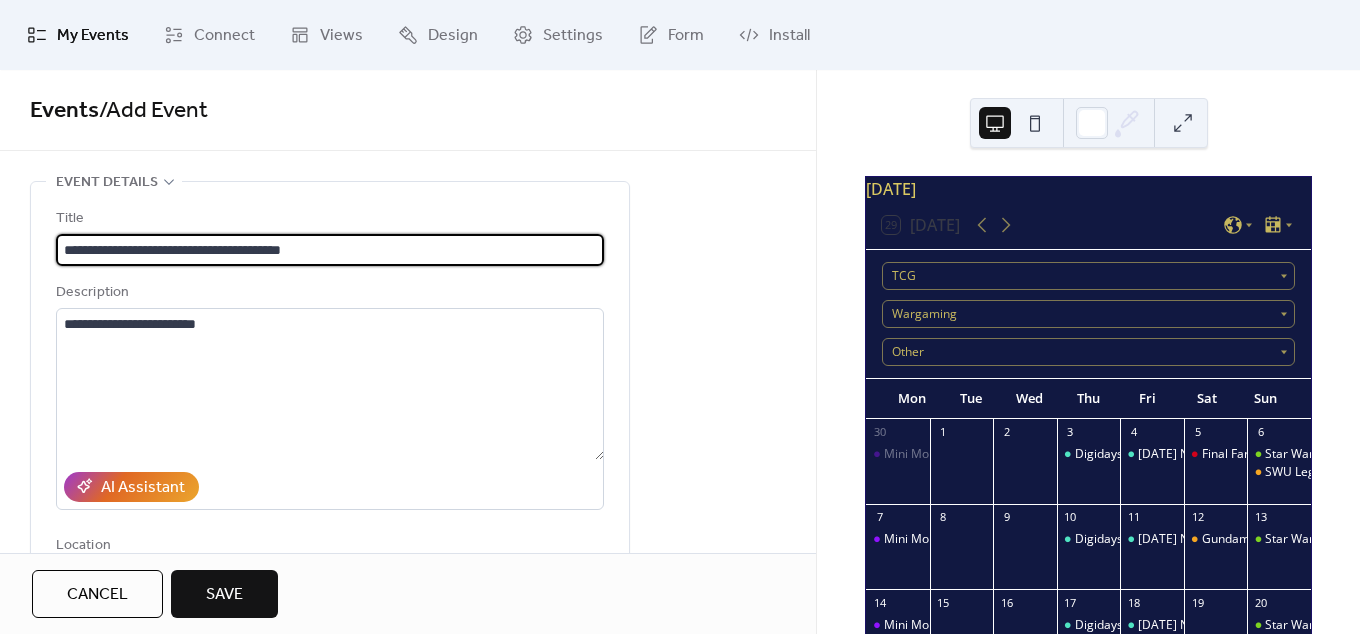 click on "**********" at bounding box center [330, 250] 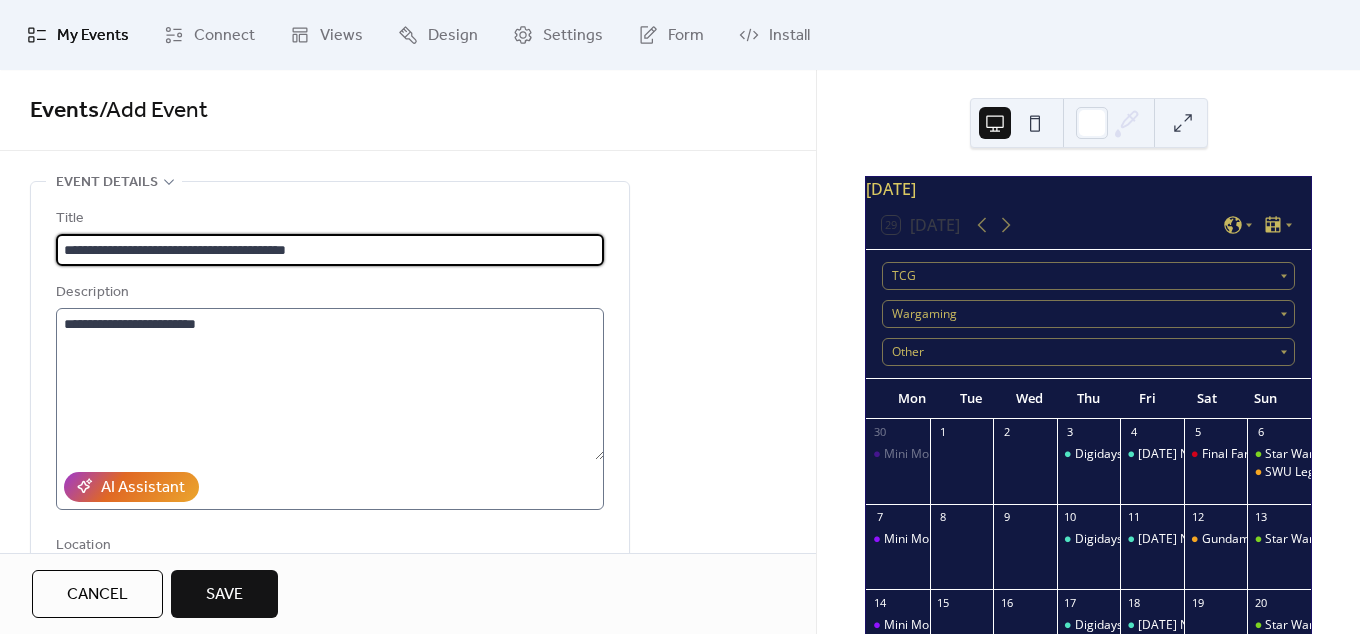 type on "**********" 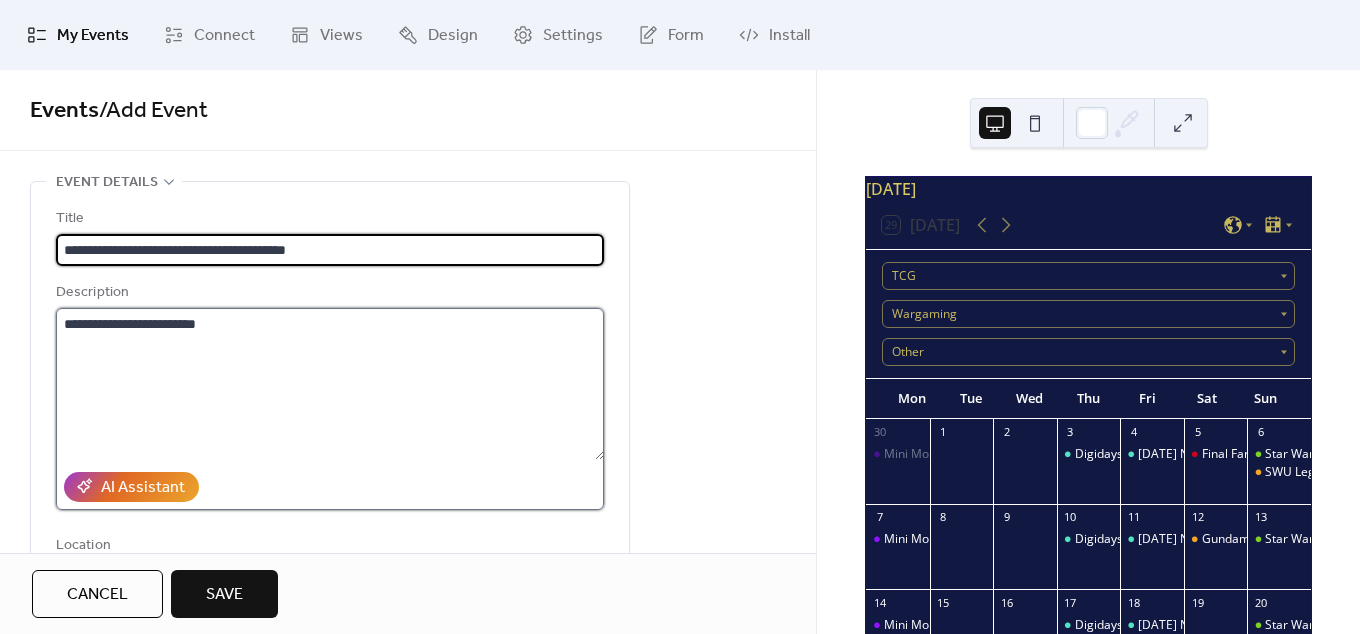 click on "**********" at bounding box center [330, 384] 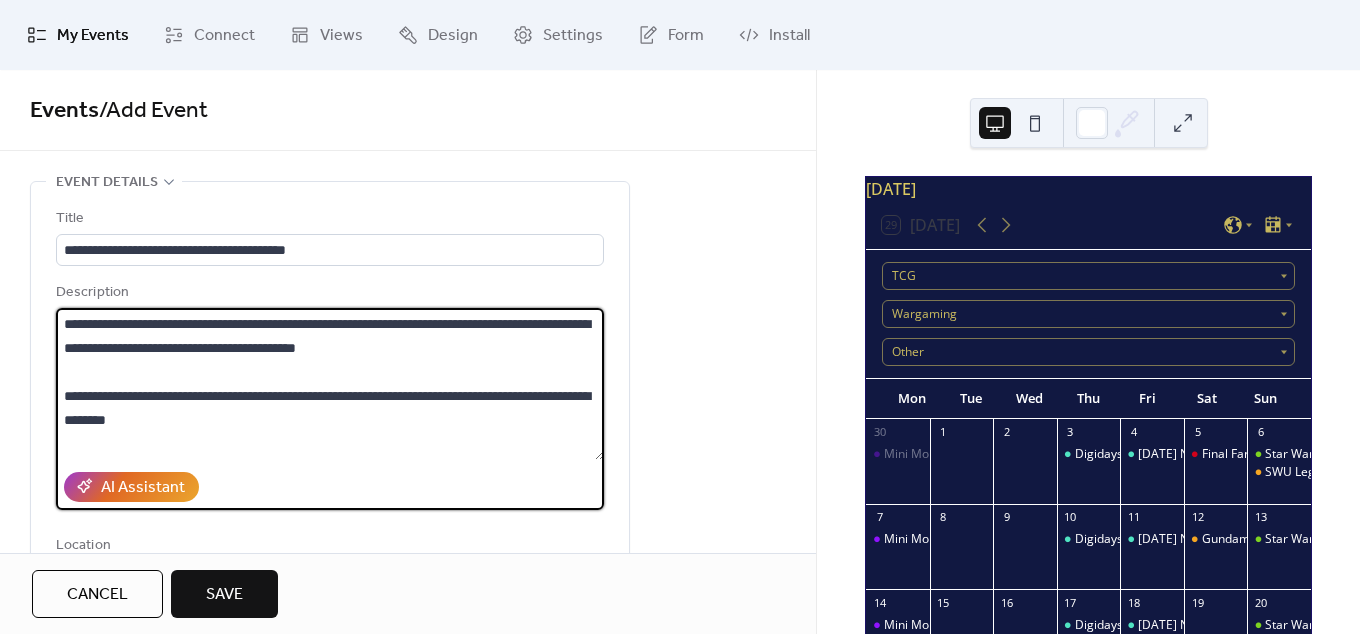 click on "**********" at bounding box center [330, 384] 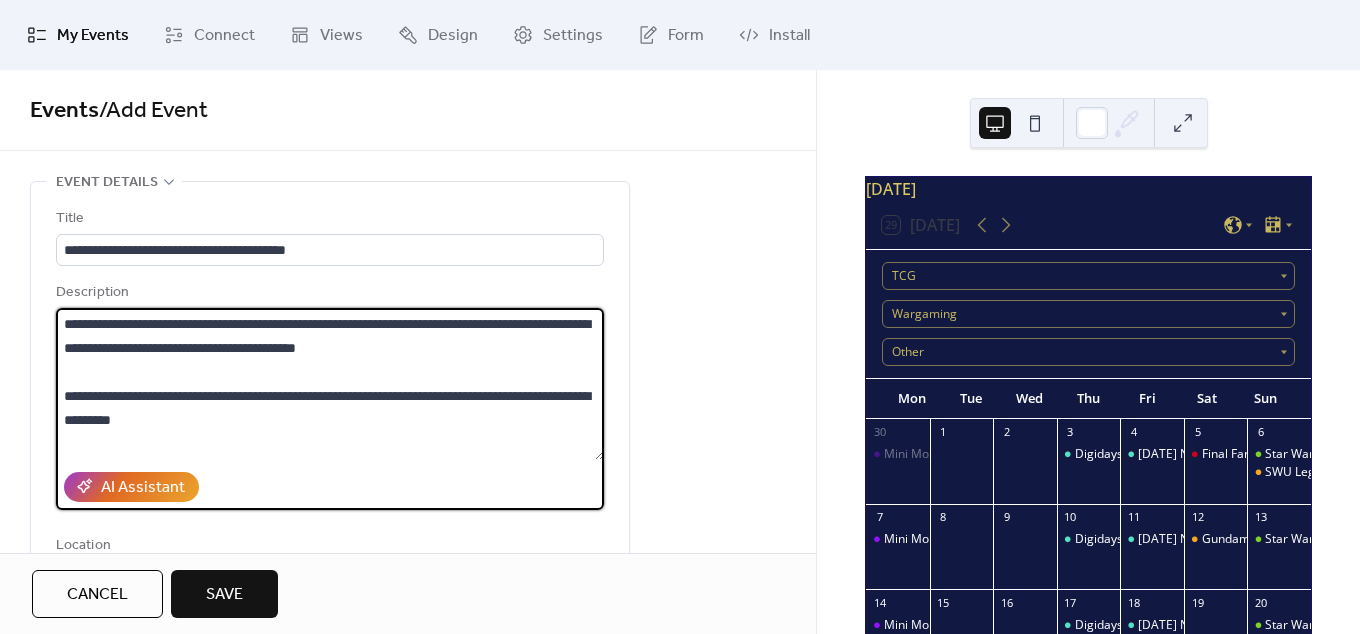 click on "**********" at bounding box center [330, 384] 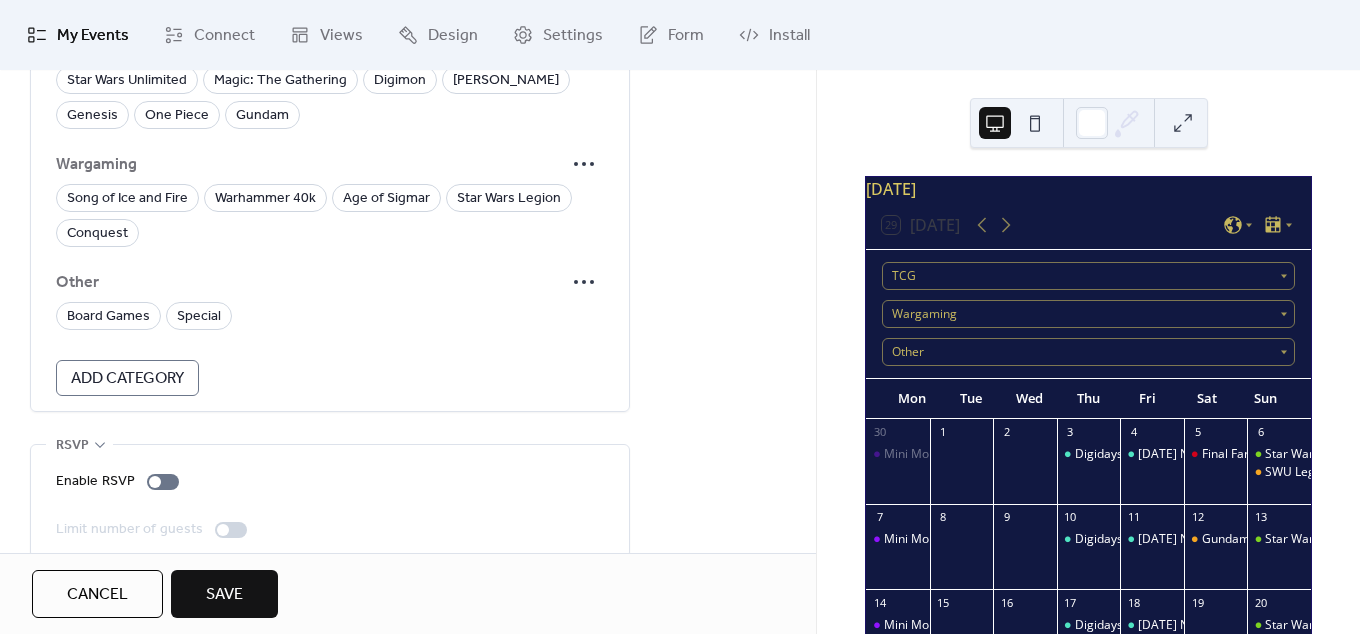 scroll, scrollTop: 1368, scrollLeft: 0, axis: vertical 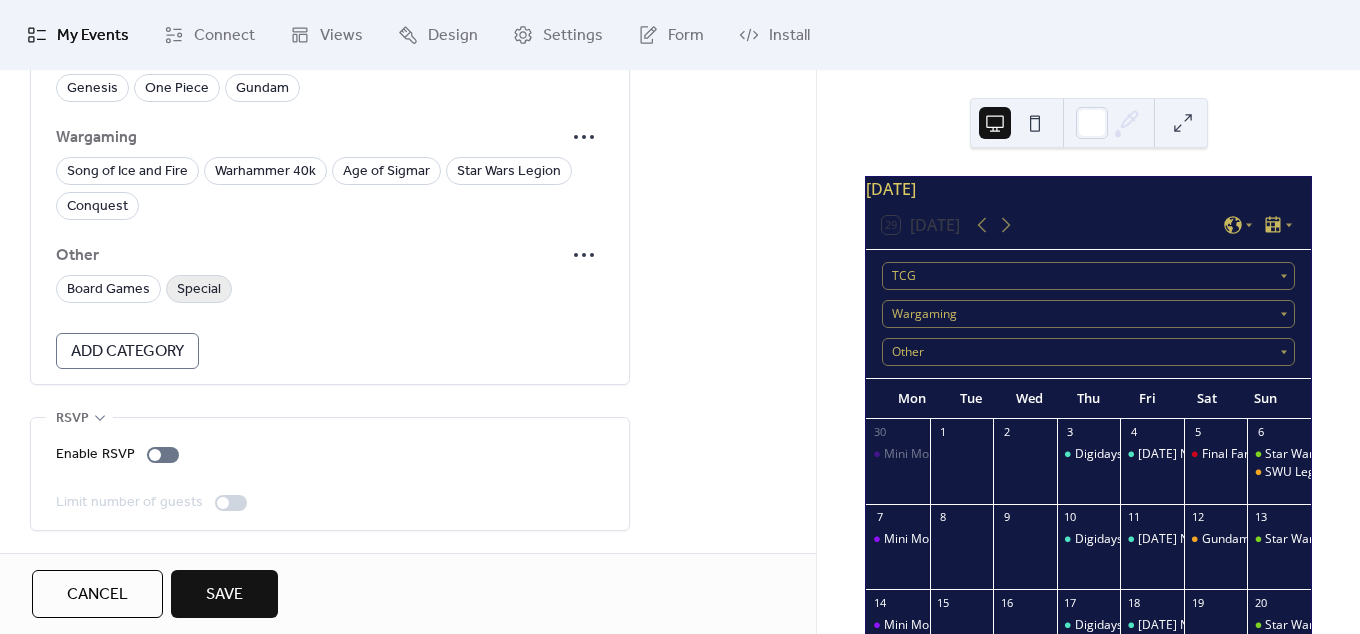 click on "Special" at bounding box center (199, 290) 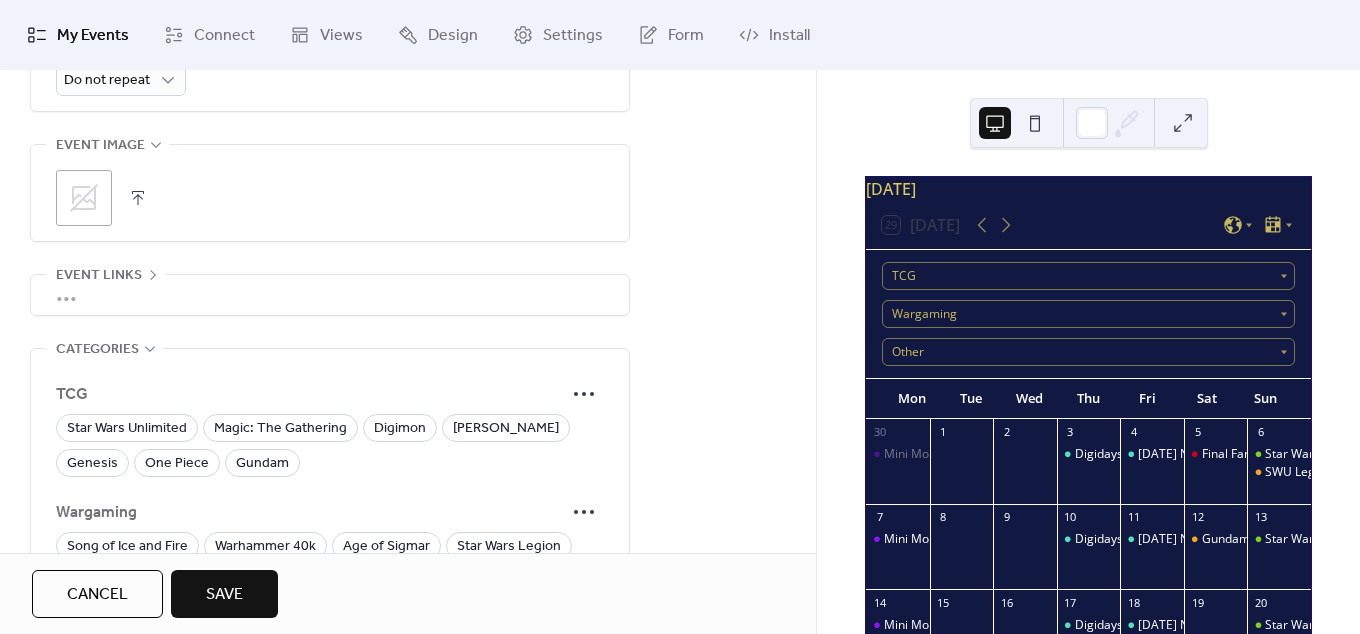 click 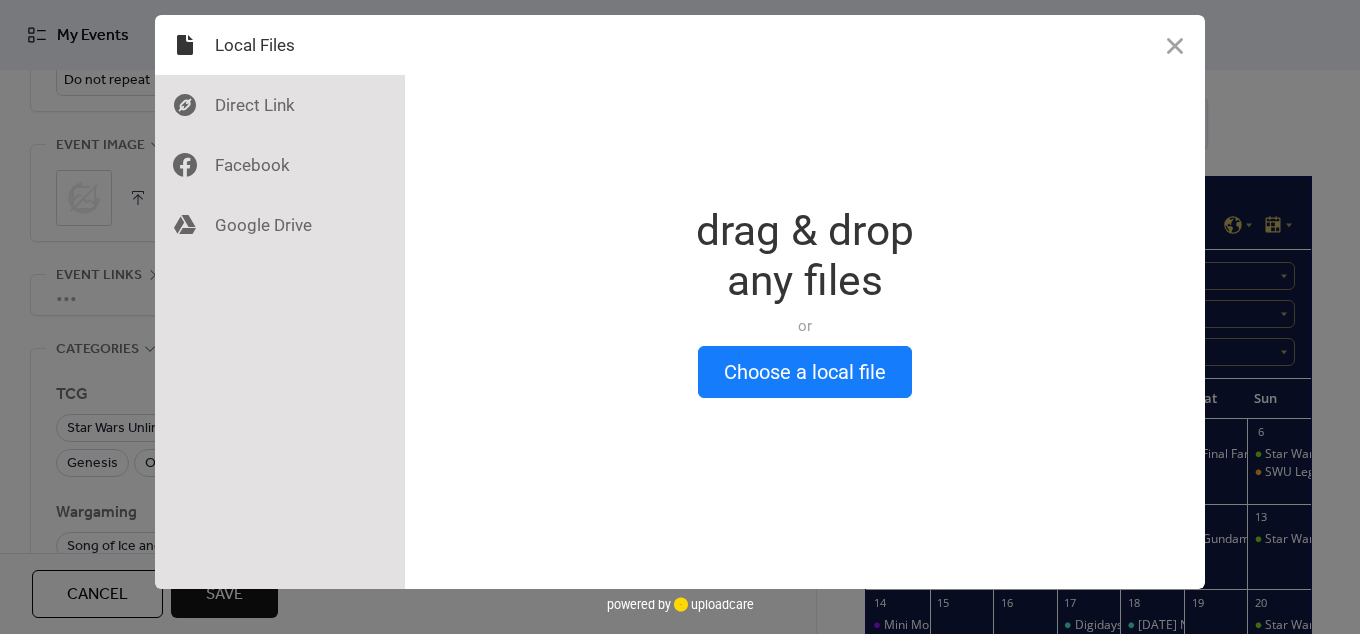 click on "drag & drop any files or Upload files from your computer" at bounding box center (805, 276) 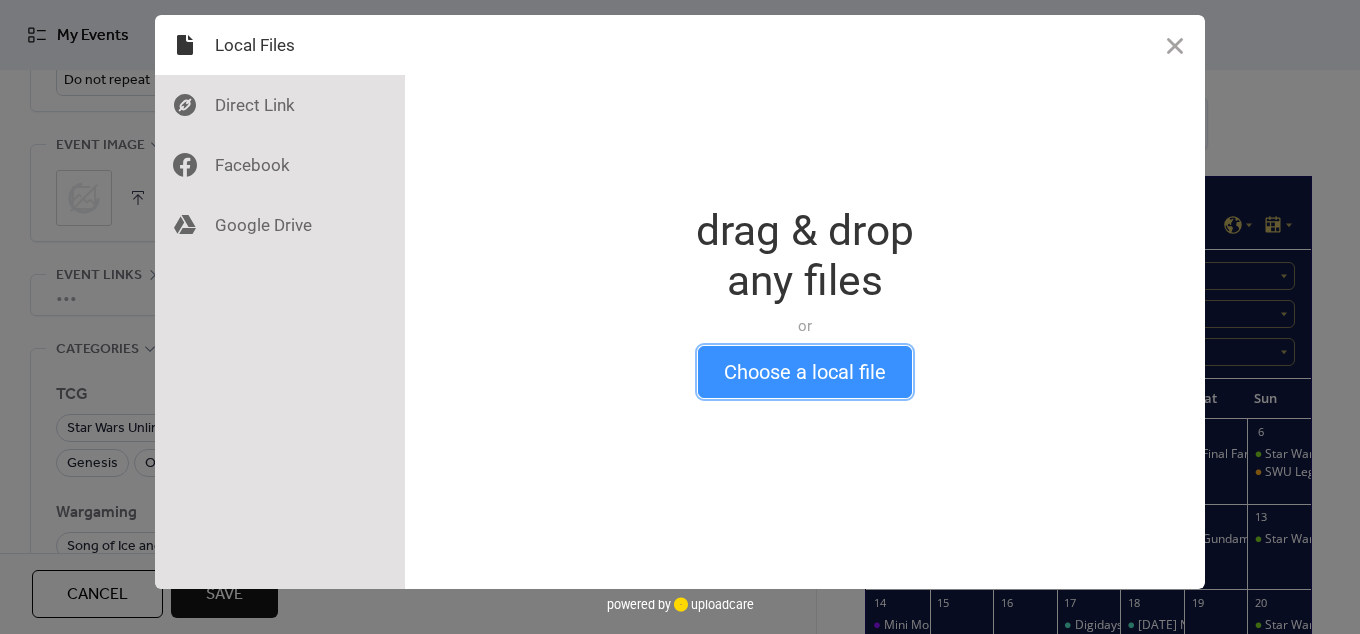 click on "Choose a local file" at bounding box center [805, 372] 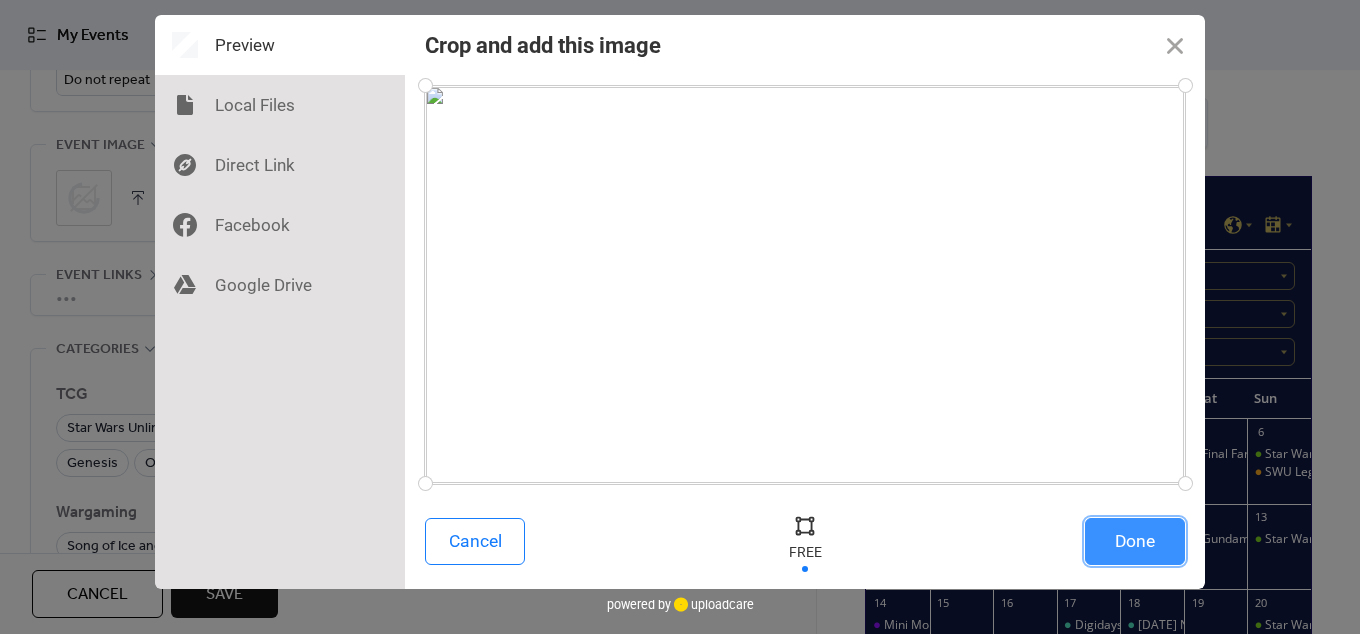 click on "Done" at bounding box center (1135, 541) 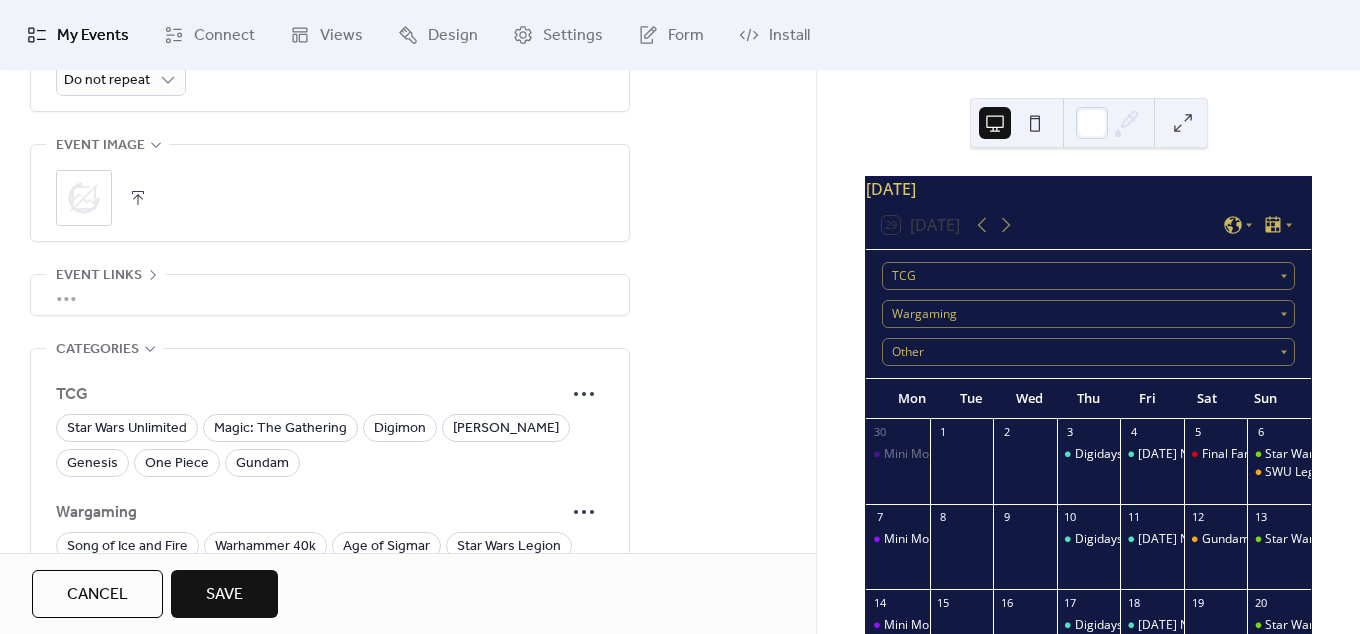 scroll, scrollTop: 978, scrollLeft: 0, axis: vertical 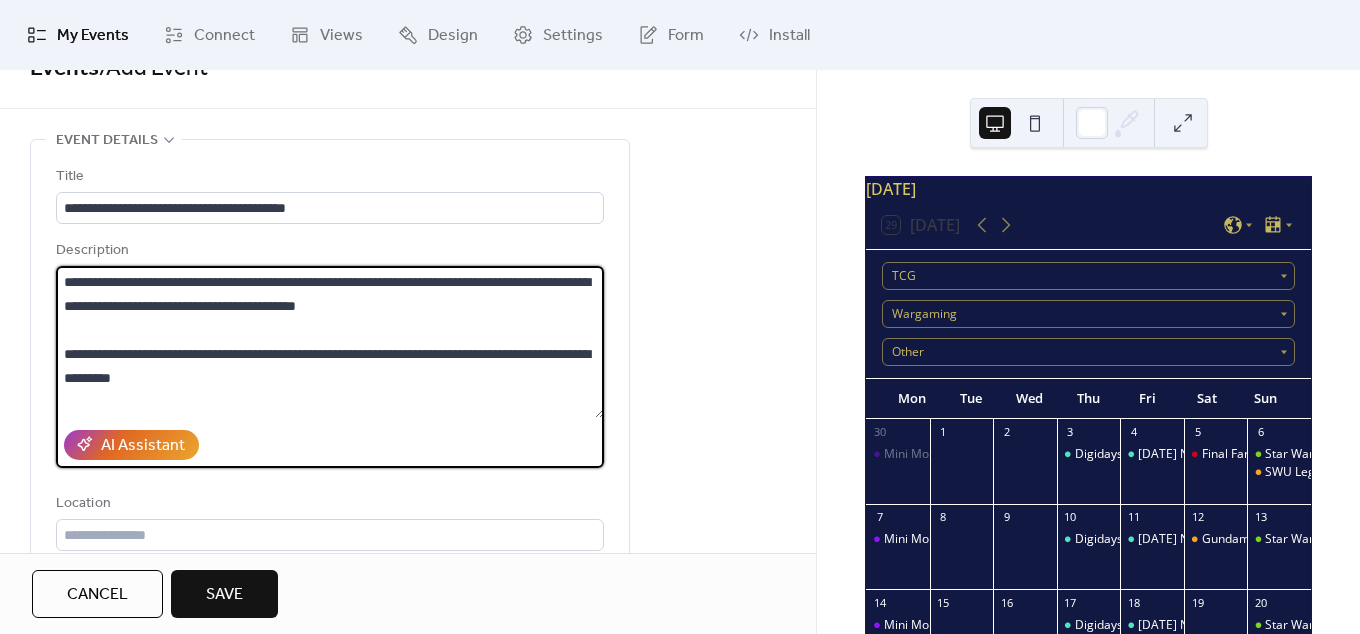click on "**********" at bounding box center [330, 342] 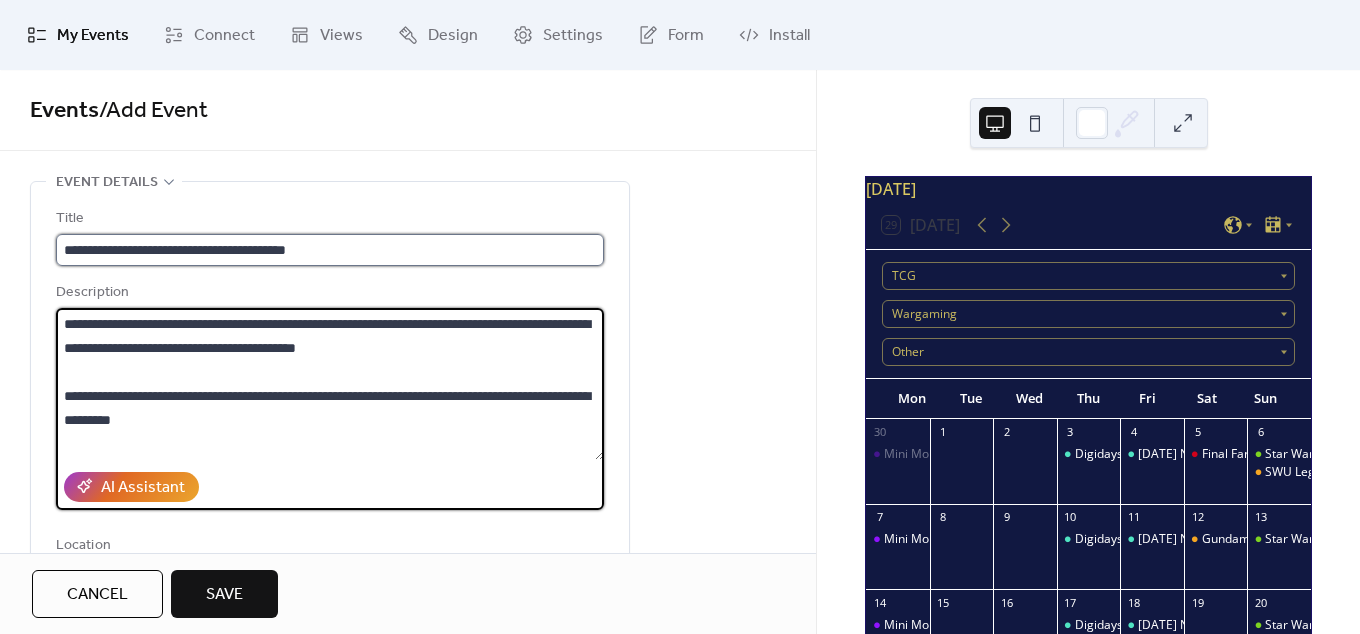 click on "**********" at bounding box center (330, 250) 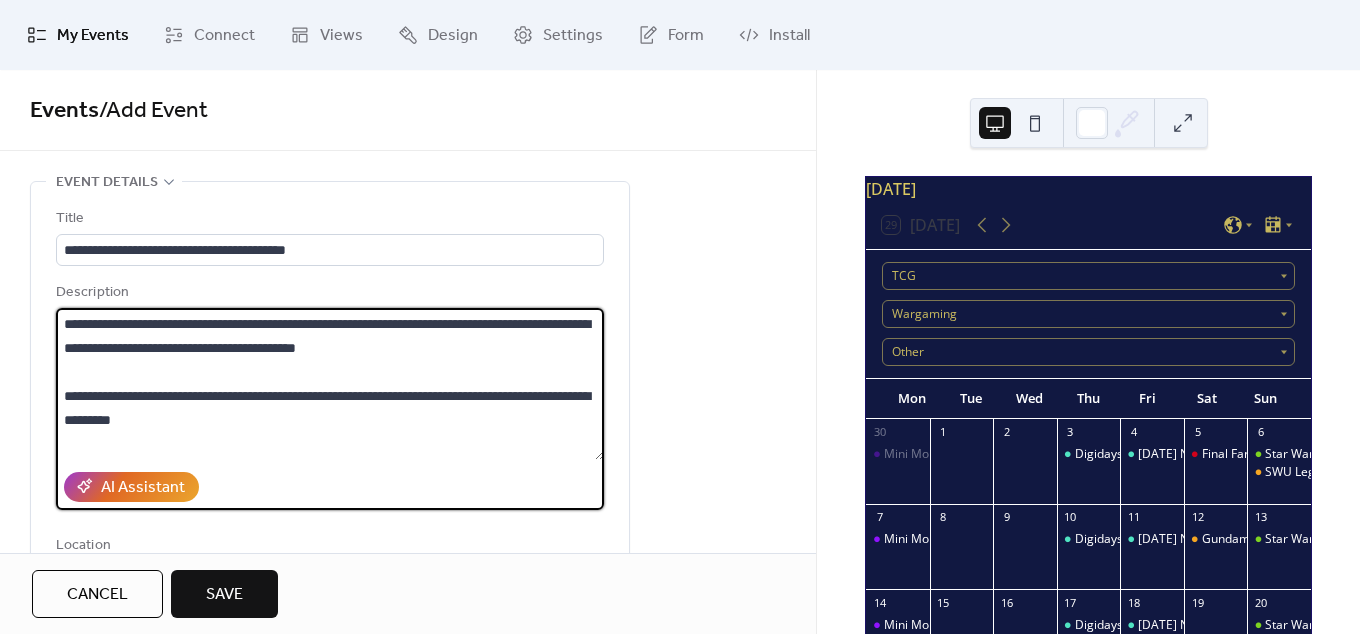click on "**********" at bounding box center (330, 384) 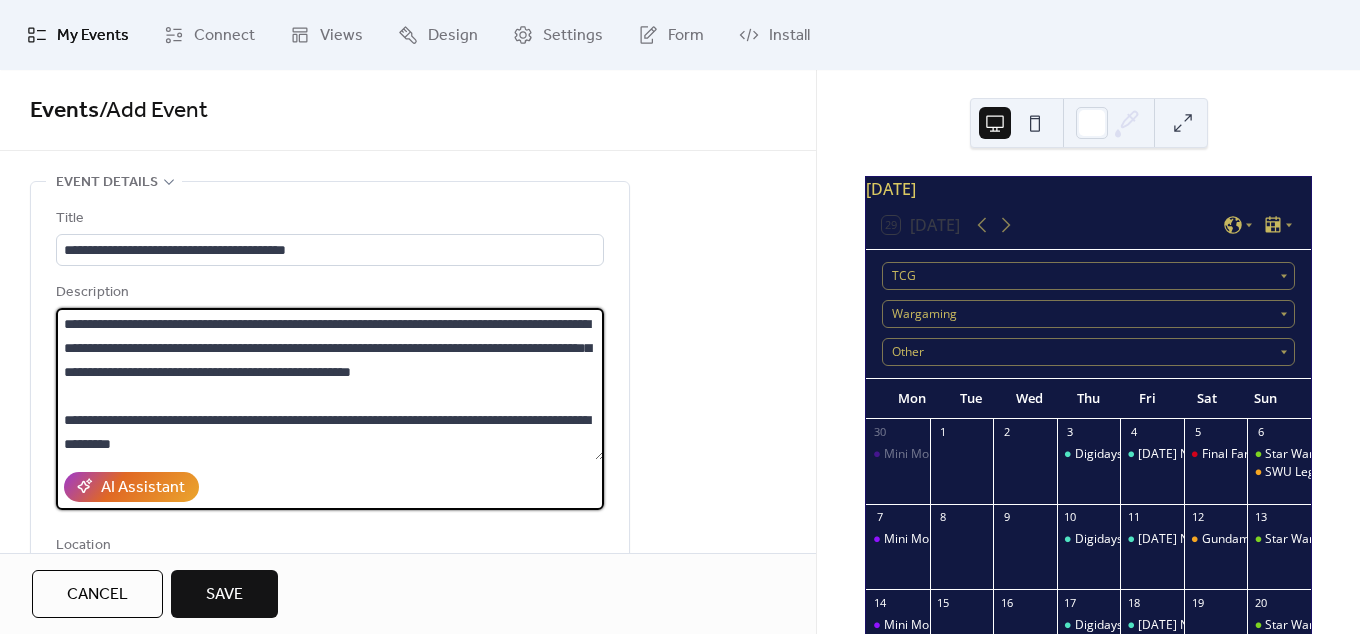 drag, startPoint x: 403, startPoint y: 397, endPoint x: -93, endPoint y: 286, distance: 508.26862 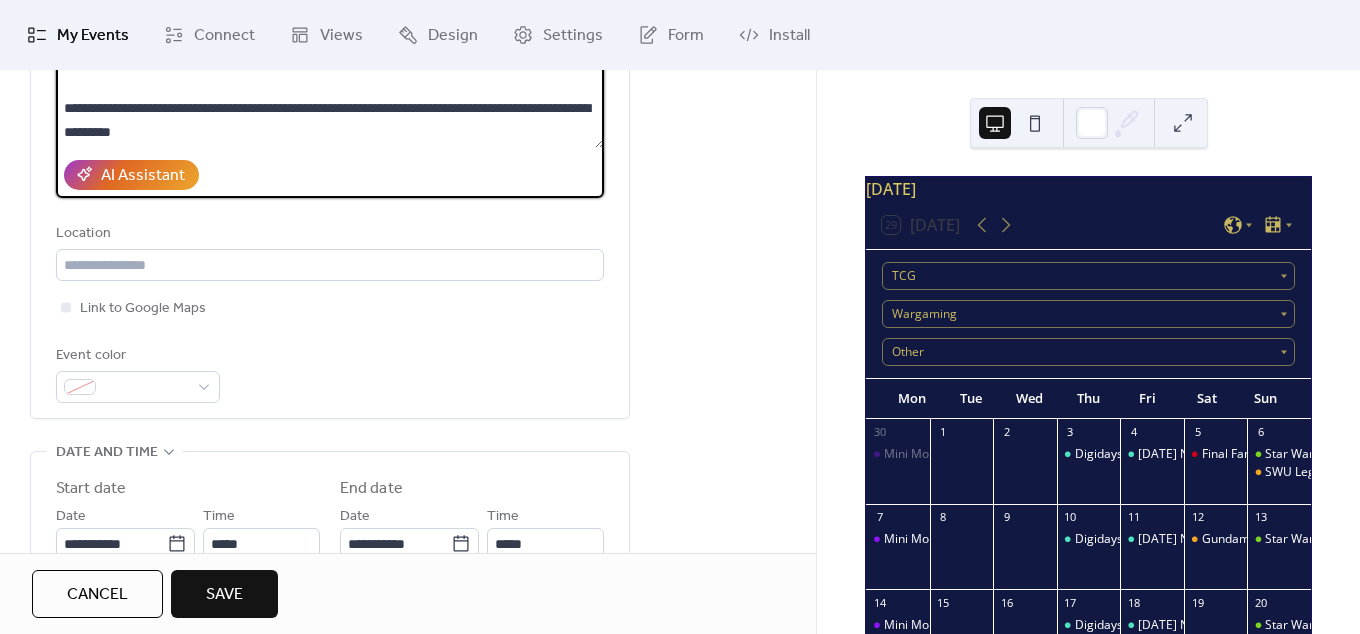 scroll, scrollTop: 390, scrollLeft: 0, axis: vertical 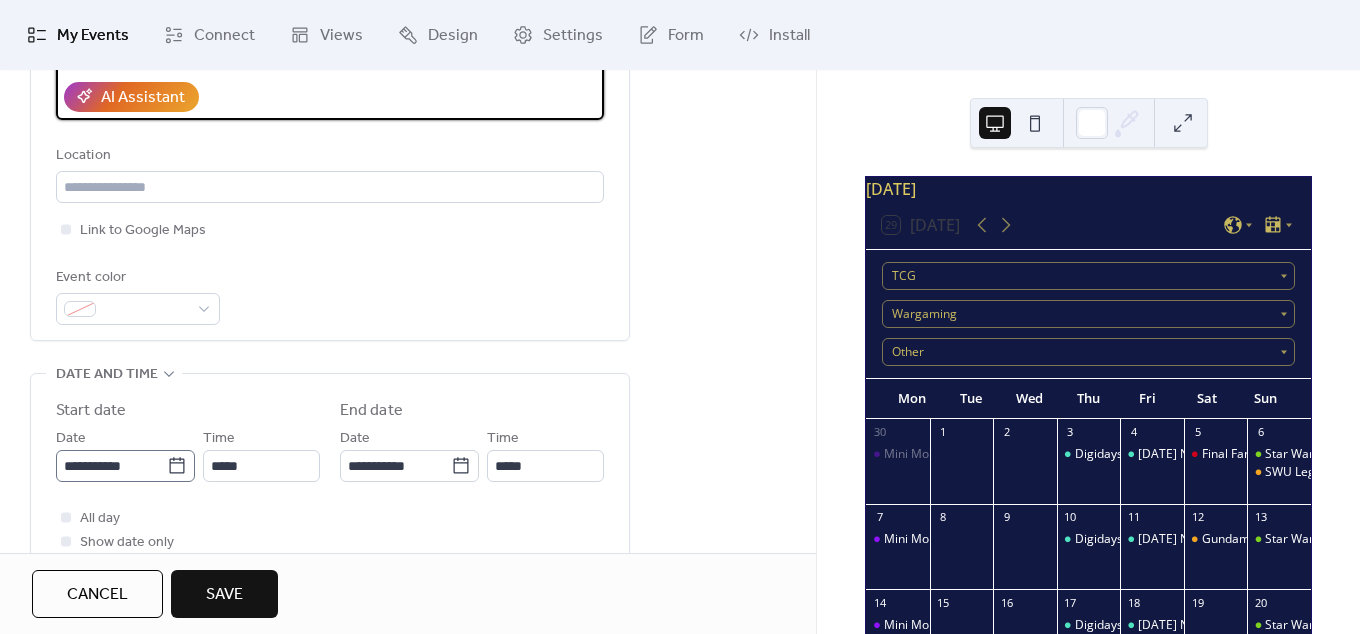 click on "**********" at bounding box center [125, 466] 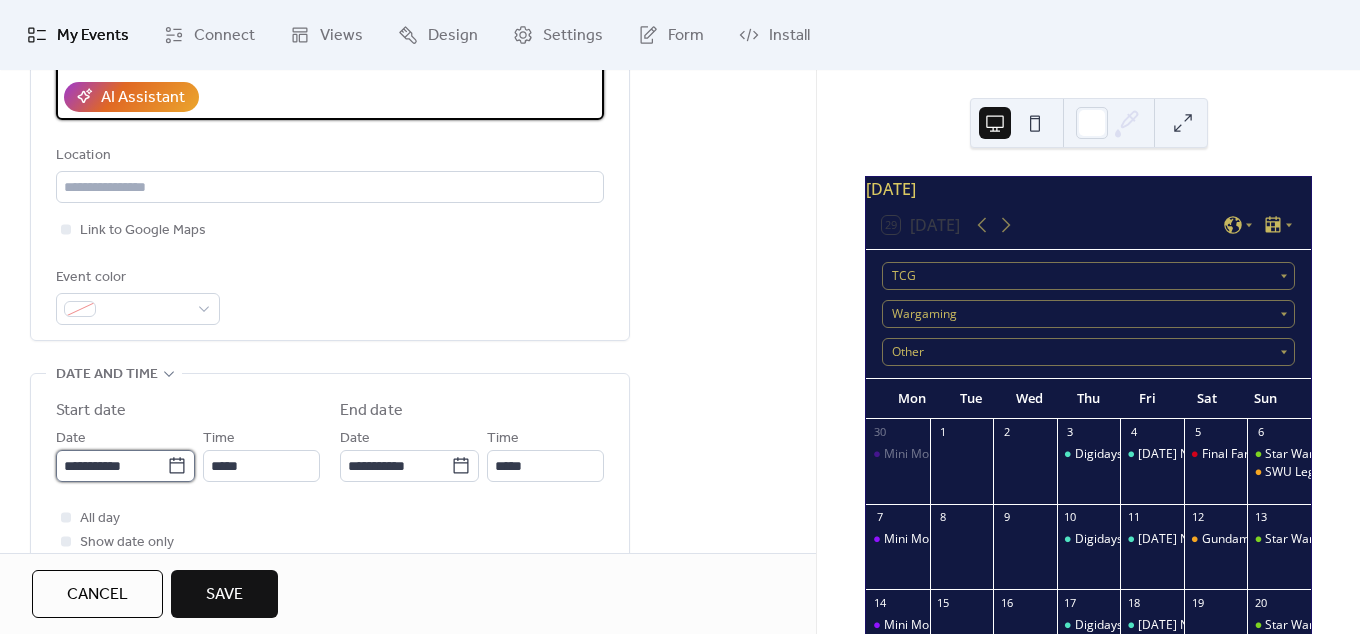 click on "**********" at bounding box center [111, 466] 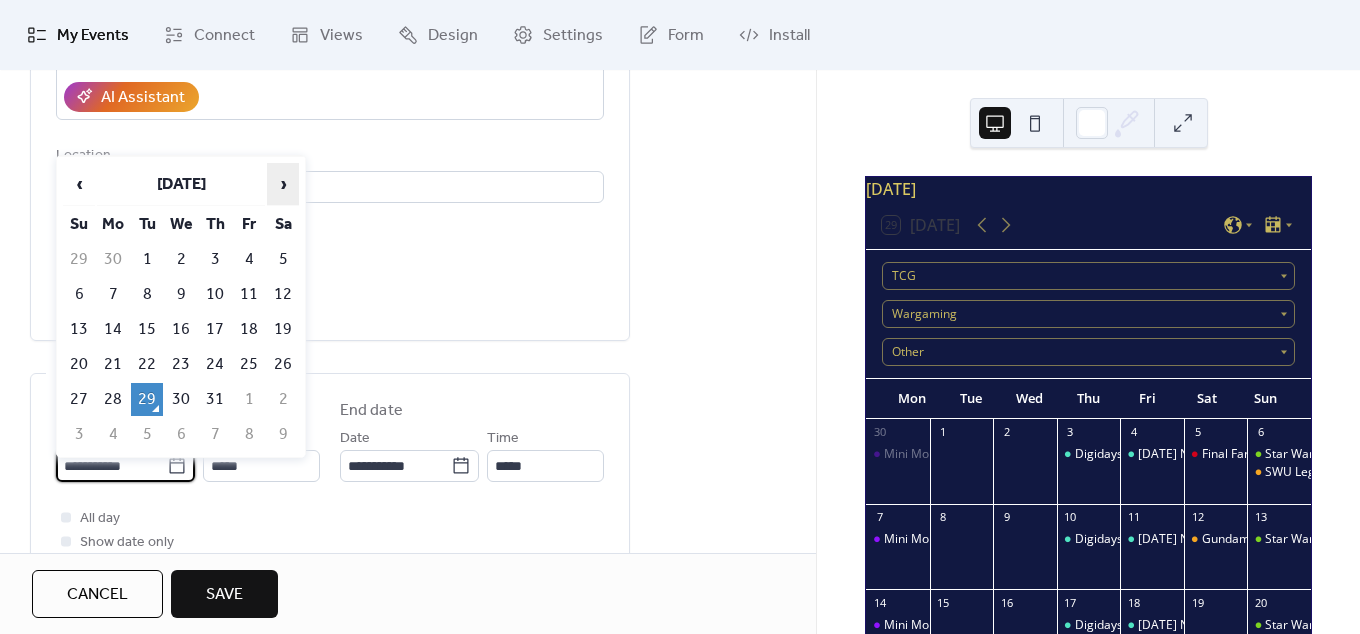 click on "›" at bounding box center (283, 184) 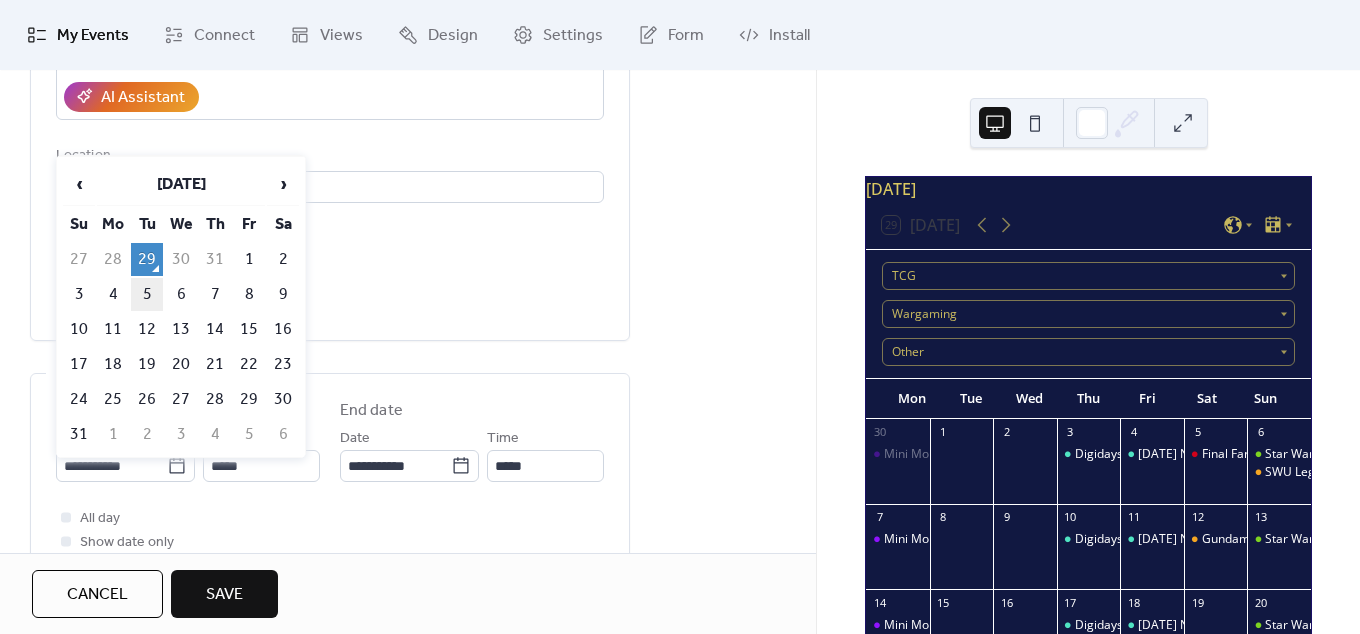 click on "5" at bounding box center (147, 294) 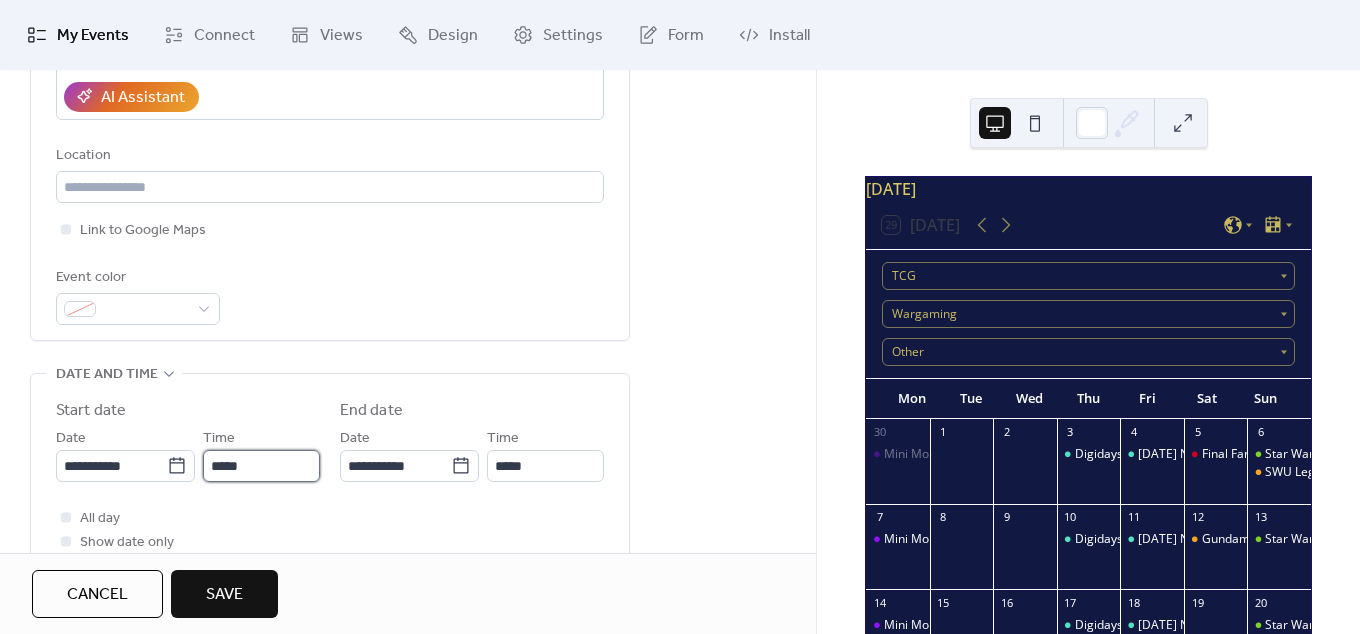 click on "*****" at bounding box center [261, 466] 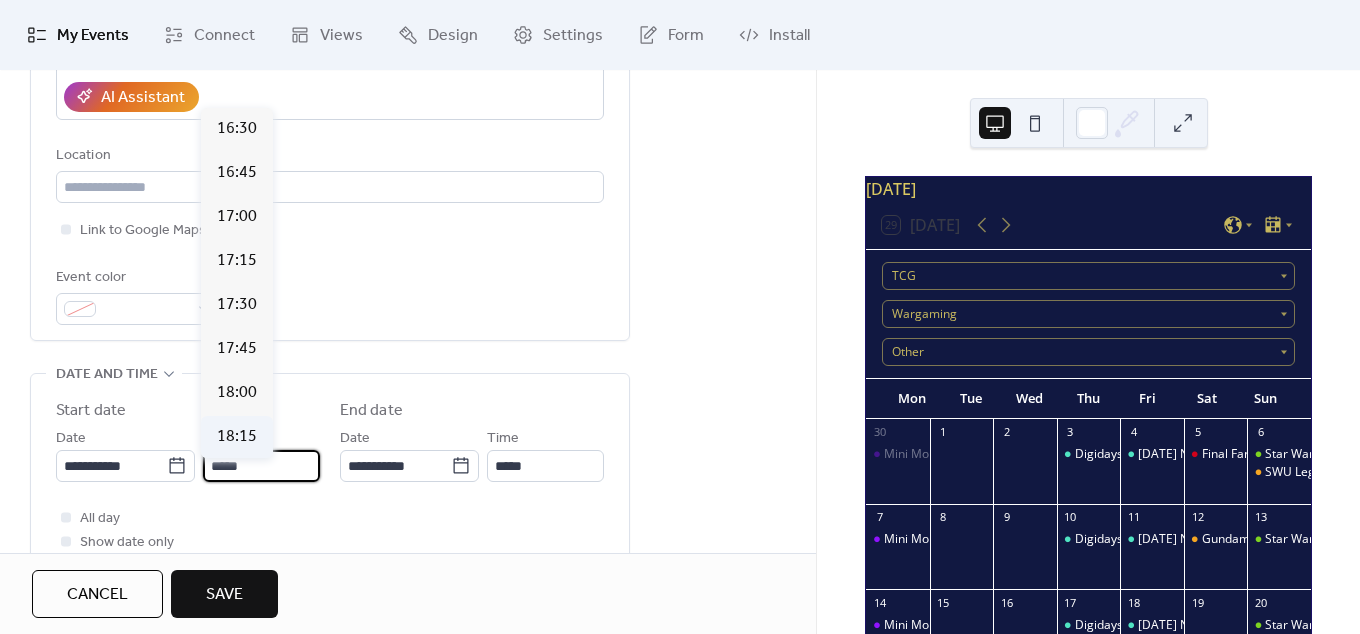 scroll, scrollTop: 2802, scrollLeft: 0, axis: vertical 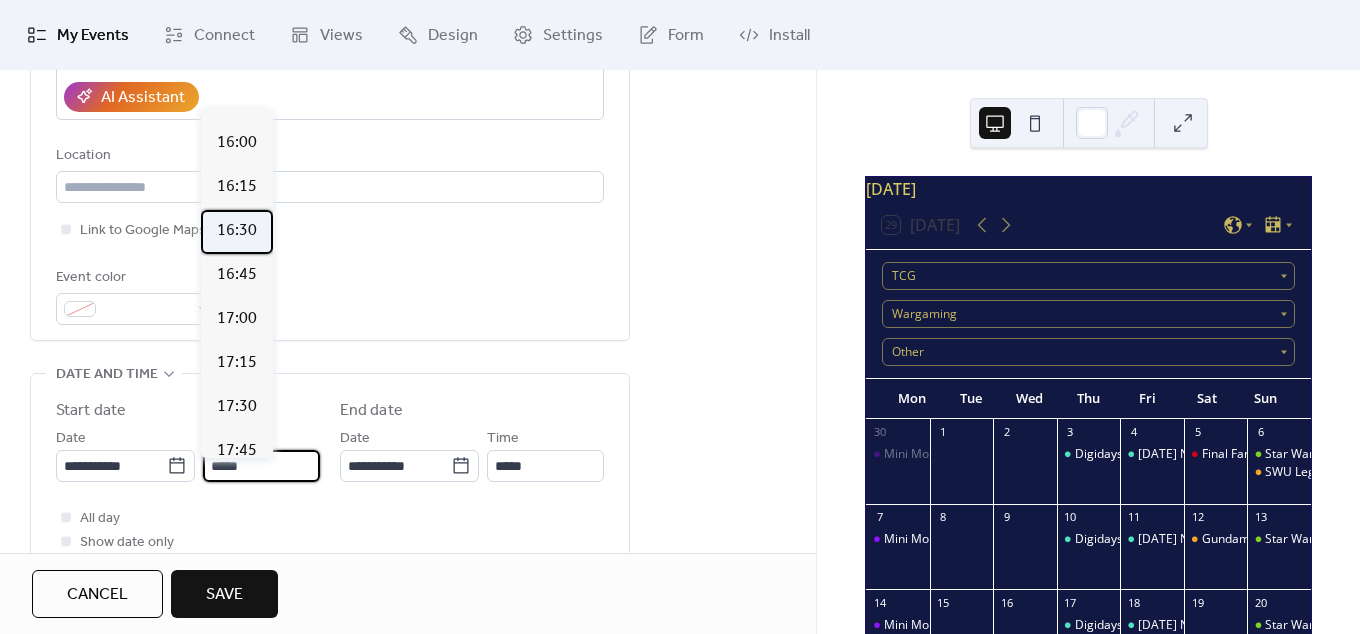 click on "16:30" at bounding box center (237, 231) 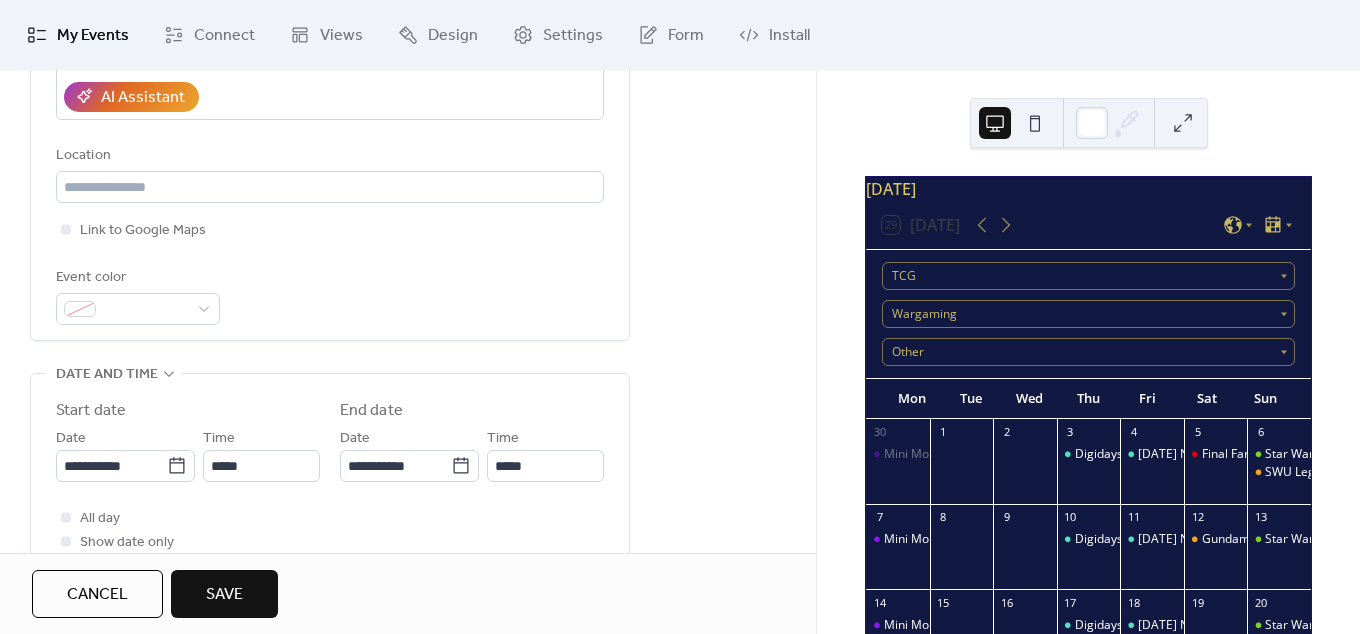 type on "*****" 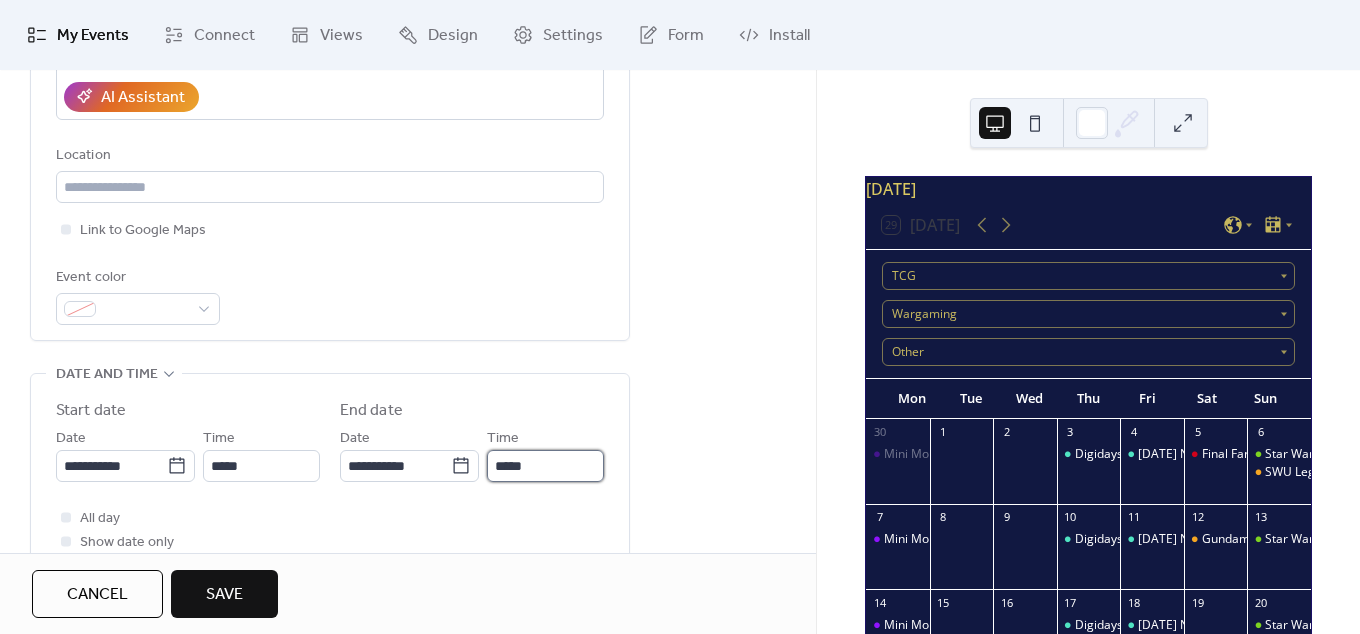 click on "*****" at bounding box center (545, 466) 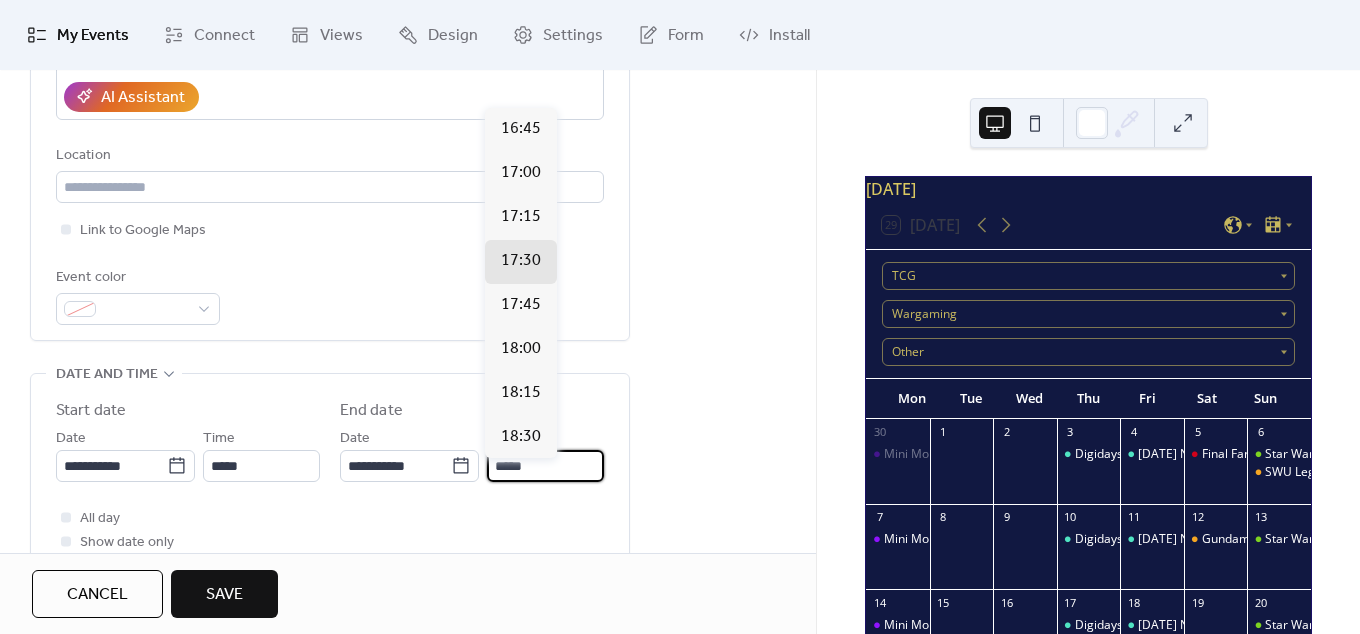 scroll, scrollTop: 408, scrollLeft: 0, axis: vertical 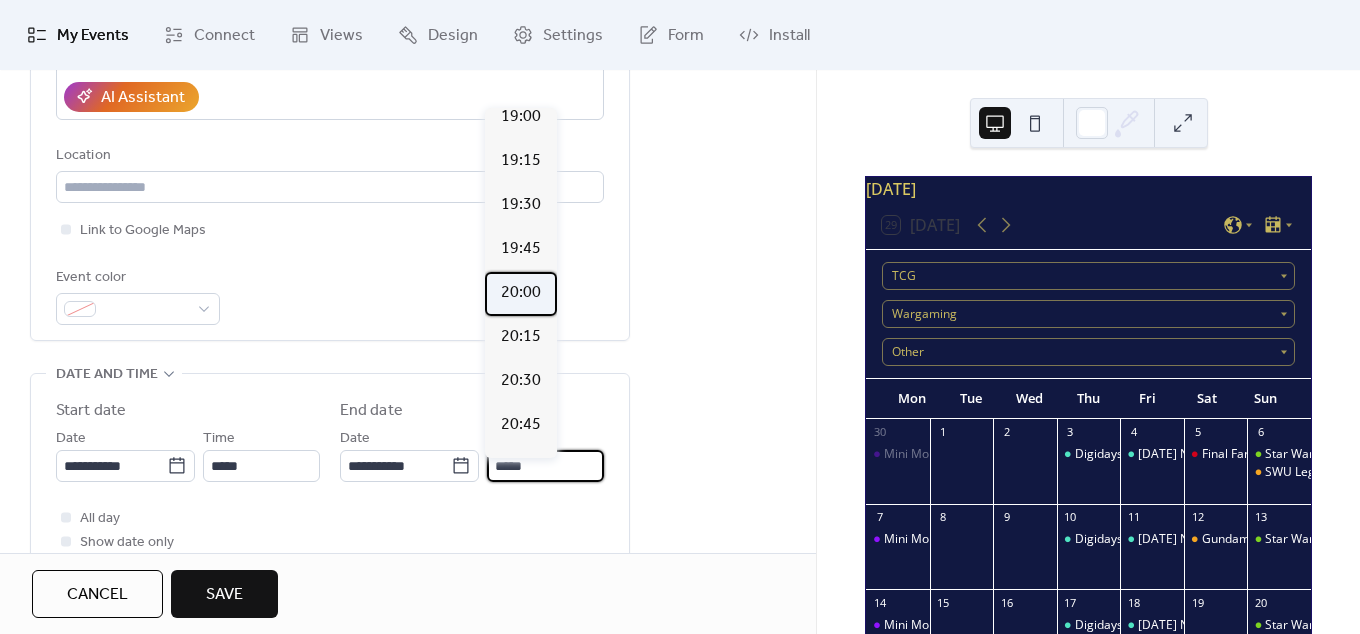 click on "20:00" at bounding box center (521, 293) 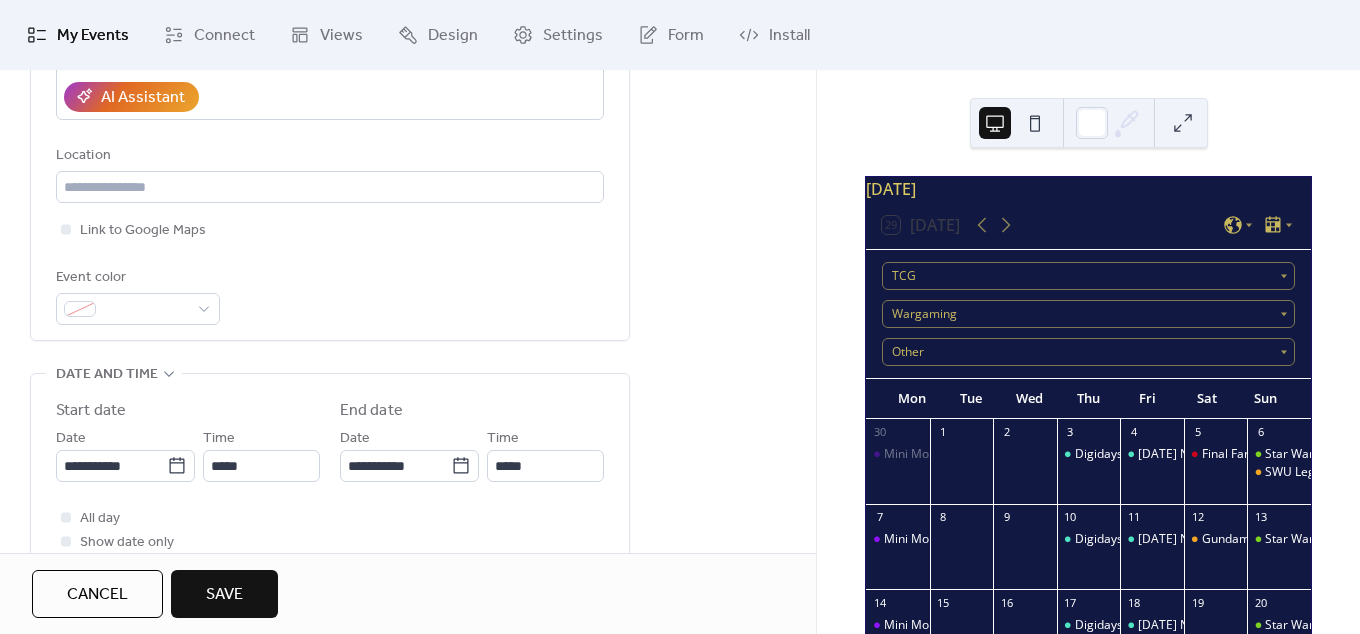 click on "**********" at bounding box center [408, 653] 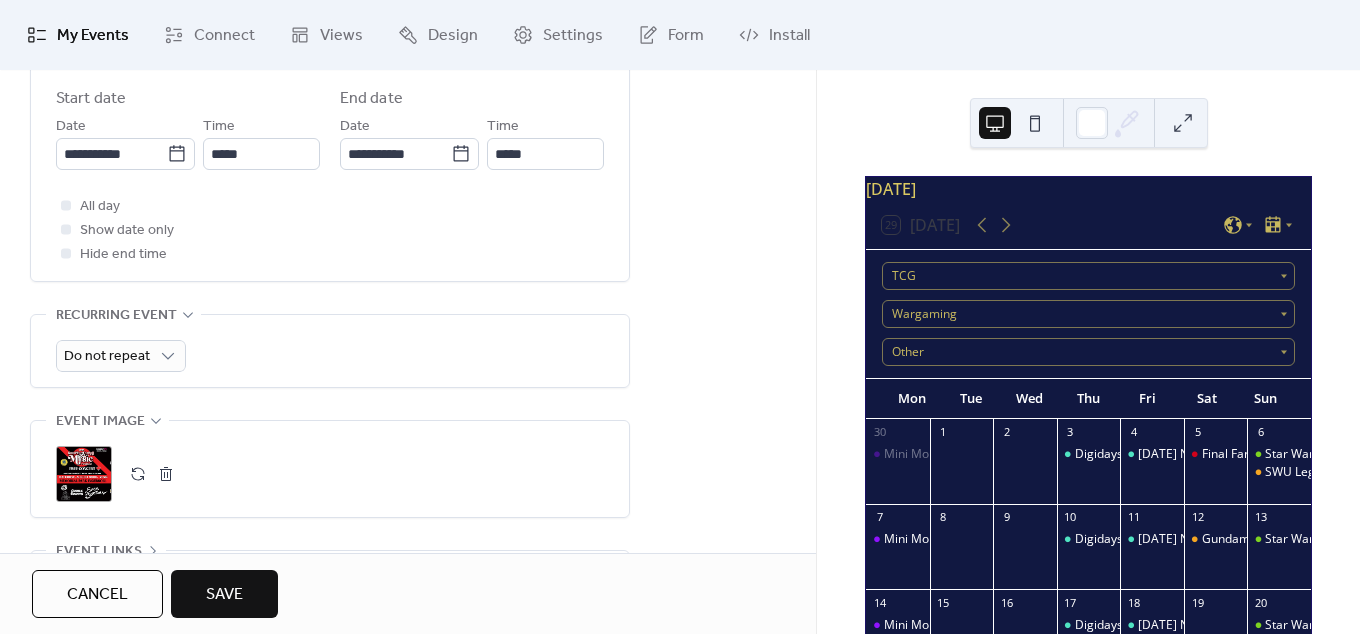 scroll, scrollTop: 546, scrollLeft: 0, axis: vertical 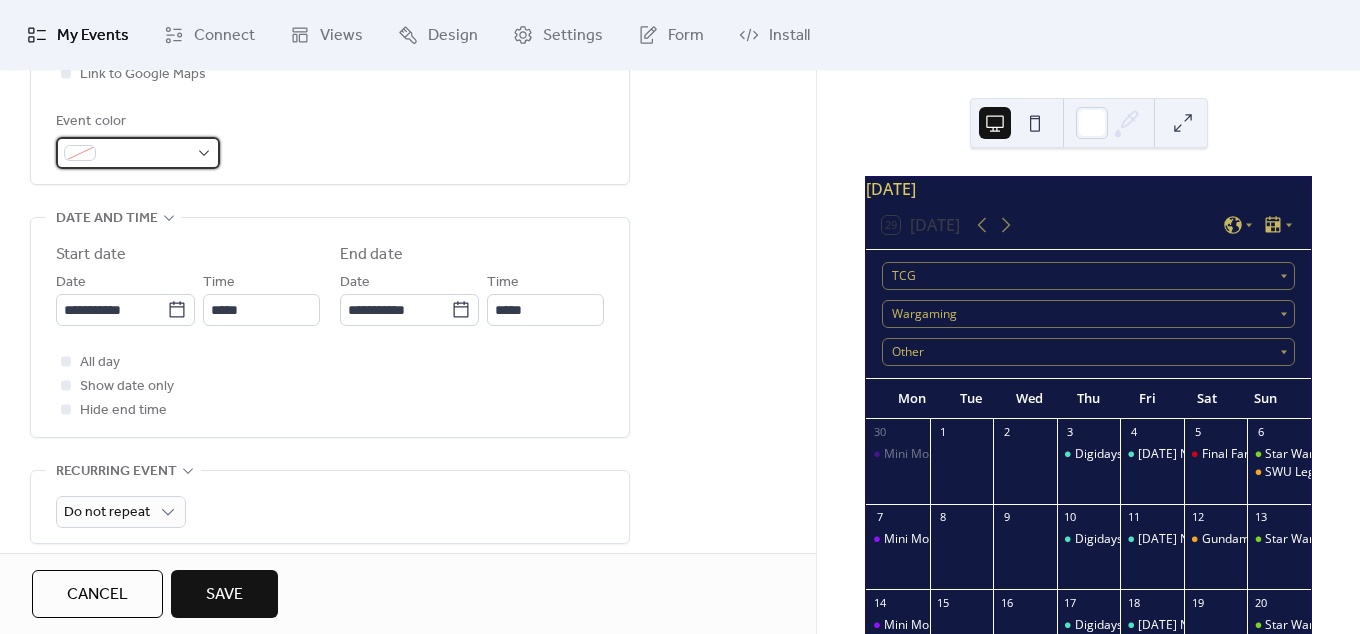 click at bounding box center (138, 153) 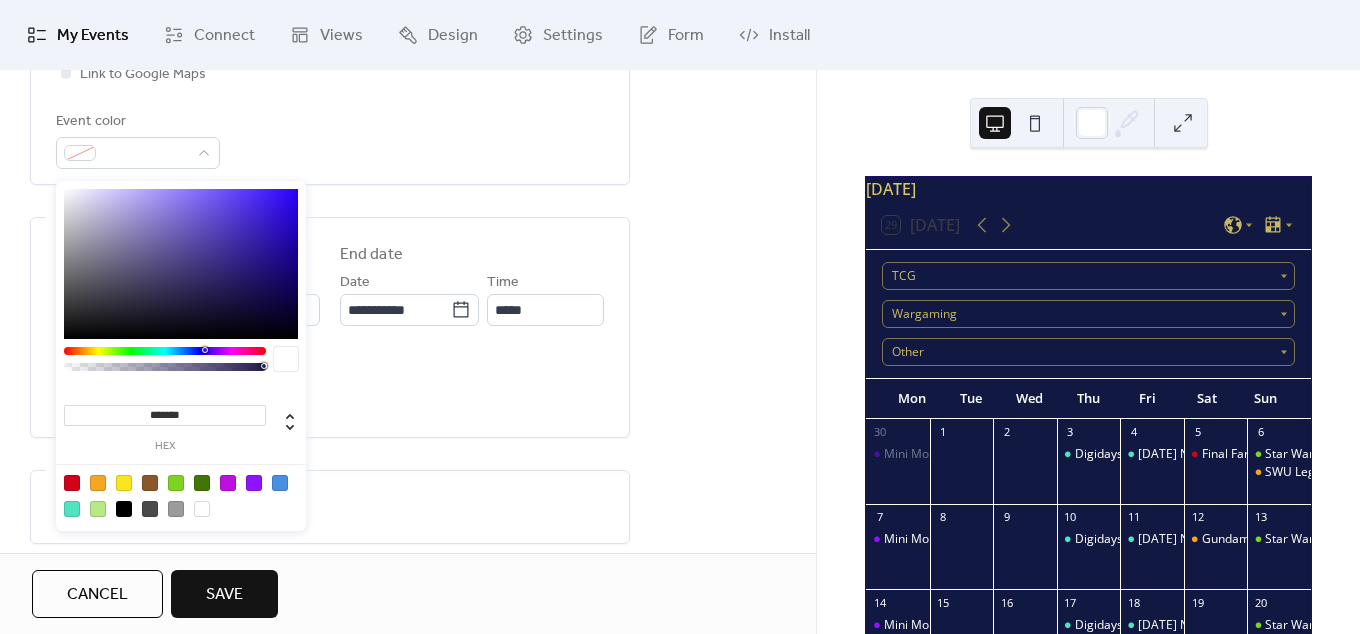 click at bounding box center (176, 483) 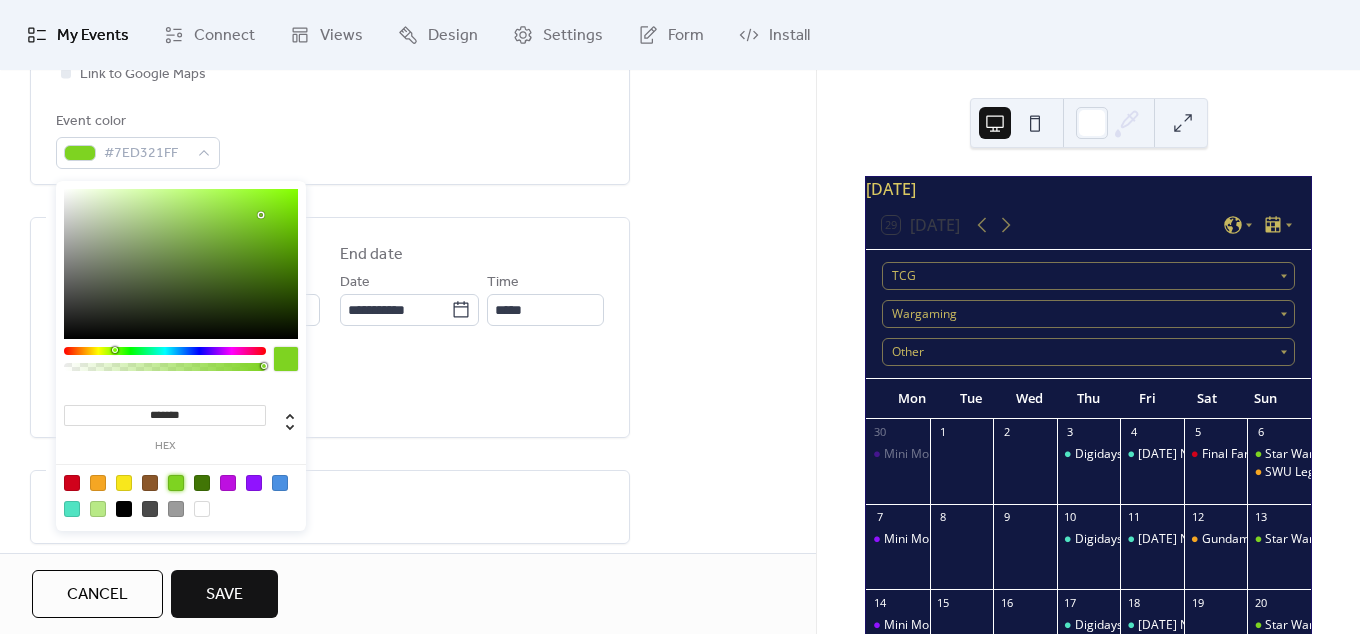 click on "Do not repeat" at bounding box center [330, 507] 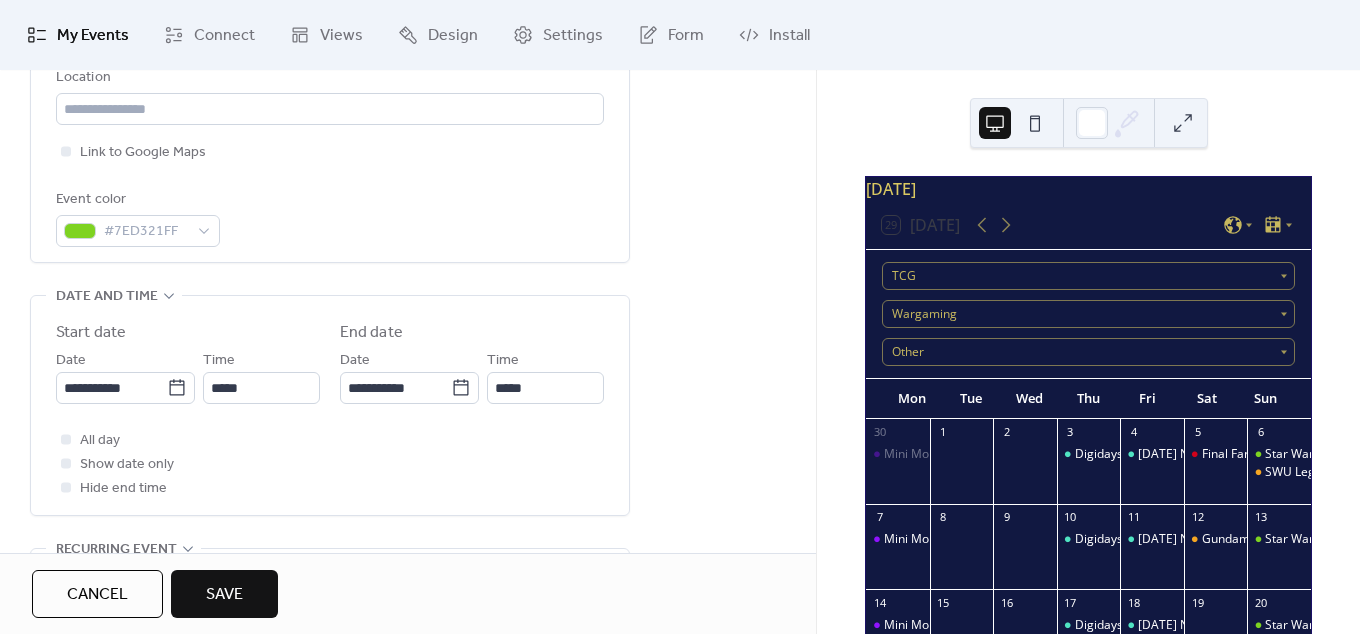 scroll, scrollTop: 702, scrollLeft: 0, axis: vertical 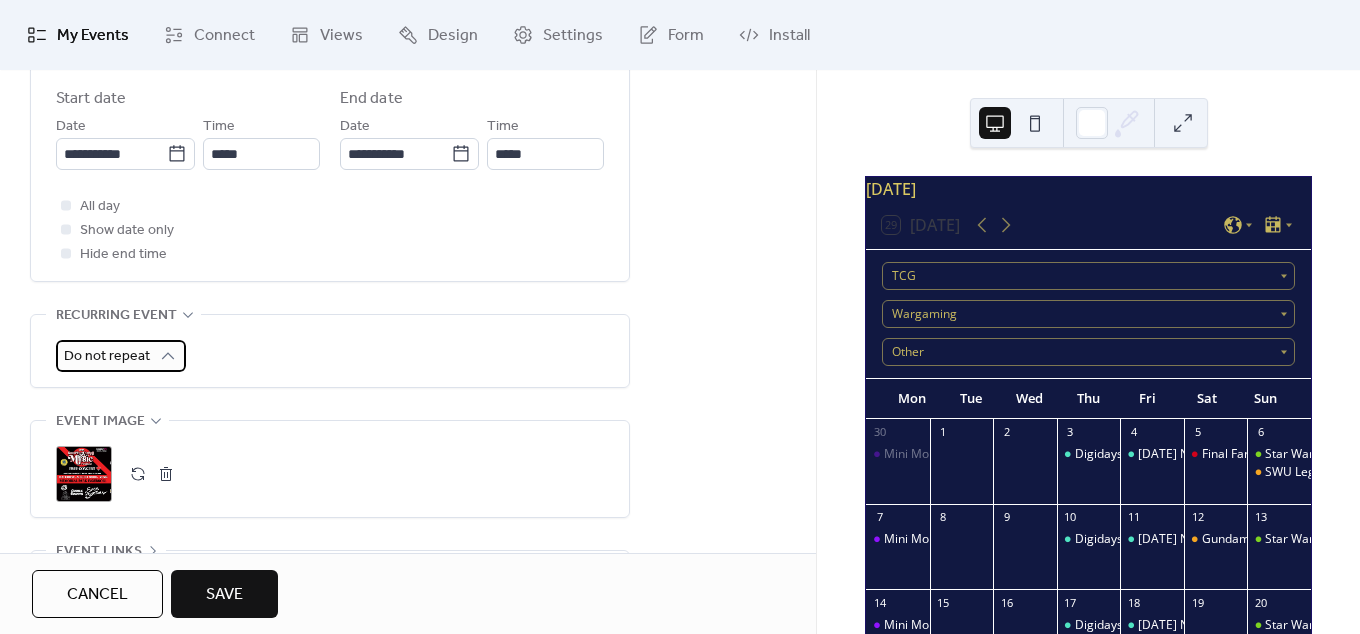 click on "Do not repeat" at bounding box center [107, 356] 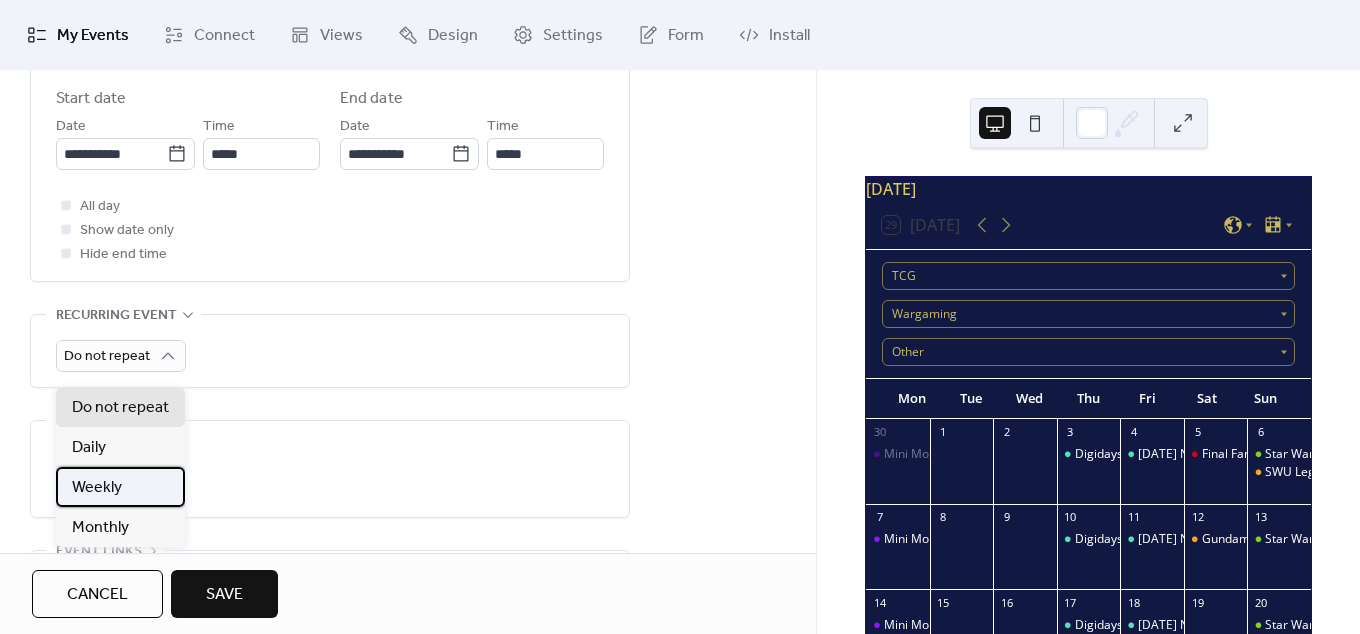 click on "Weekly" at bounding box center [97, 488] 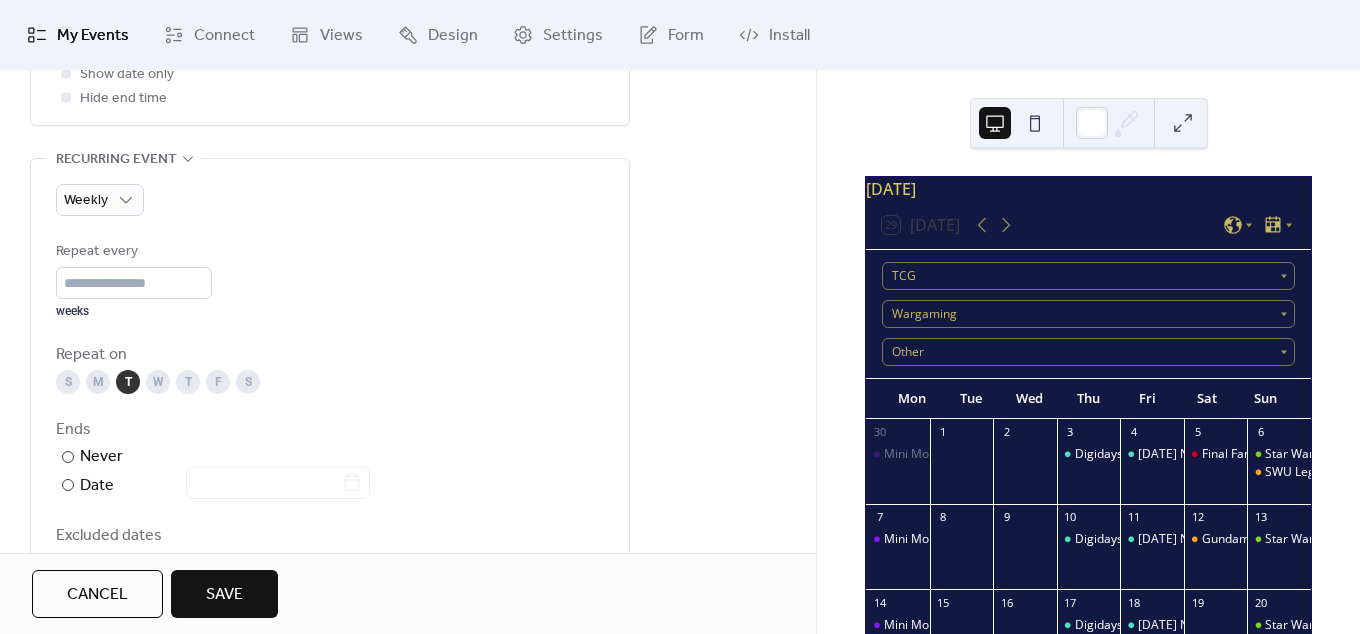 scroll, scrollTop: 1014, scrollLeft: 0, axis: vertical 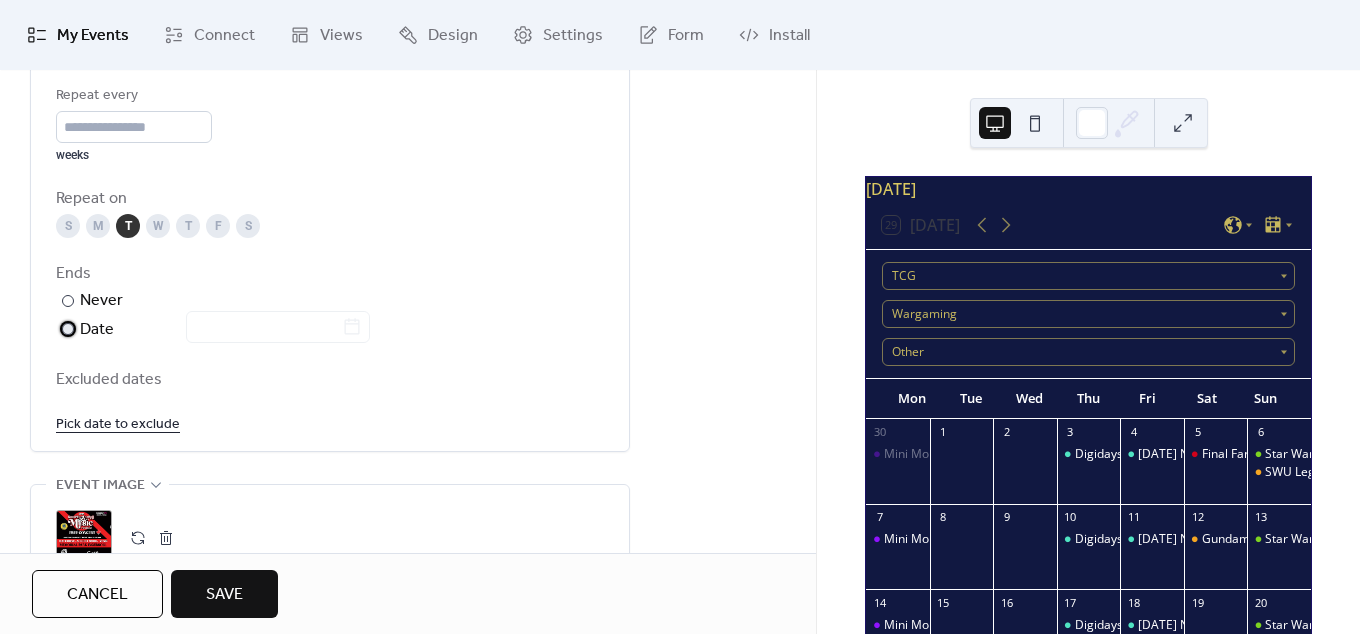 click on "Date" at bounding box center [225, 330] 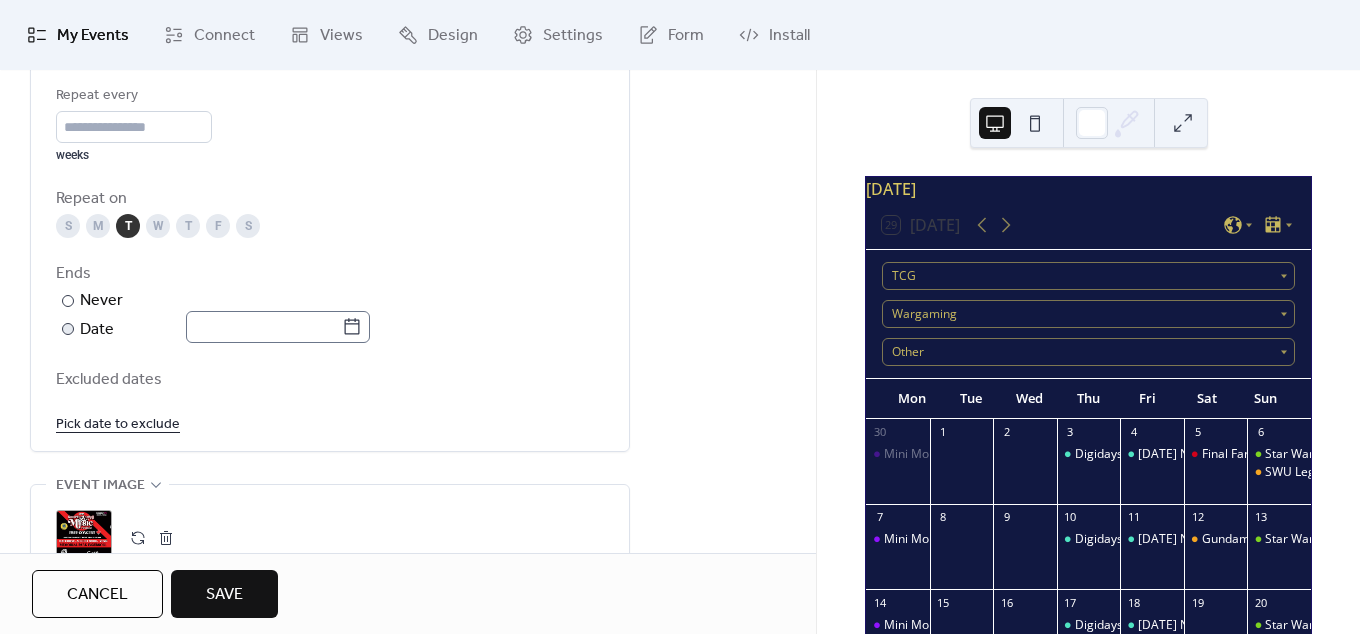 click 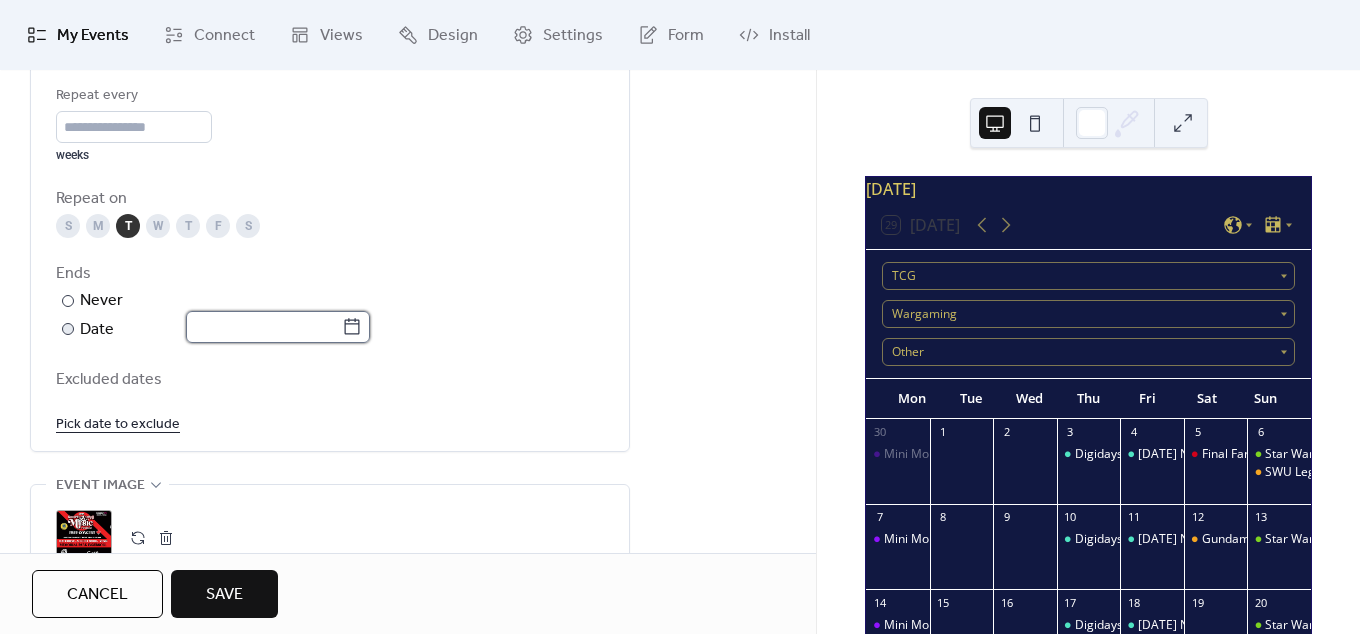 click at bounding box center (264, 327) 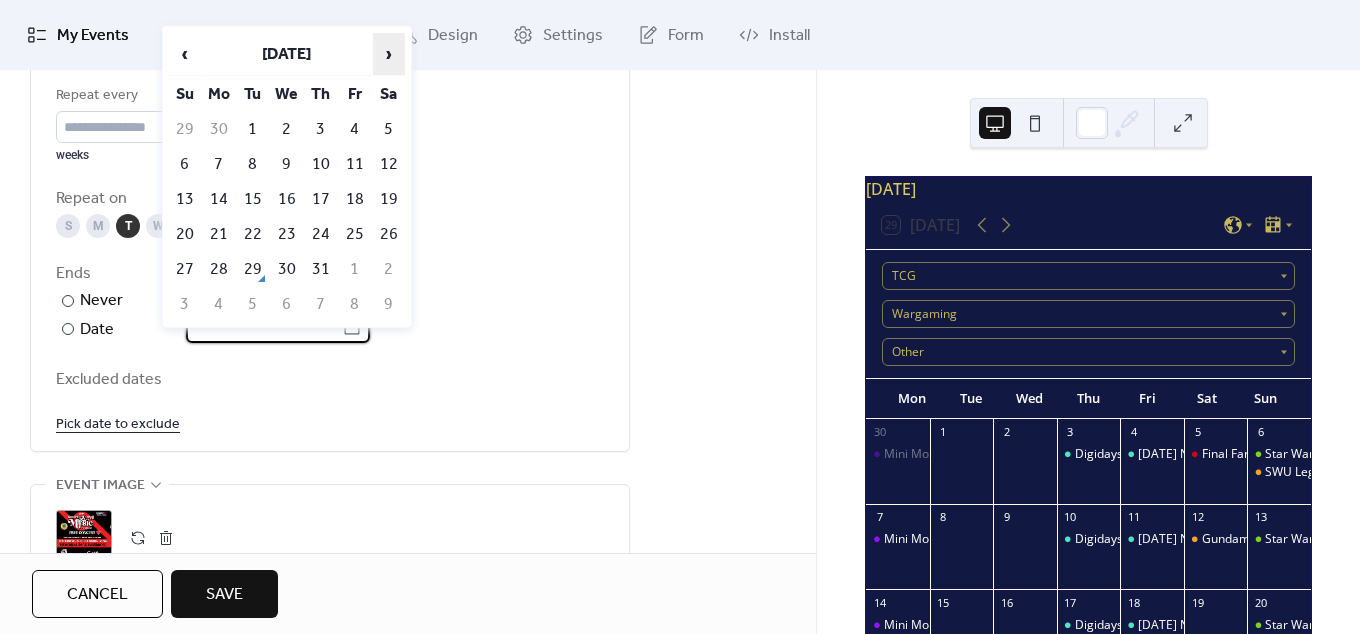 click on "›" at bounding box center (389, 54) 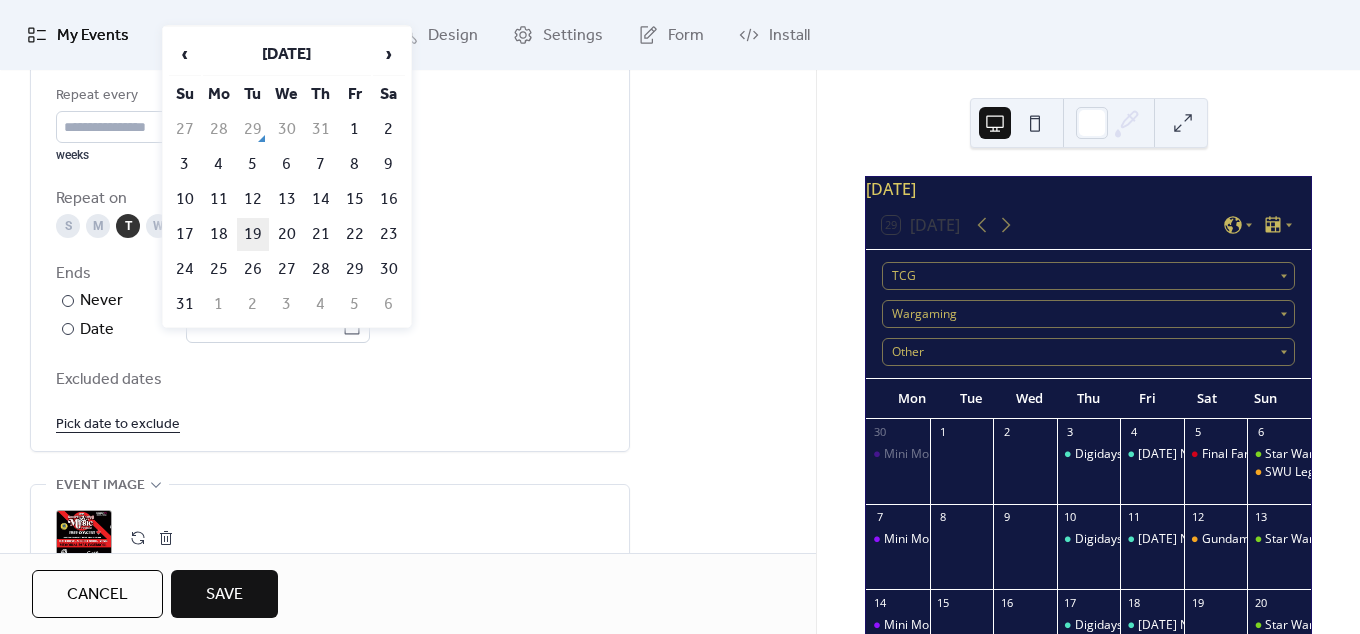 click on "19" at bounding box center [253, 234] 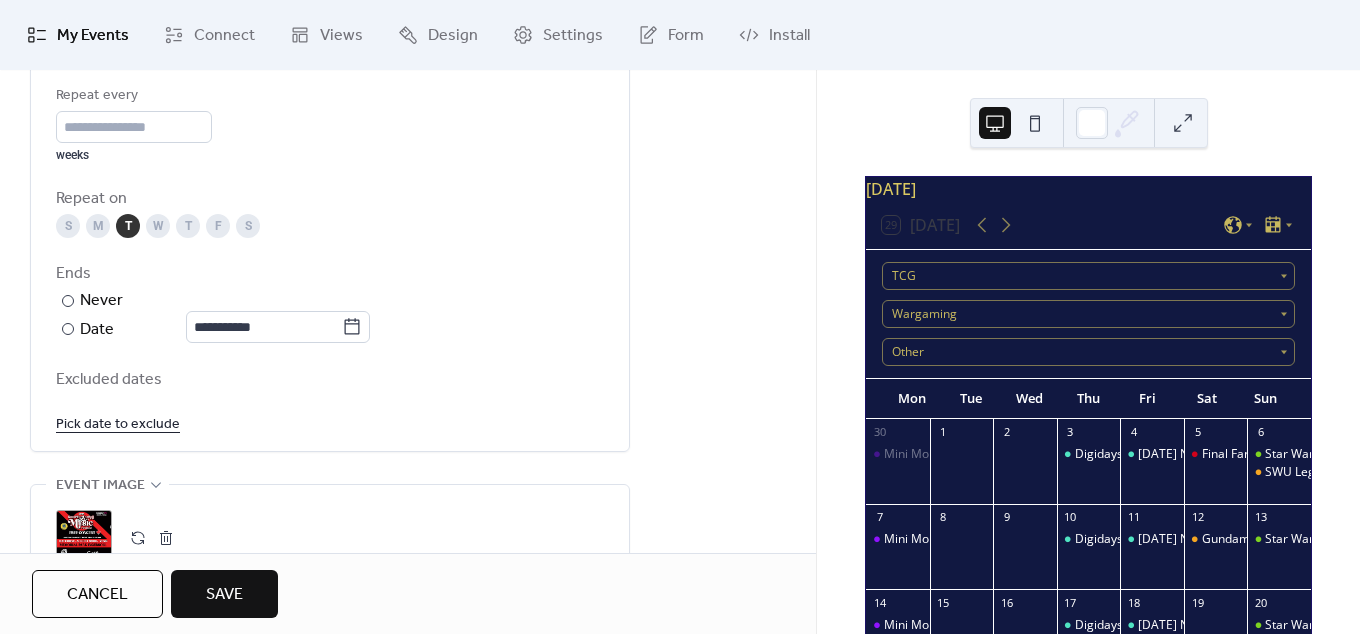 type on "**********" 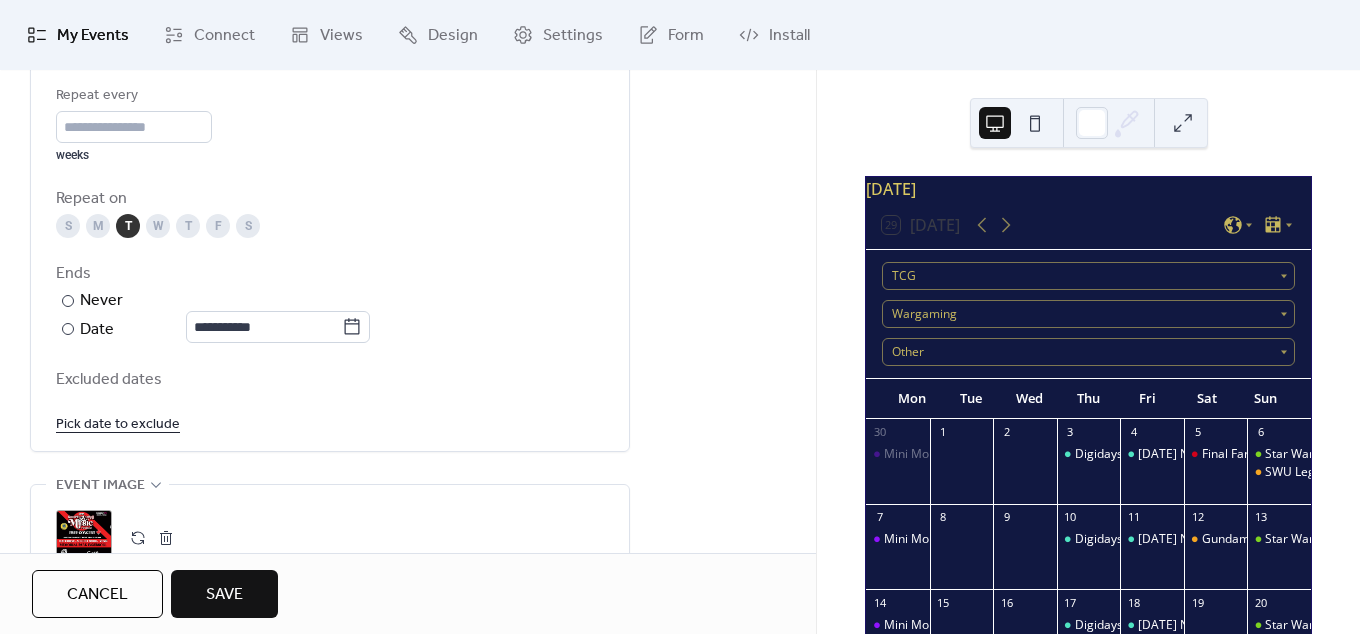 click on "Excluded dates   Pick date to exclude" at bounding box center (330, 401) 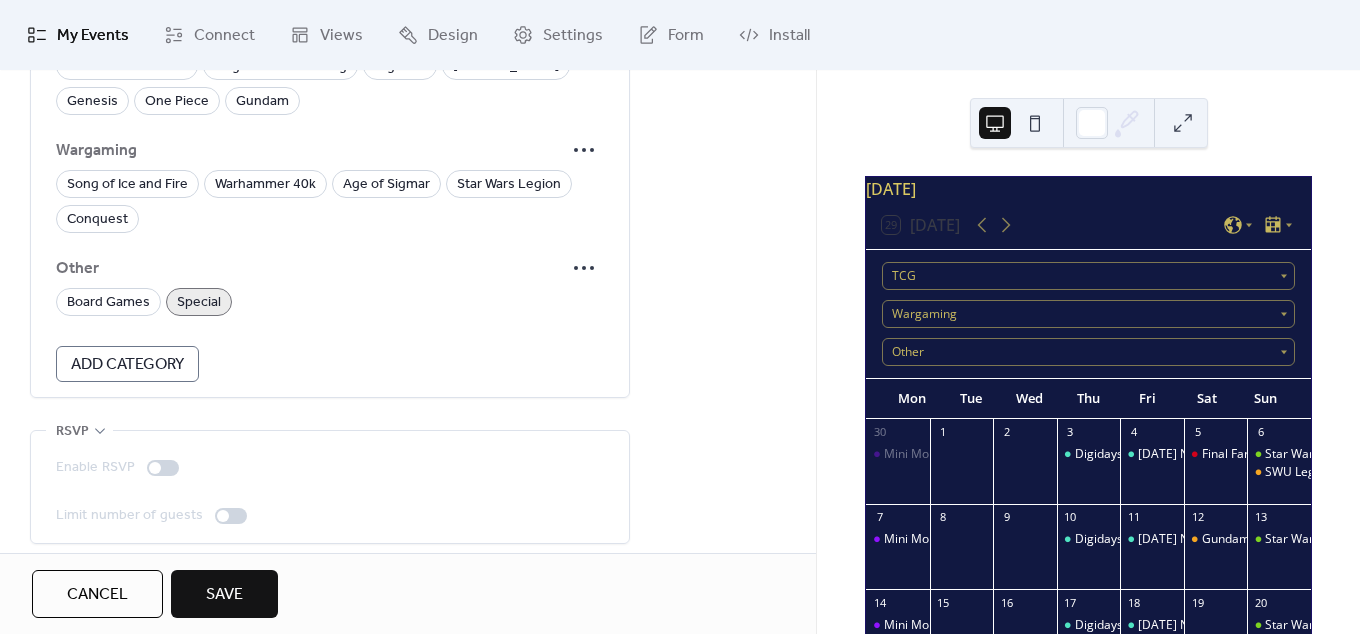 scroll, scrollTop: 1750, scrollLeft: 0, axis: vertical 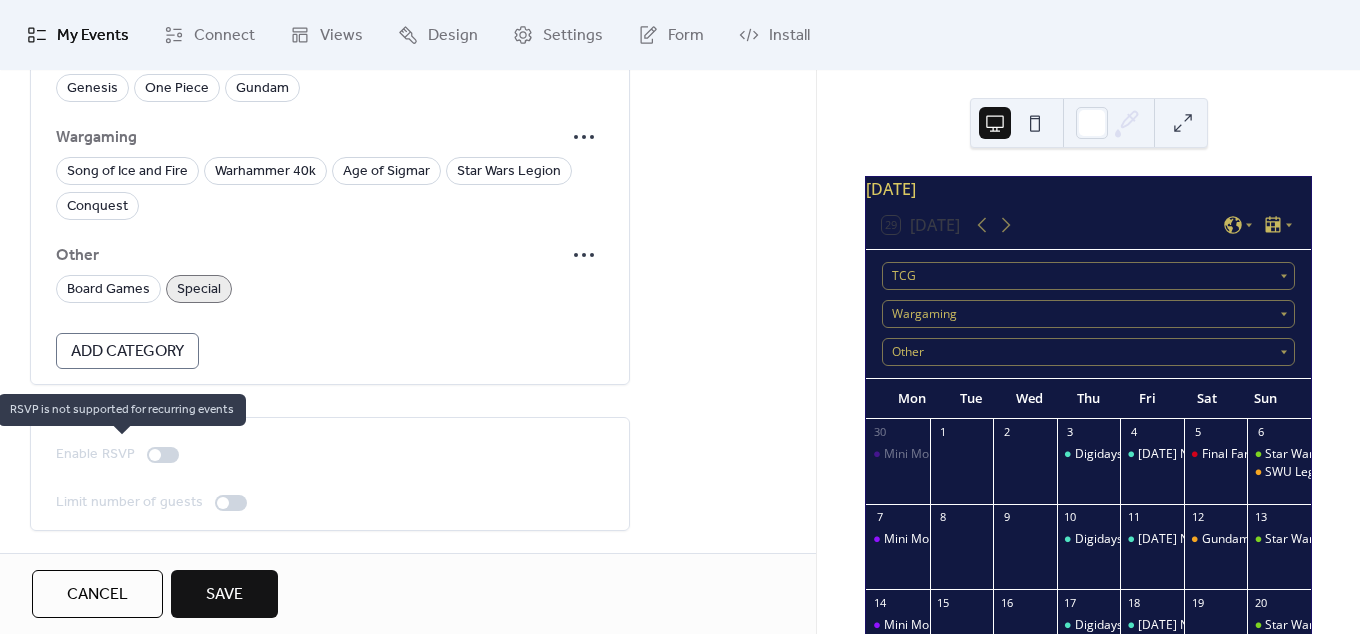 click at bounding box center (163, 455) 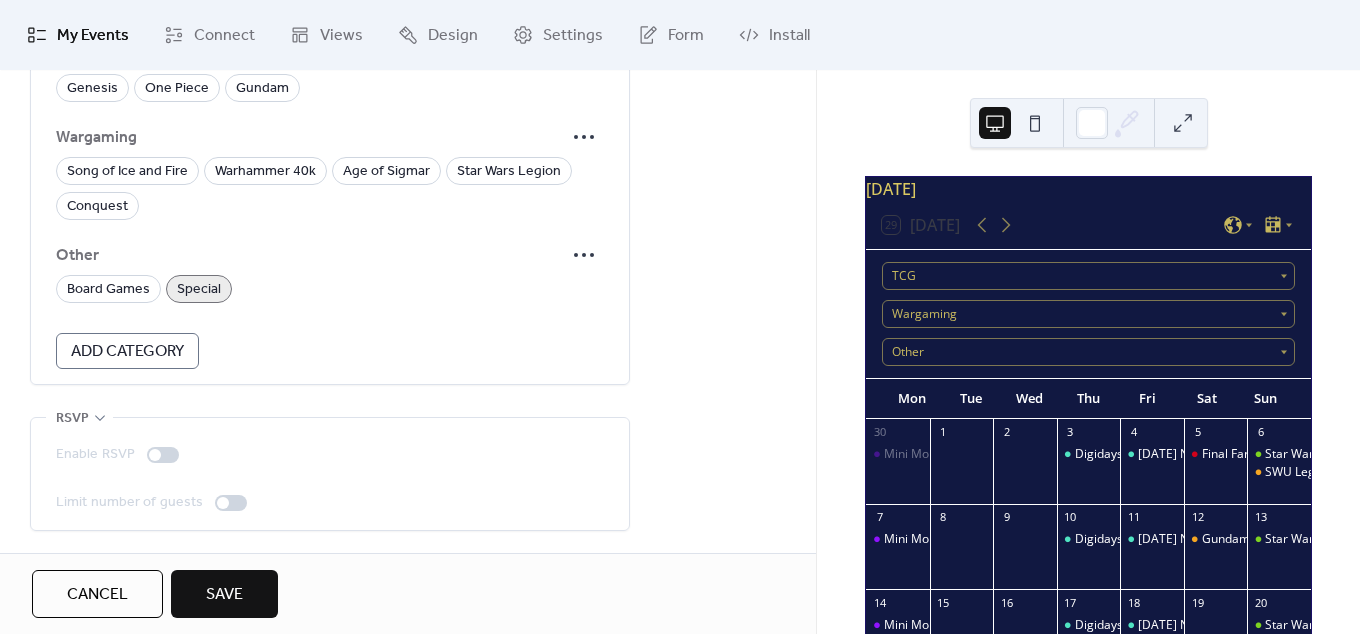 click on "Enable RSVP Limit number of guests" at bounding box center [330, 474] 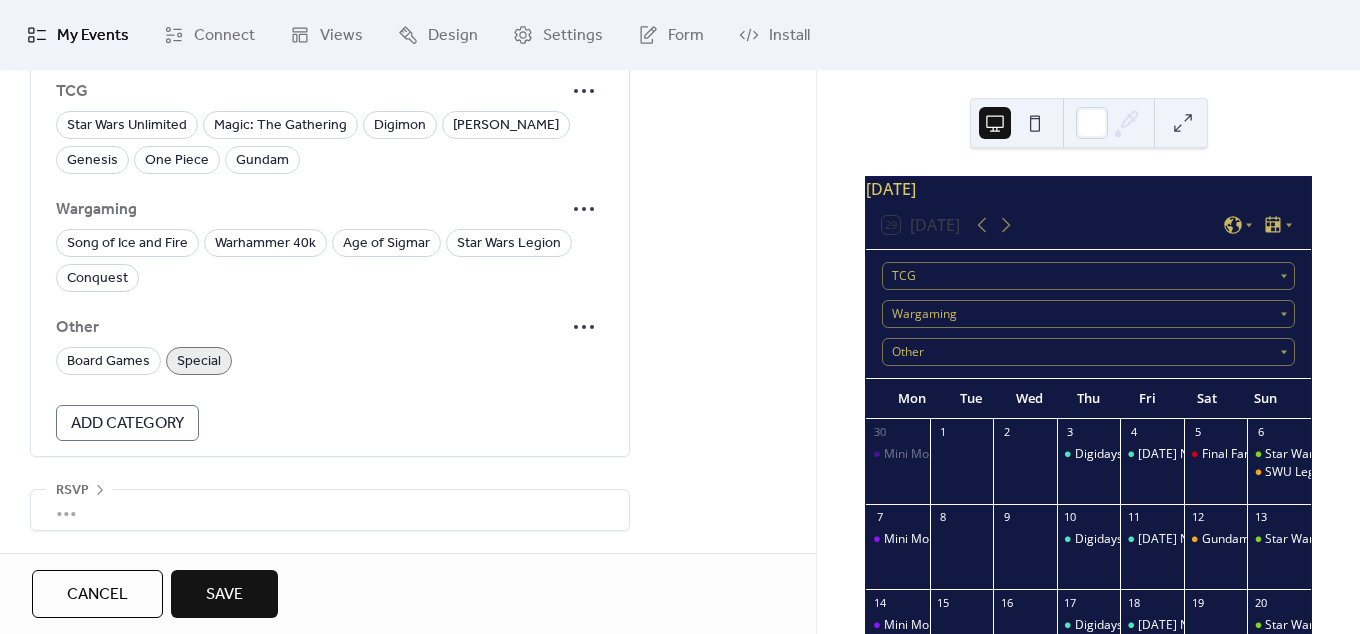 click on "•••" at bounding box center [330, 510] 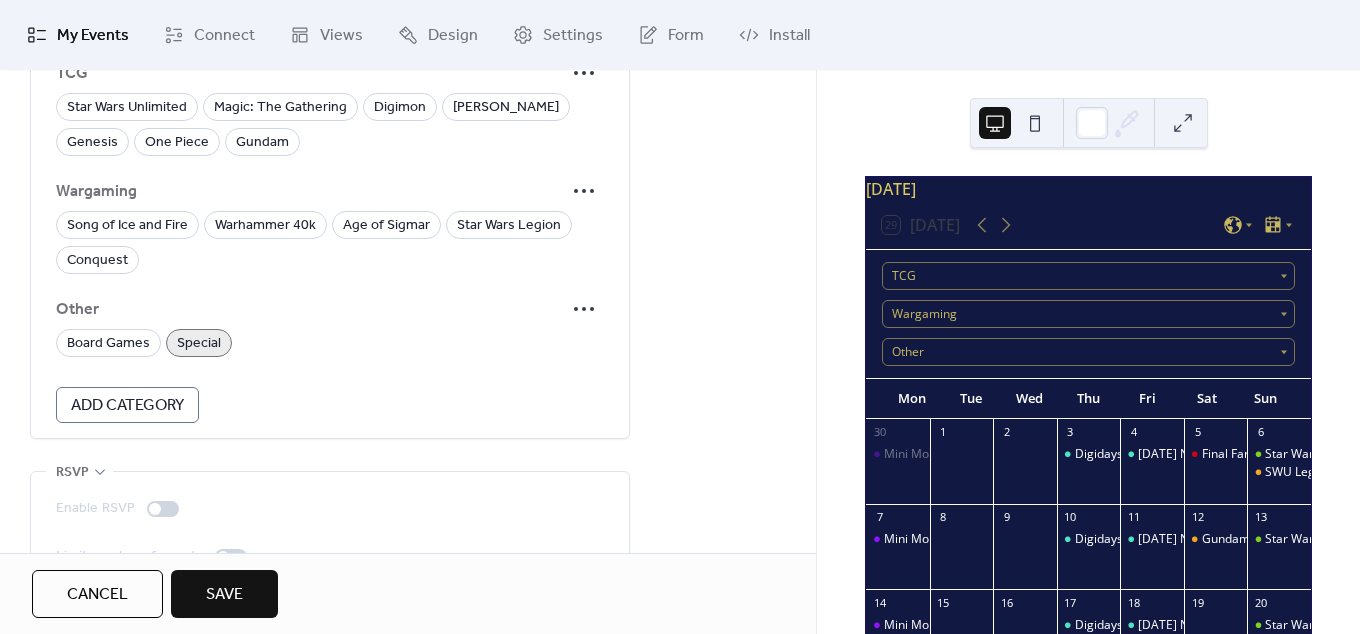 scroll, scrollTop: 1750, scrollLeft: 0, axis: vertical 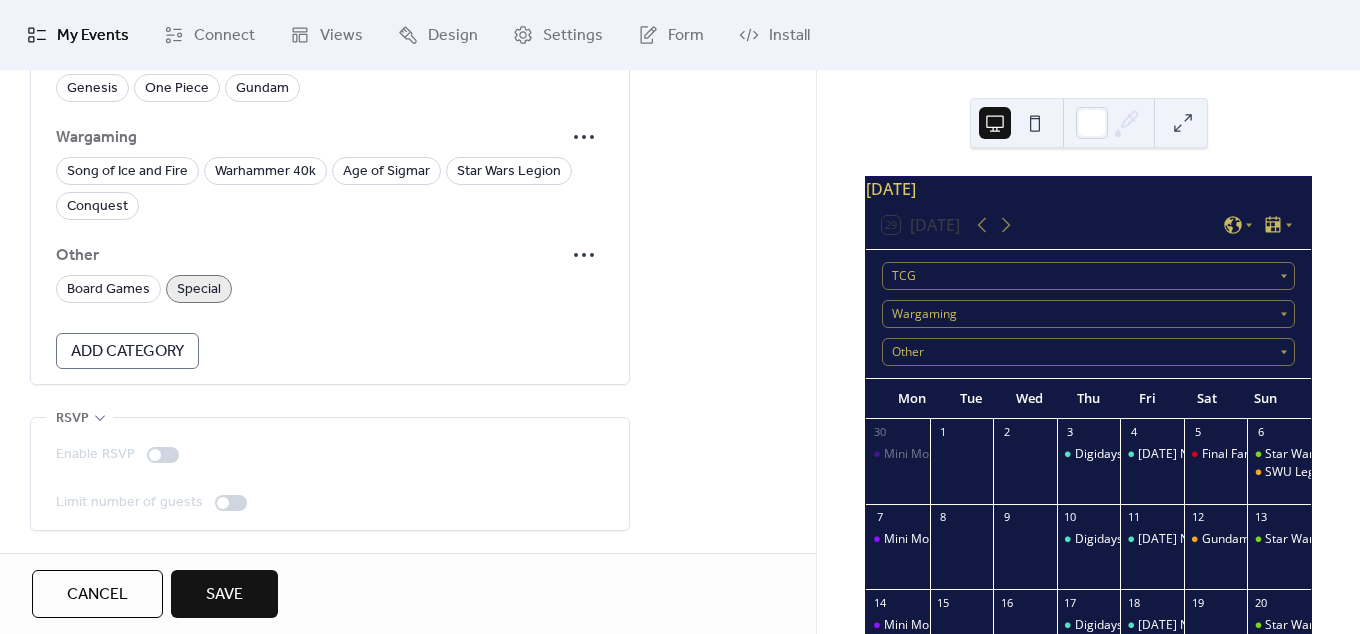 click on "Enable RSVP Limit number of guests" at bounding box center [330, 479] 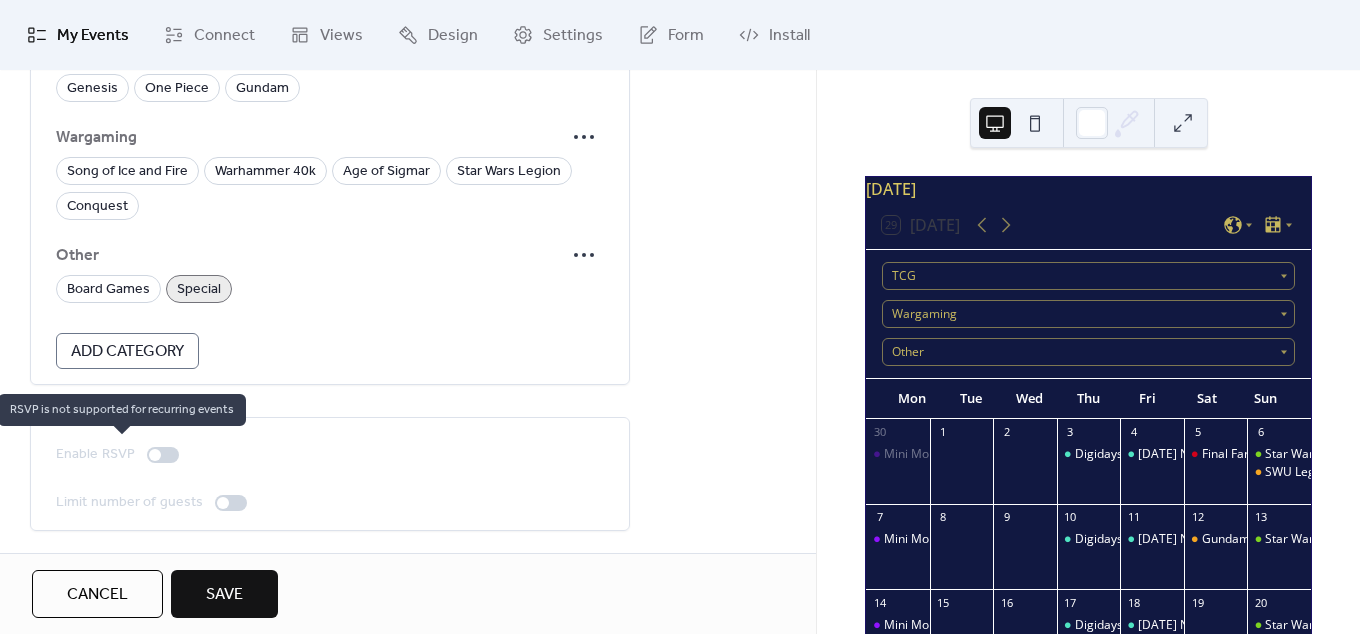 click at bounding box center [163, 455] 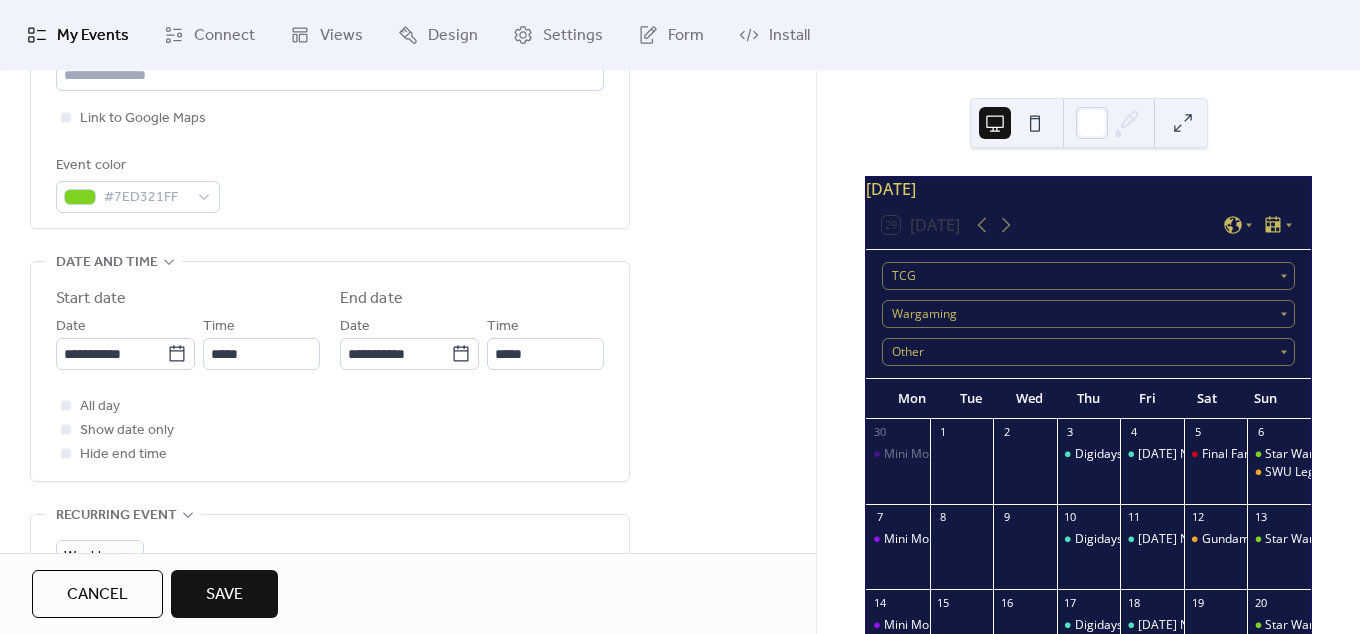 scroll, scrollTop: 268, scrollLeft: 0, axis: vertical 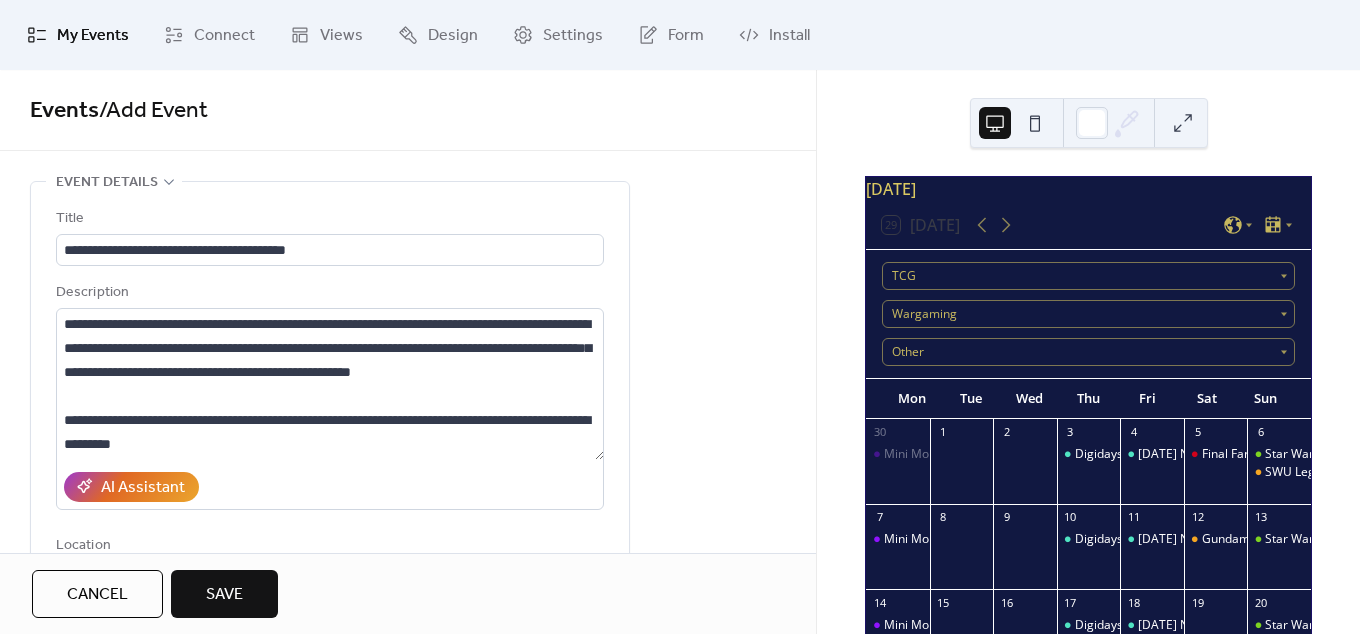 click on "Title" at bounding box center [328, 219] 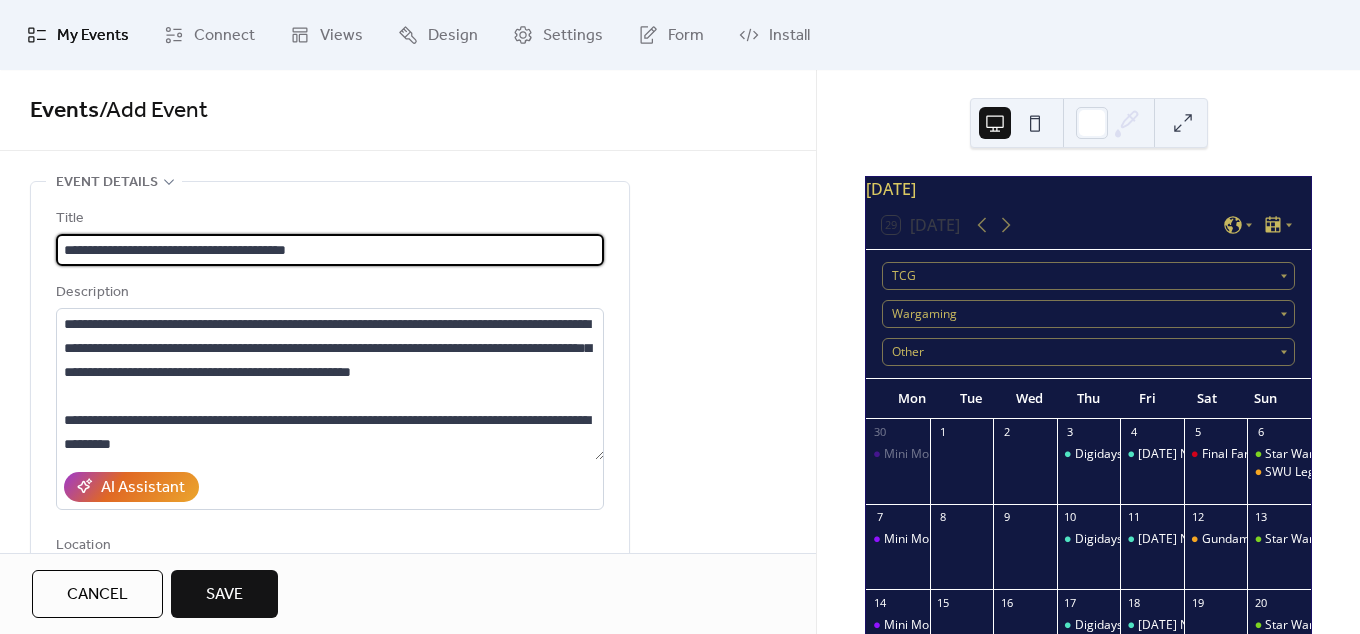 click on "**********" at bounding box center [330, 250] 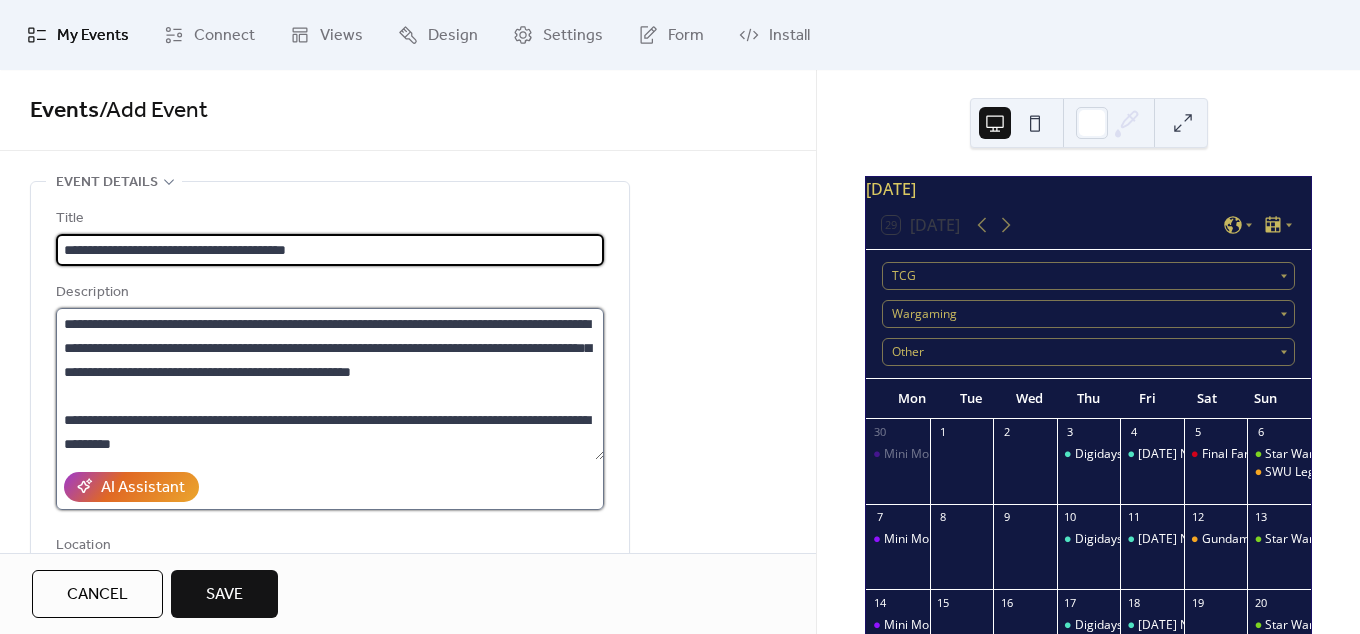 click on "**********" at bounding box center [330, 384] 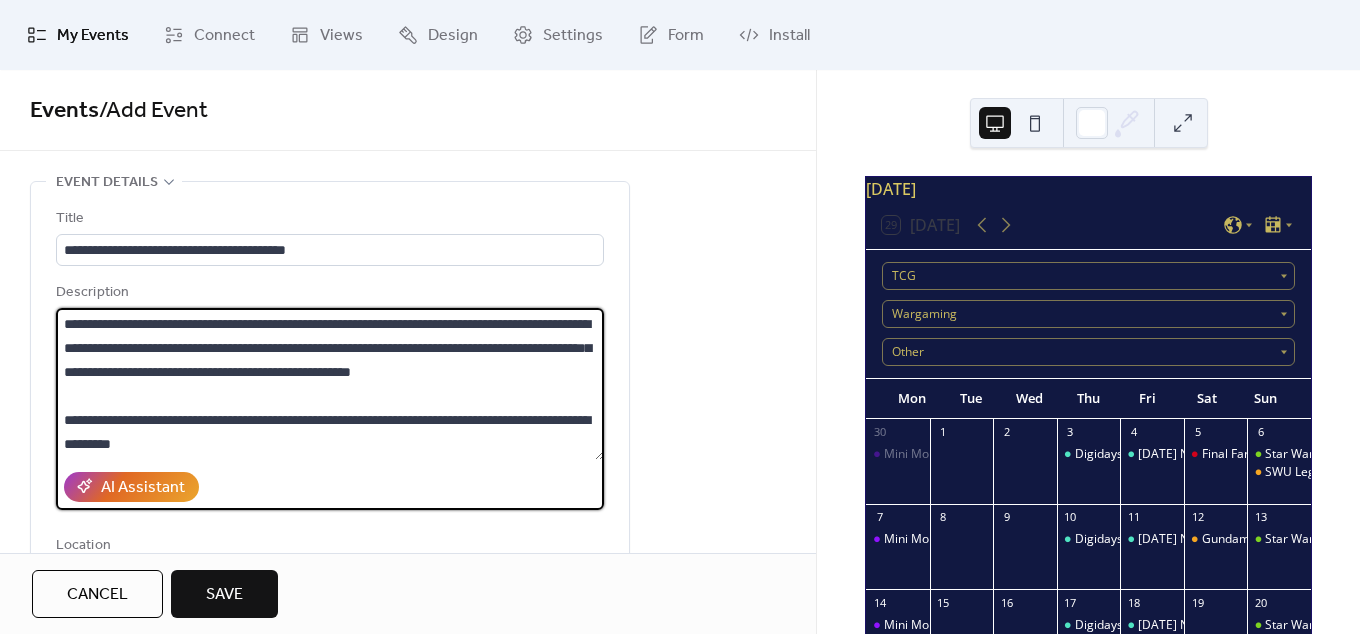 scroll, scrollTop: 24, scrollLeft: 0, axis: vertical 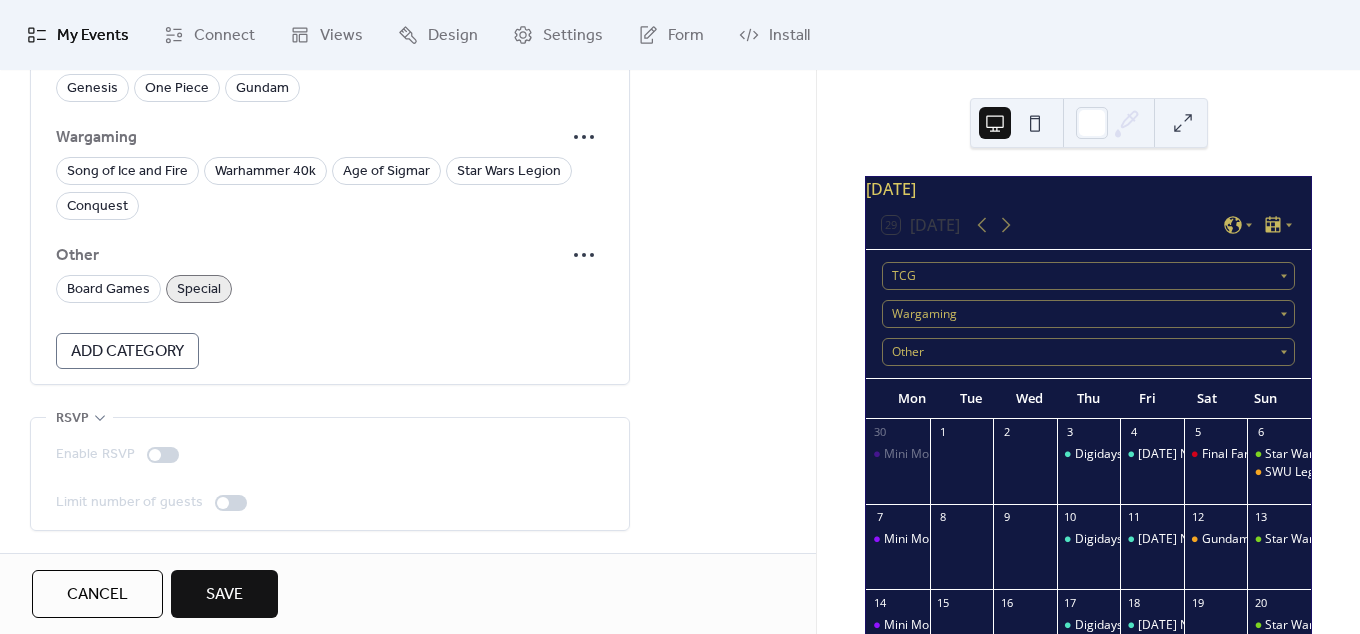 click on "Save" at bounding box center [224, 594] 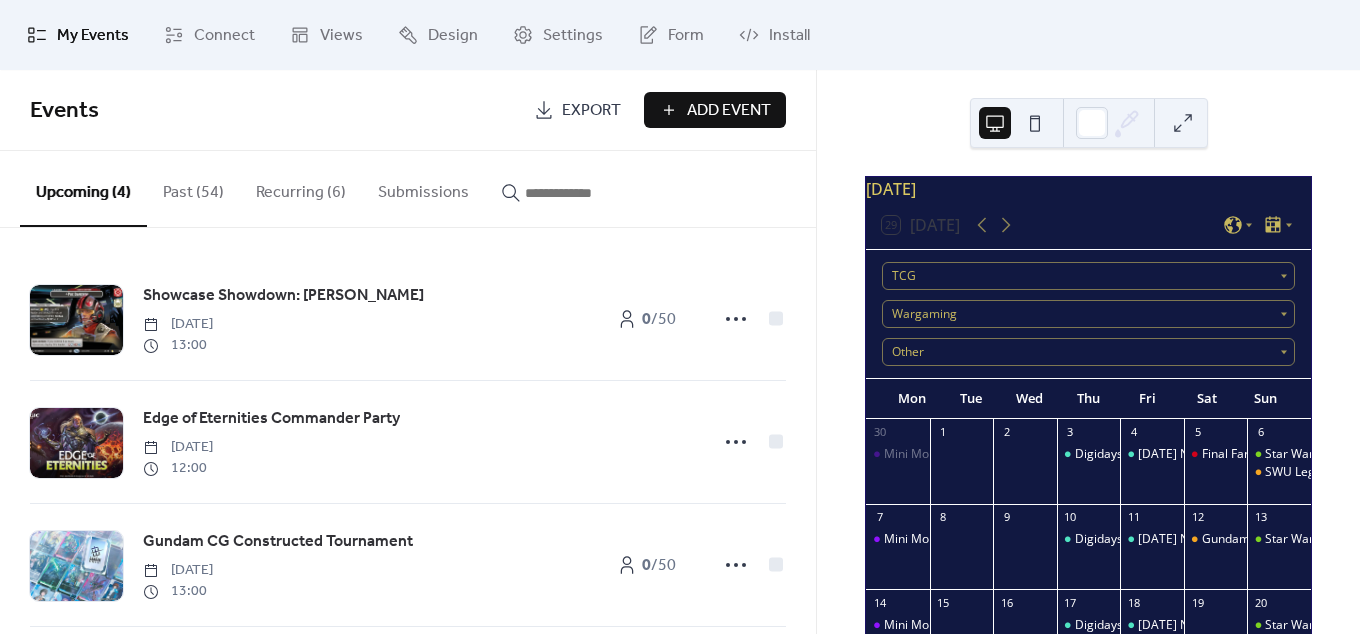 click on "Add Event" at bounding box center (729, 111) 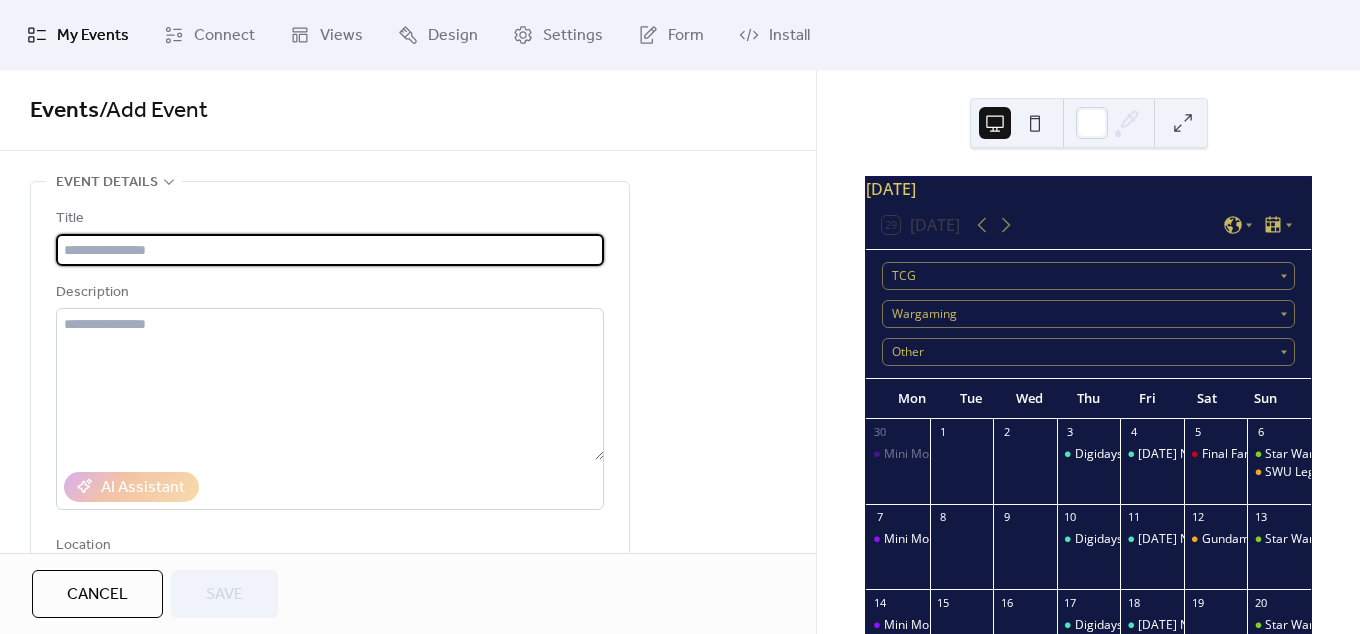 scroll, scrollTop: 156, scrollLeft: 0, axis: vertical 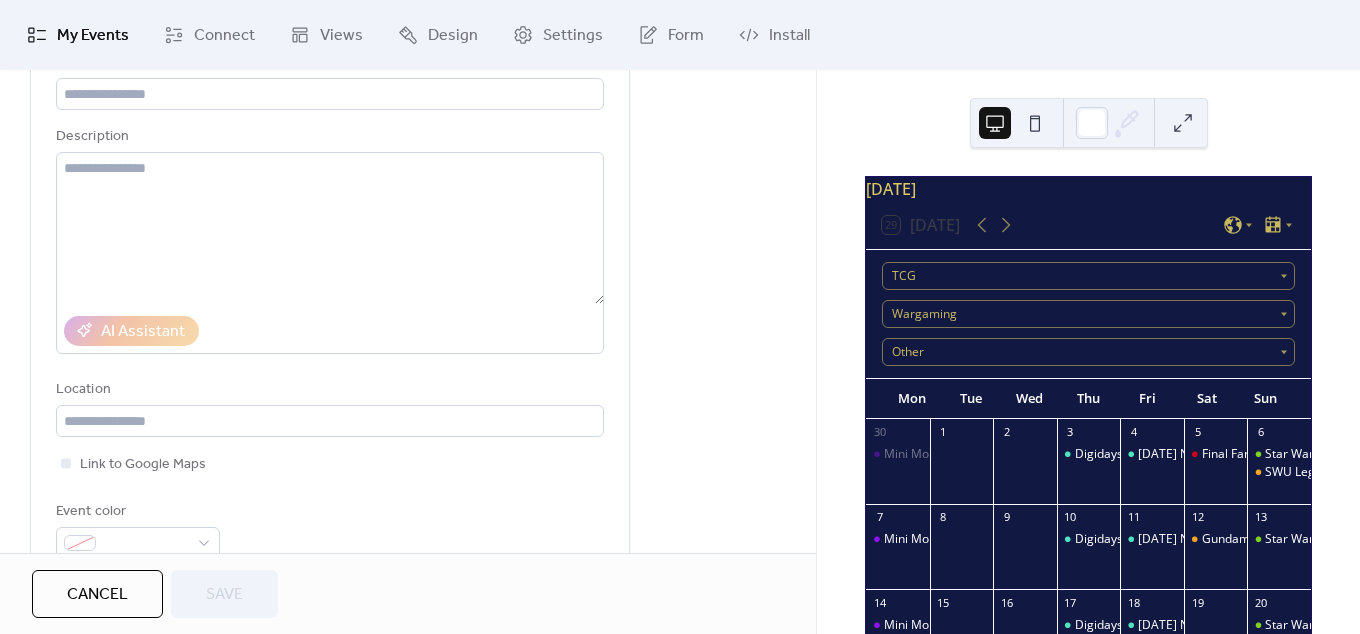 click on "Cancel" at bounding box center (97, 595) 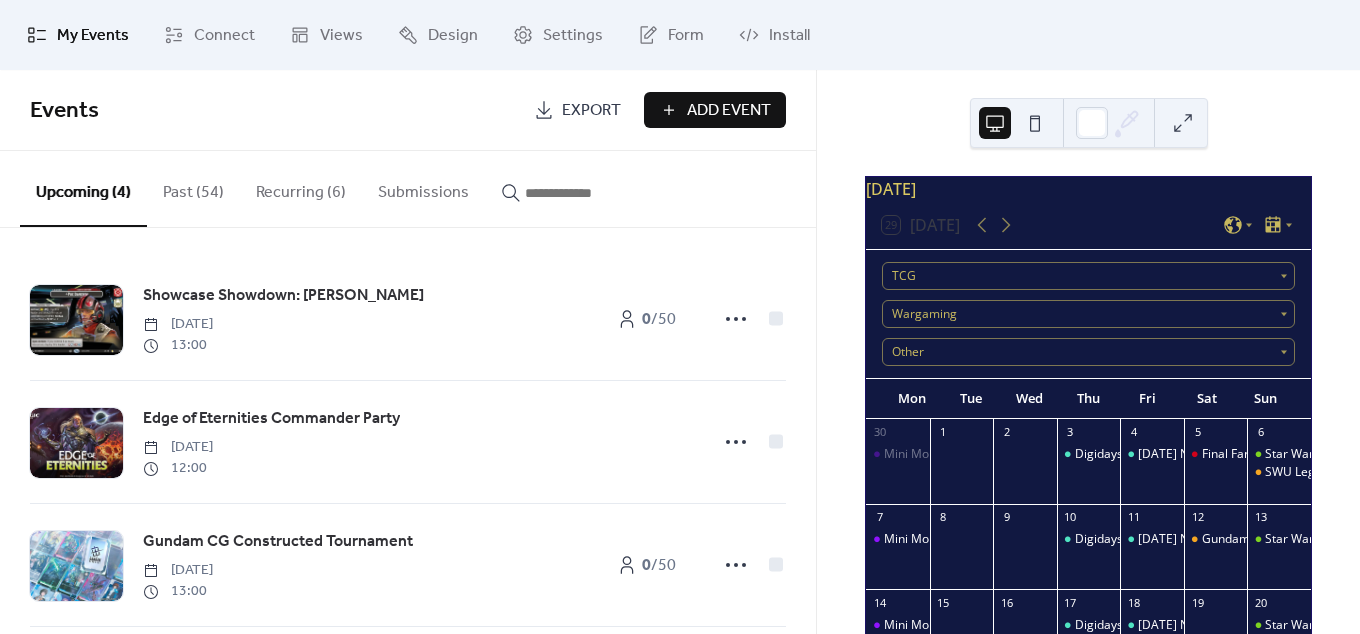 click on "Recurring (6)" at bounding box center [301, 188] 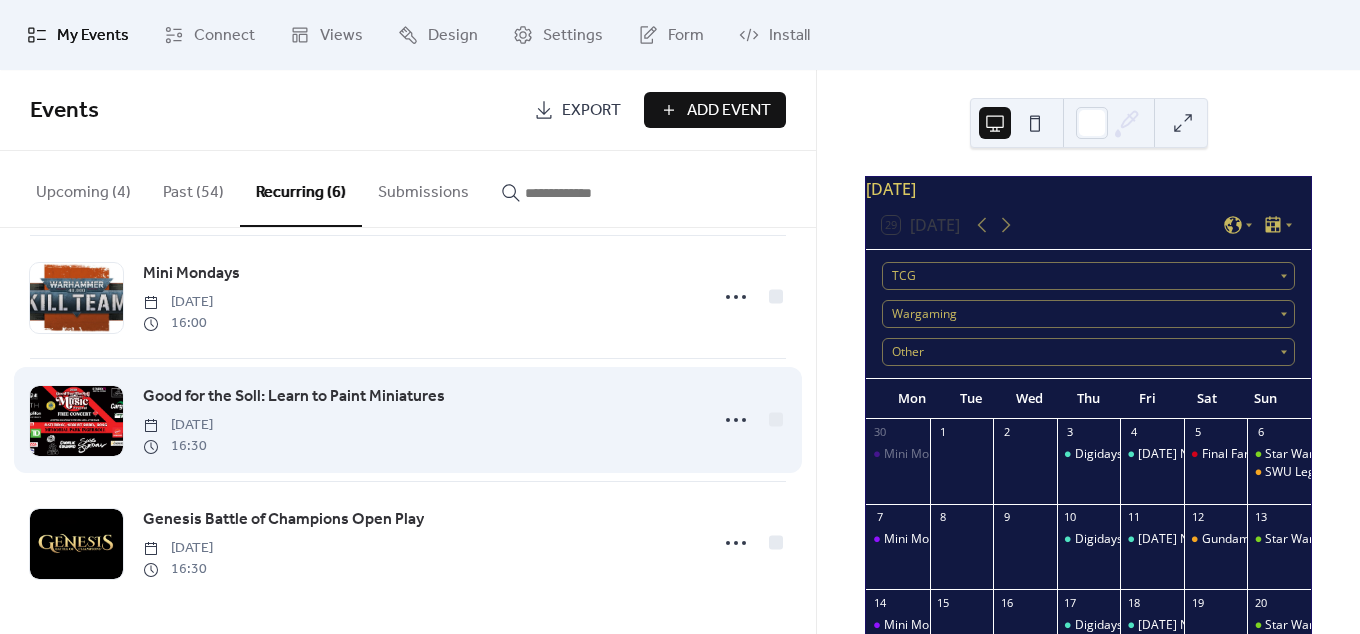 scroll, scrollTop: 242, scrollLeft: 0, axis: vertical 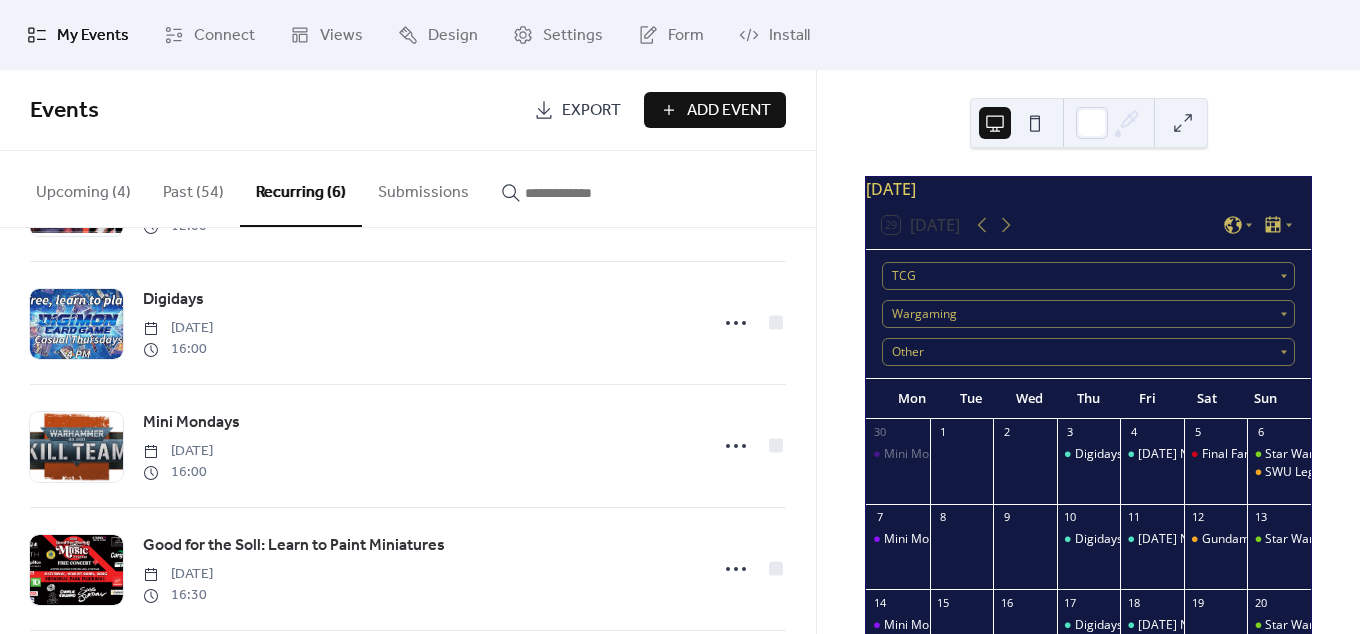 click on "Upcoming (4)" at bounding box center (83, 188) 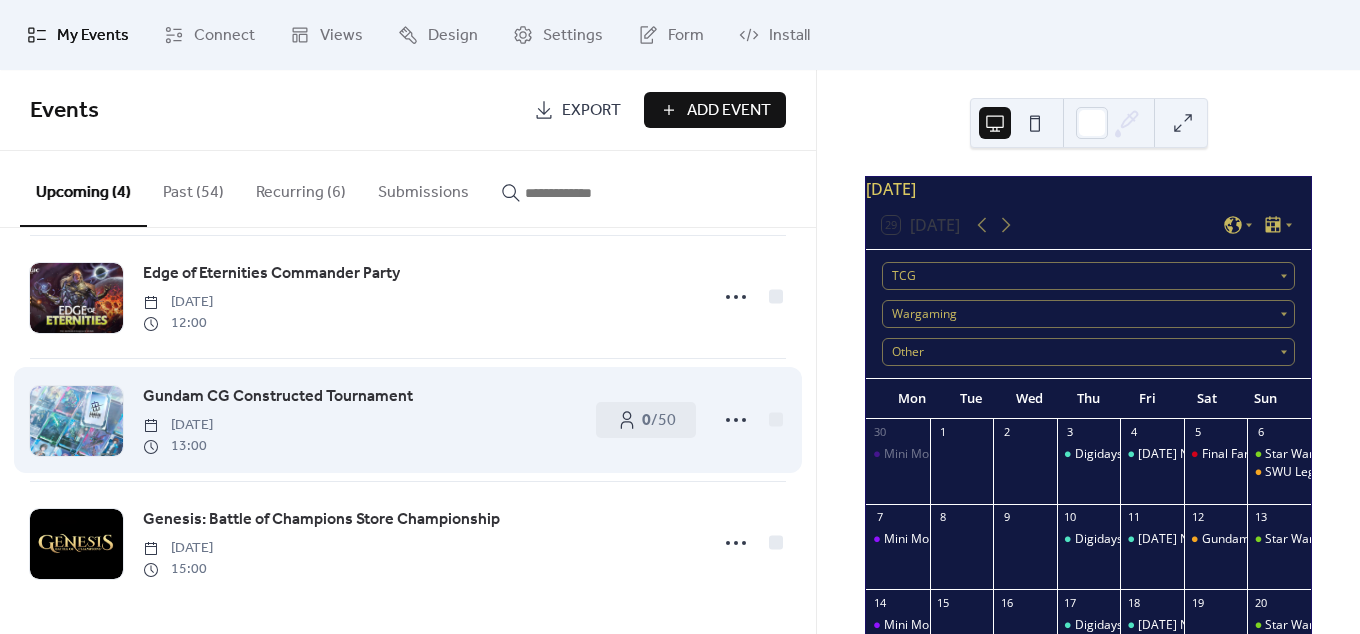 scroll, scrollTop: 0, scrollLeft: 0, axis: both 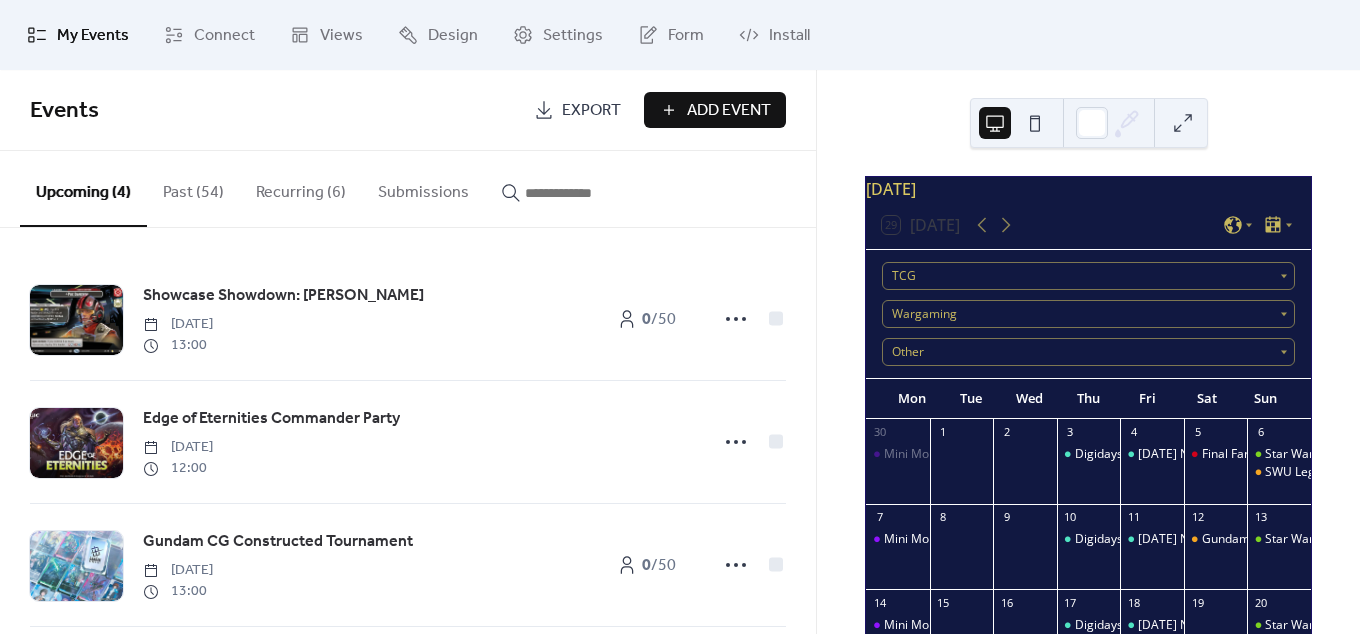 click on "Add Event" at bounding box center [729, 111] 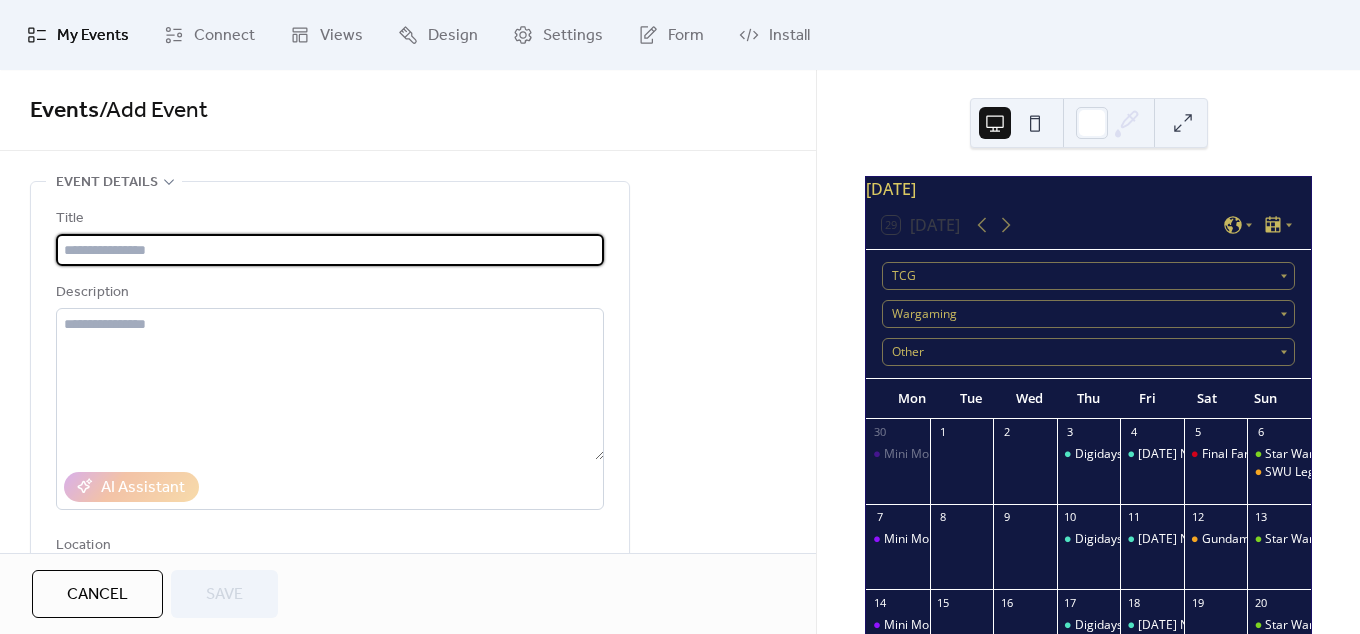 click on "Title Description AI Assistant Location Link to Google Maps Event color" at bounding box center (330, 461) 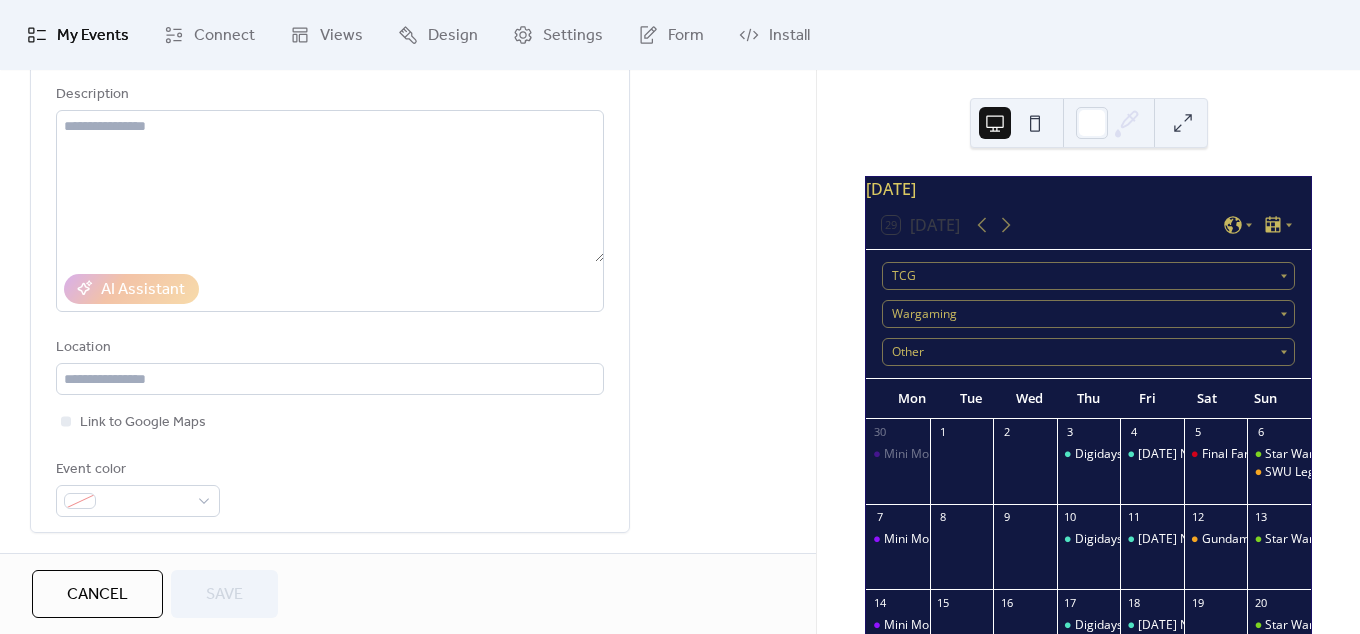 scroll, scrollTop: 42, scrollLeft: 0, axis: vertical 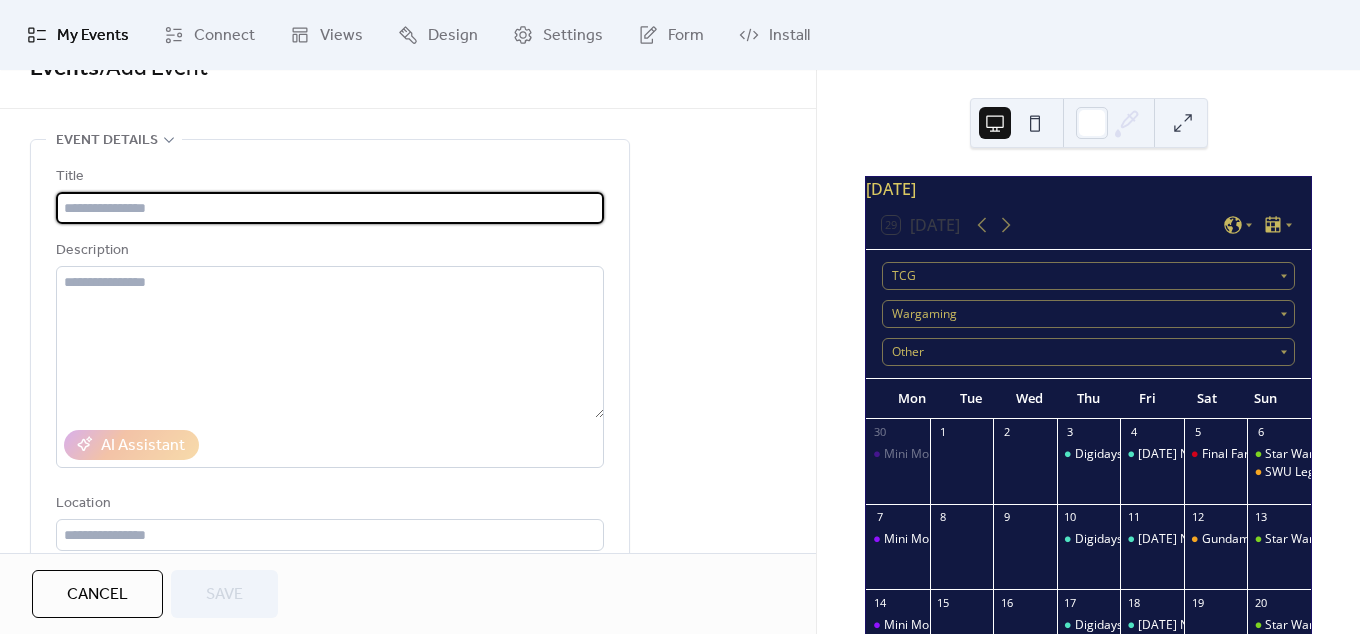 click at bounding box center (330, 208) 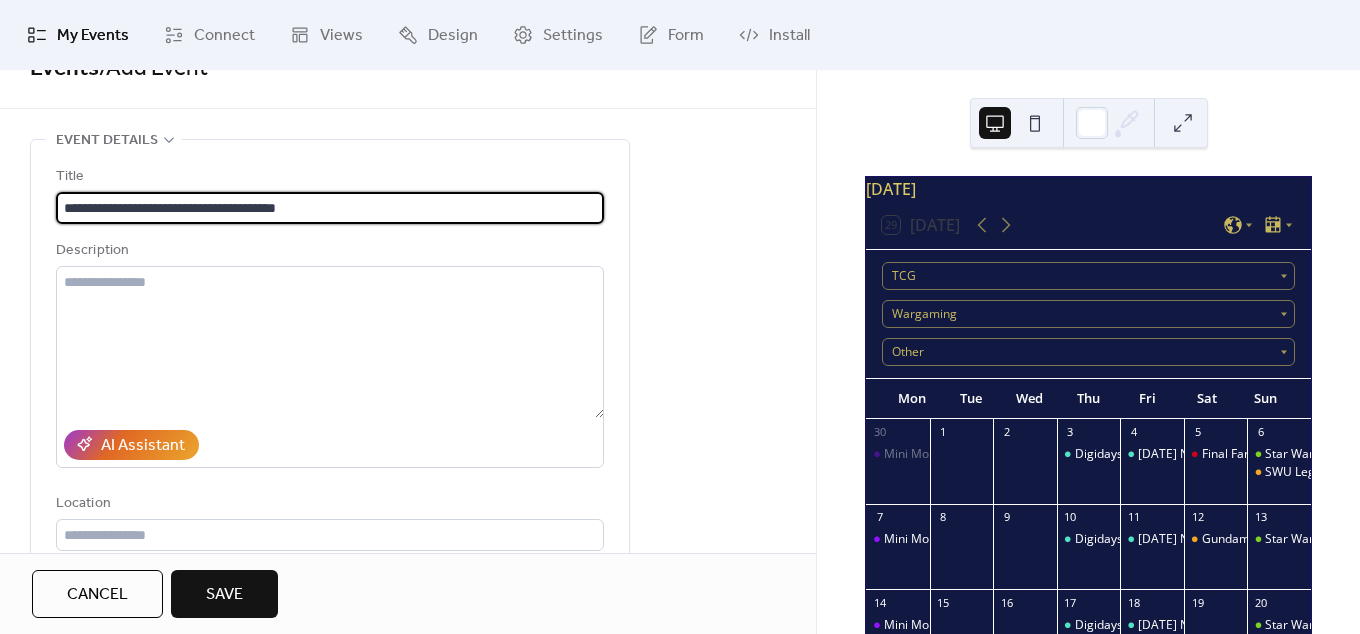 drag, startPoint x: 310, startPoint y: 206, endPoint x: 248, endPoint y: 195, distance: 62.968246 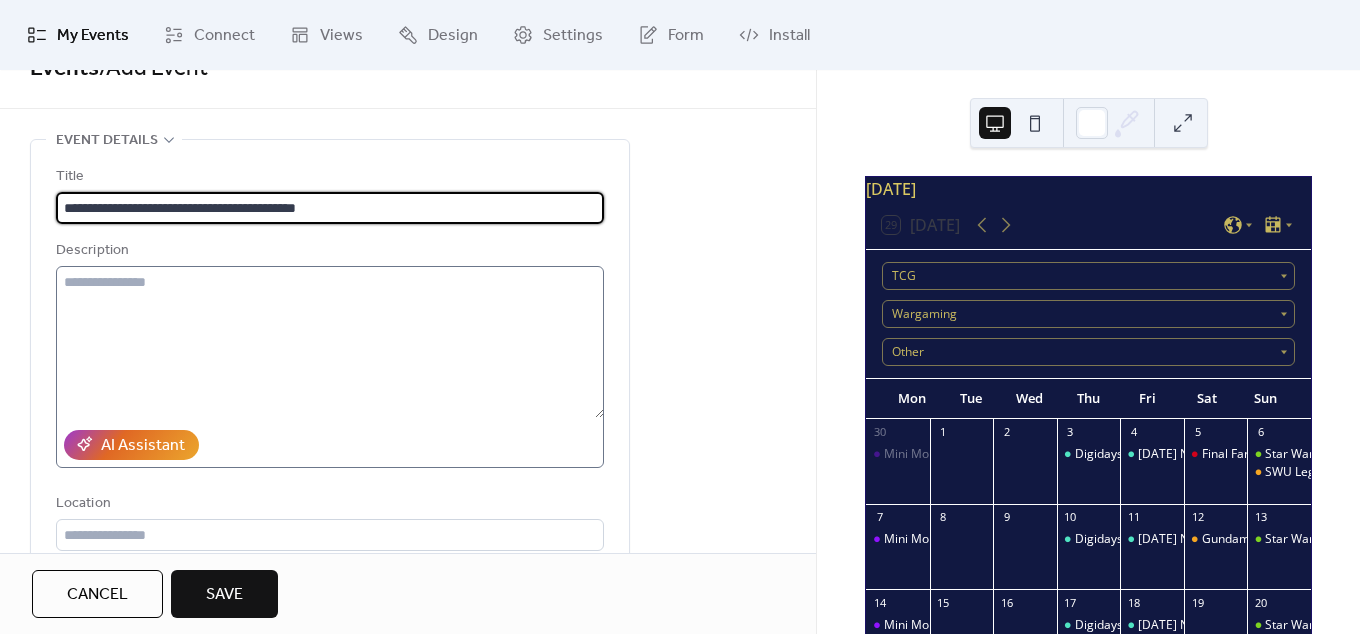 type on "**********" 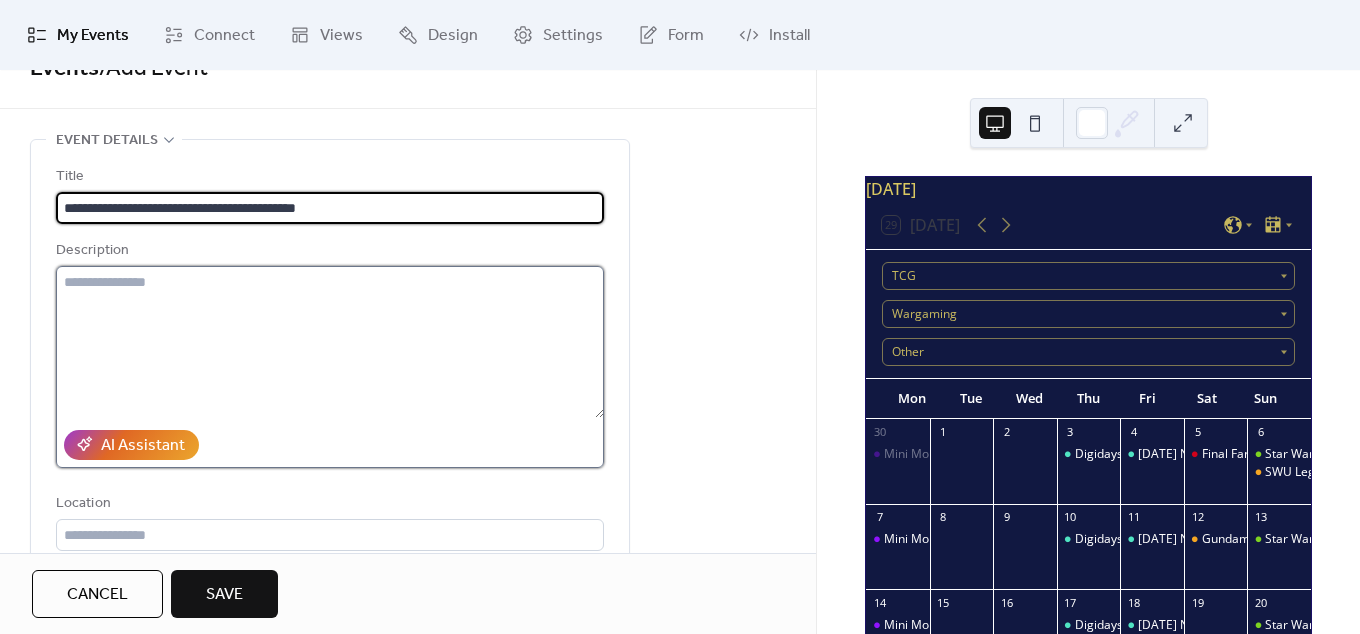 click at bounding box center [330, 342] 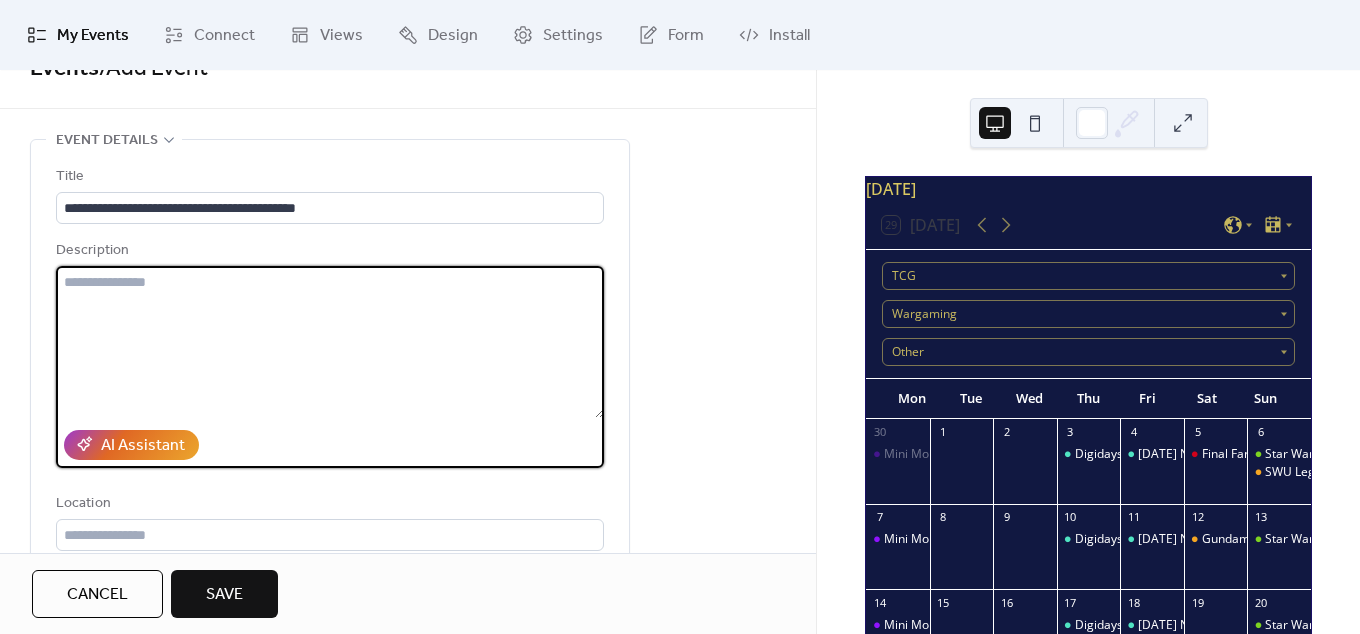 click at bounding box center [330, 342] 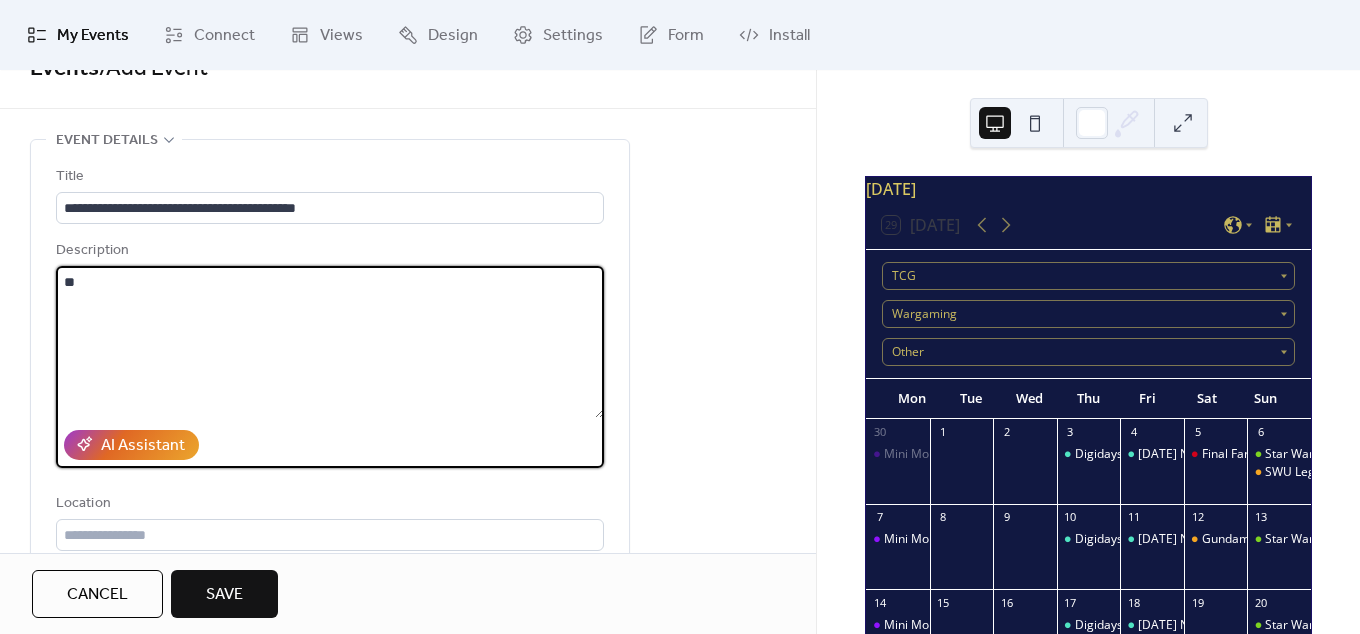 type on "*" 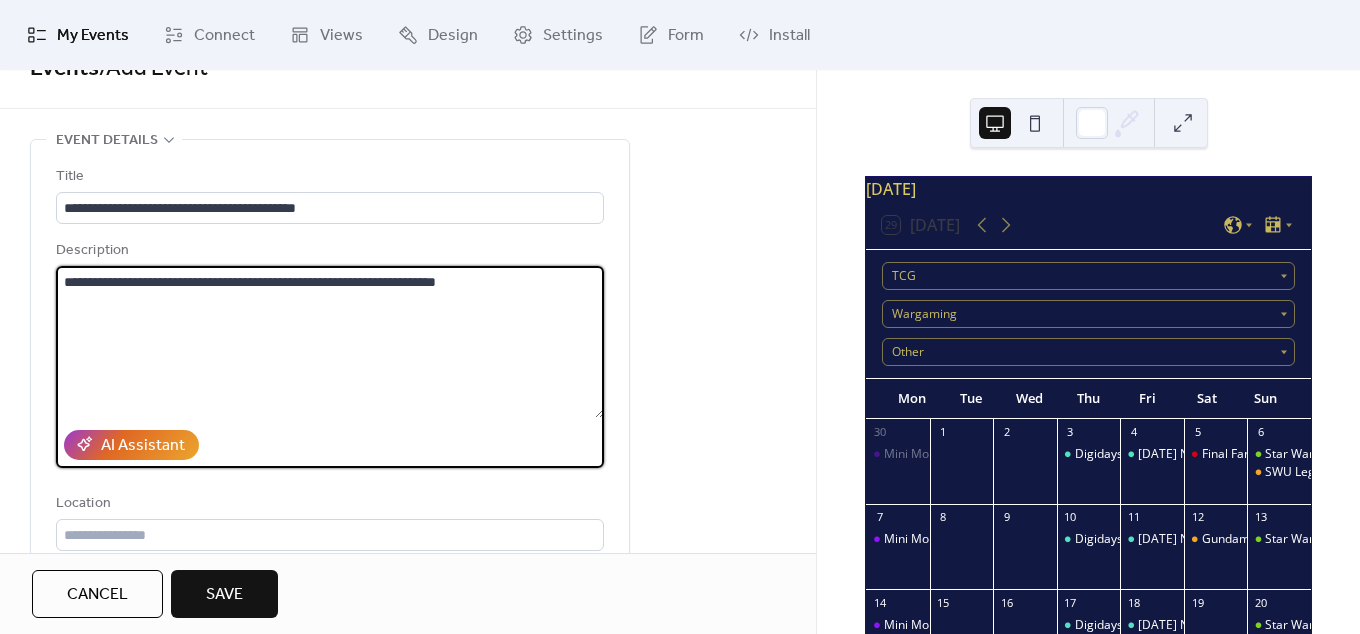 click on "**********" at bounding box center (330, 342) 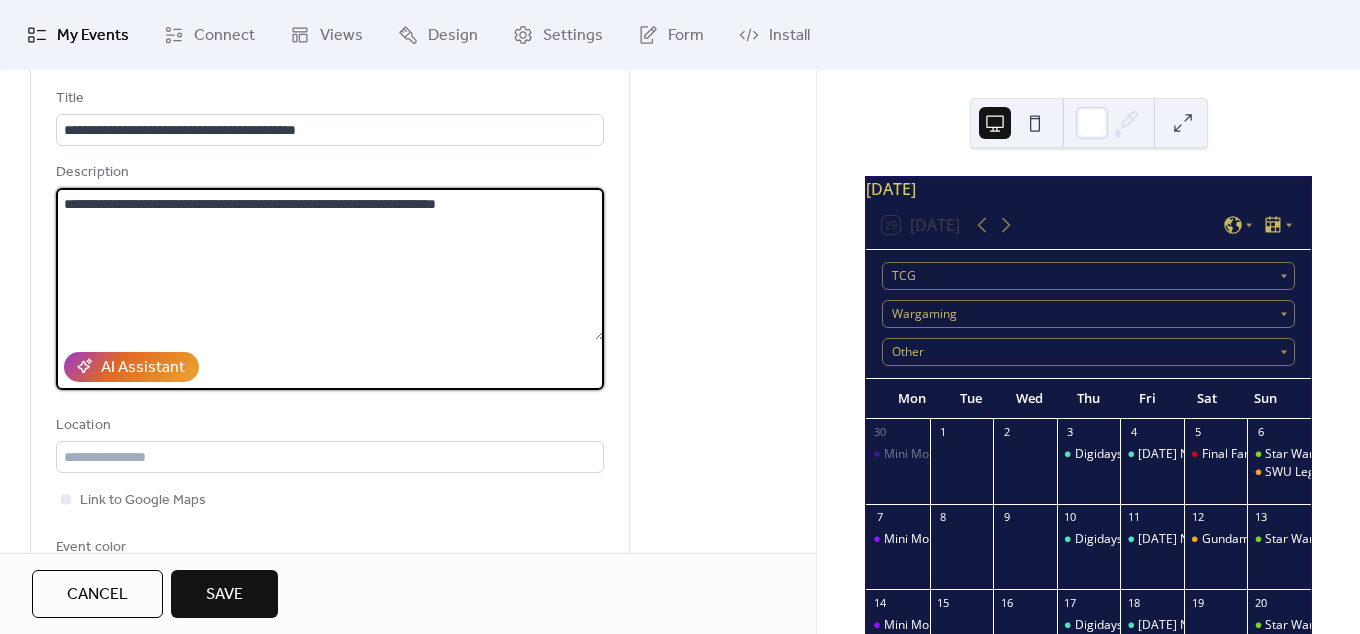 scroll, scrollTop: 42, scrollLeft: 0, axis: vertical 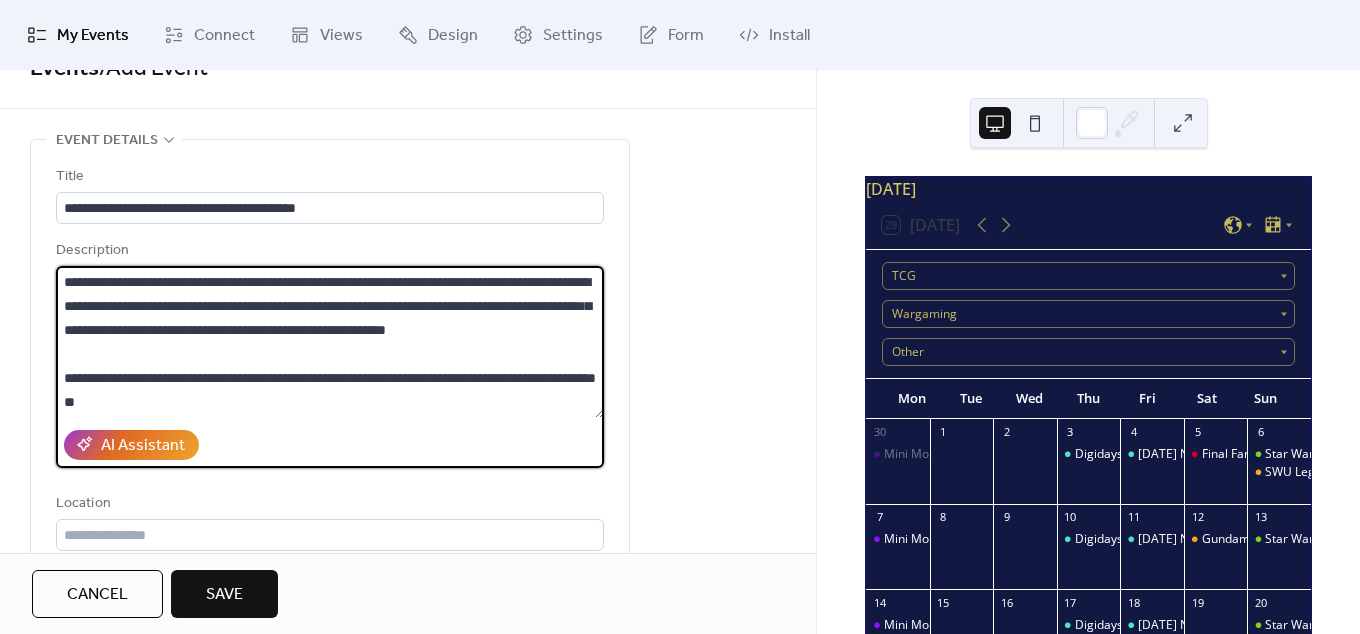 click on "**********" at bounding box center [330, 342] 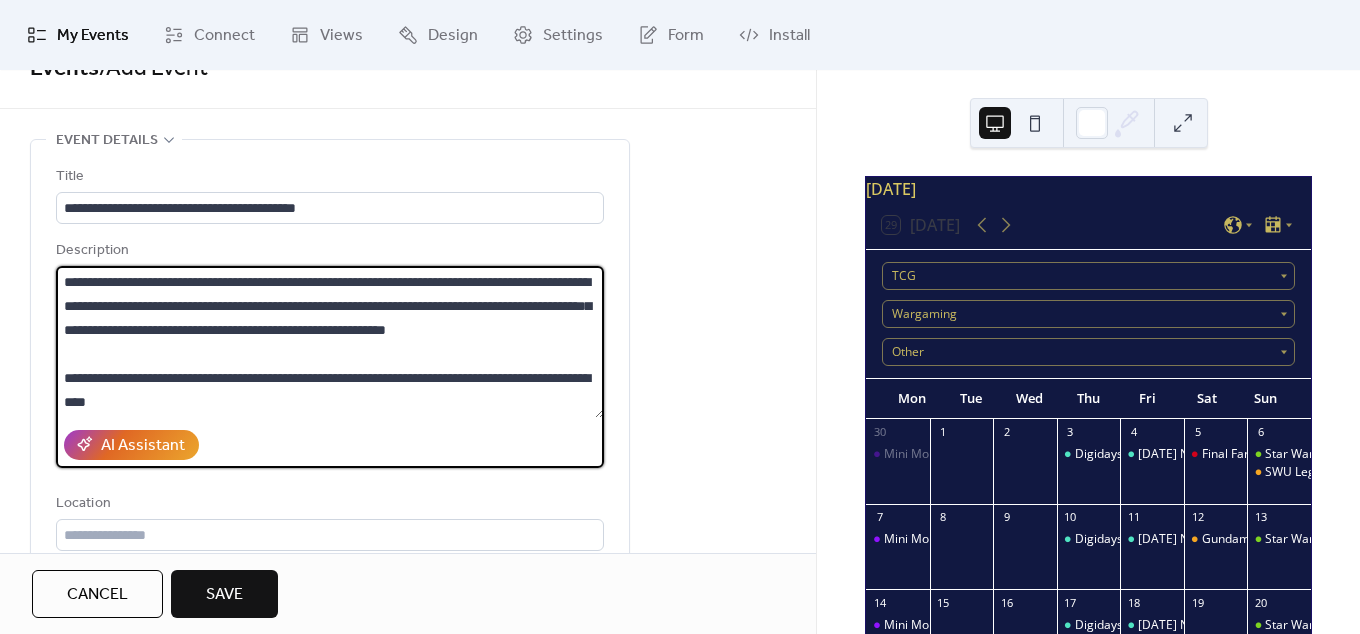 click on "**********" at bounding box center [330, 342] 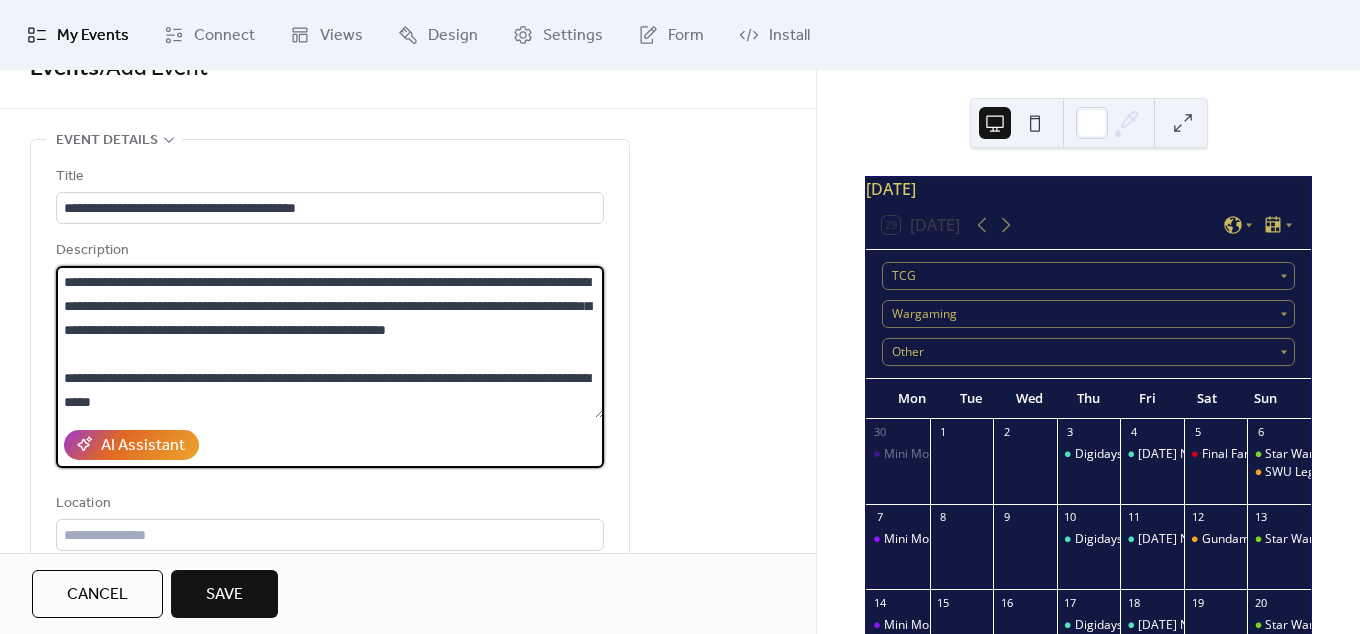 click on "**********" at bounding box center (330, 342) 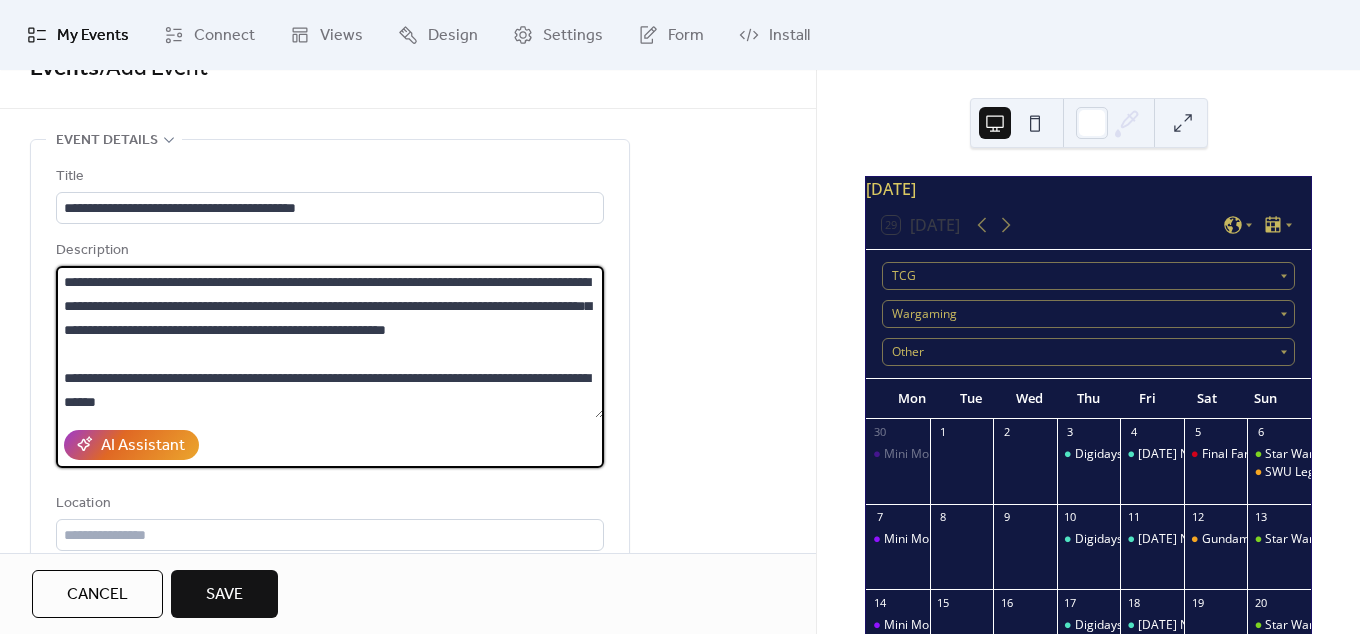 click on "**********" at bounding box center [330, 342] 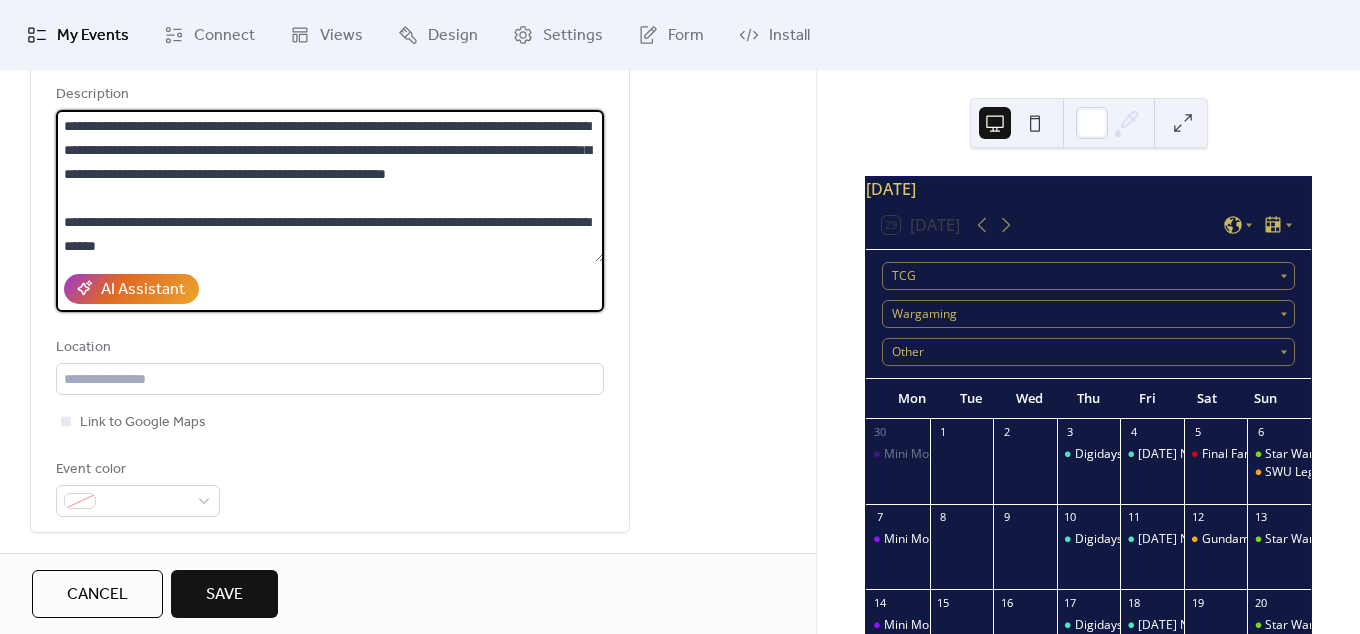 scroll, scrollTop: 120, scrollLeft: 0, axis: vertical 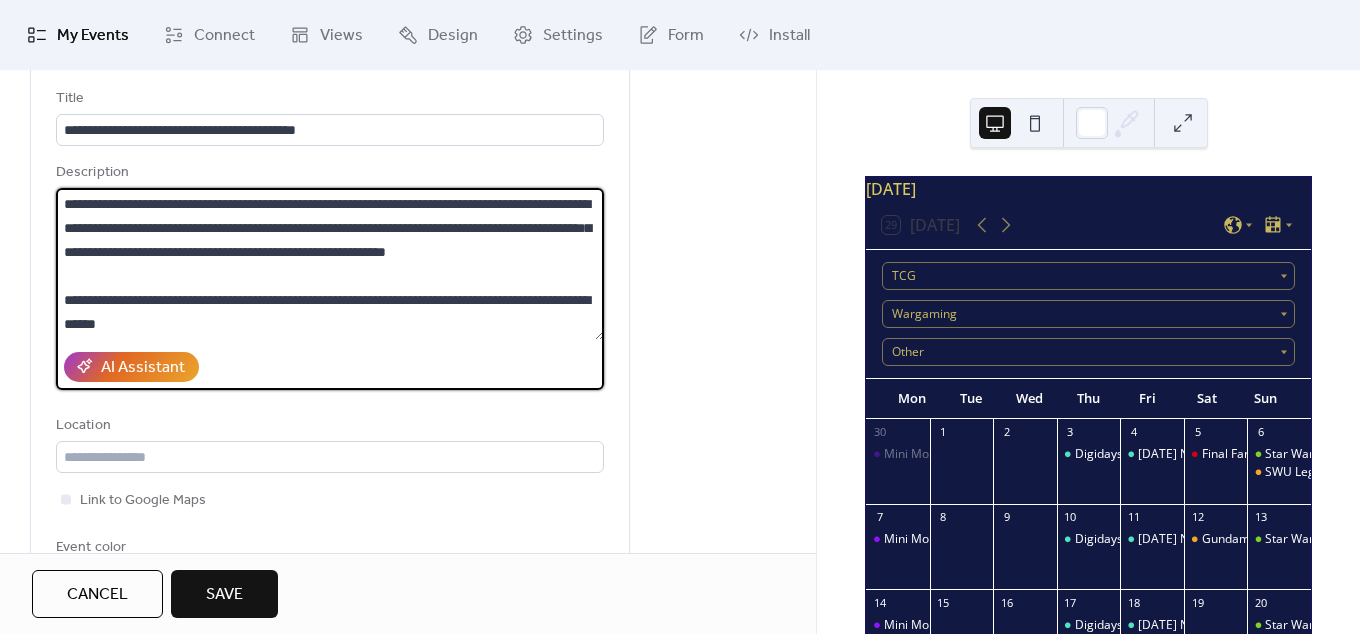 click on "**********" at bounding box center (330, 264) 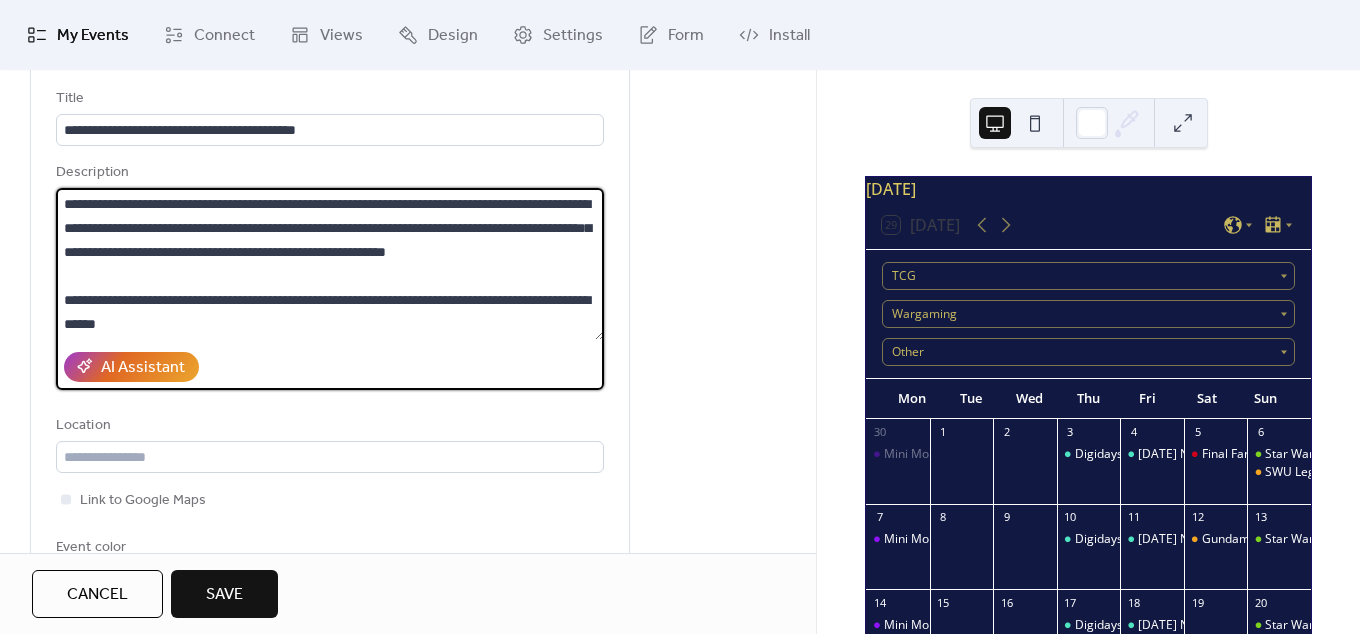 click on "**********" at bounding box center (330, 264) 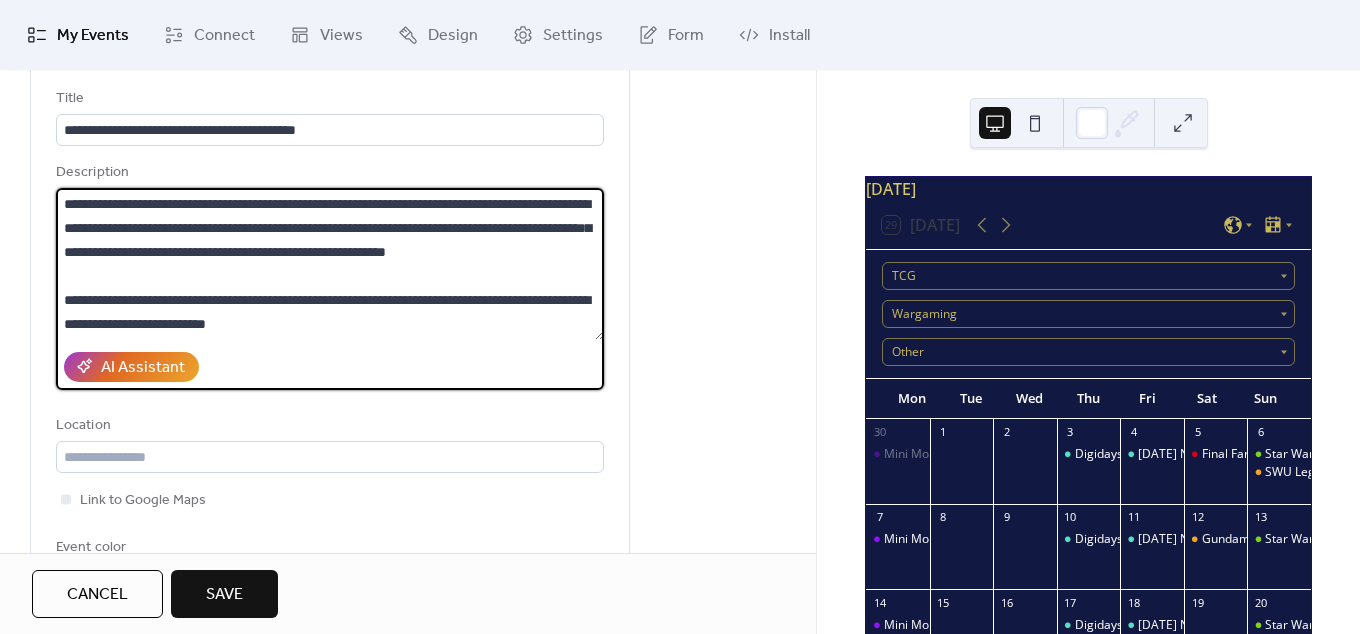 click on "**********" at bounding box center [330, 264] 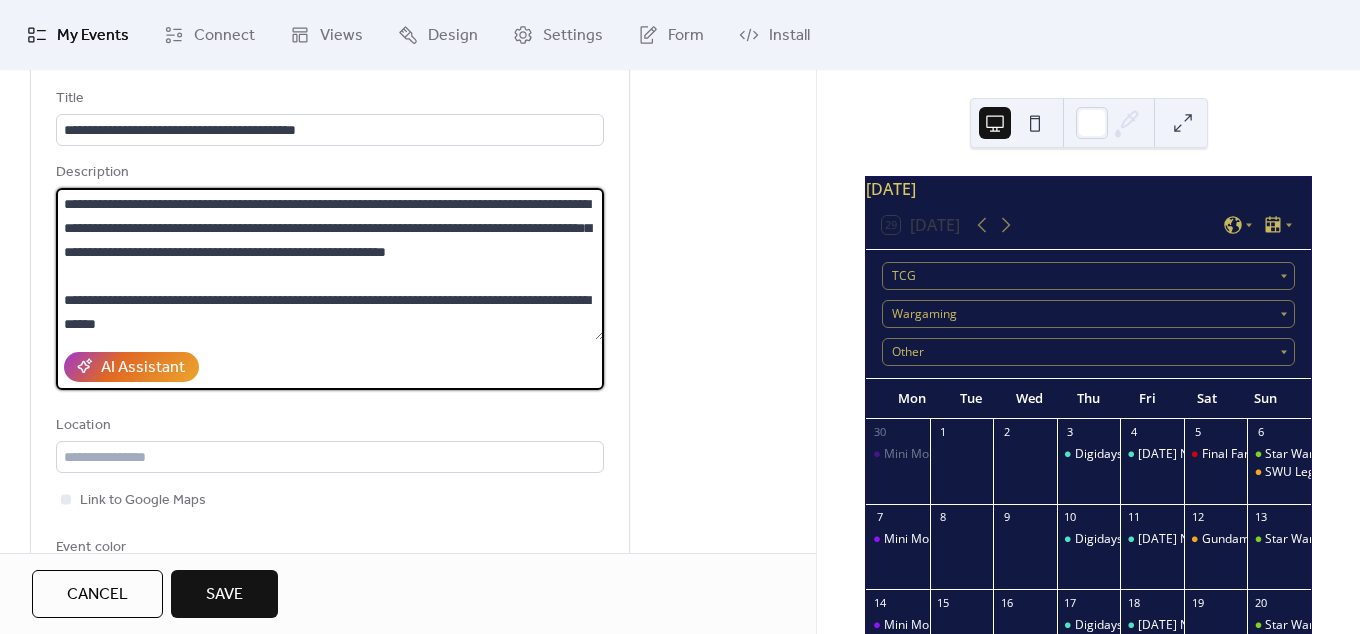click on "**********" at bounding box center (330, 264) 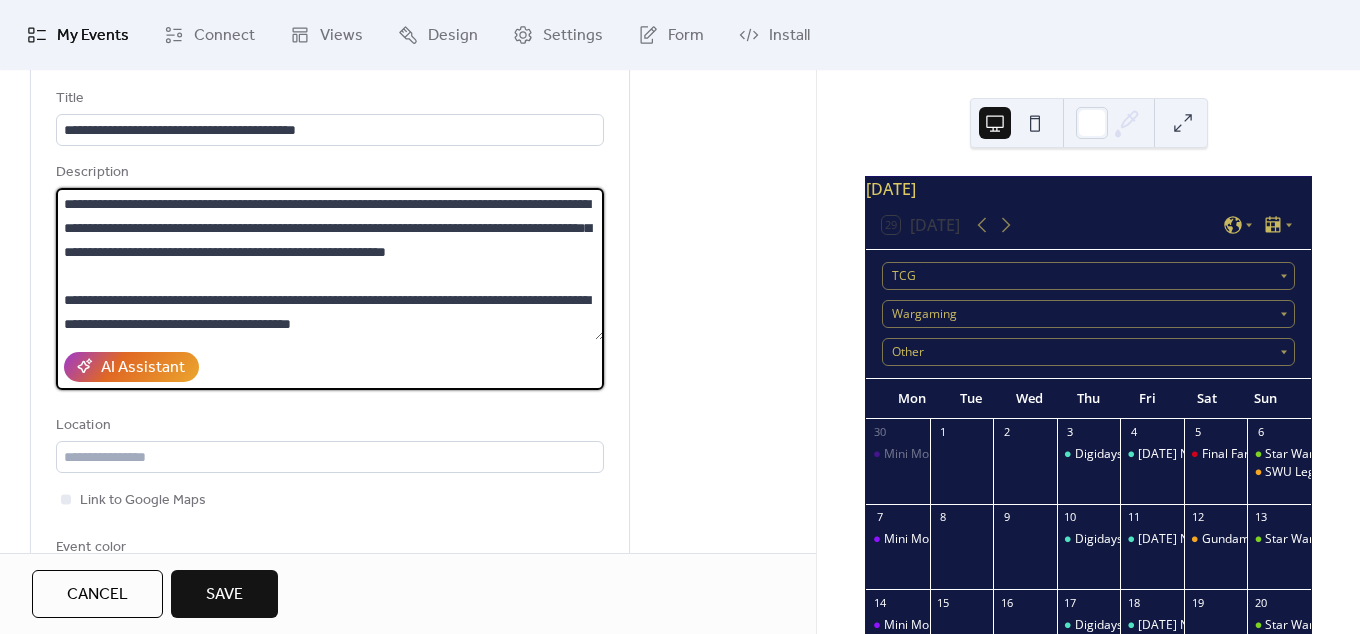 click on "**********" at bounding box center (330, 264) 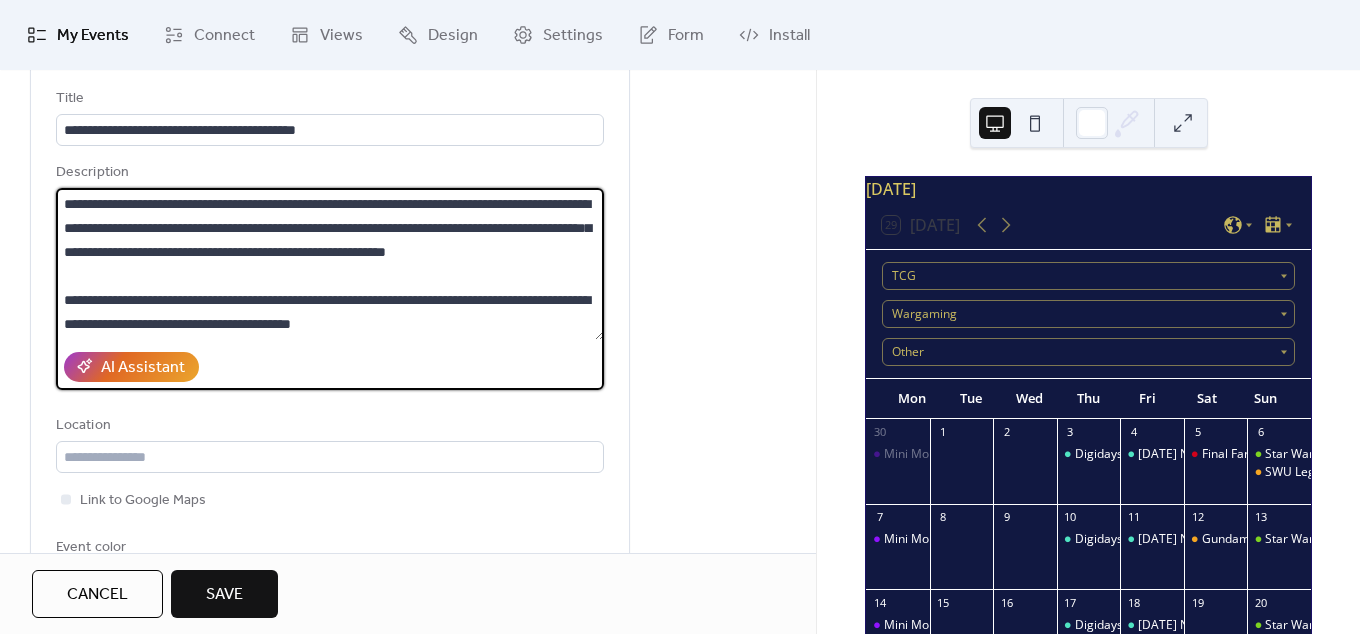 click on "**********" at bounding box center [330, 264] 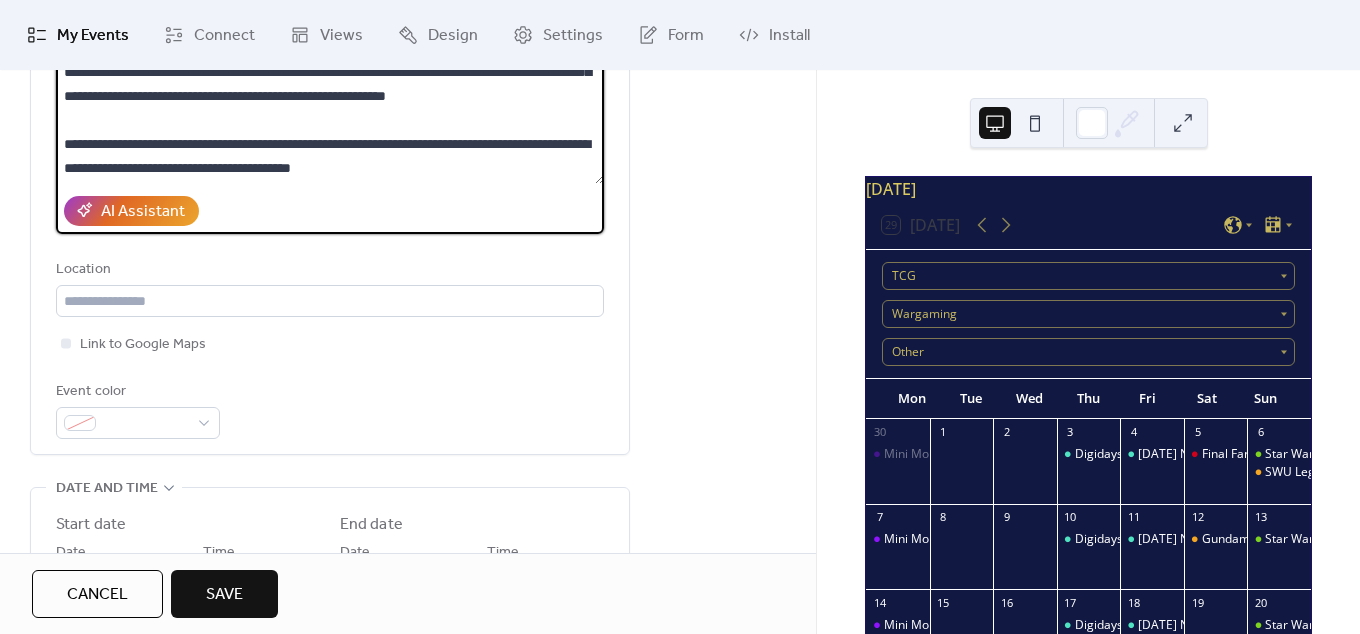 scroll, scrollTop: 432, scrollLeft: 0, axis: vertical 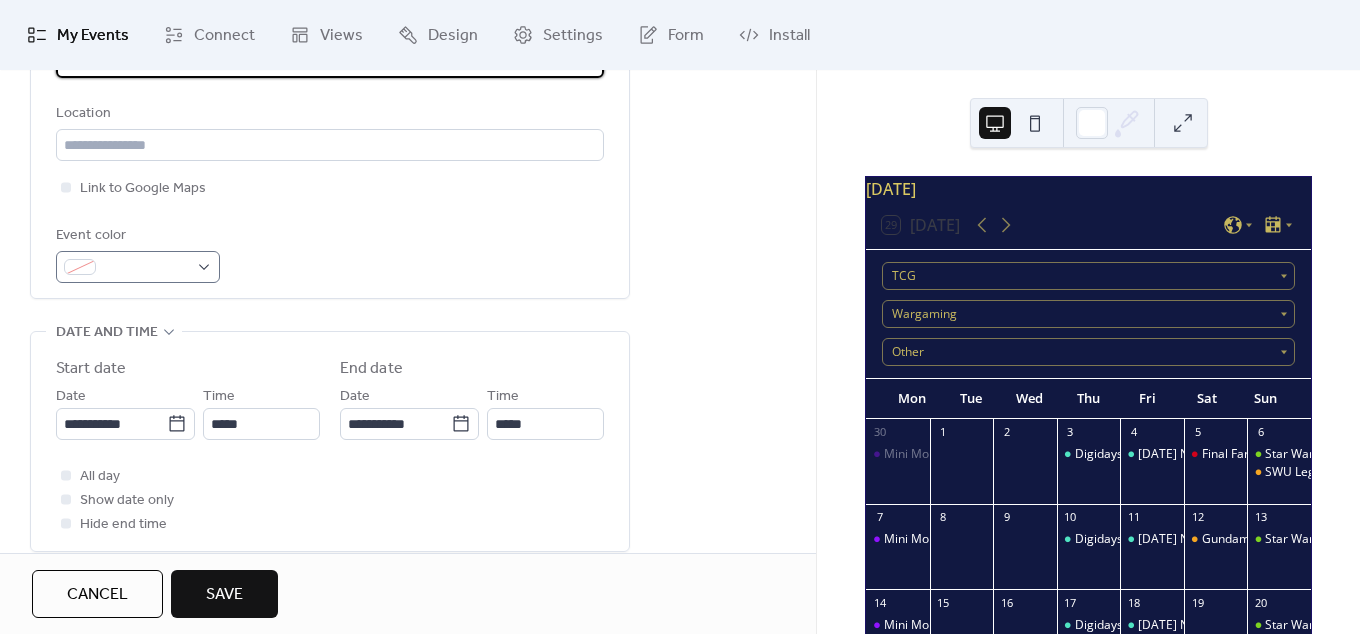 type on "**********" 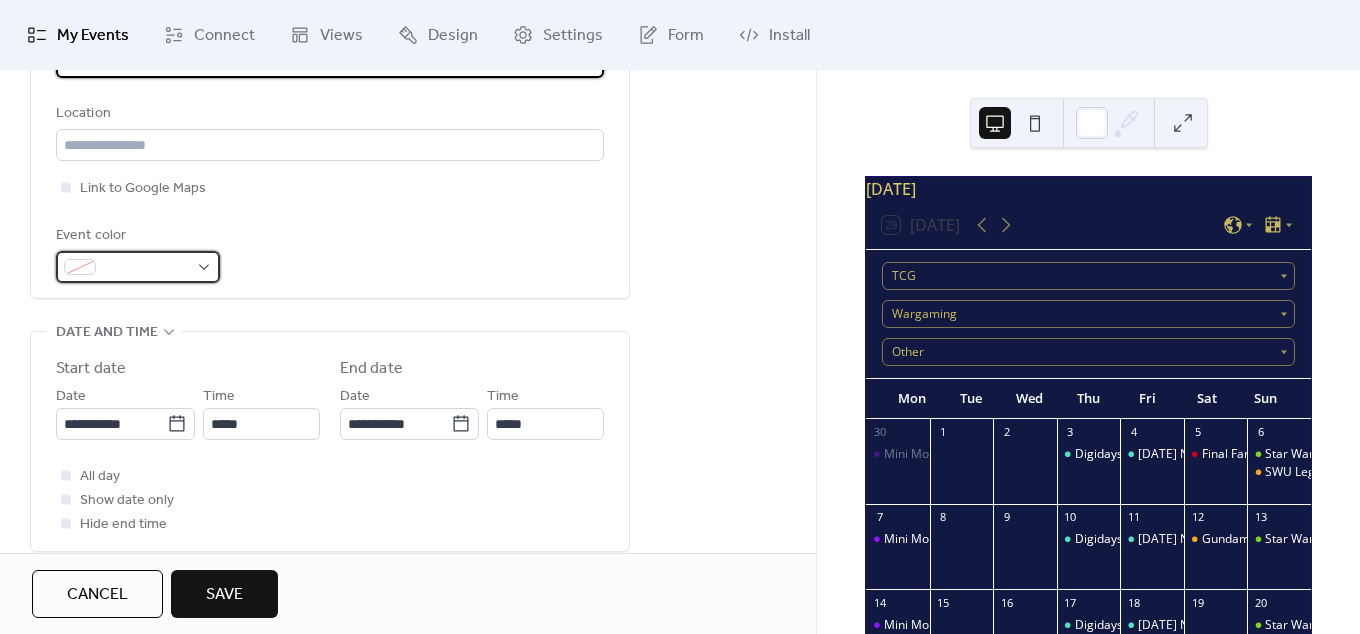 click at bounding box center (138, 267) 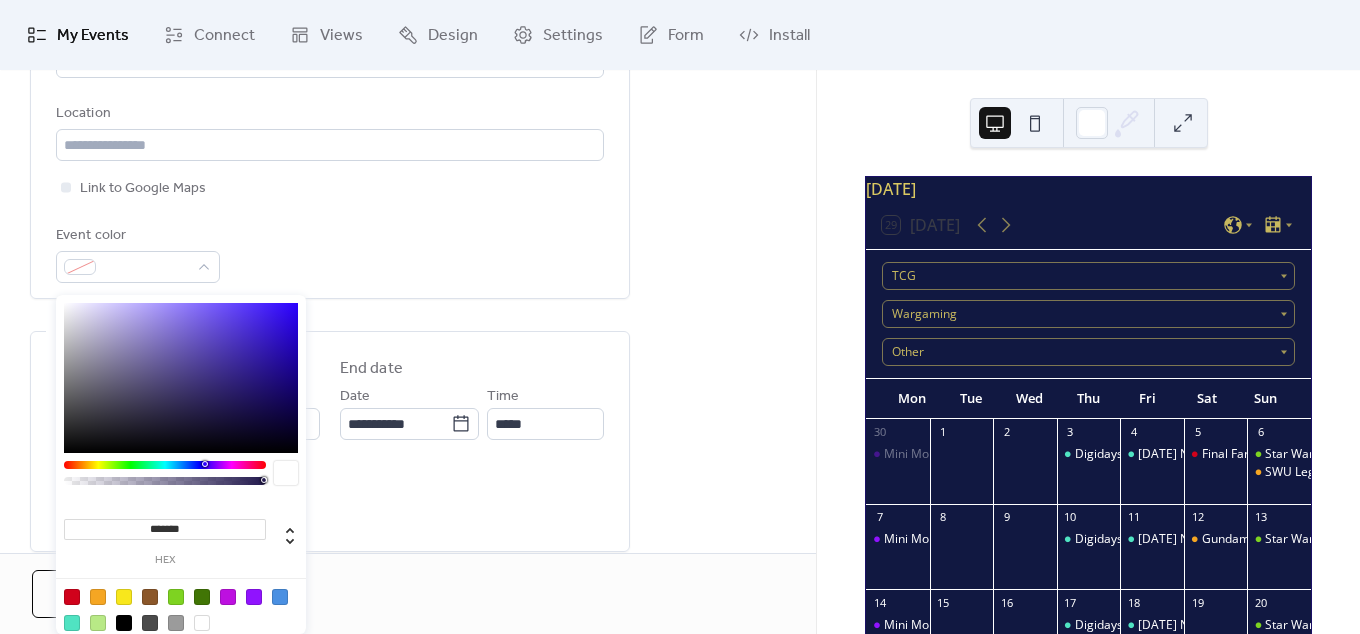 click at bounding box center [176, 597] 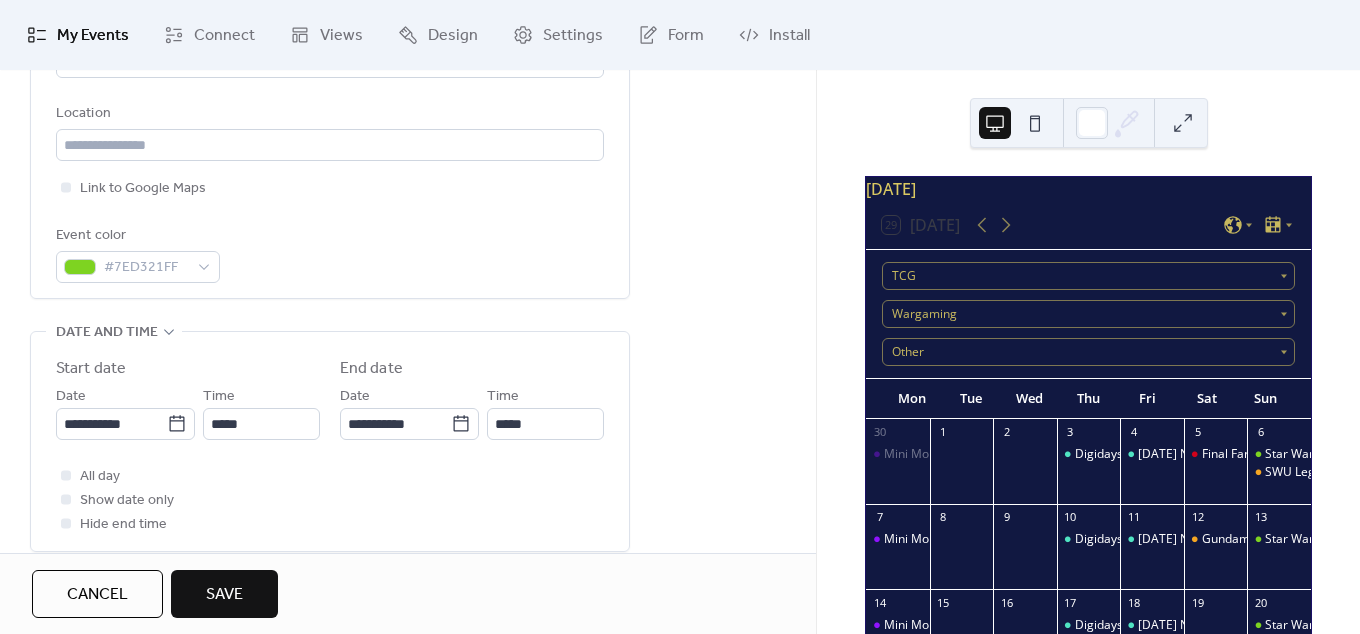 scroll, scrollTop: 120, scrollLeft: 0, axis: vertical 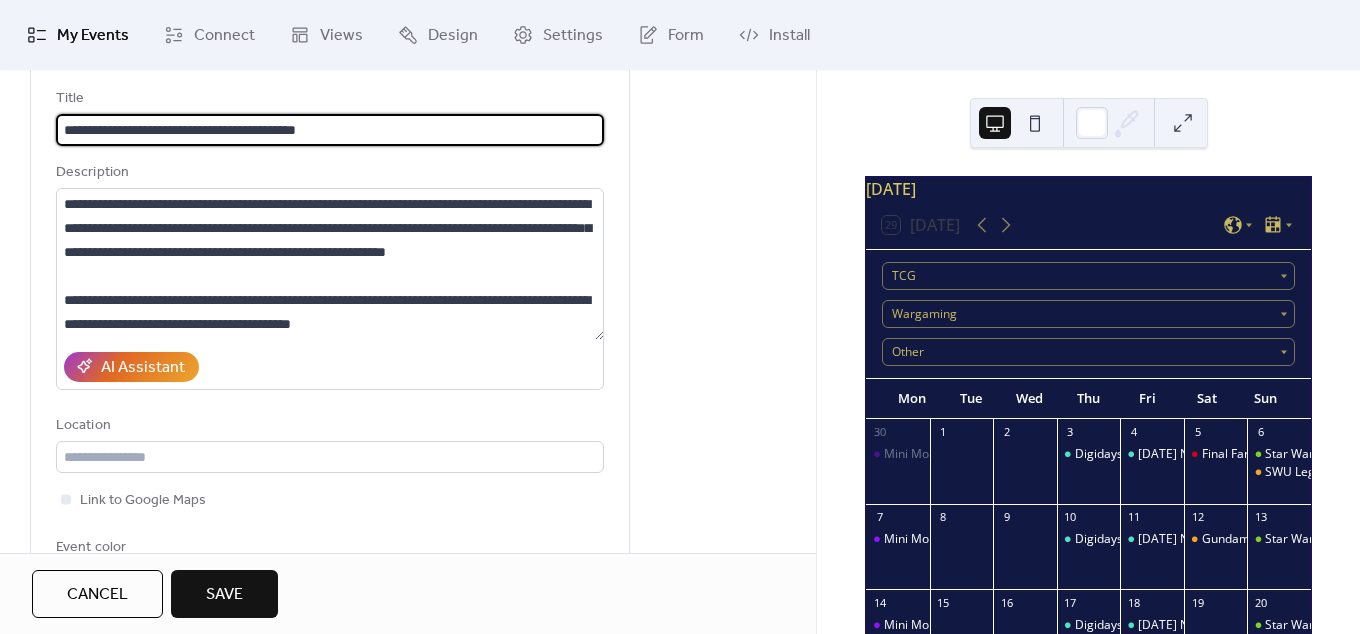 click on "**********" at bounding box center (330, 130) 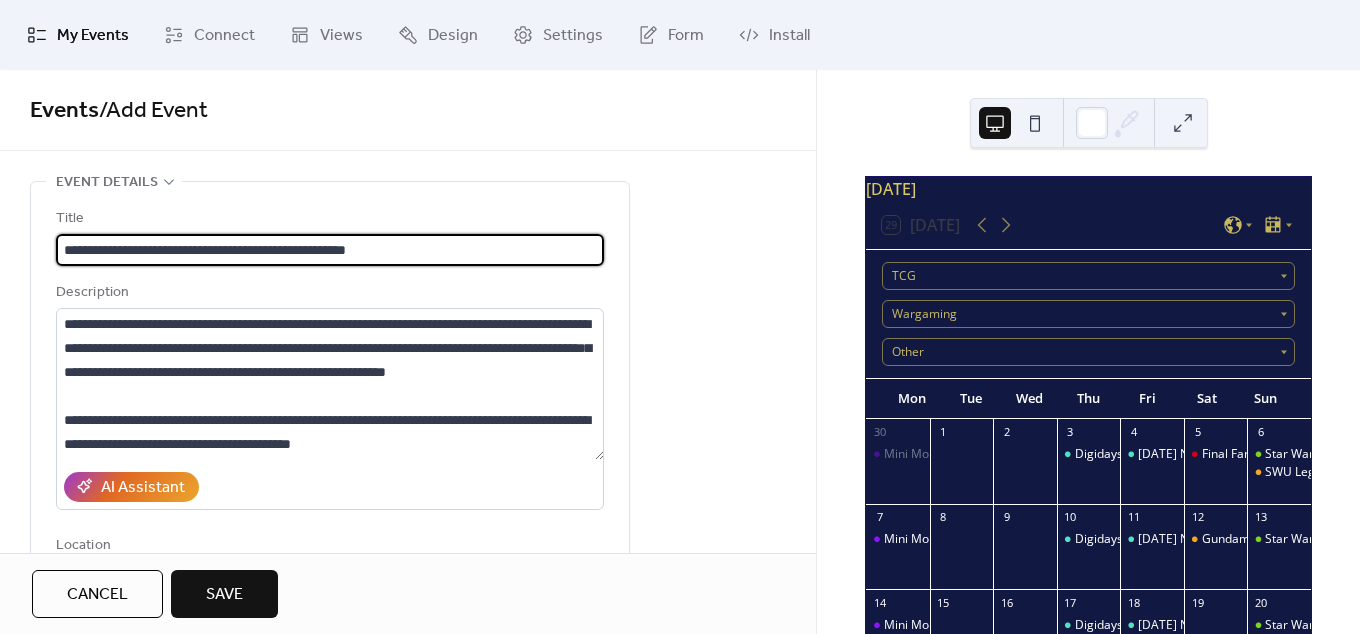 scroll, scrollTop: 390, scrollLeft: 0, axis: vertical 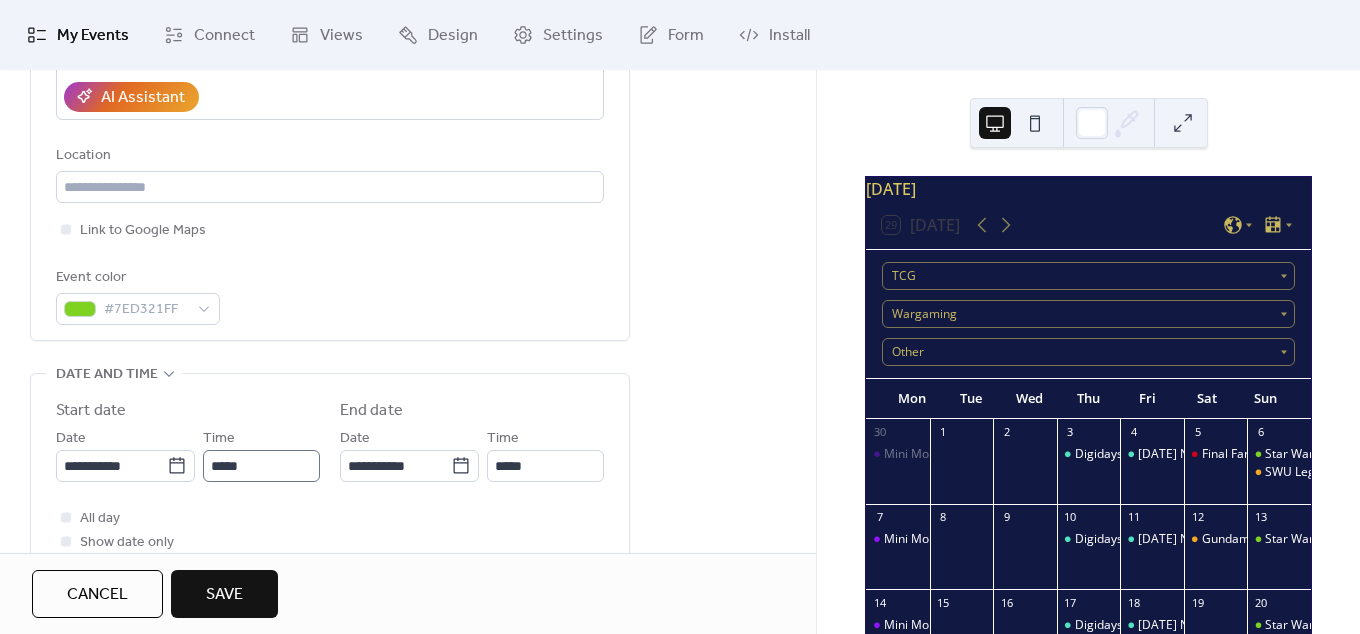 type on "**********" 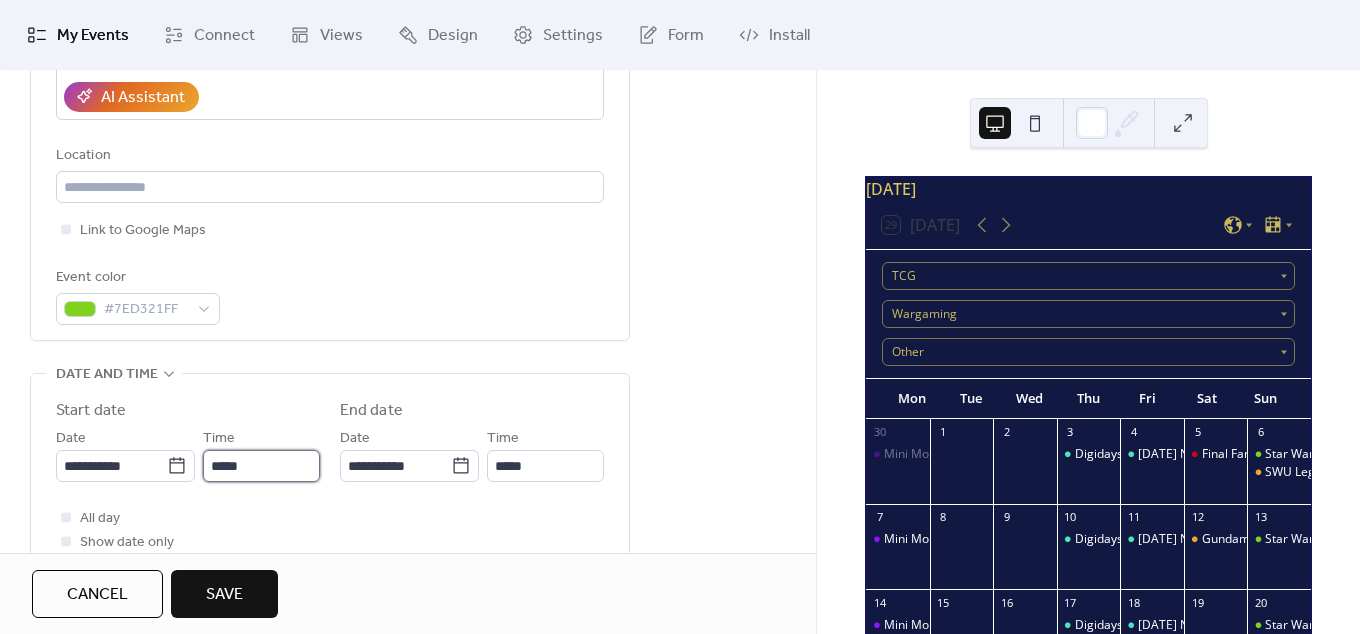 click on "*****" at bounding box center [261, 466] 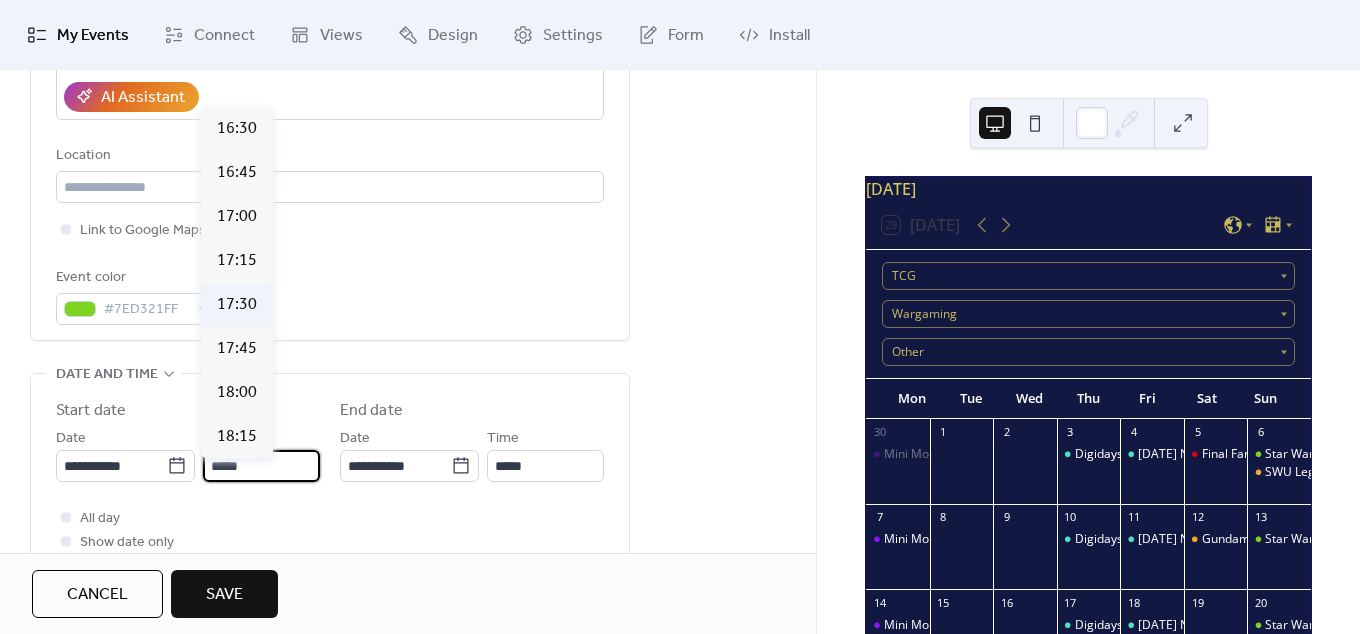 scroll, scrollTop: 2802, scrollLeft: 0, axis: vertical 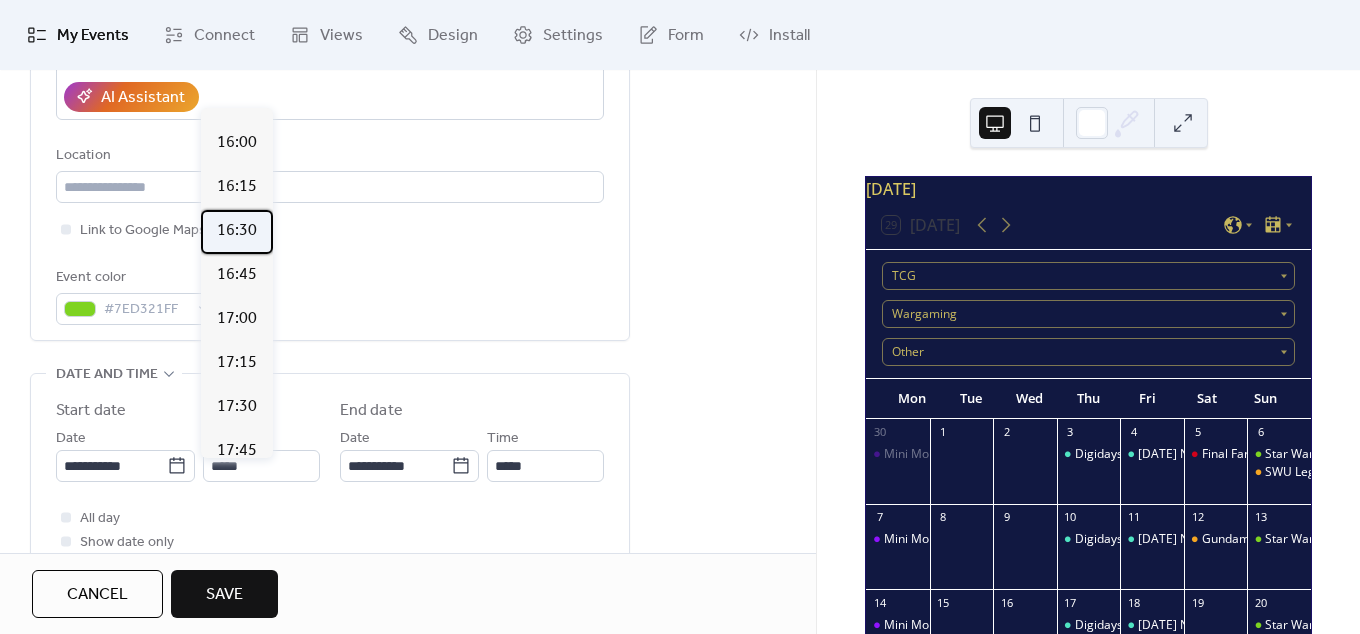 click on "16:30" at bounding box center (237, 231) 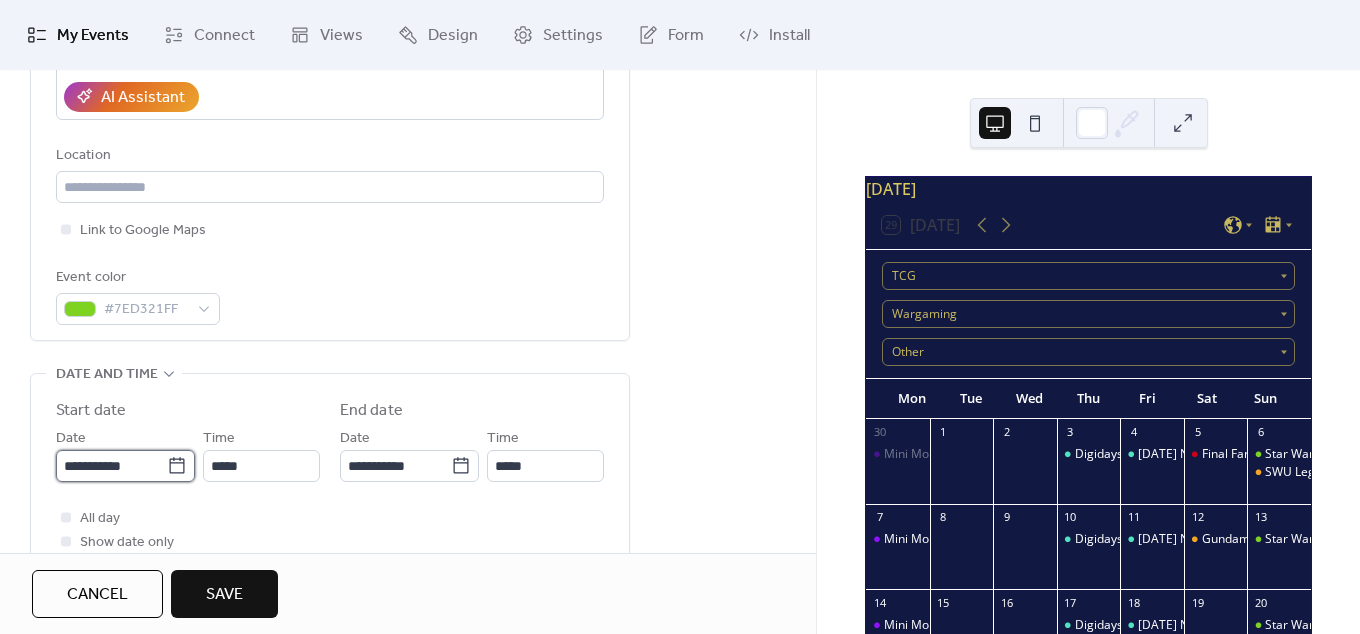 click on "**********" at bounding box center (111, 466) 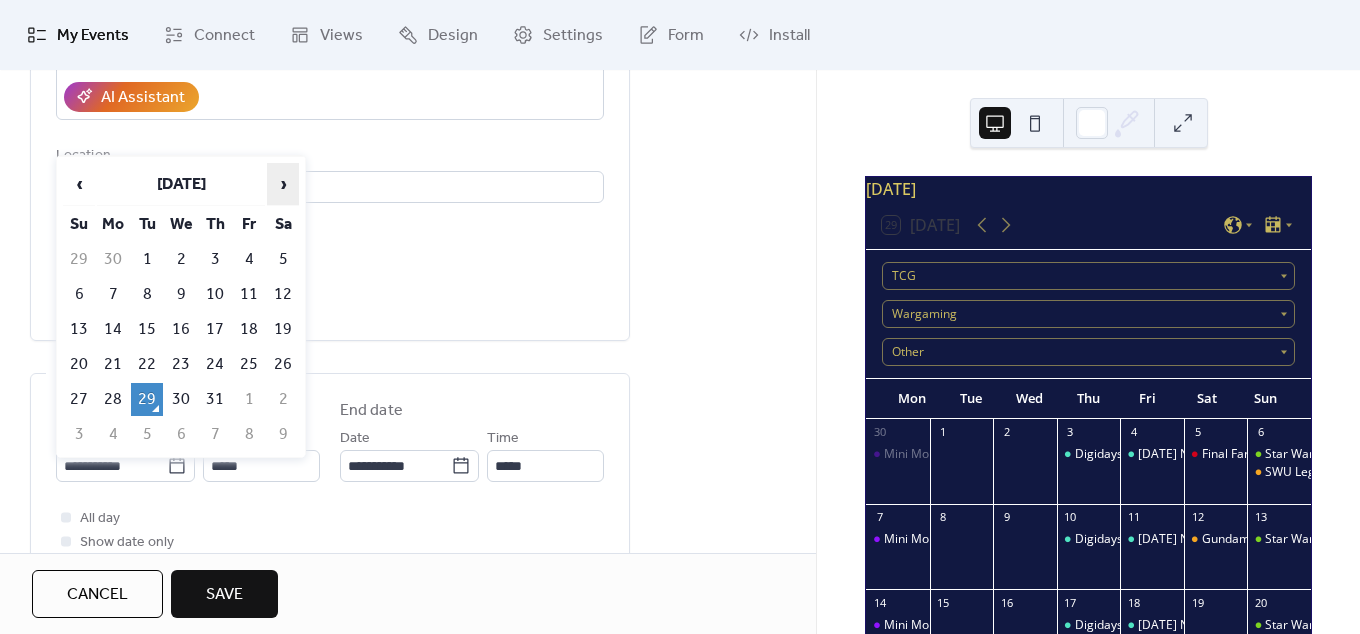 click on "›" at bounding box center (283, 184) 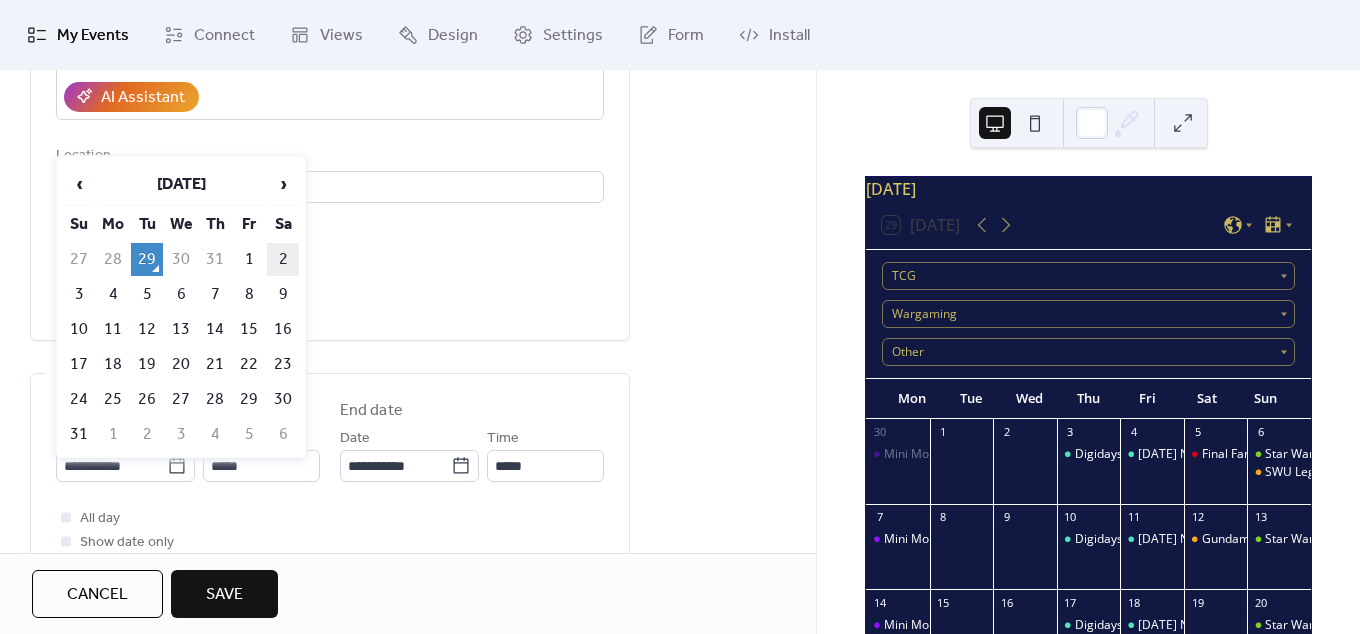 click on "2" at bounding box center (283, 259) 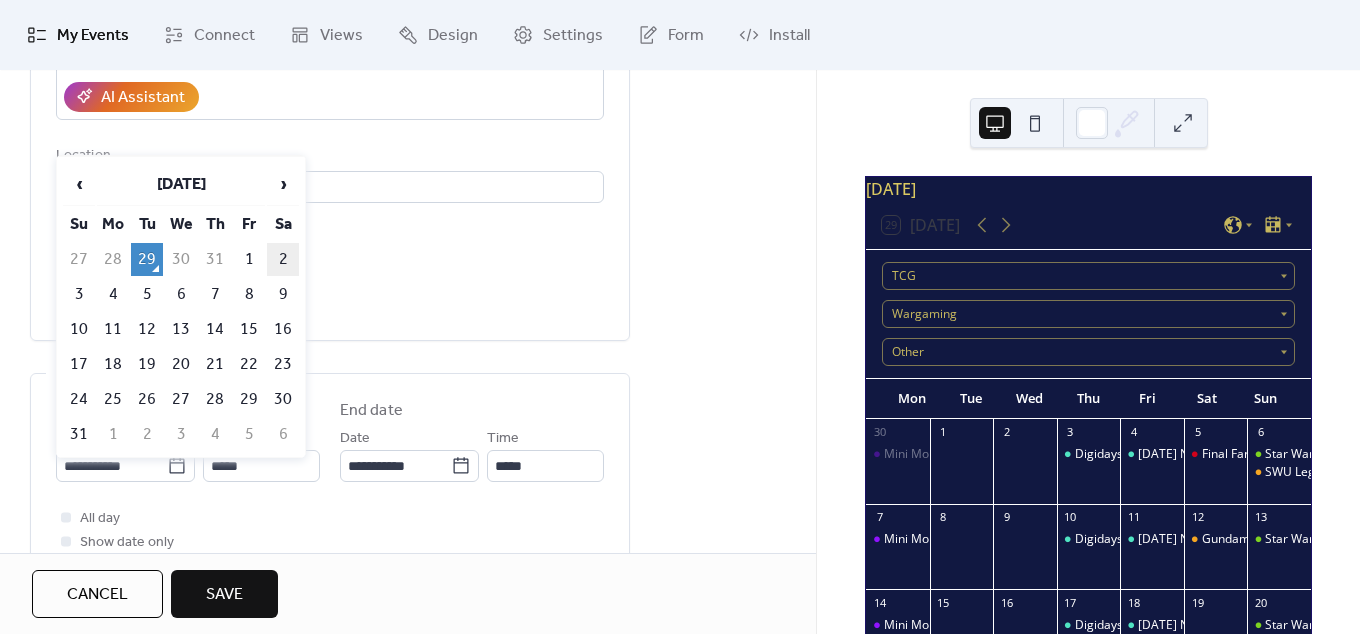 type on "**********" 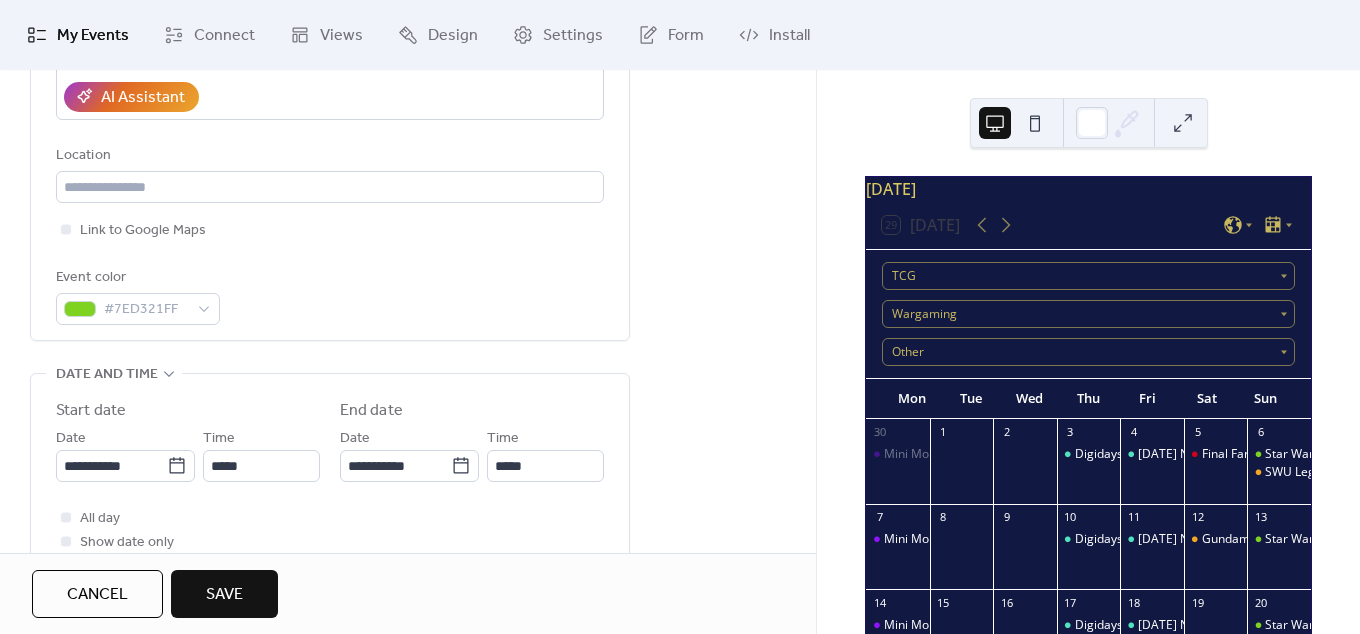 scroll, scrollTop: 546, scrollLeft: 0, axis: vertical 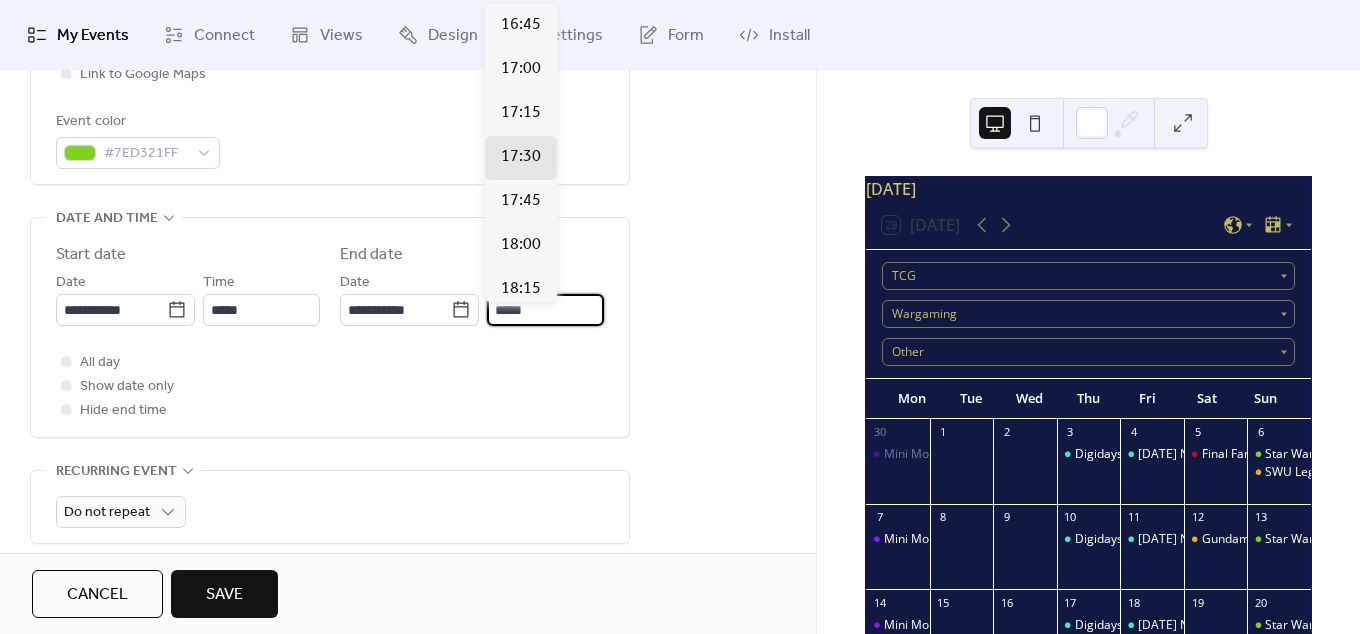 click on "*****" at bounding box center (545, 310) 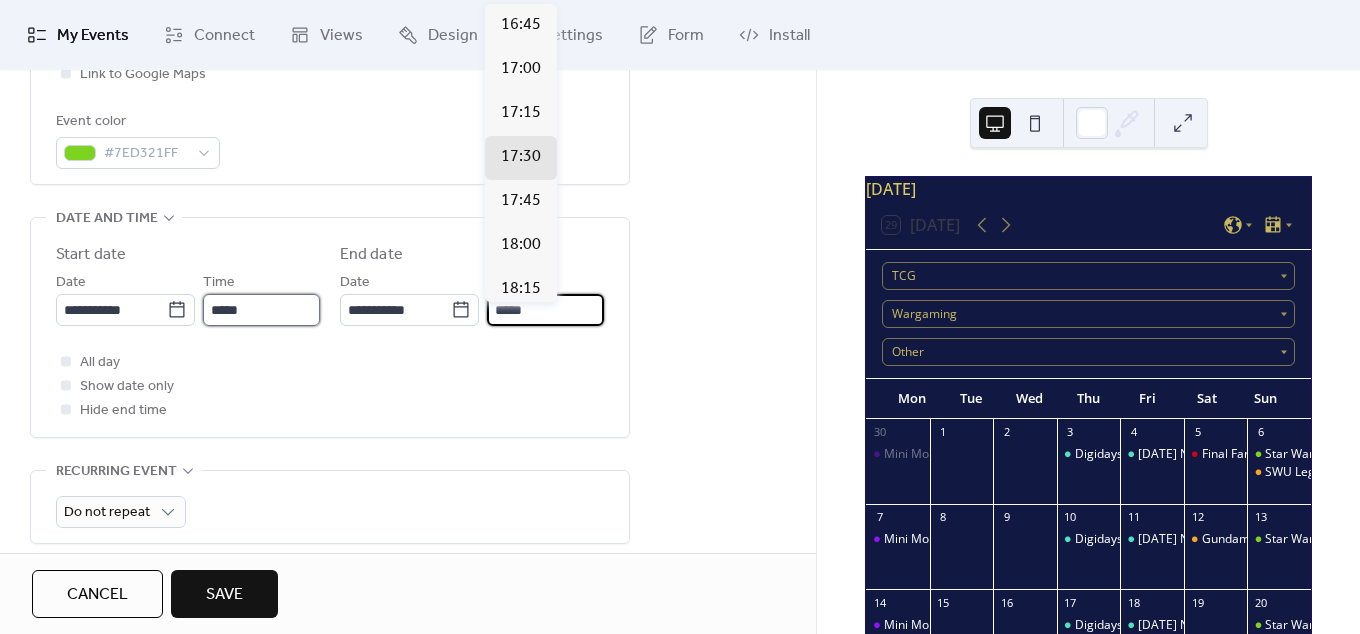 click on "*****" at bounding box center (261, 310) 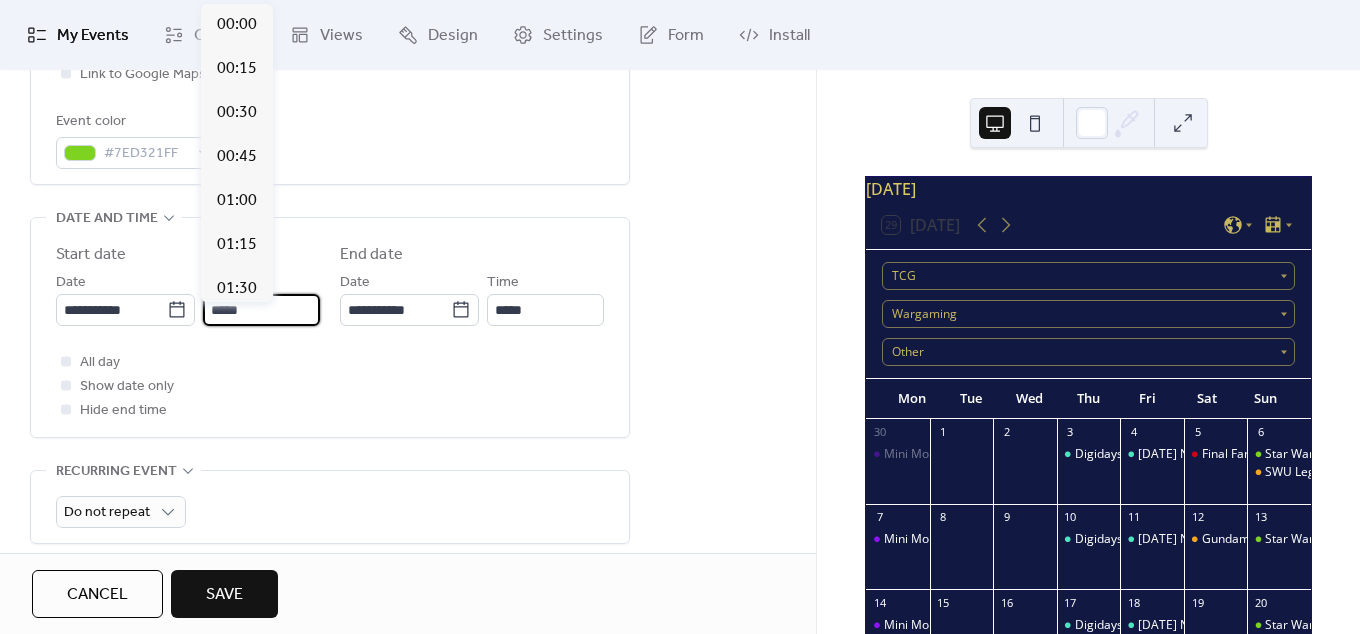 scroll, scrollTop: 2871, scrollLeft: 0, axis: vertical 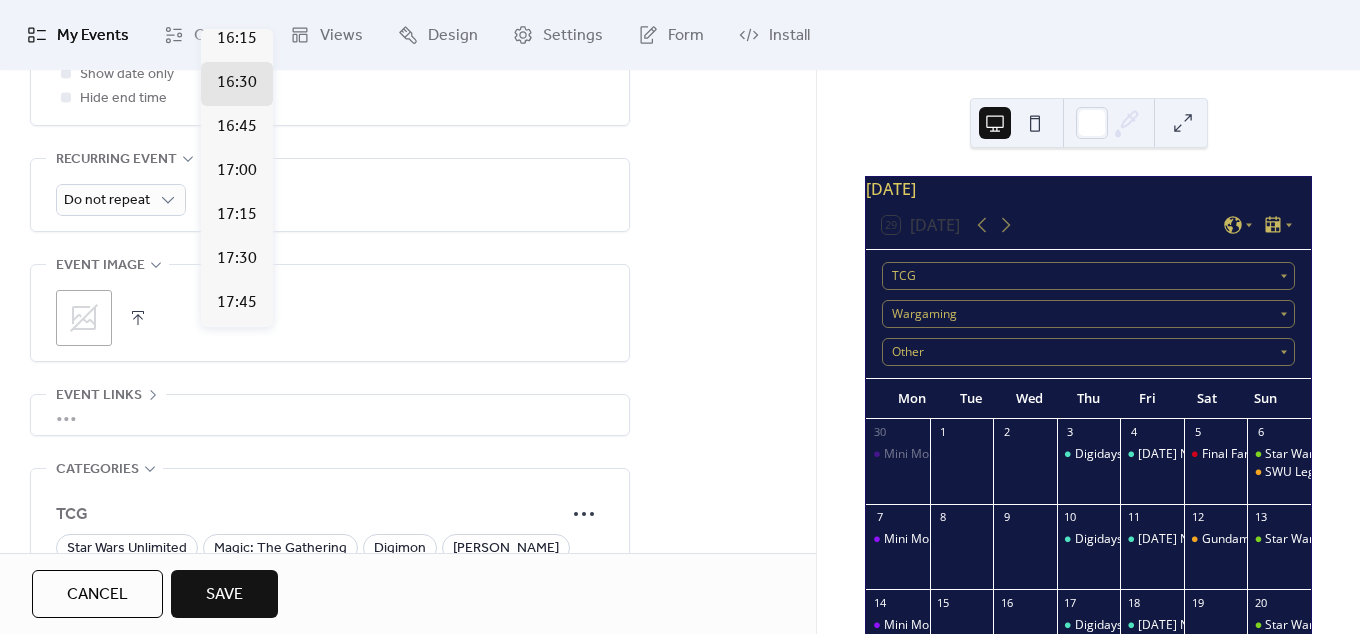click on ";" at bounding box center [330, 313] 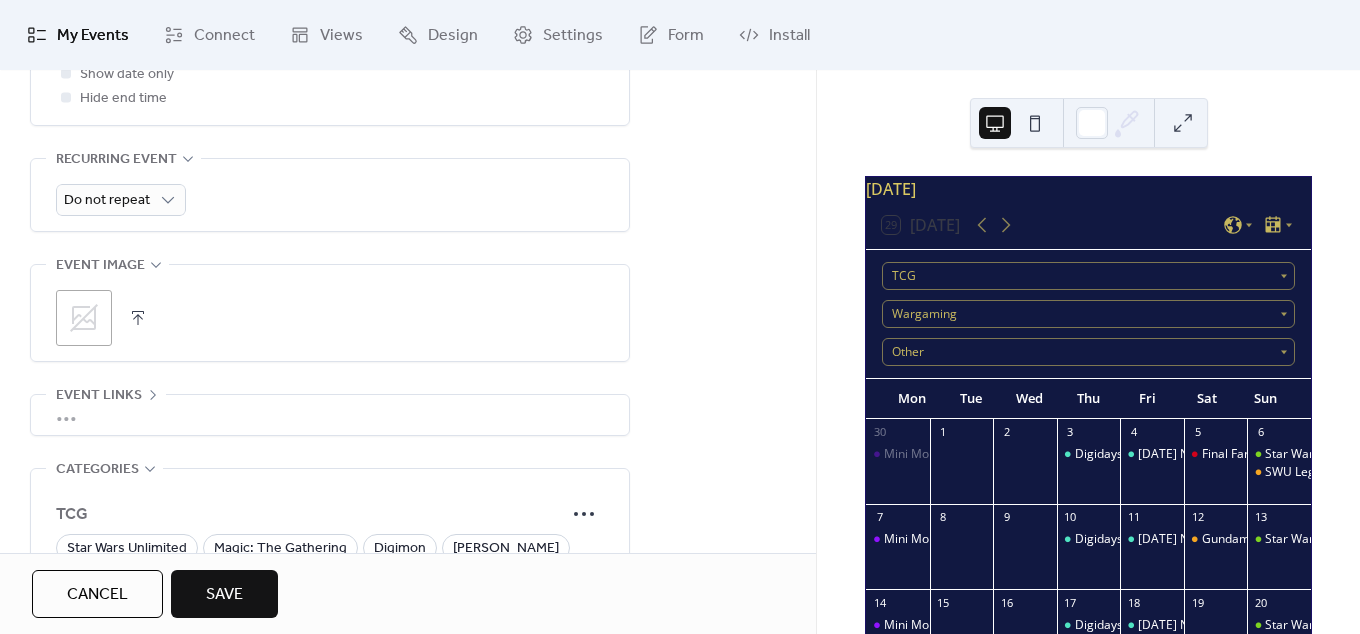click on ";" at bounding box center [84, 318] 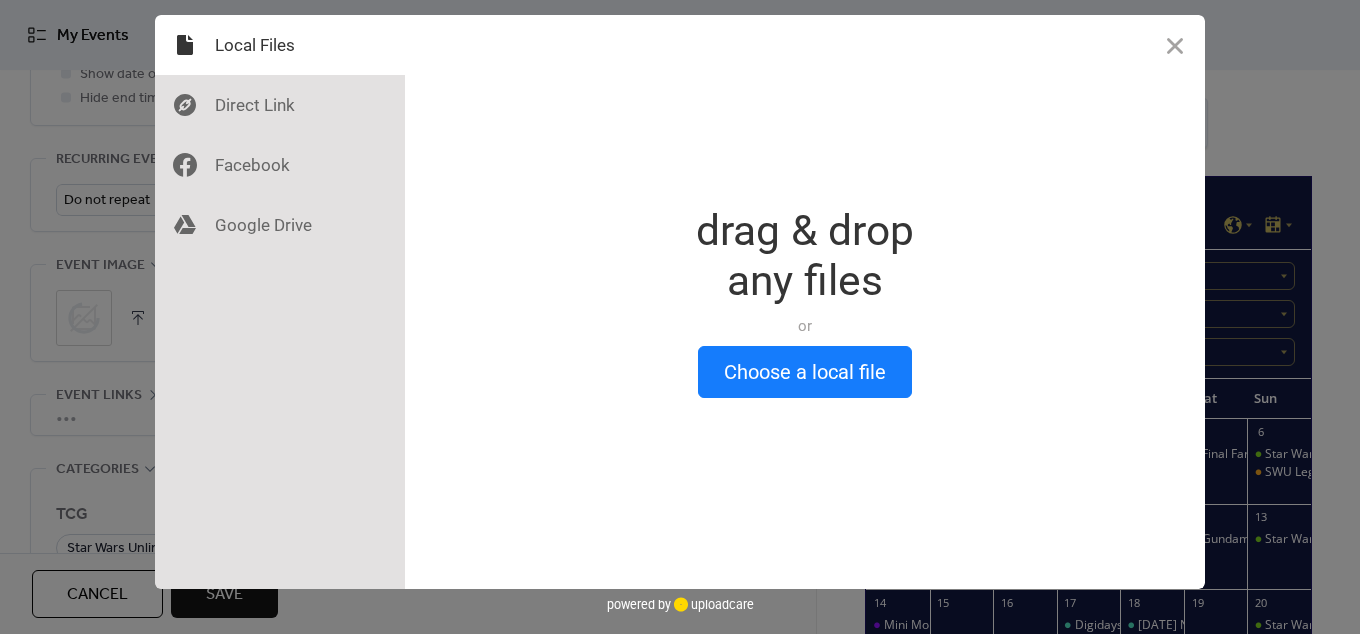scroll, scrollTop: 858, scrollLeft: 0, axis: vertical 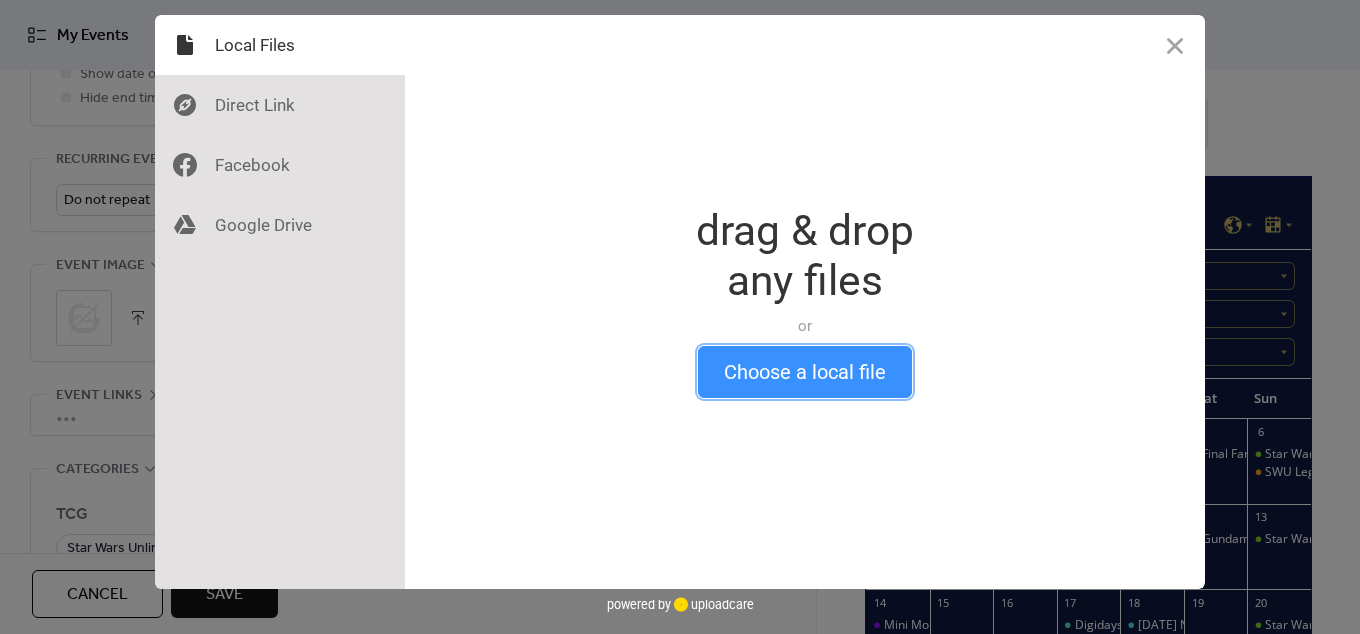 click on "Choose a local file" at bounding box center [805, 372] 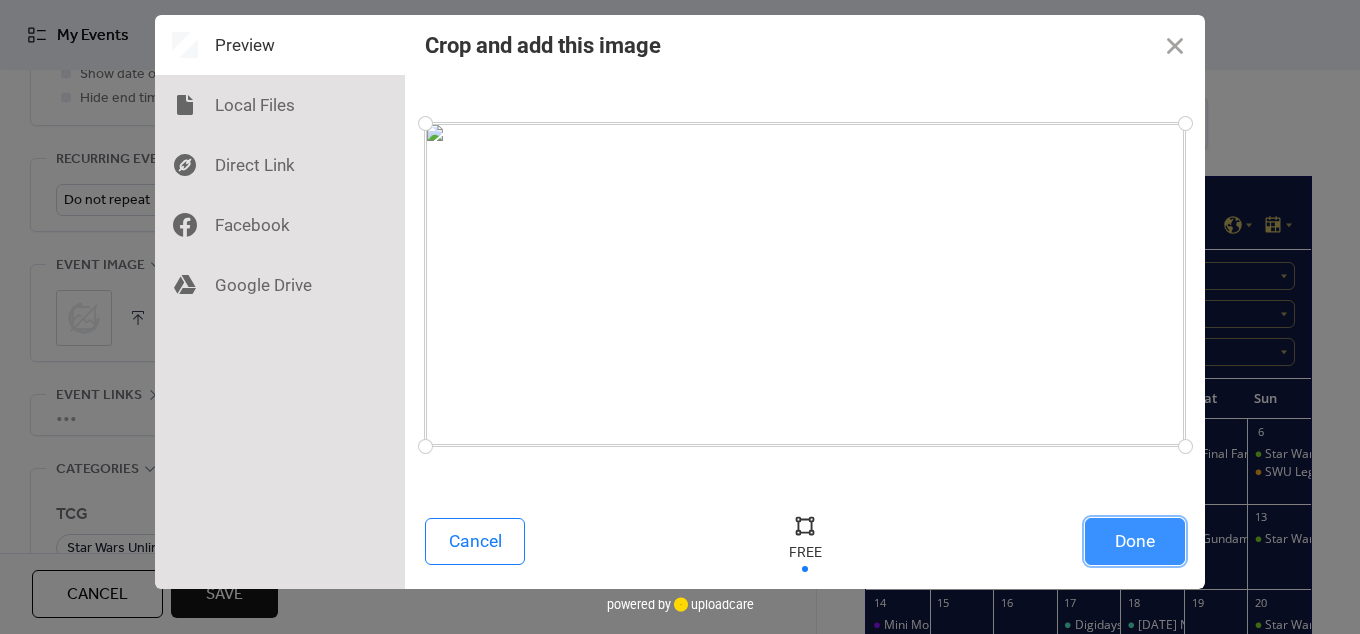click on "Done" at bounding box center [1135, 541] 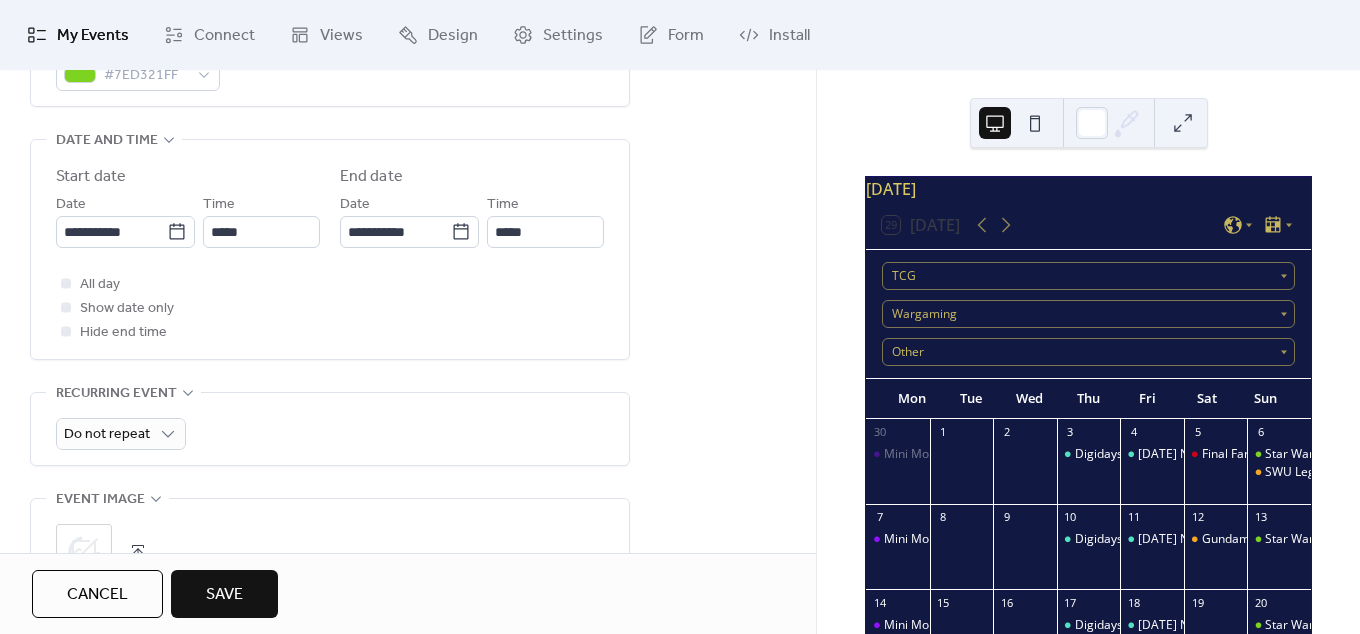 scroll, scrollTop: 156, scrollLeft: 0, axis: vertical 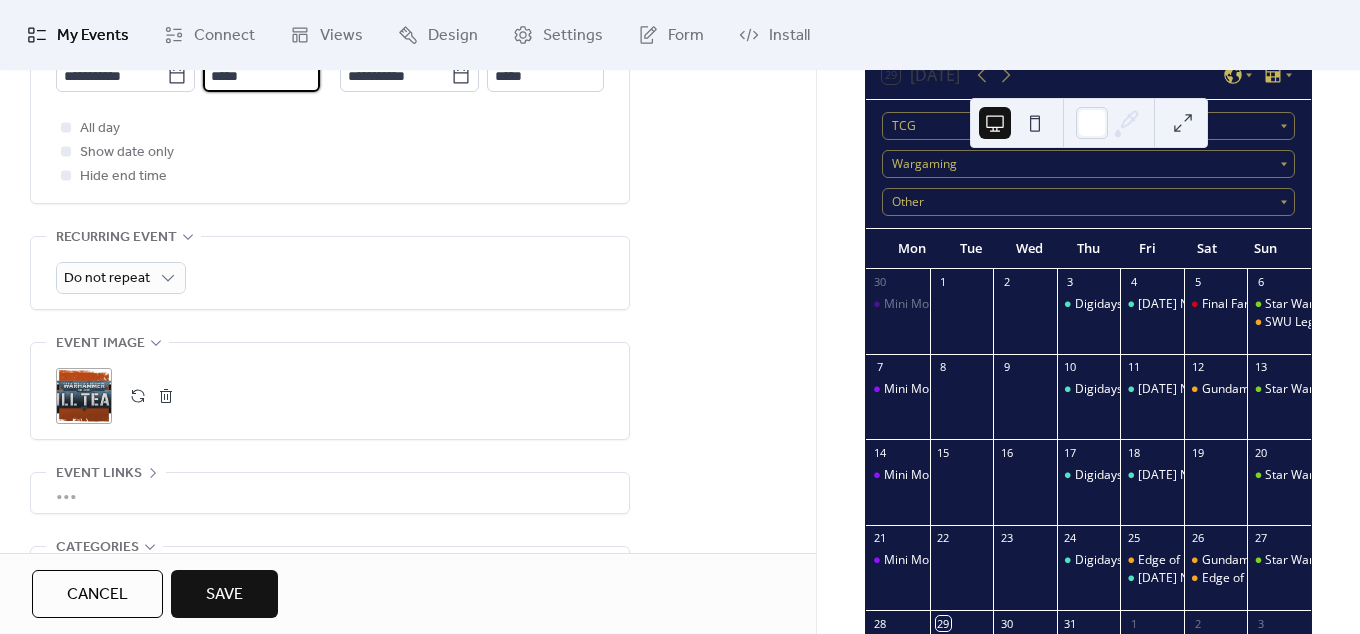 click on "*****" at bounding box center [261, 76] 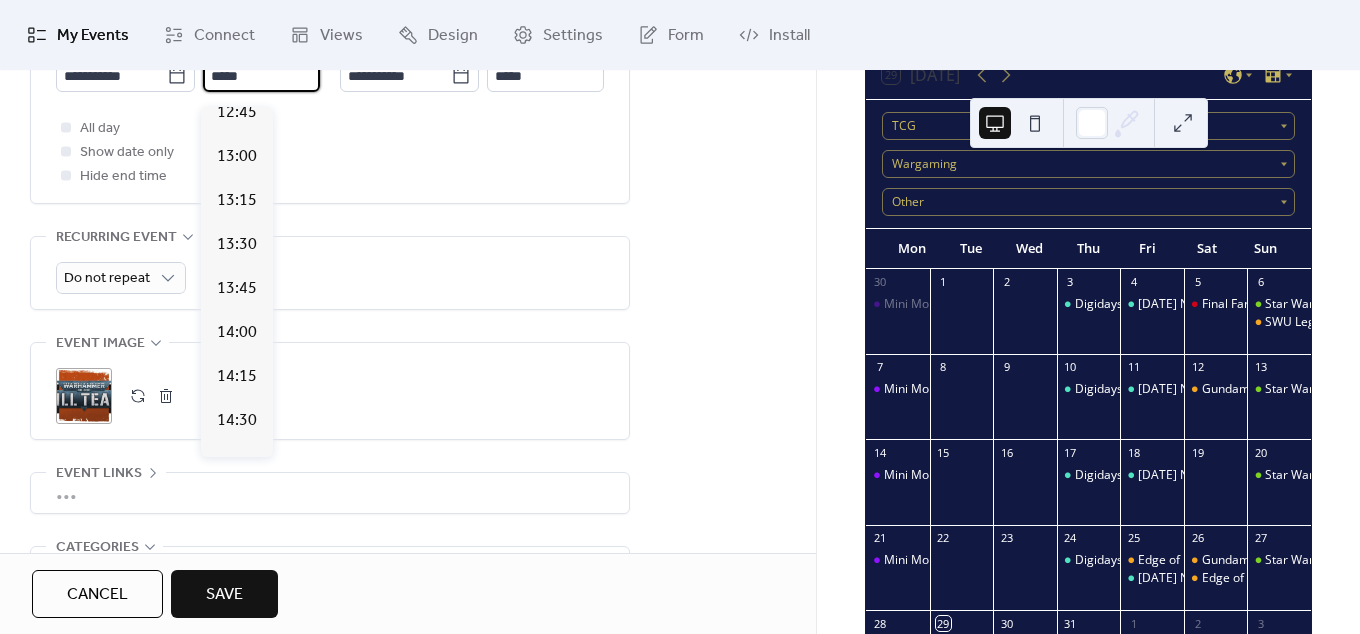 scroll, scrollTop: 2157, scrollLeft: 0, axis: vertical 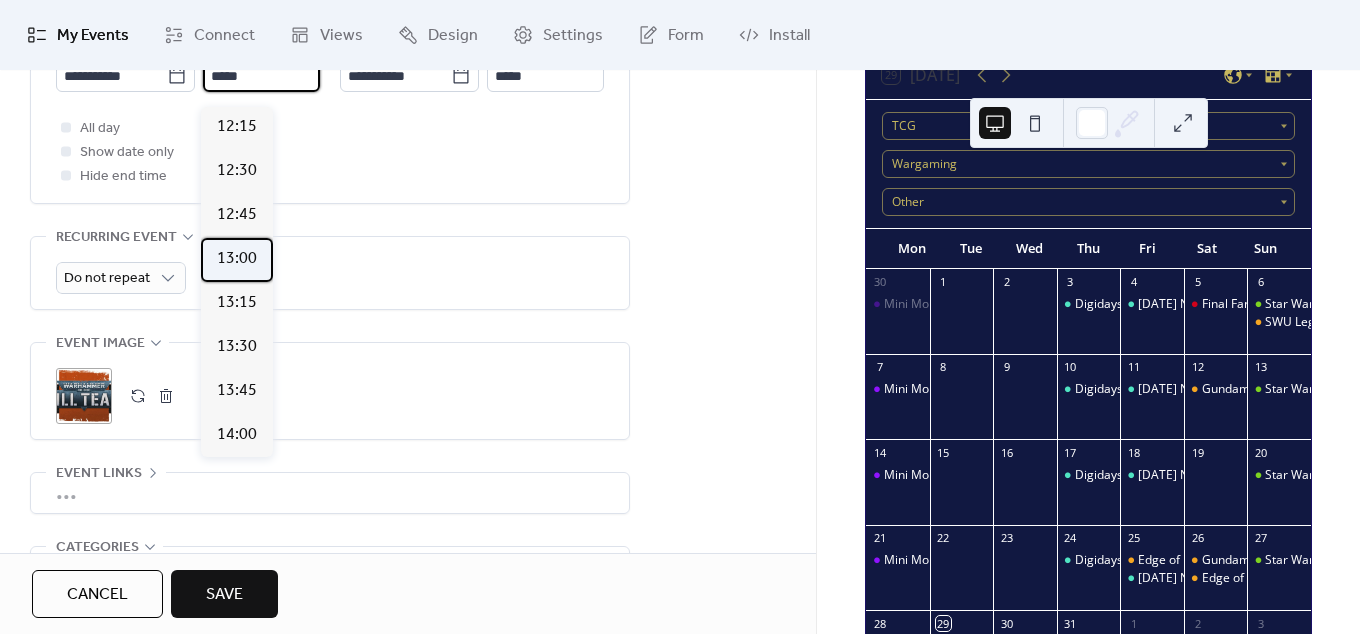 click on "13:00" at bounding box center (237, 259) 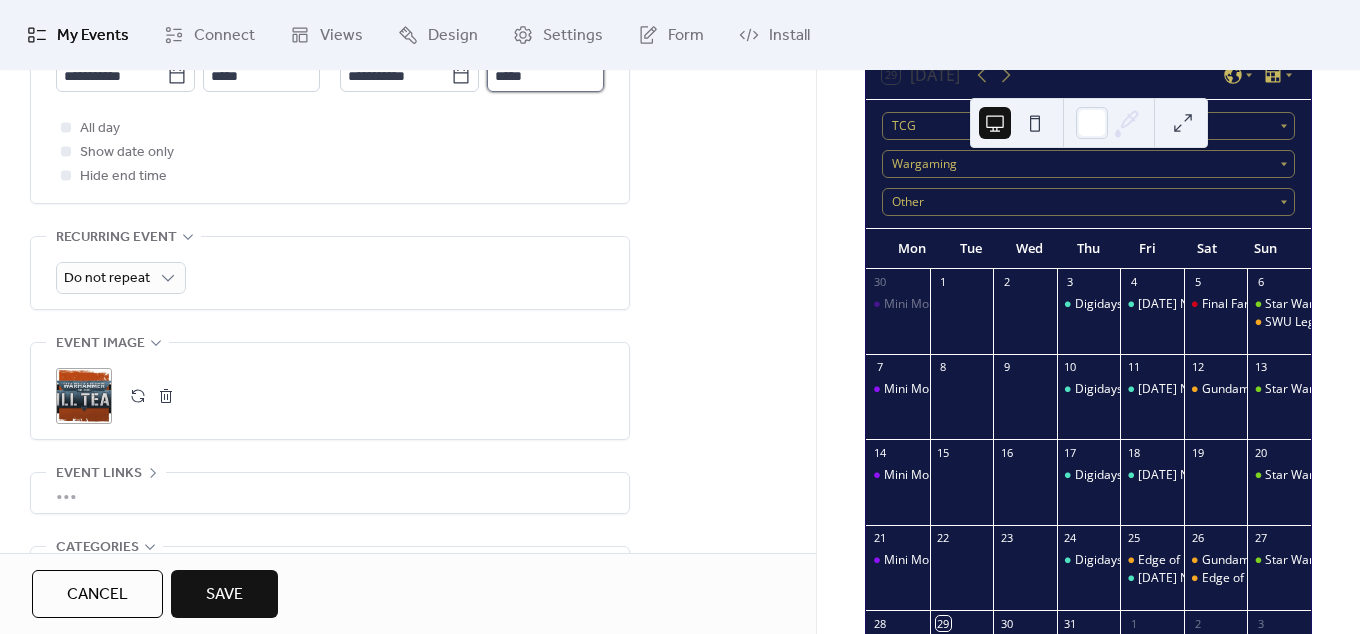 click on "*****" at bounding box center [545, 76] 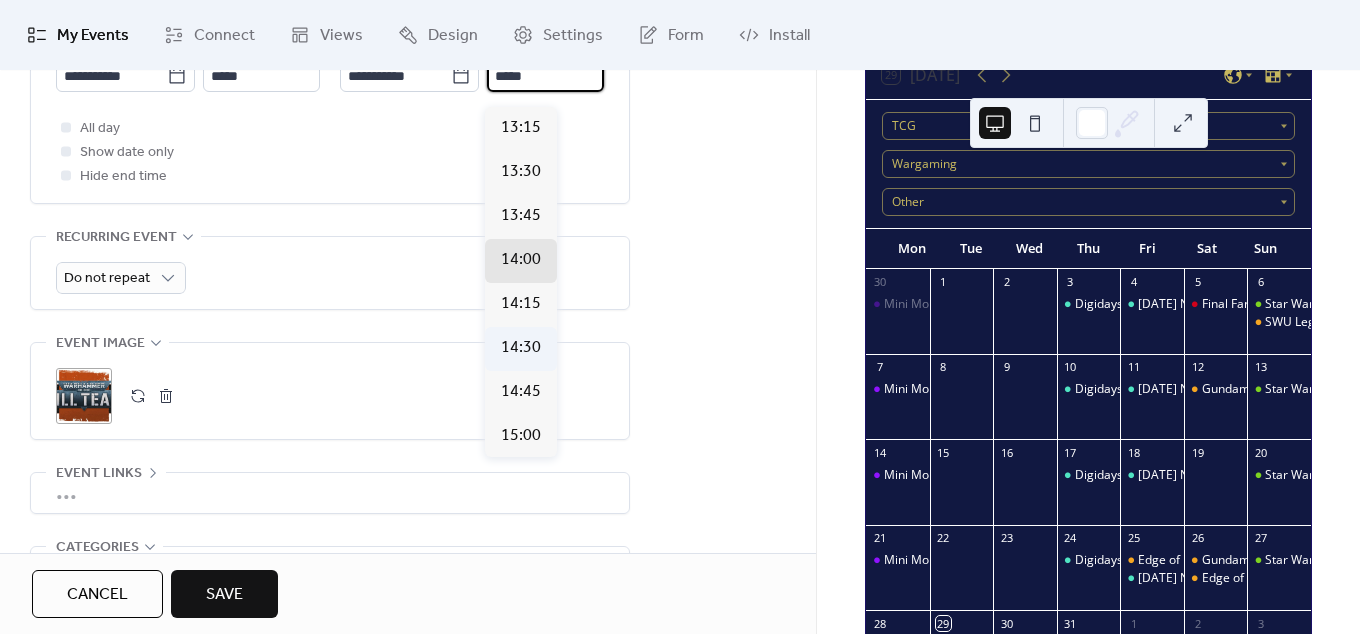 scroll, scrollTop: 408, scrollLeft: 0, axis: vertical 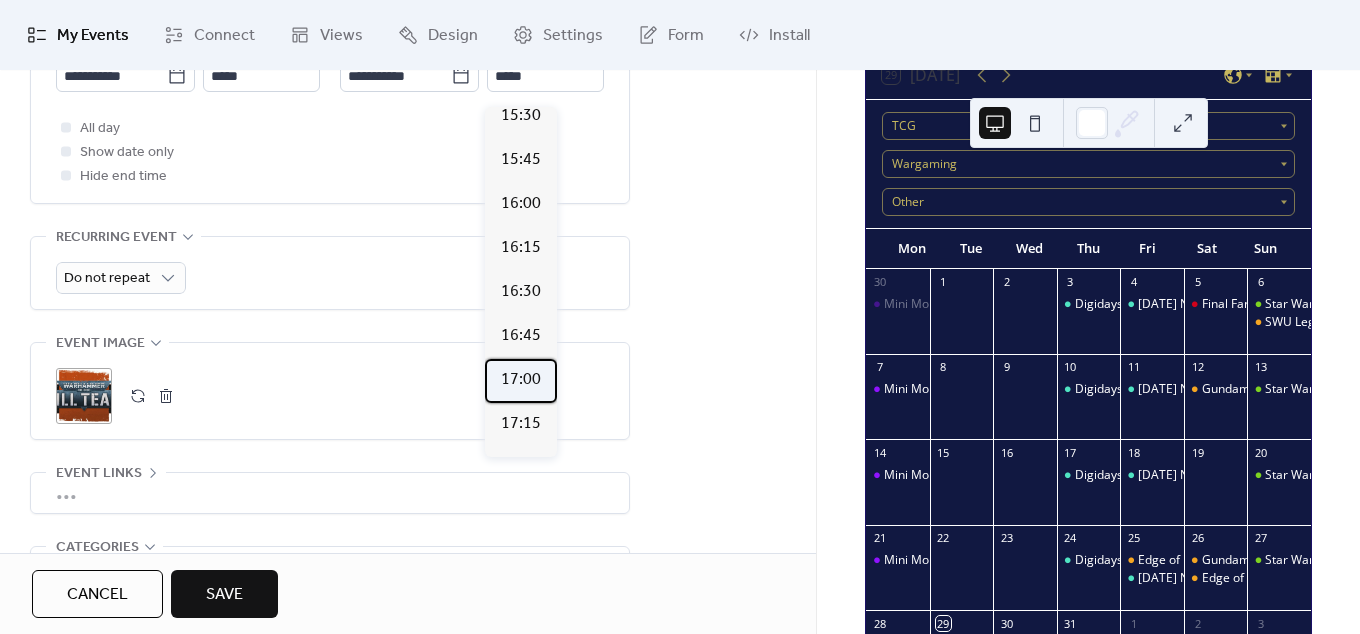 click on "17:00" at bounding box center [521, 380] 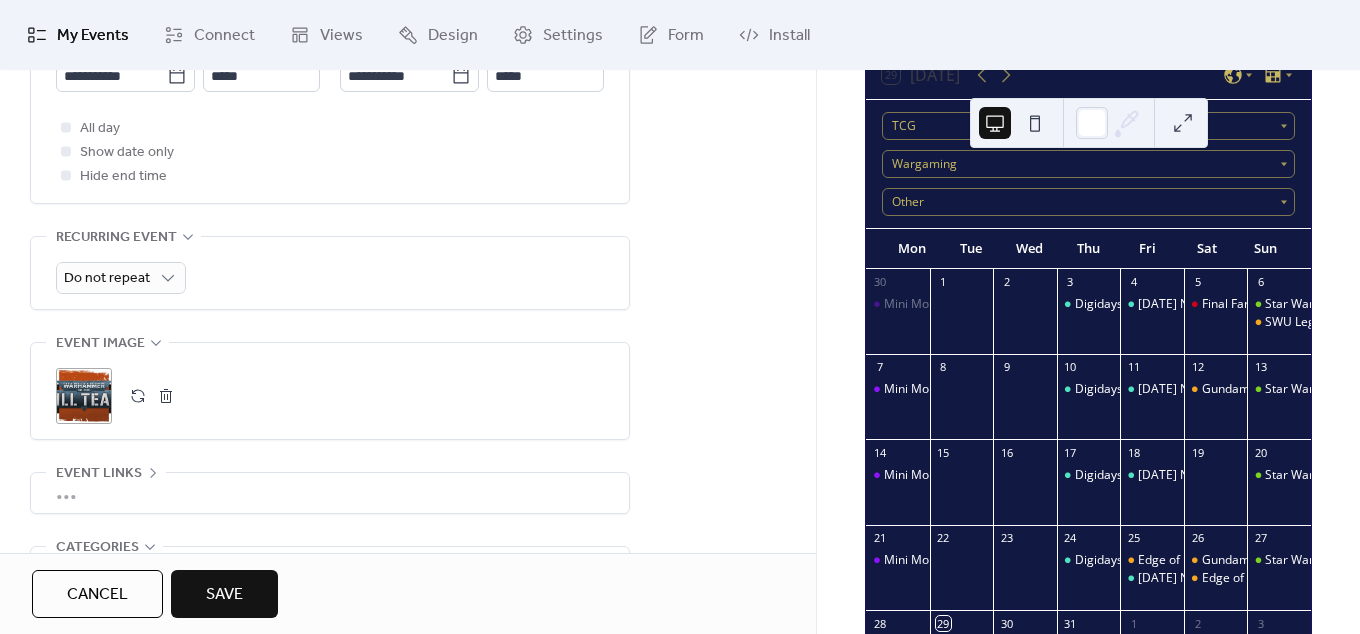 click on ";" at bounding box center (330, 391) 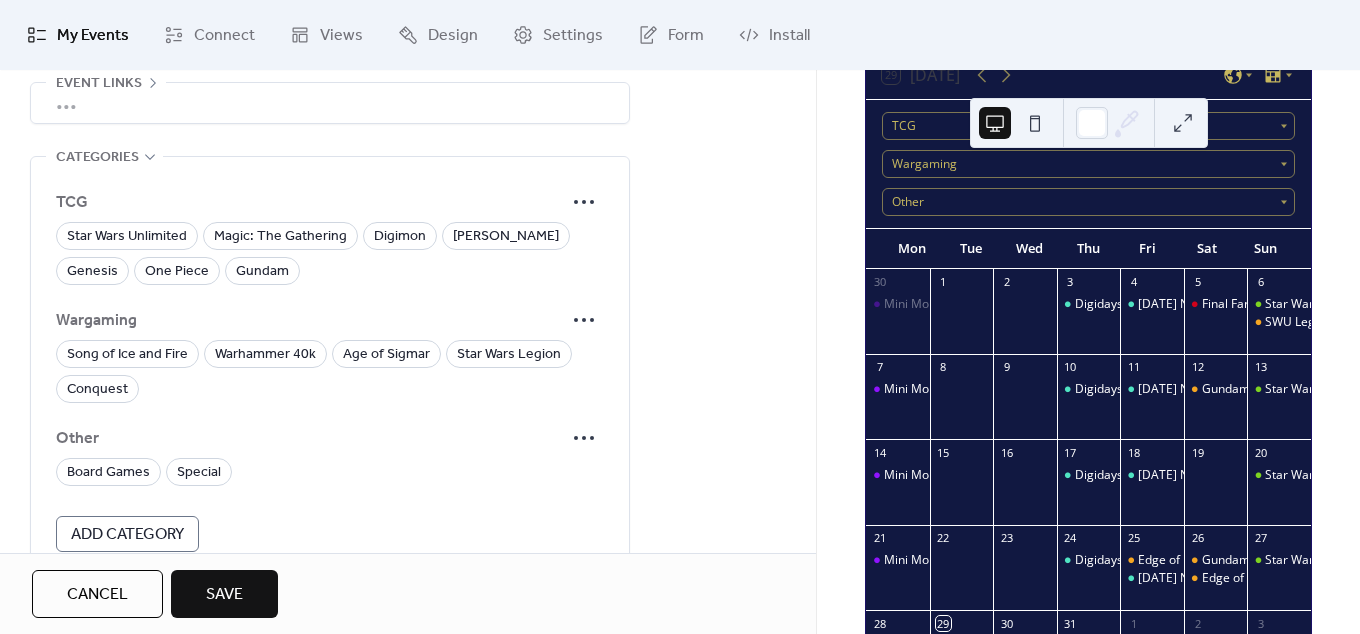 scroll, scrollTop: 1248, scrollLeft: 0, axis: vertical 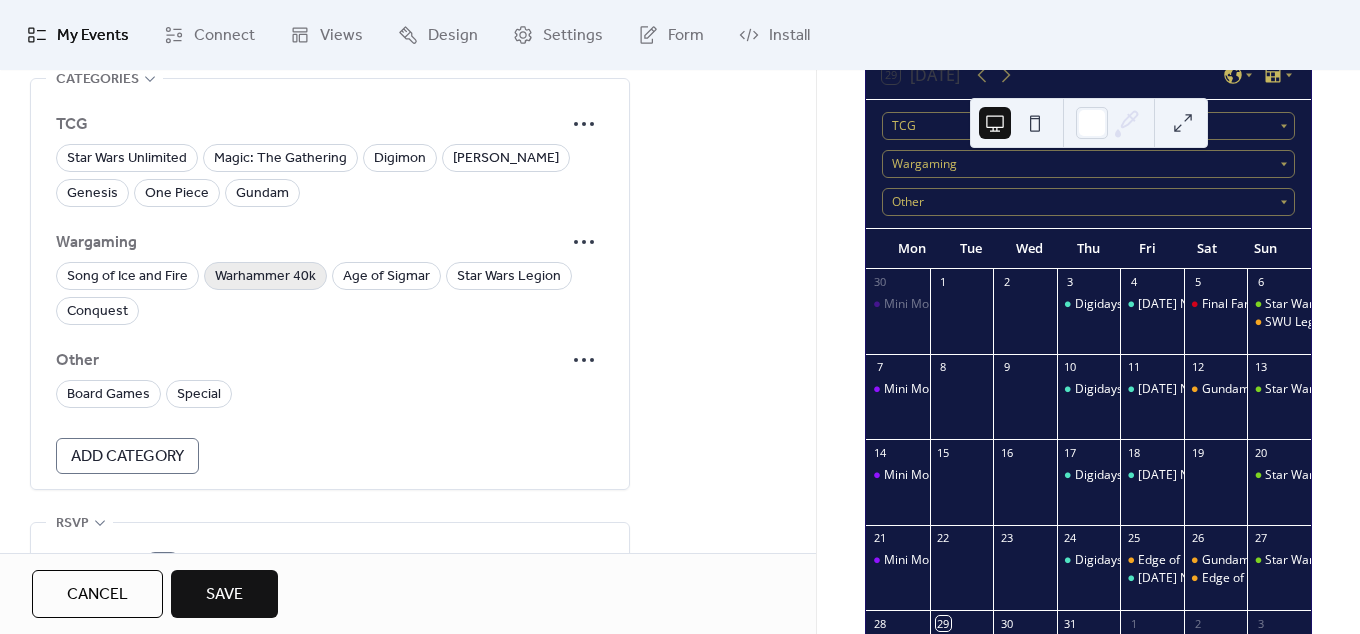 click on "Warhammer 40k" at bounding box center (265, 277) 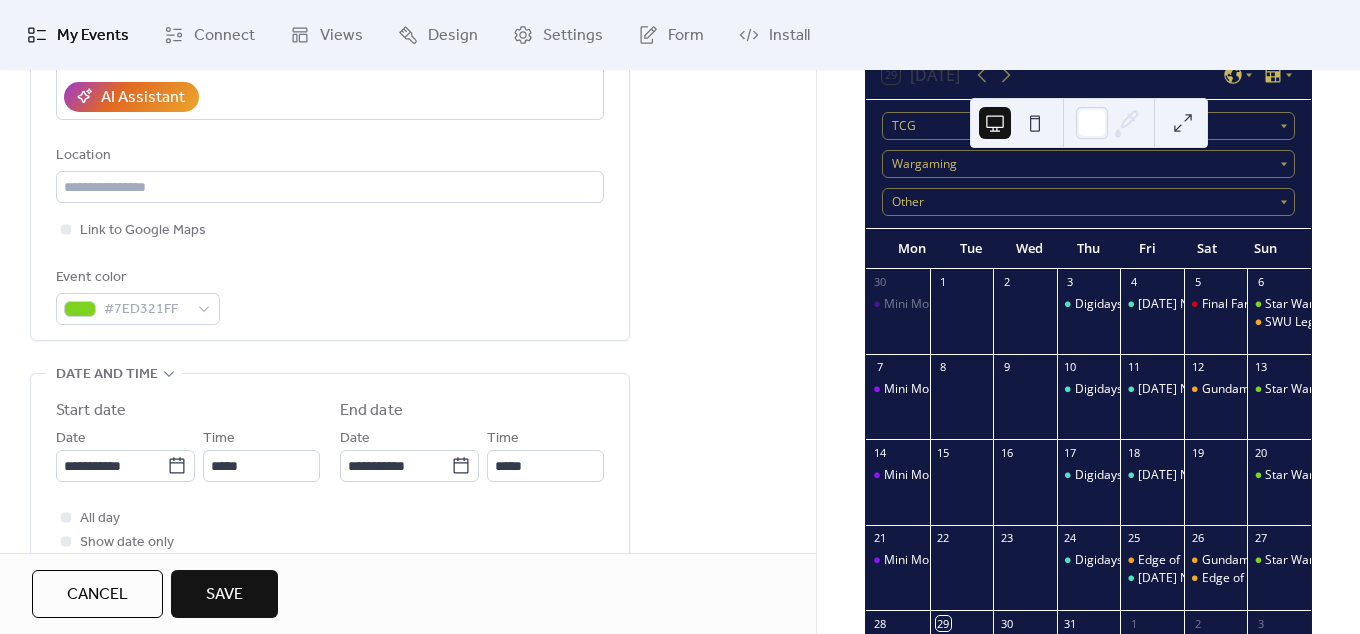 scroll, scrollTop: 78, scrollLeft: 0, axis: vertical 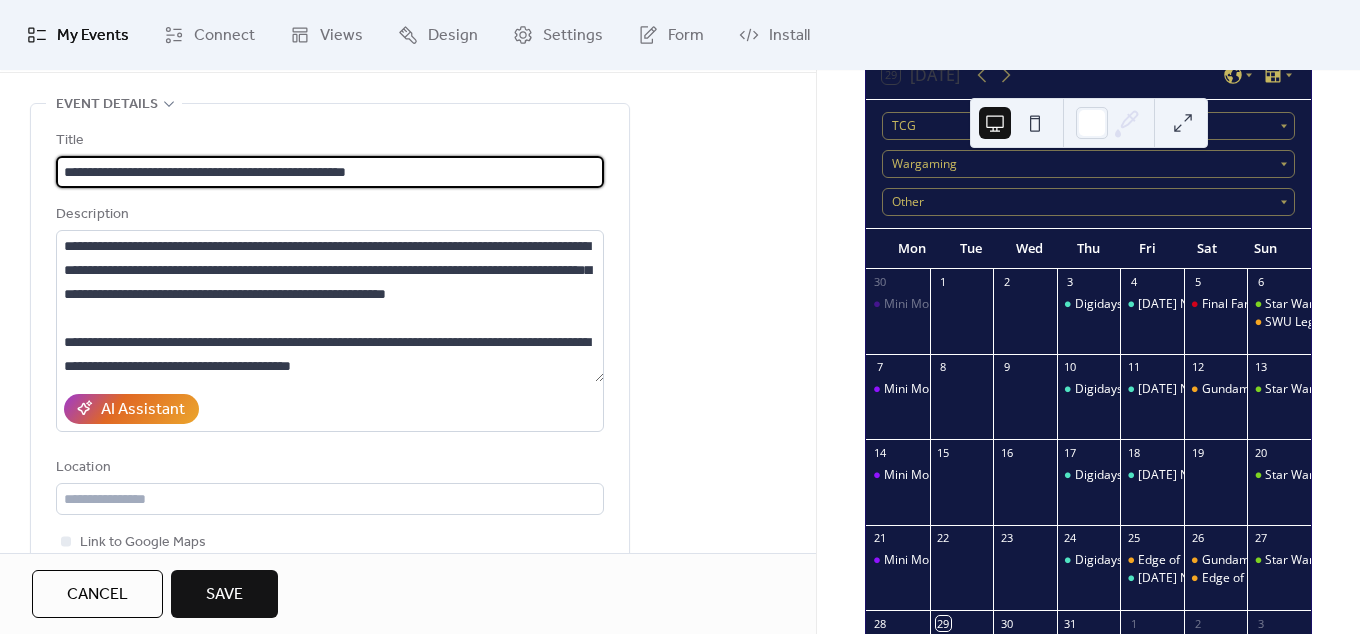 click on "**********" at bounding box center [330, 172] 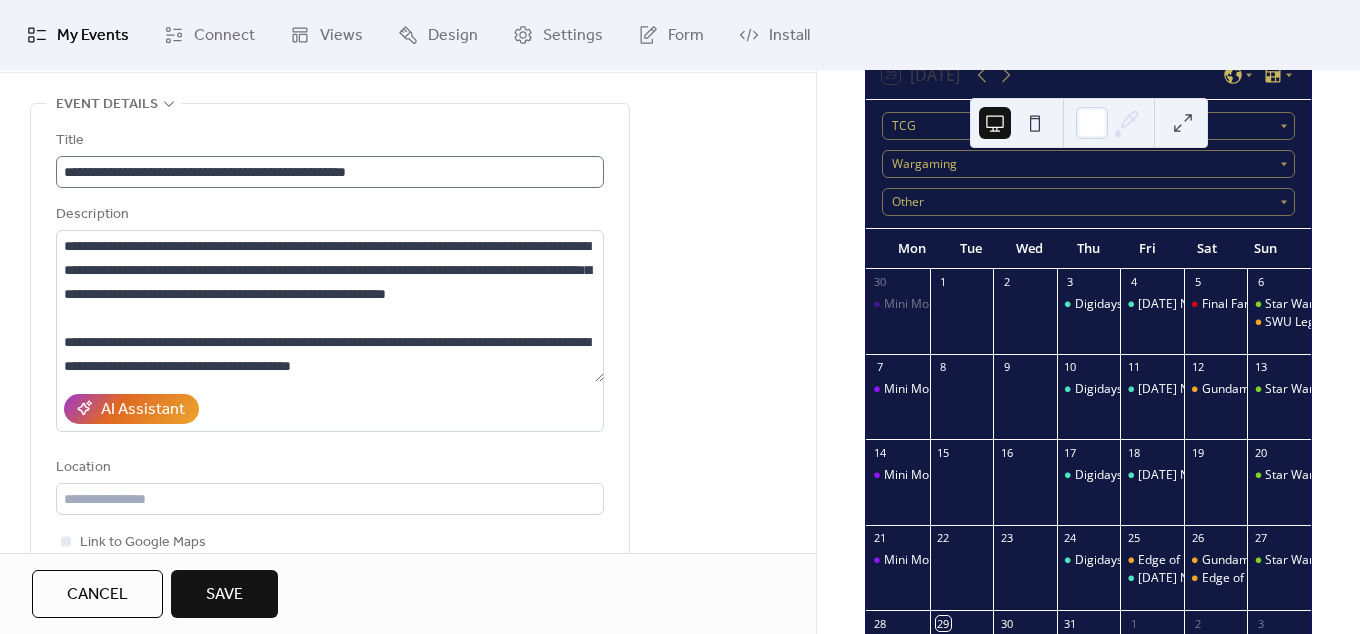 drag, startPoint x: 315, startPoint y: 154, endPoint x: 315, endPoint y: 167, distance: 13 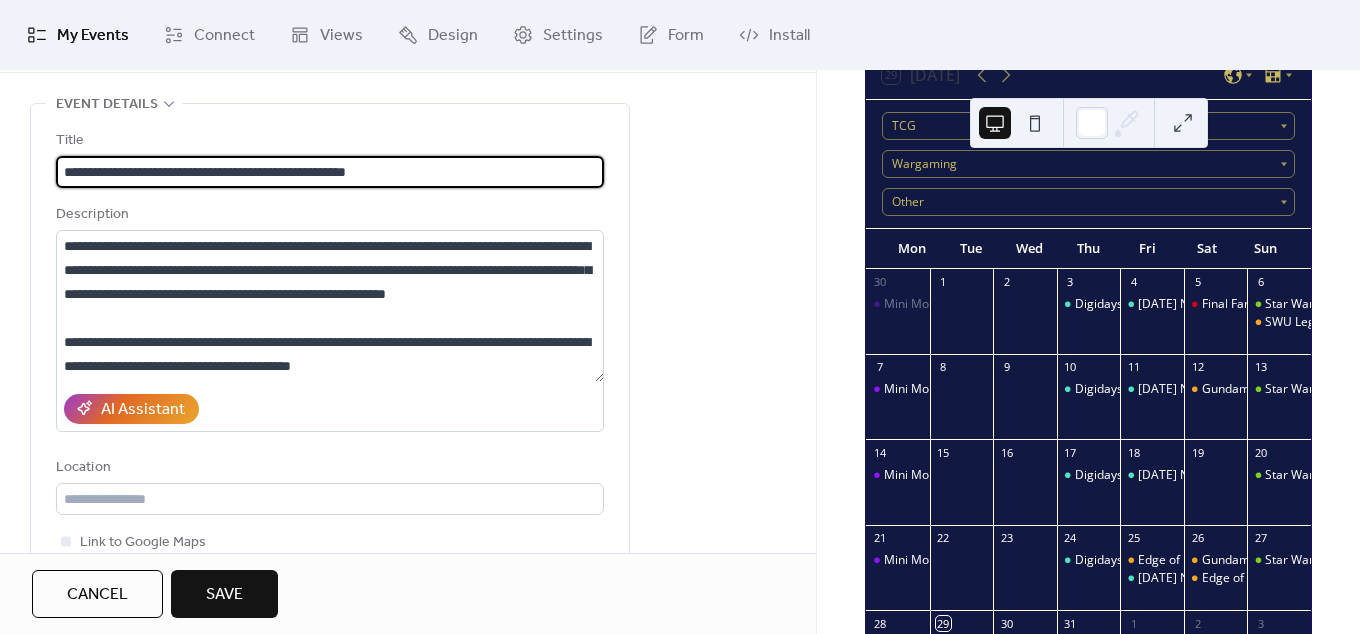 click on "**********" at bounding box center (330, 172) 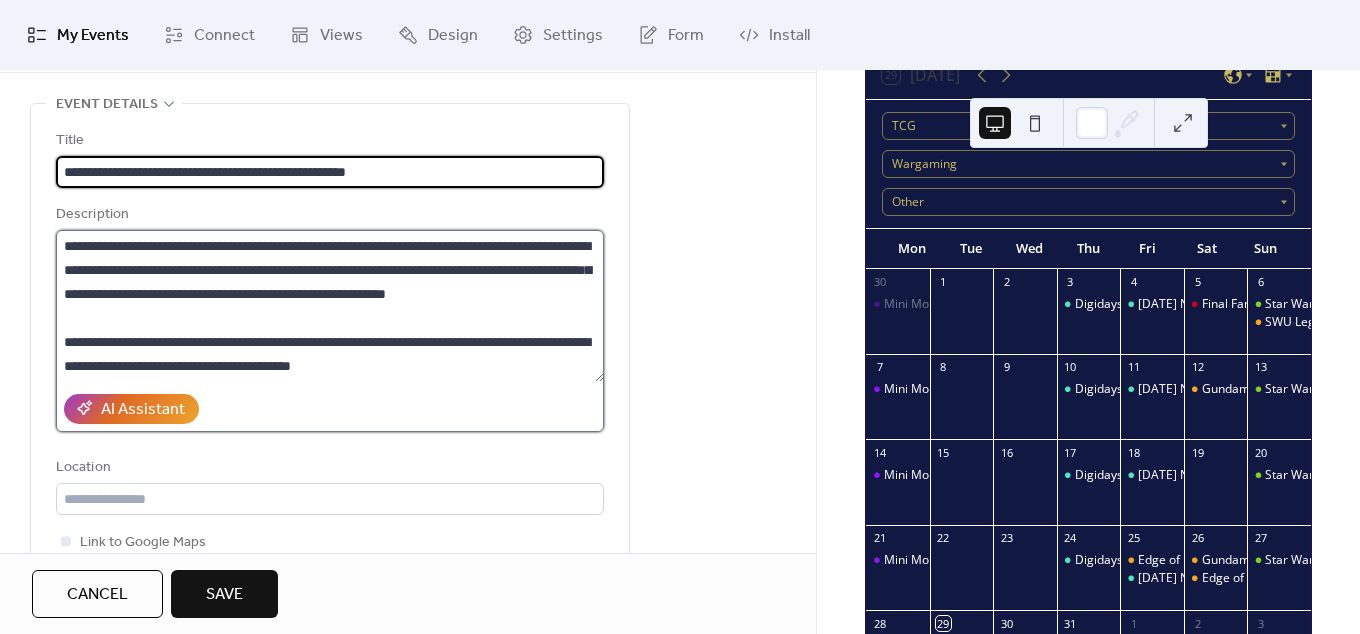 click on "**********" at bounding box center (330, 306) 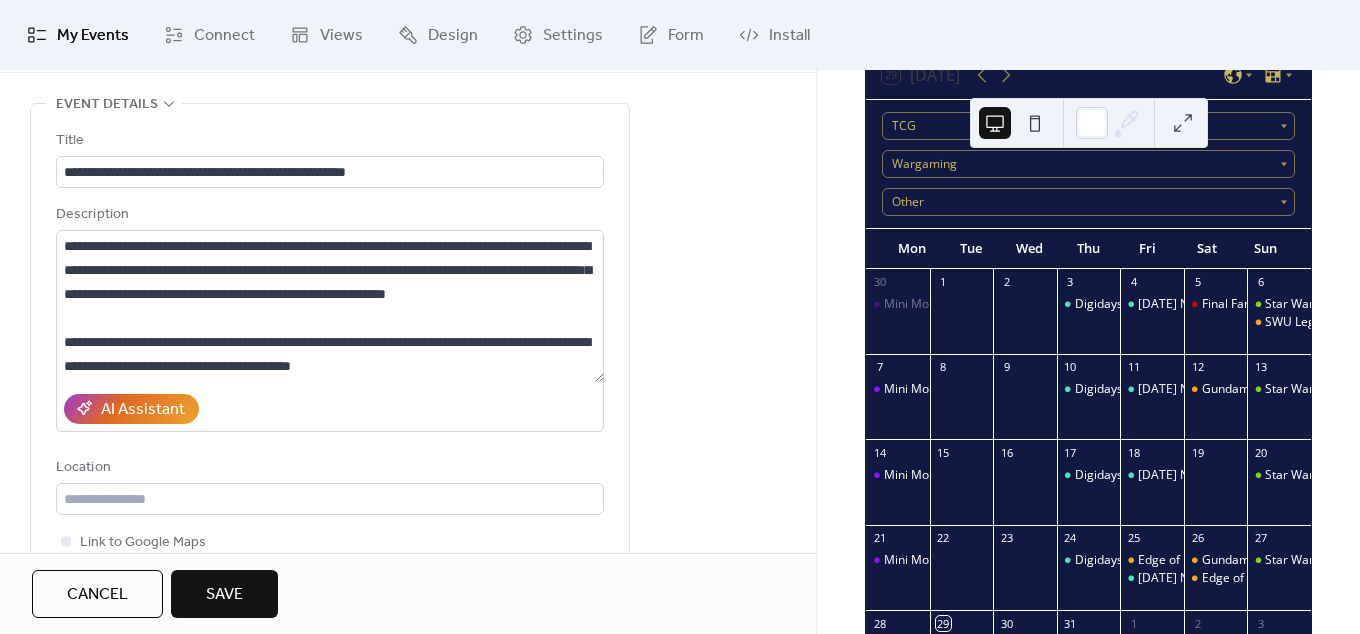 click on "**********" at bounding box center (330, 378) 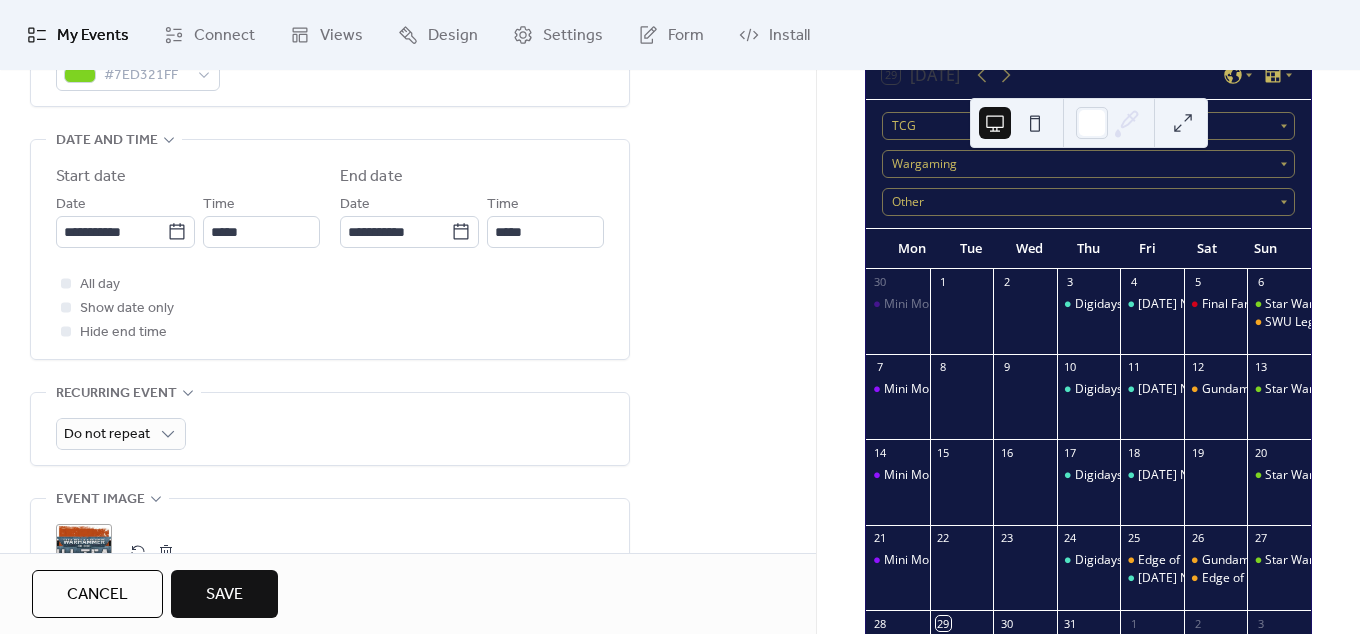 scroll, scrollTop: 1014, scrollLeft: 0, axis: vertical 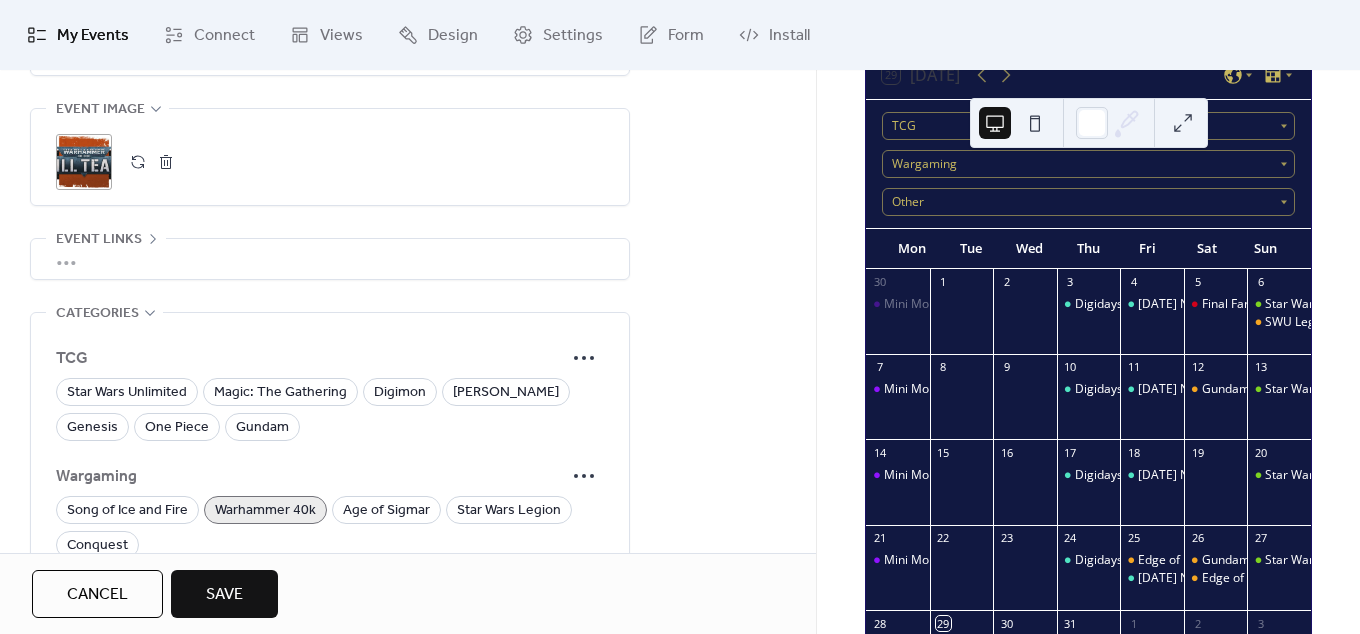 click at bounding box center [166, 162] 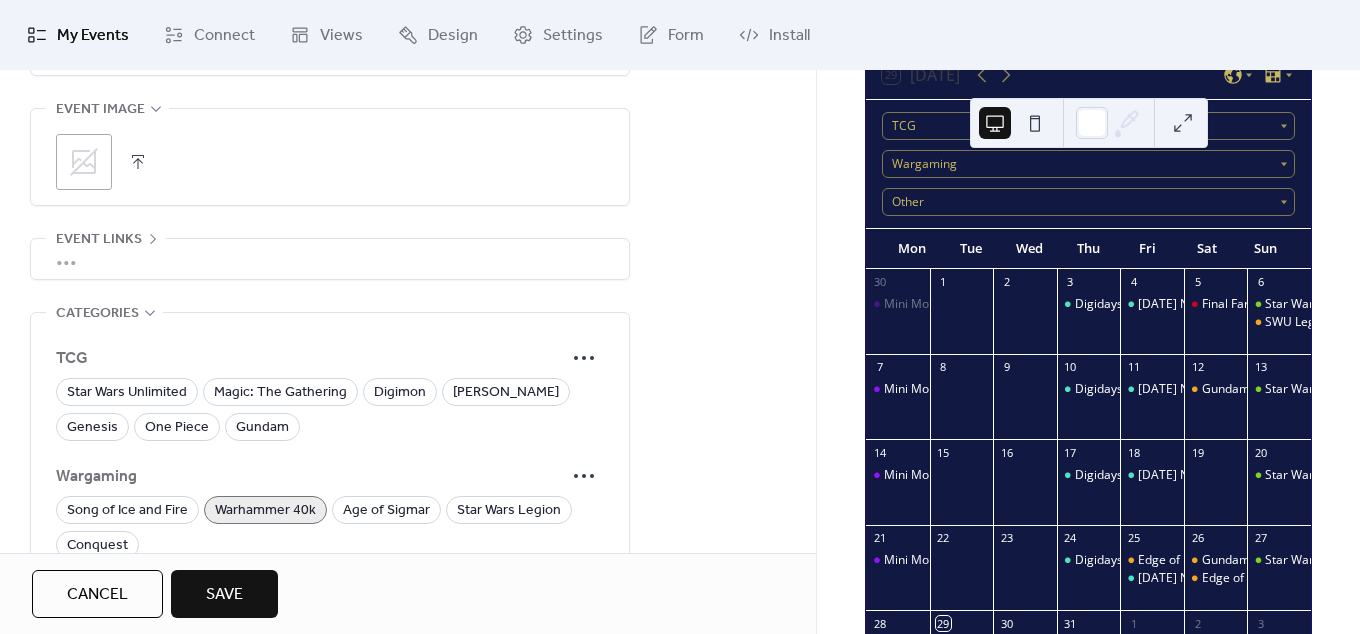 click 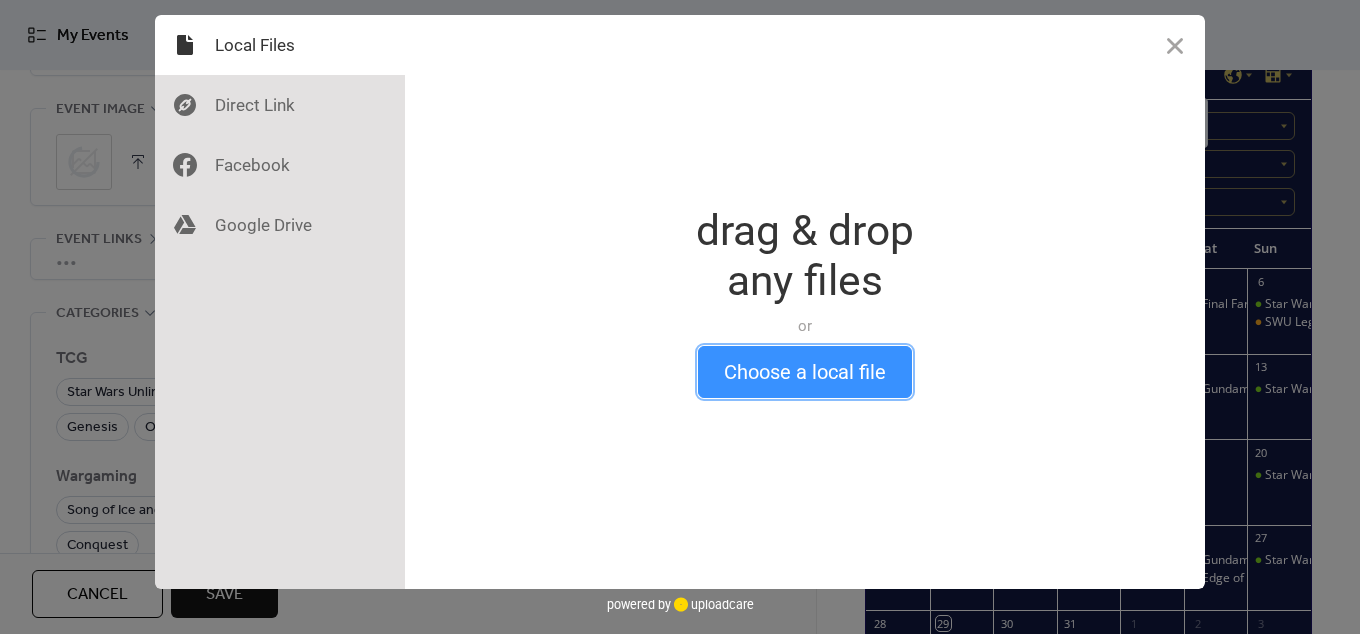 click on "Choose a local file" at bounding box center (805, 372) 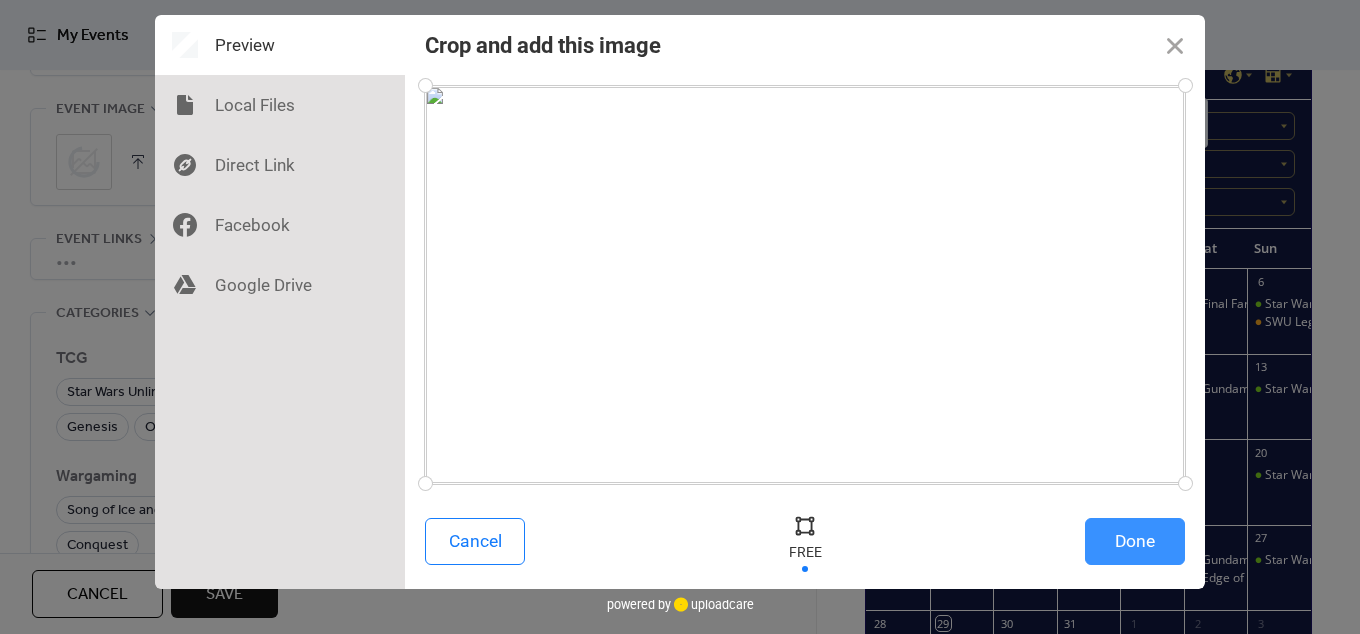 click on "Done" at bounding box center (1135, 541) 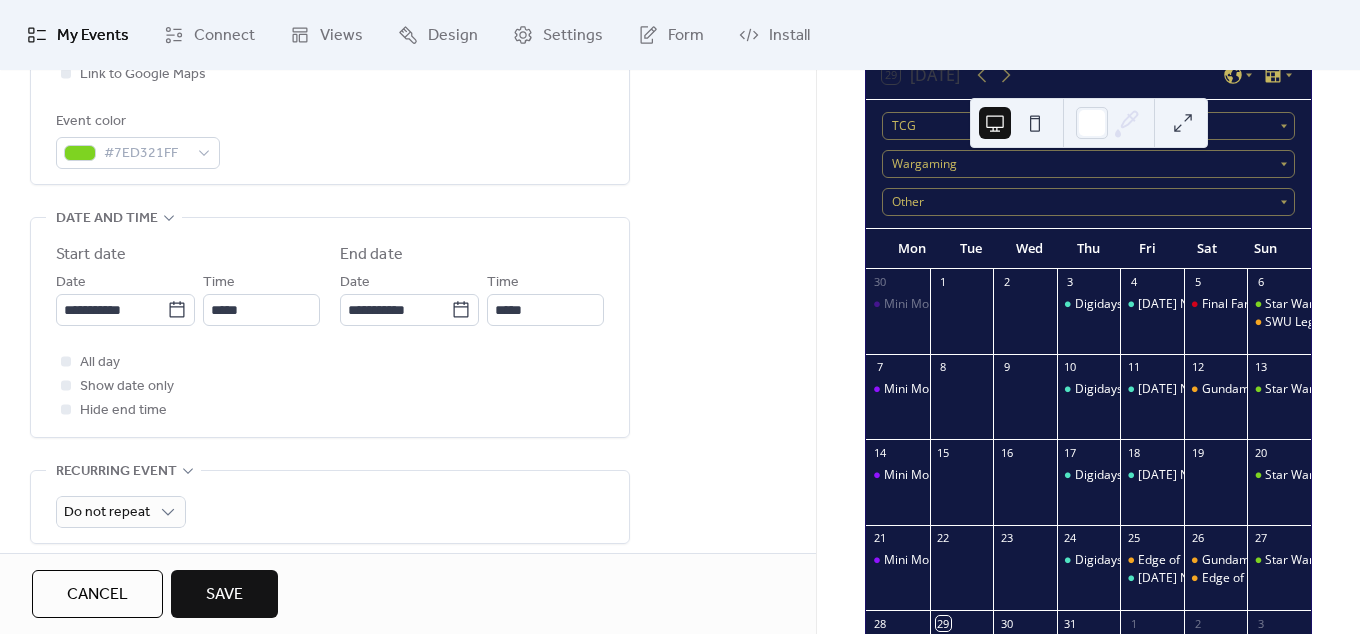 scroll, scrollTop: 78, scrollLeft: 0, axis: vertical 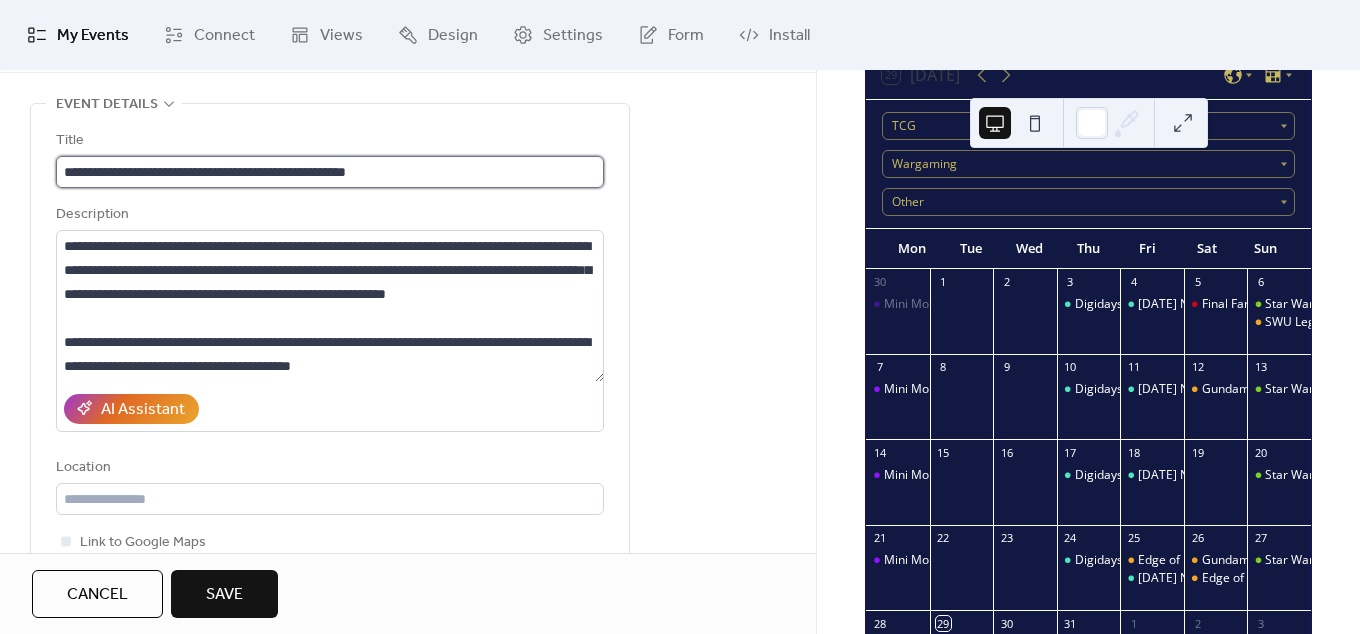 click on "**********" at bounding box center (330, 172) 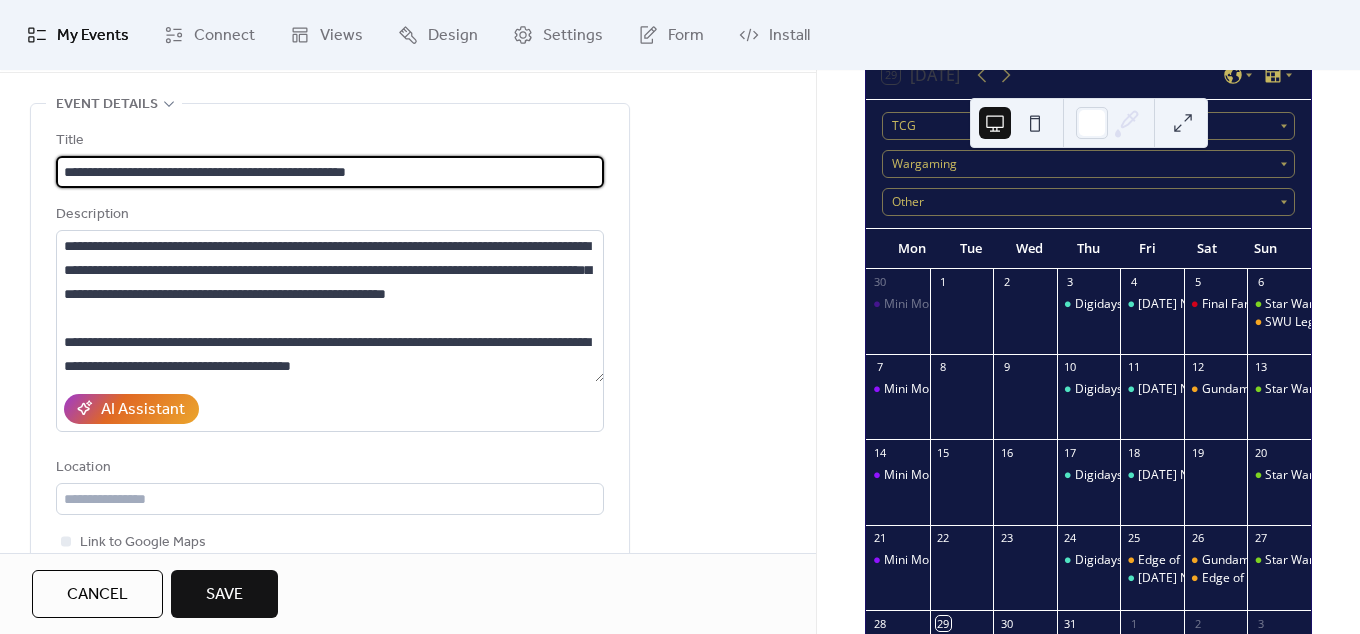 click on "**********" at bounding box center (330, 172) 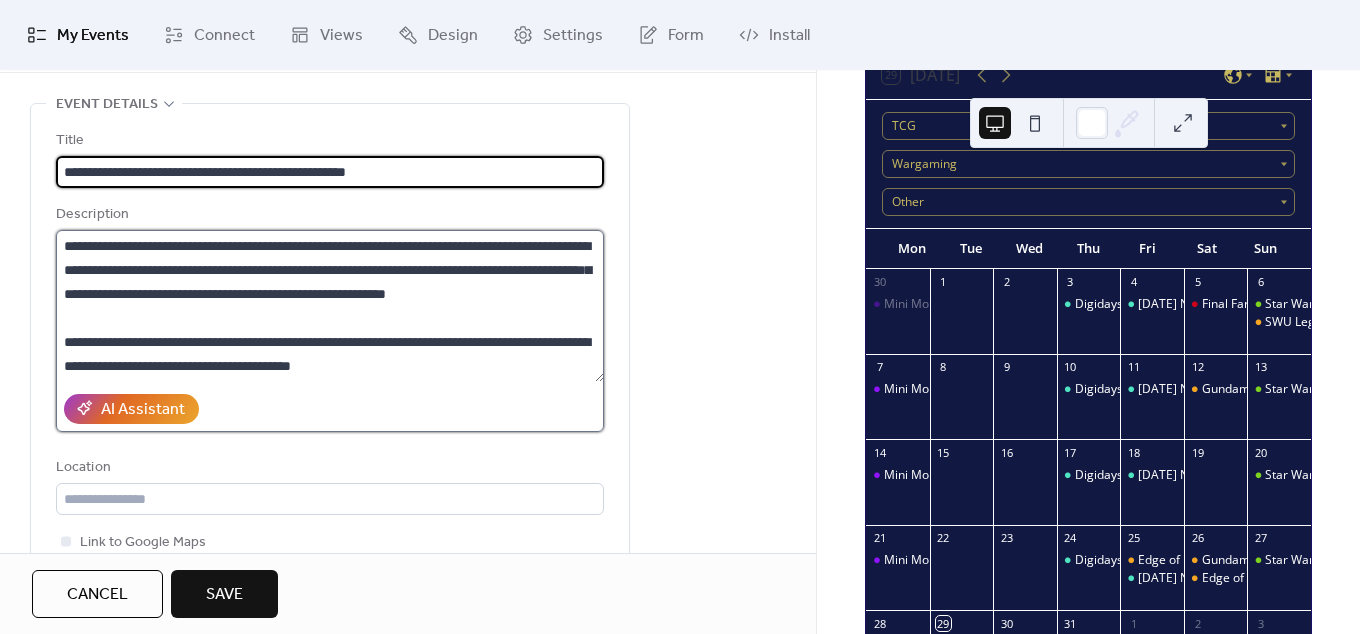 click on "**********" at bounding box center [330, 306] 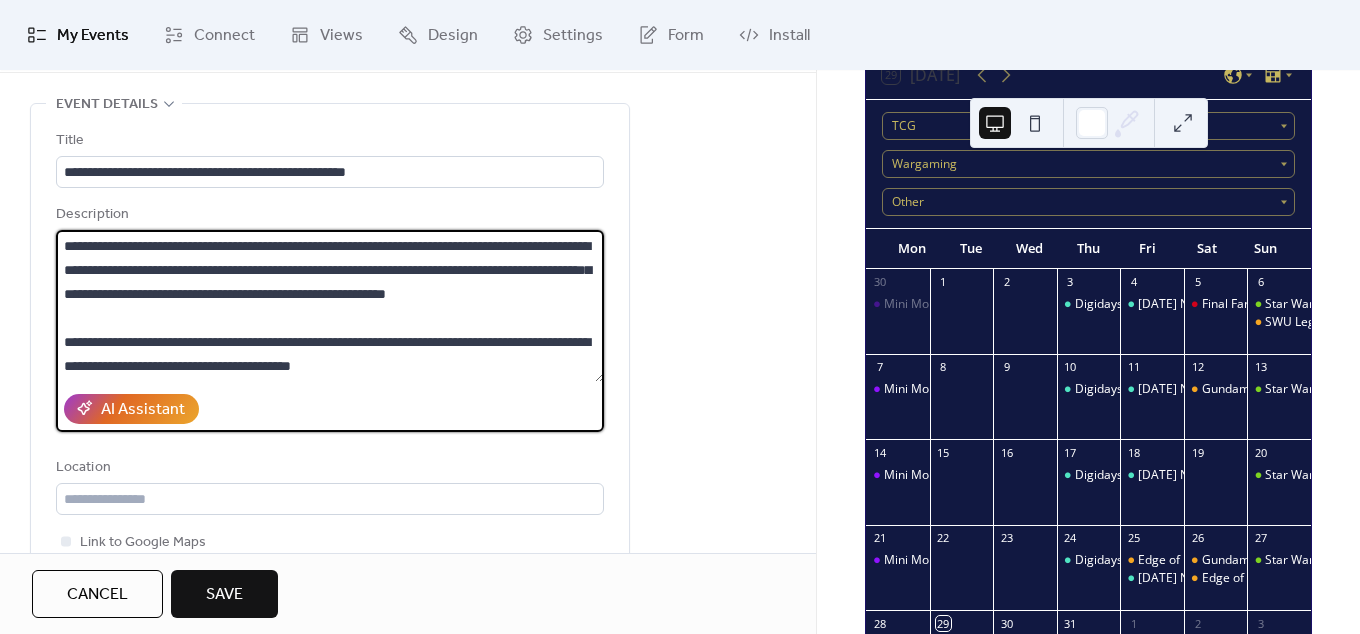 scroll, scrollTop: 0, scrollLeft: 0, axis: both 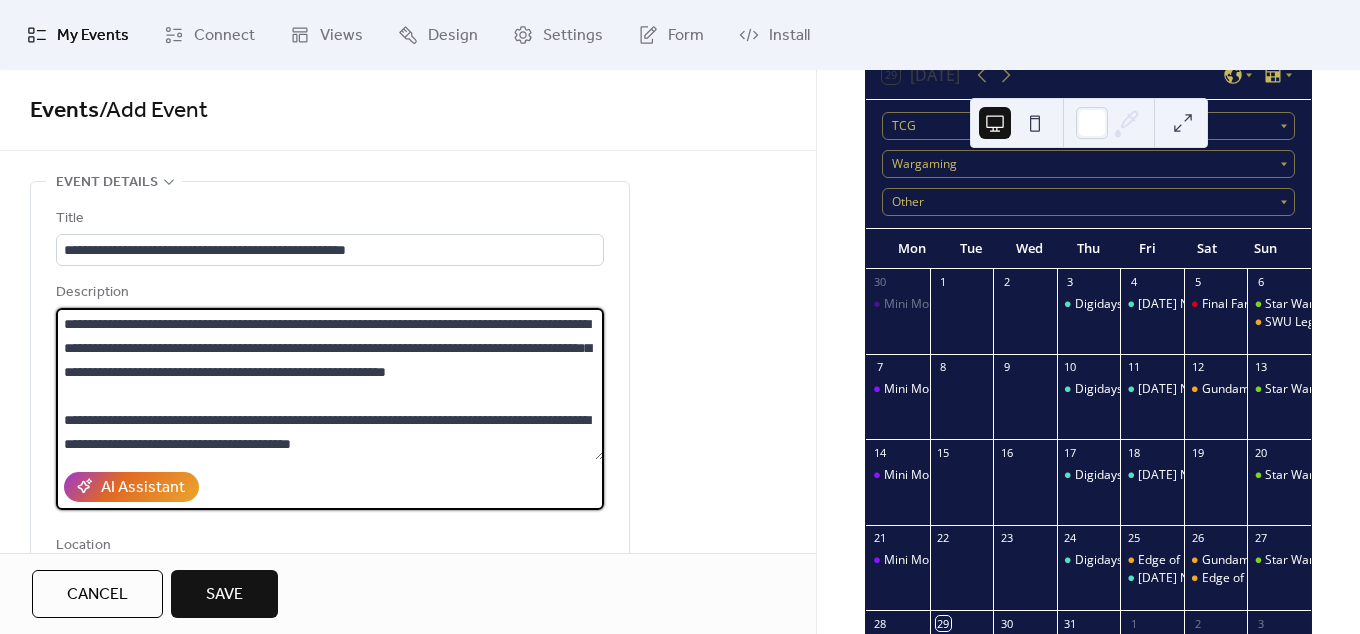 click on "**********" at bounding box center [330, 384] 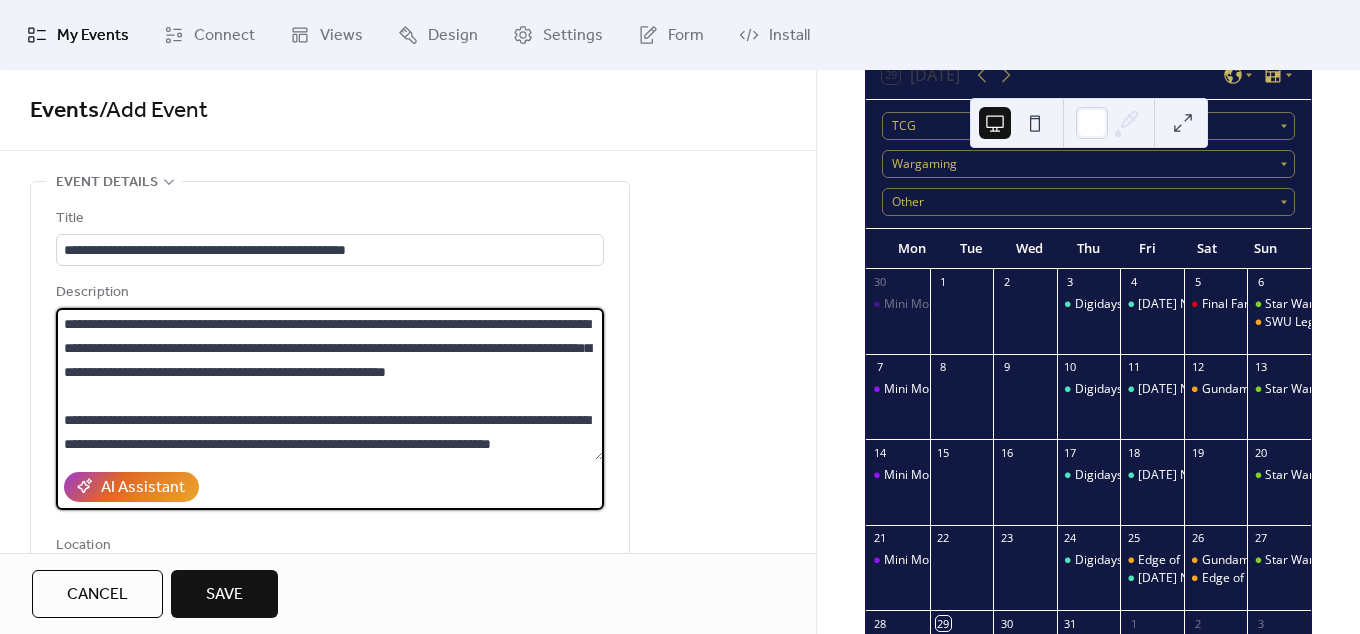 scroll, scrollTop: 46, scrollLeft: 0, axis: vertical 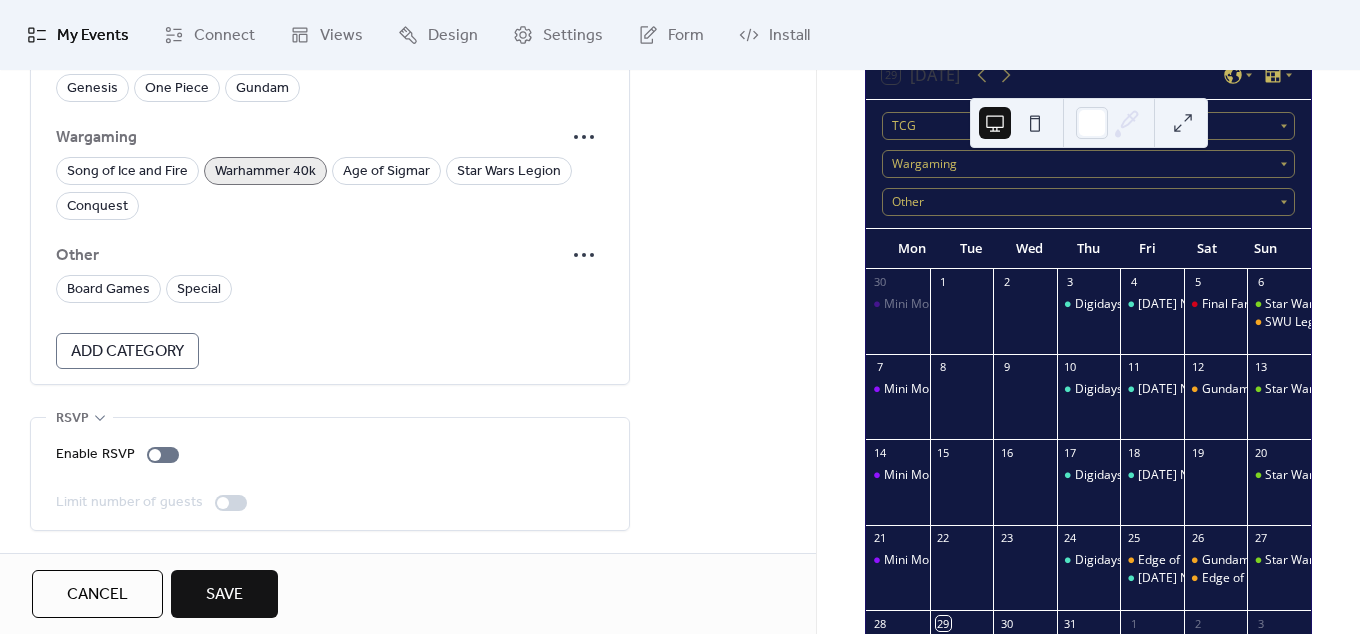 click on "Save" at bounding box center [224, 595] 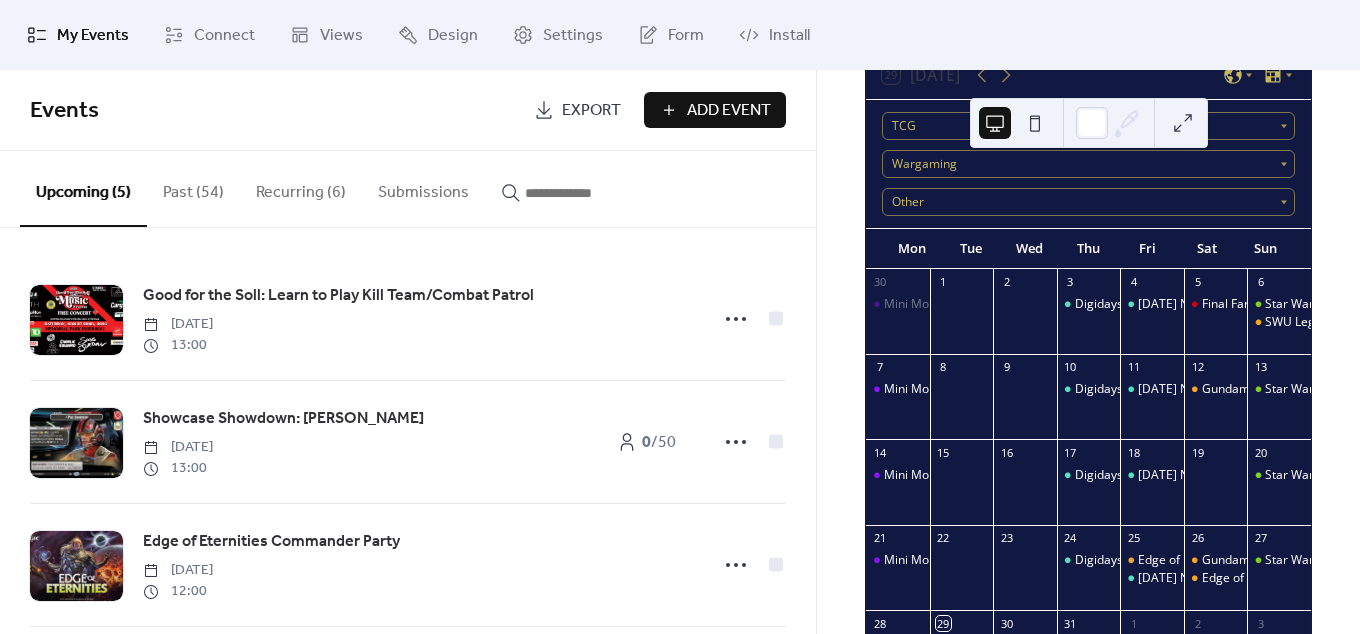 click on "Add Event" at bounding box center [729, 111] 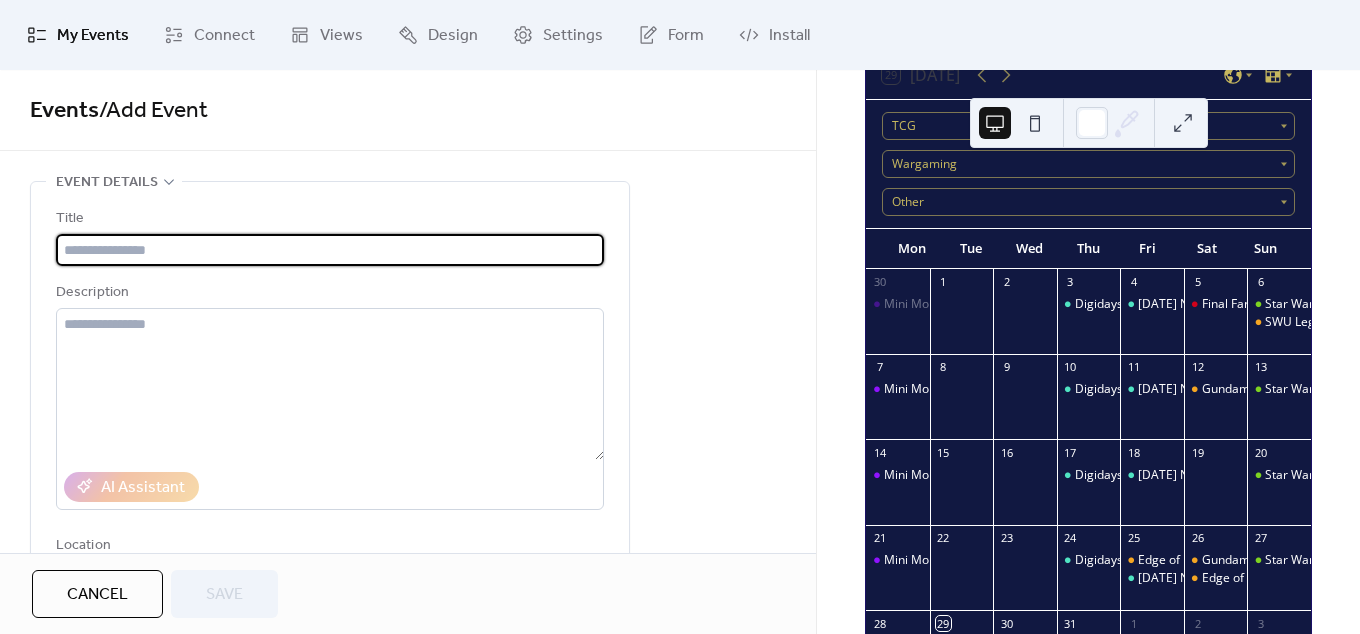 click at bounding box center [330, 250] 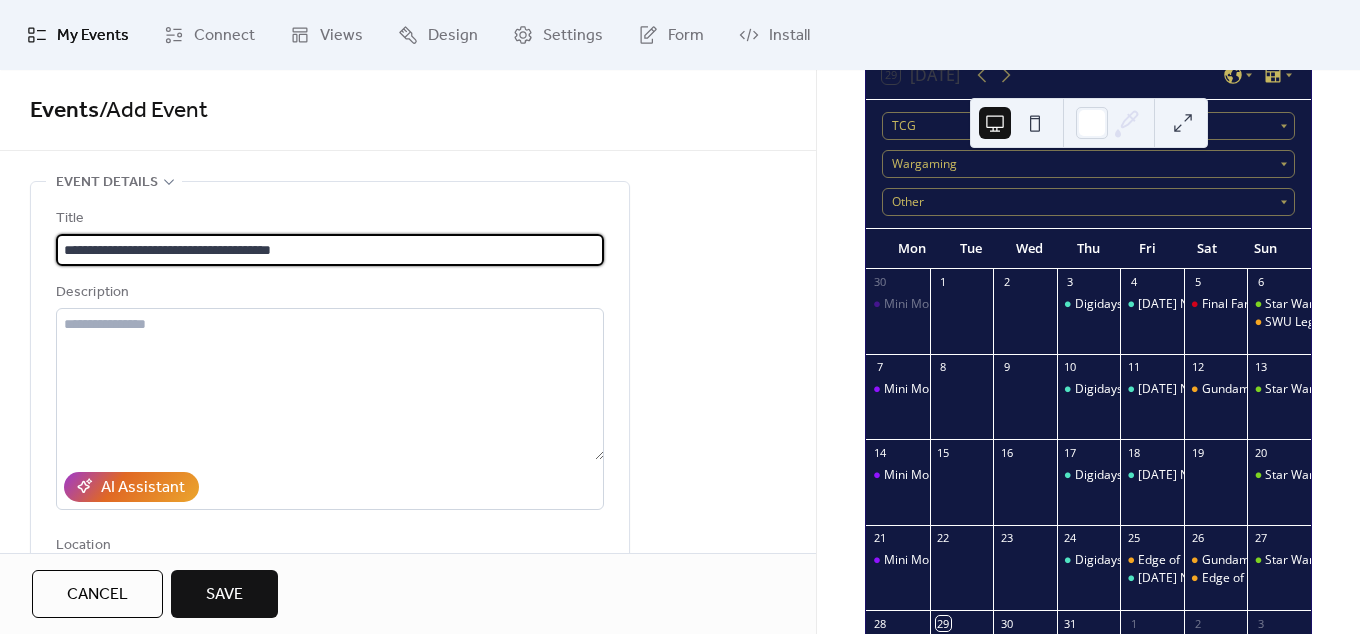 type on "**********" 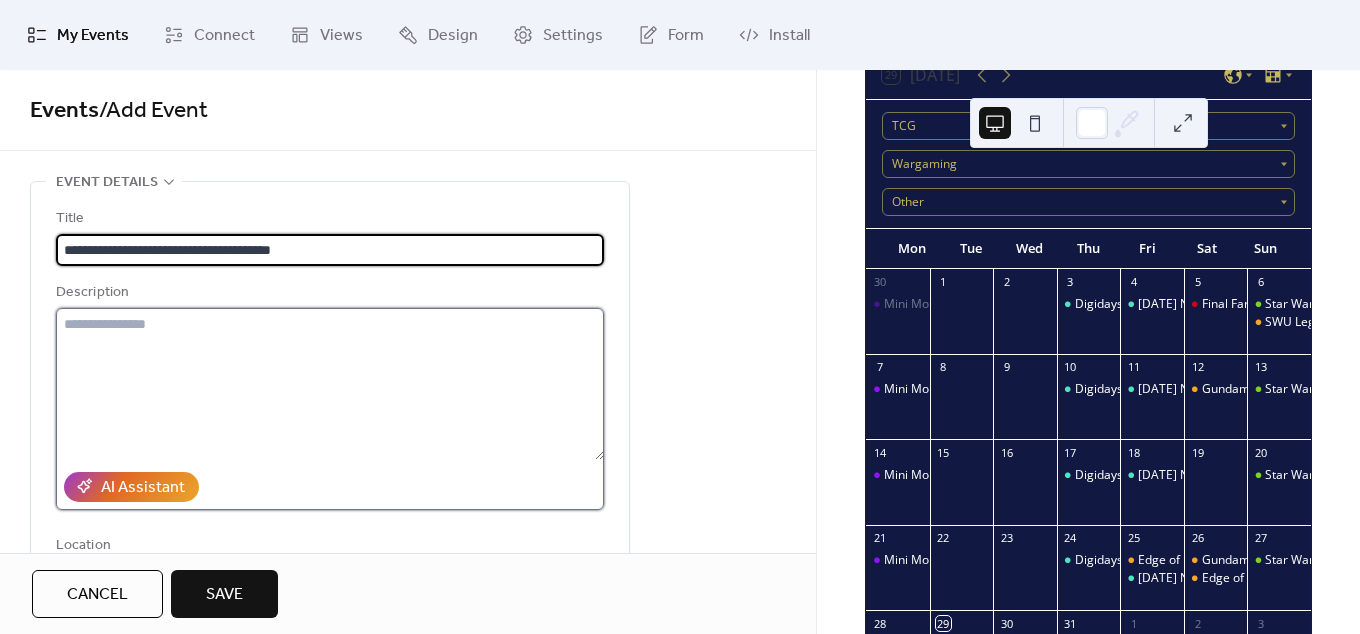 click at bounding box center (330, 384) 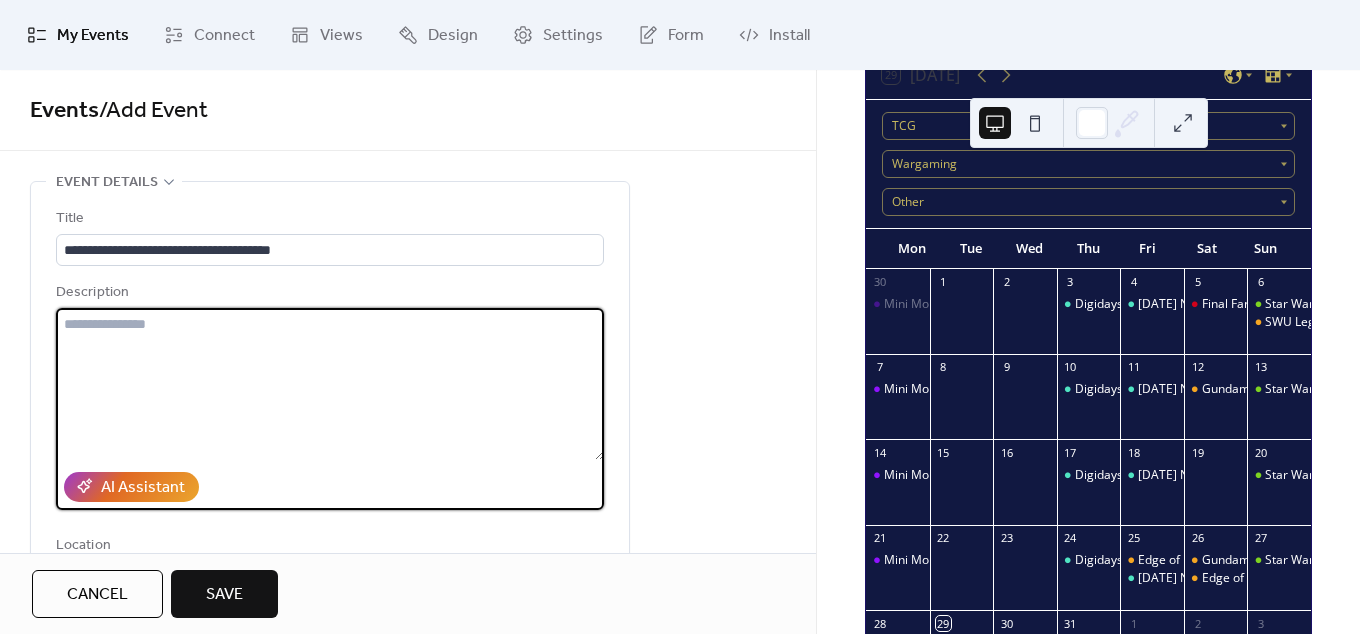 paste on "**********" 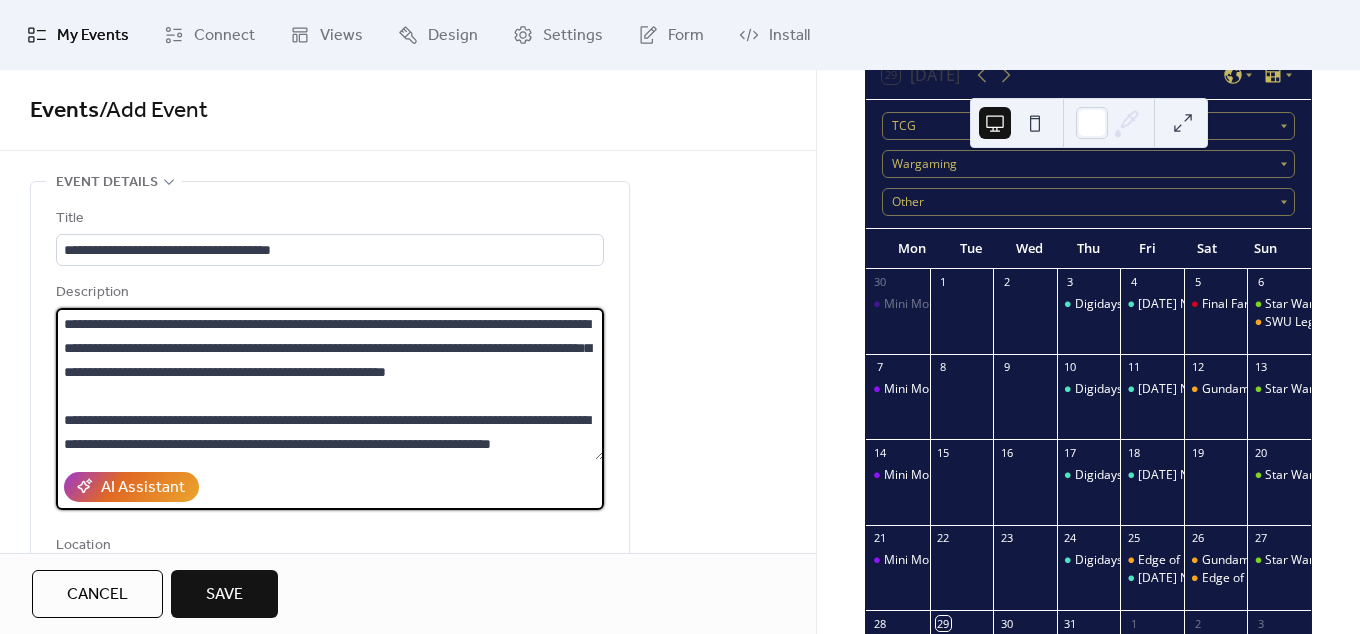 scroll, scrollTop: 48, scrollLeft: 0, axis: vertical 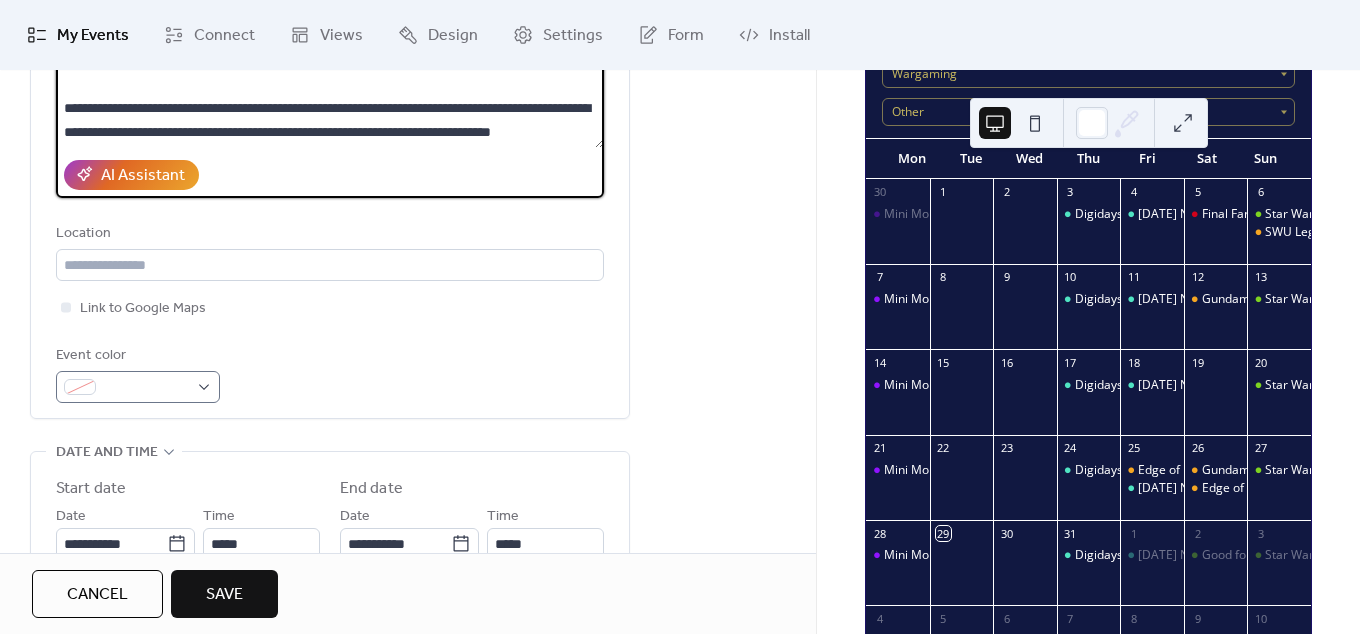 type on "**********" 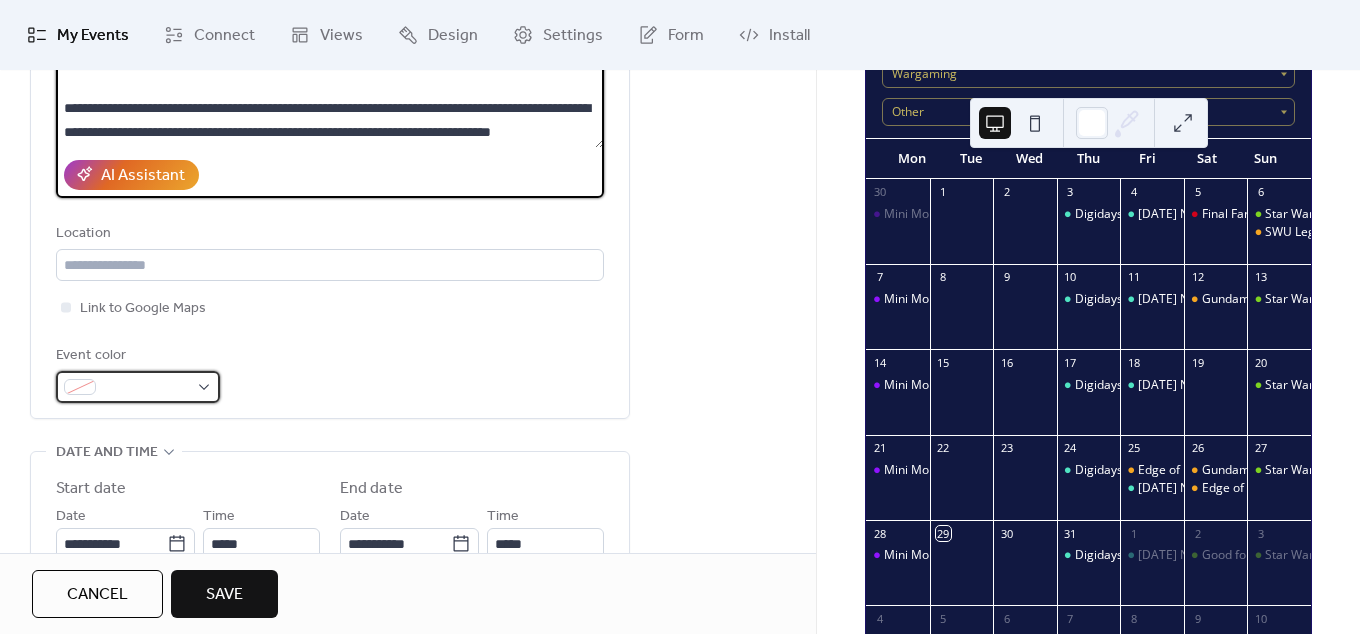 click at bounding box center [80, 387] 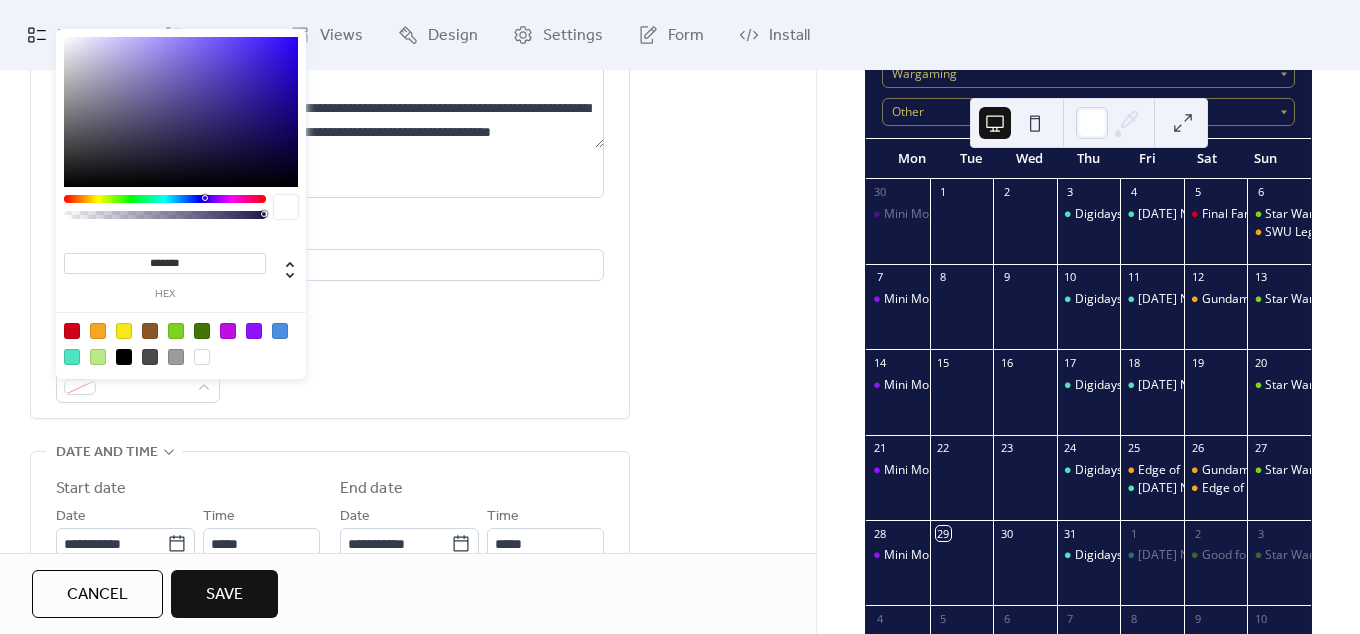 click at bounding box center (176, 331) 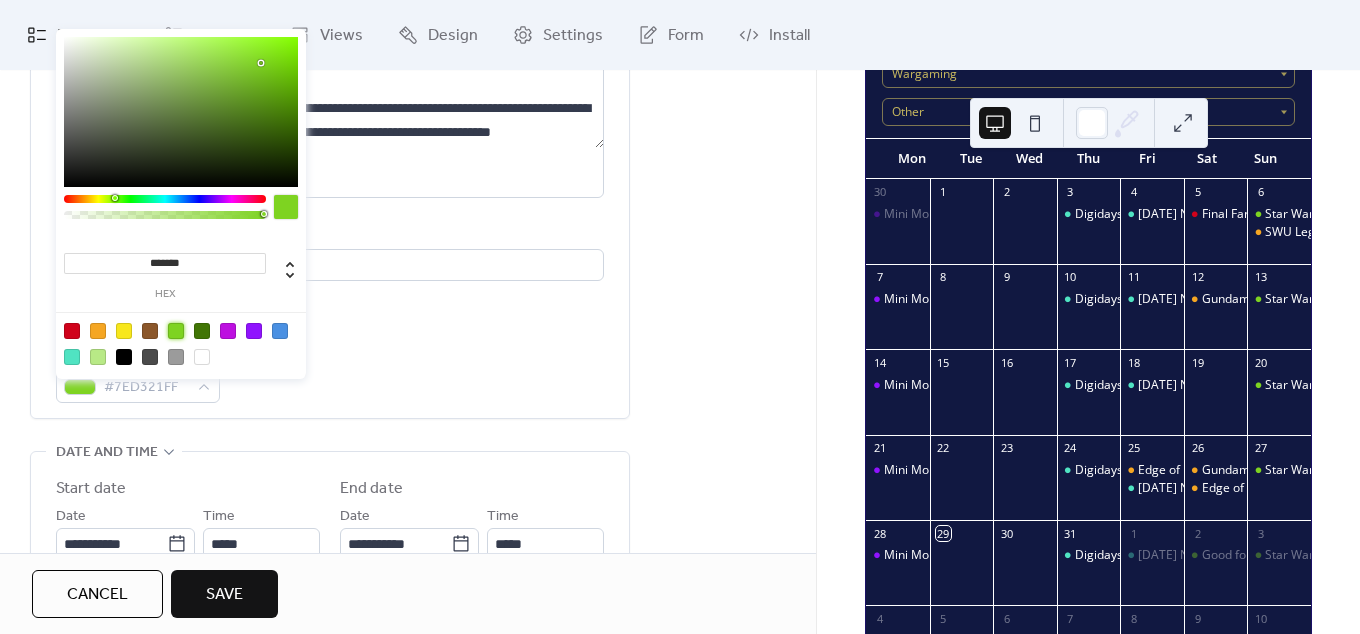 click on "**********" at bounding box center (330, 149) 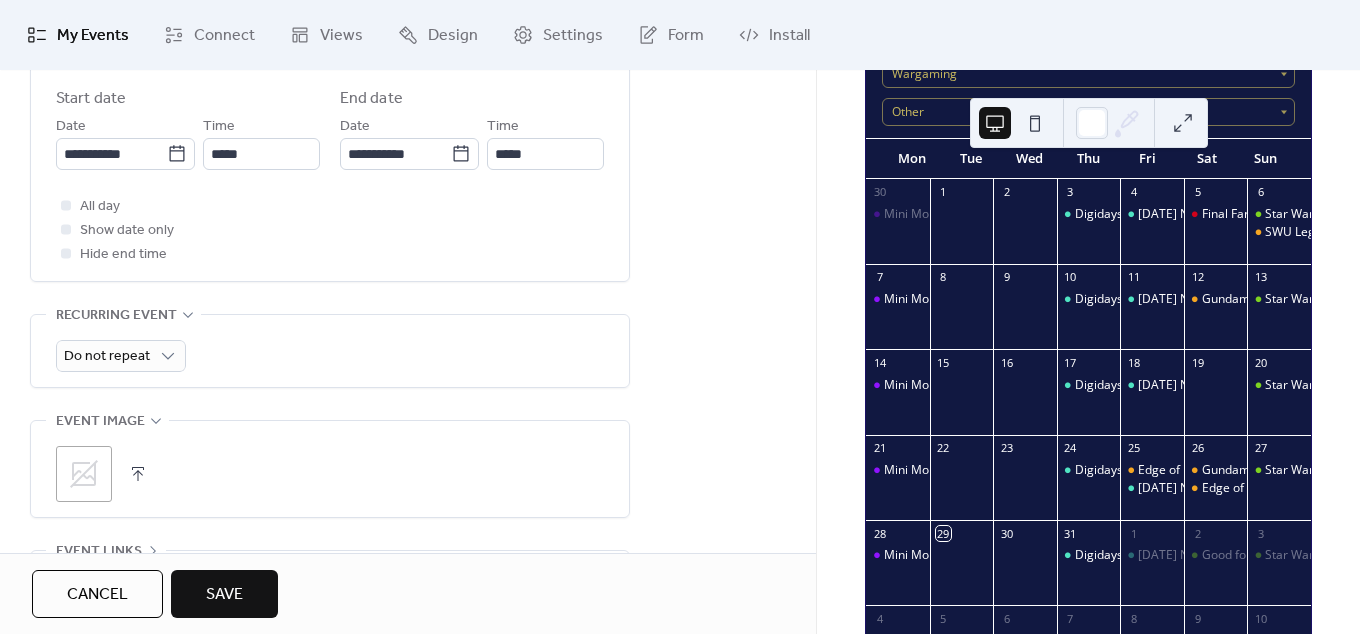 scroll, scrollTop: 624, scrollLeft: 0, axis: vertical 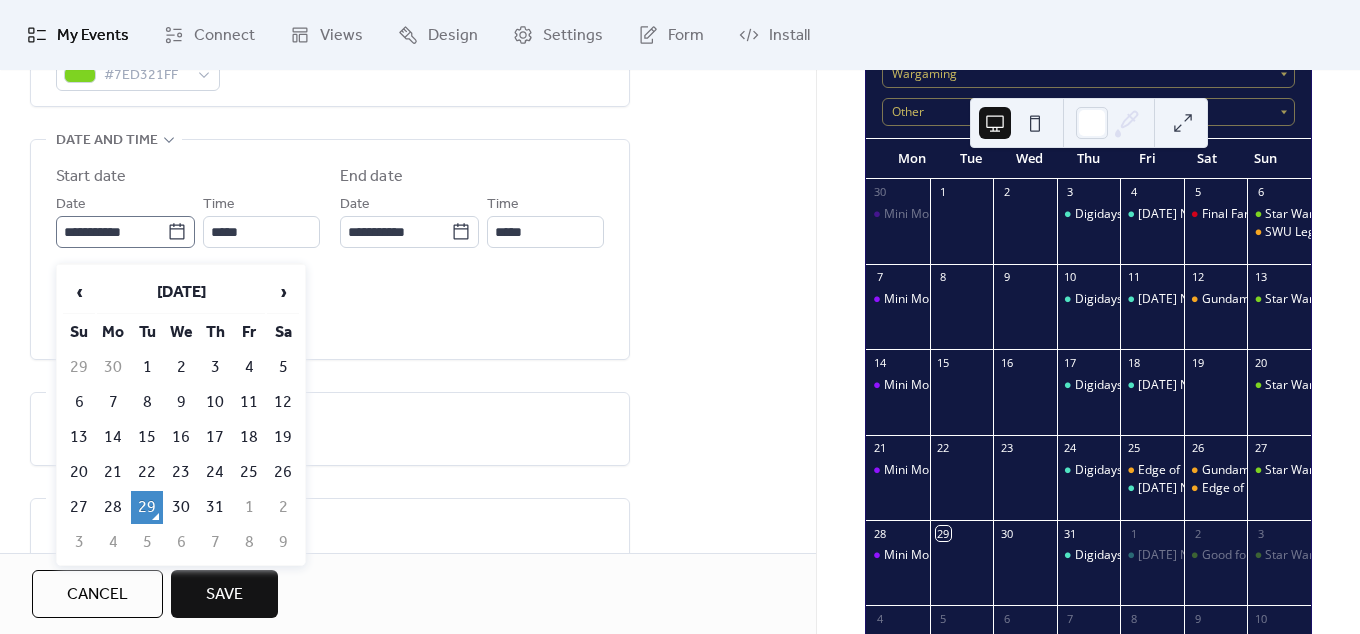 click 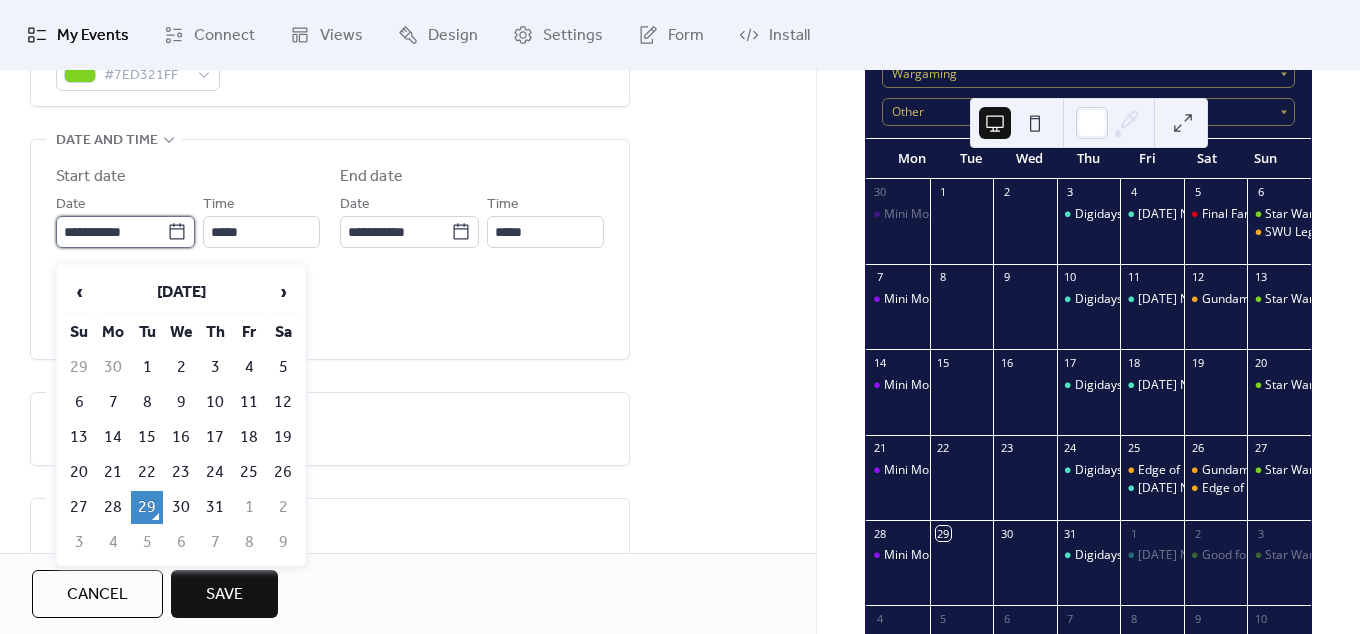 click on "**********" at bounding box center [111, 232] 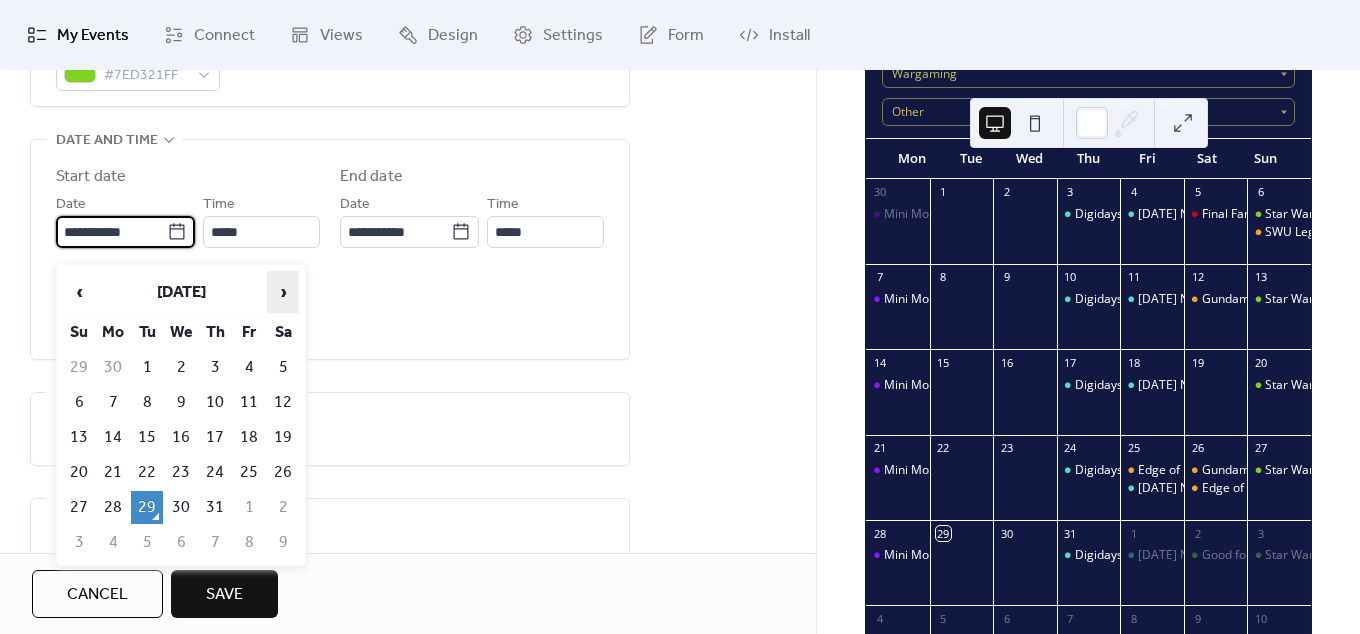 click on "›" at bounding box center [283, 292] 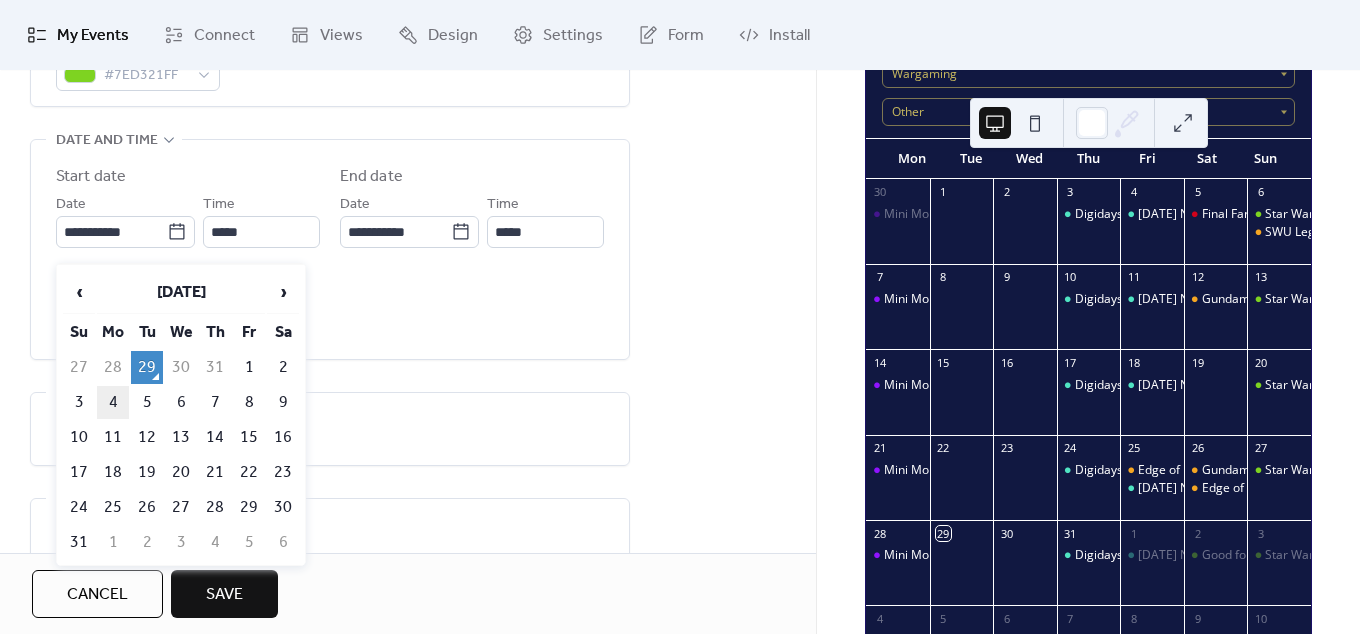 click on "4" at bounding box center (113, 402) 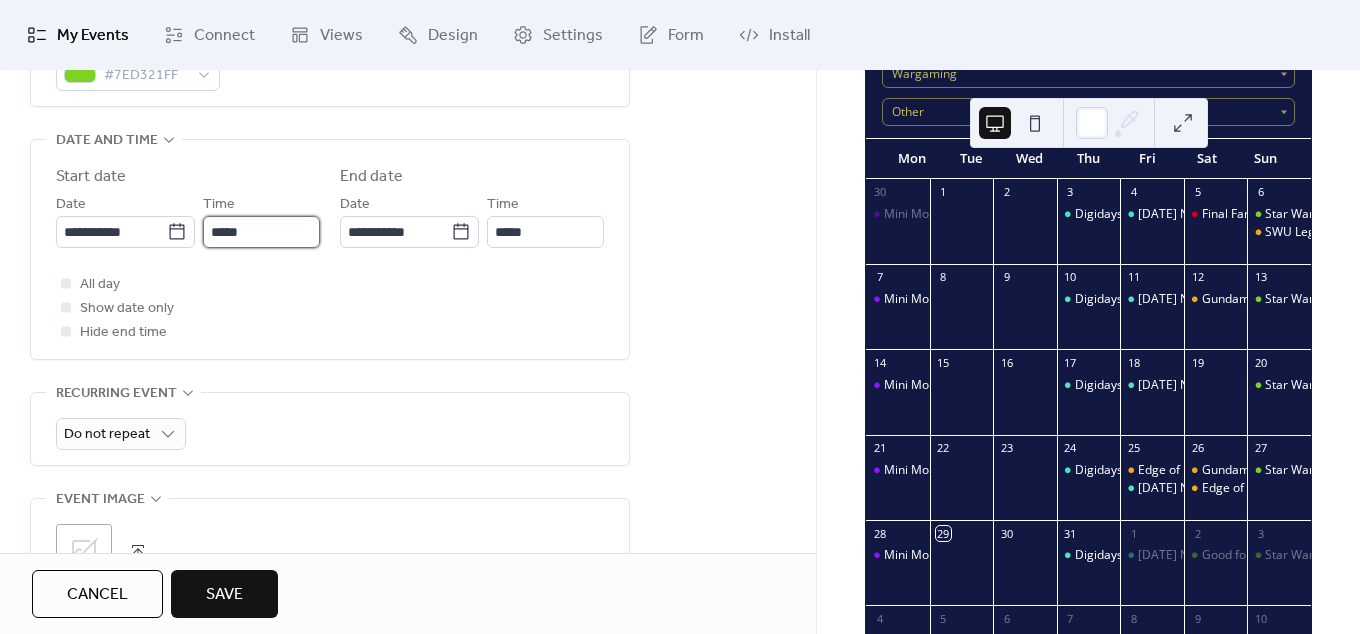 click on "*****" at bounding box center (261, 232) 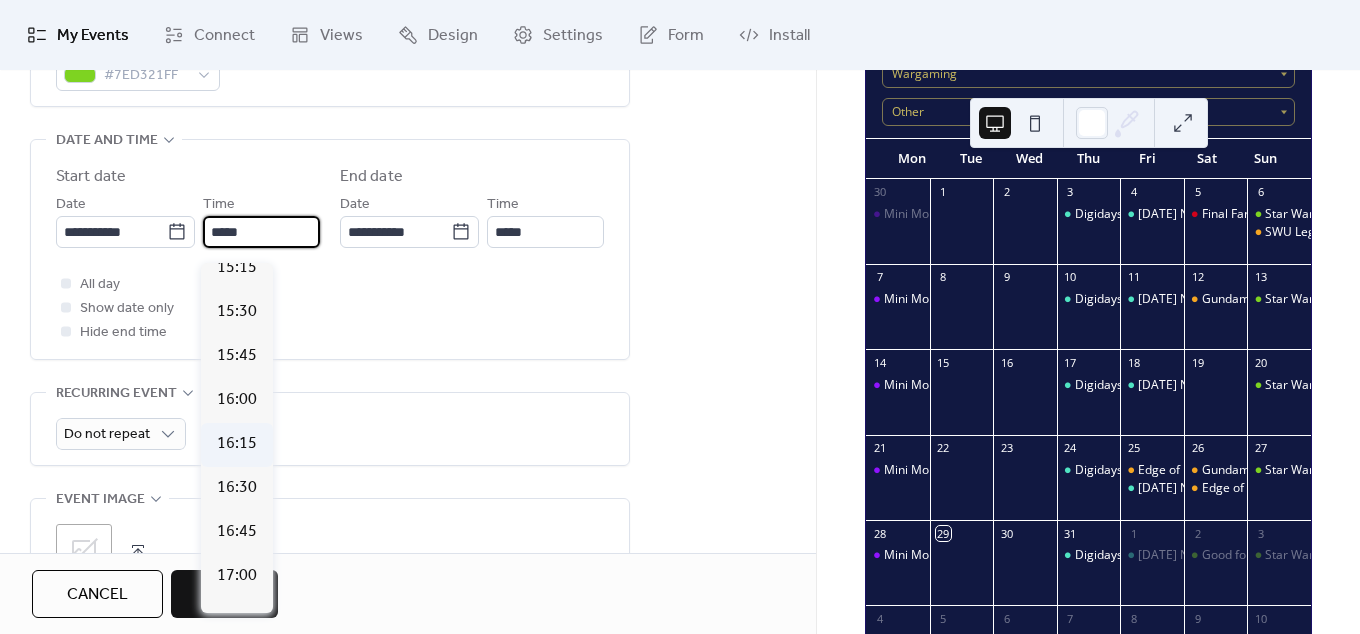 scroll, scrollTop: 2802, scrollLeft: 0, axis: vertical 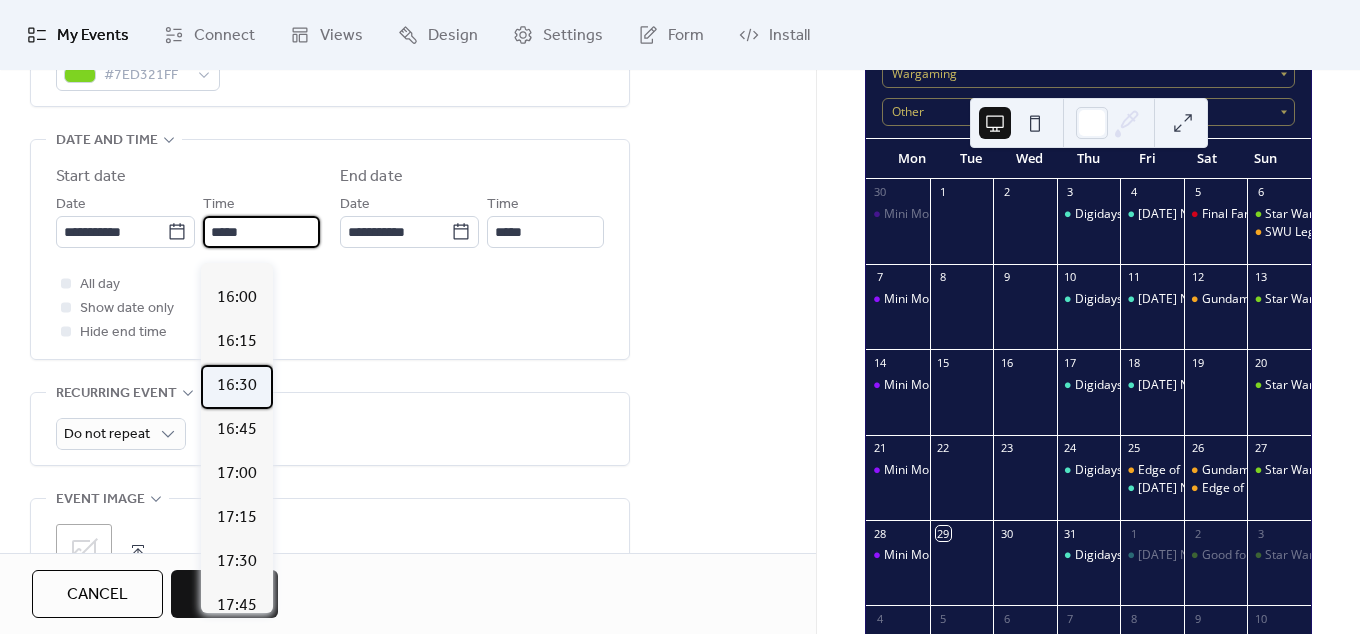click on "16:30" at bounding box center (237, 387) 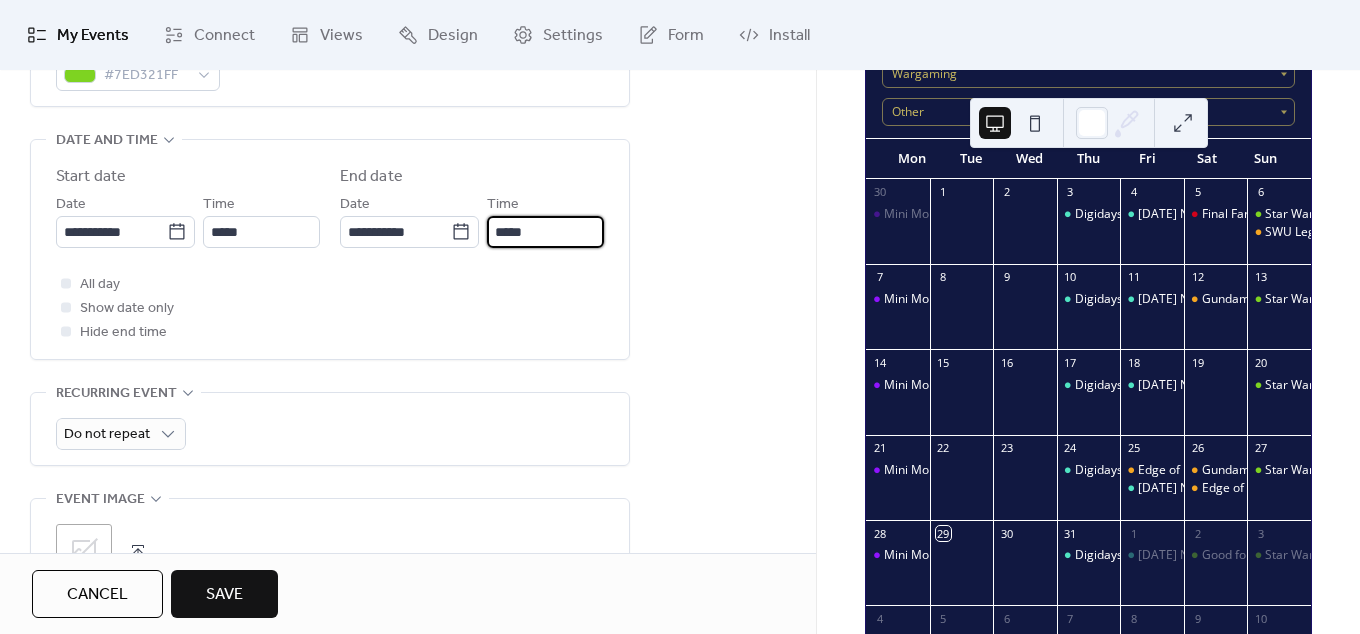 click on "*****" at bounding box center [545, 232] 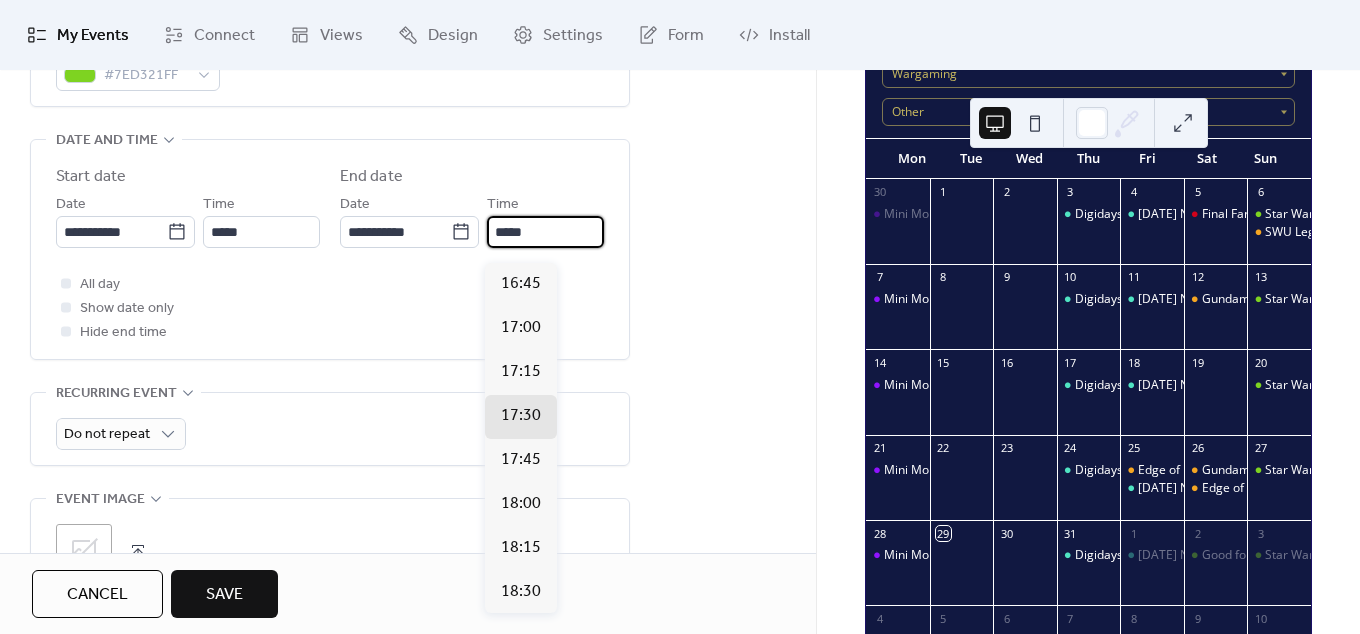 scroll, scrollTop: 306, scrollLeft: 0, axis: vertical 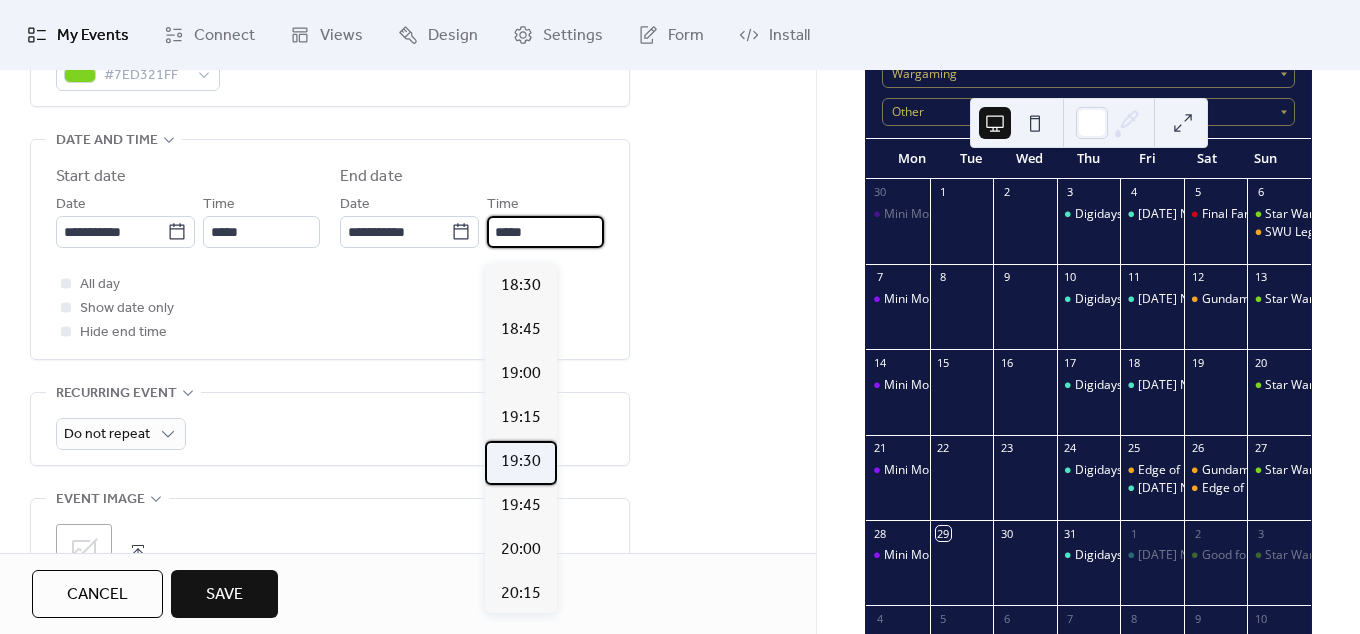 click on "19:30" at bounding box center [521, 462] 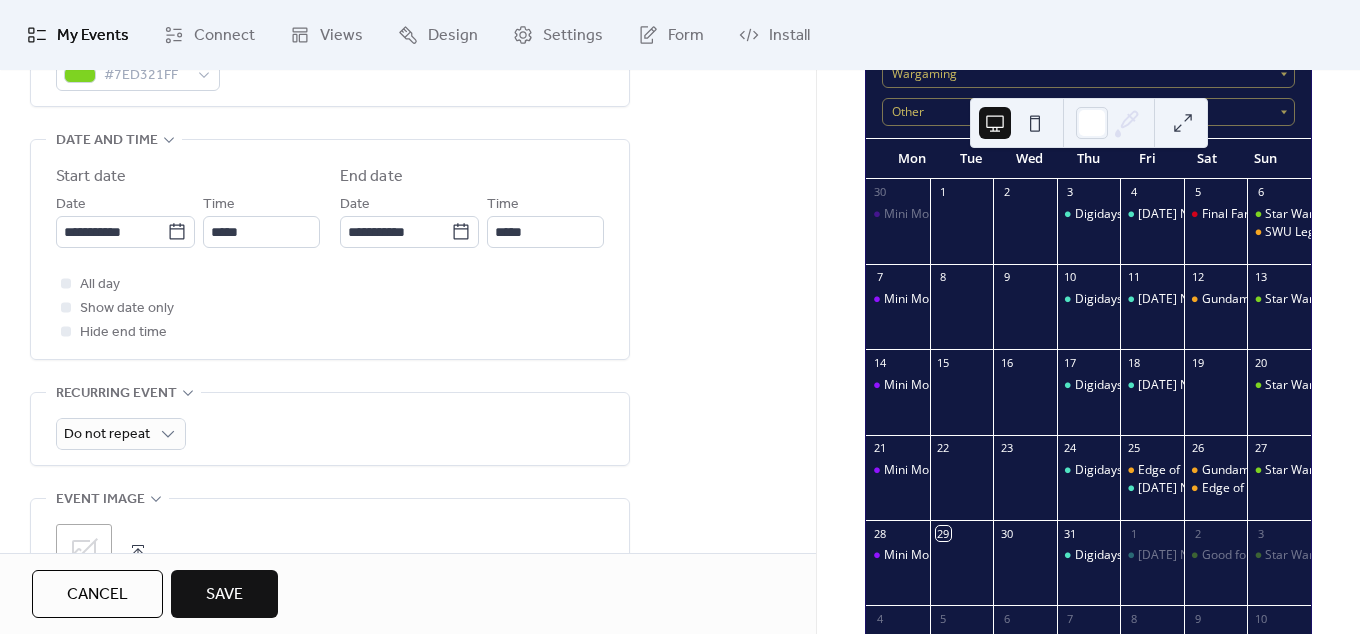 type on "*****" 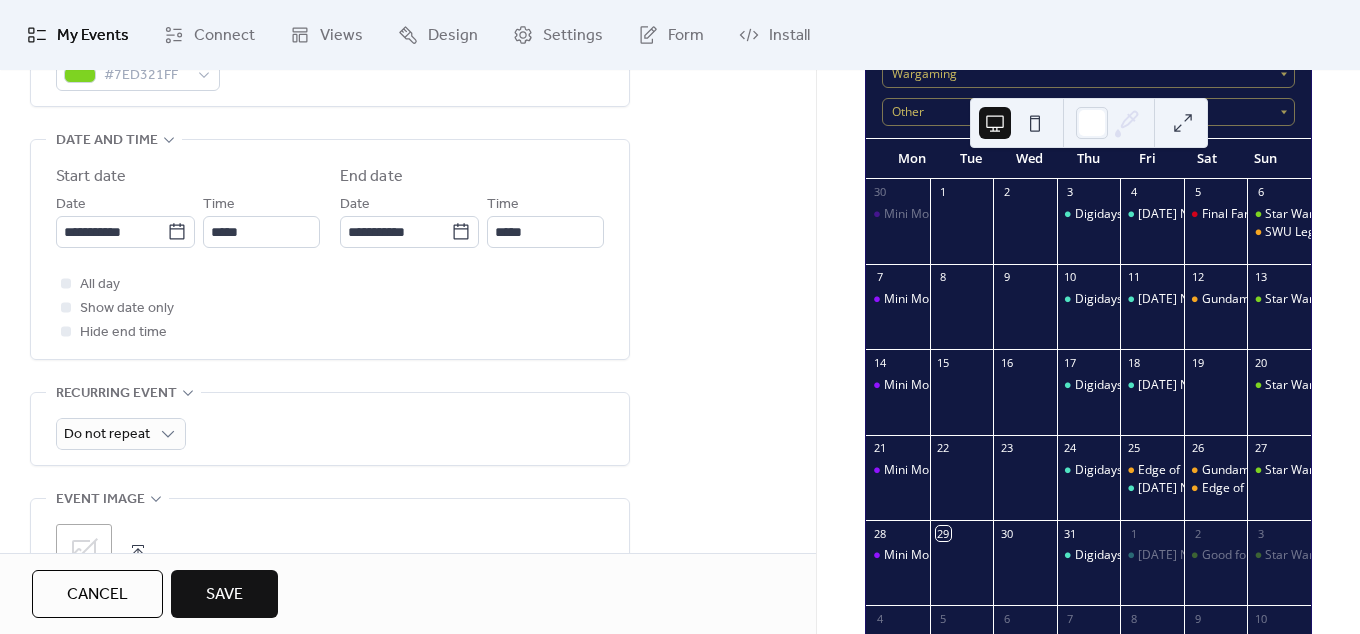 click on "Do not repeat" at bounding box center (330, 434) 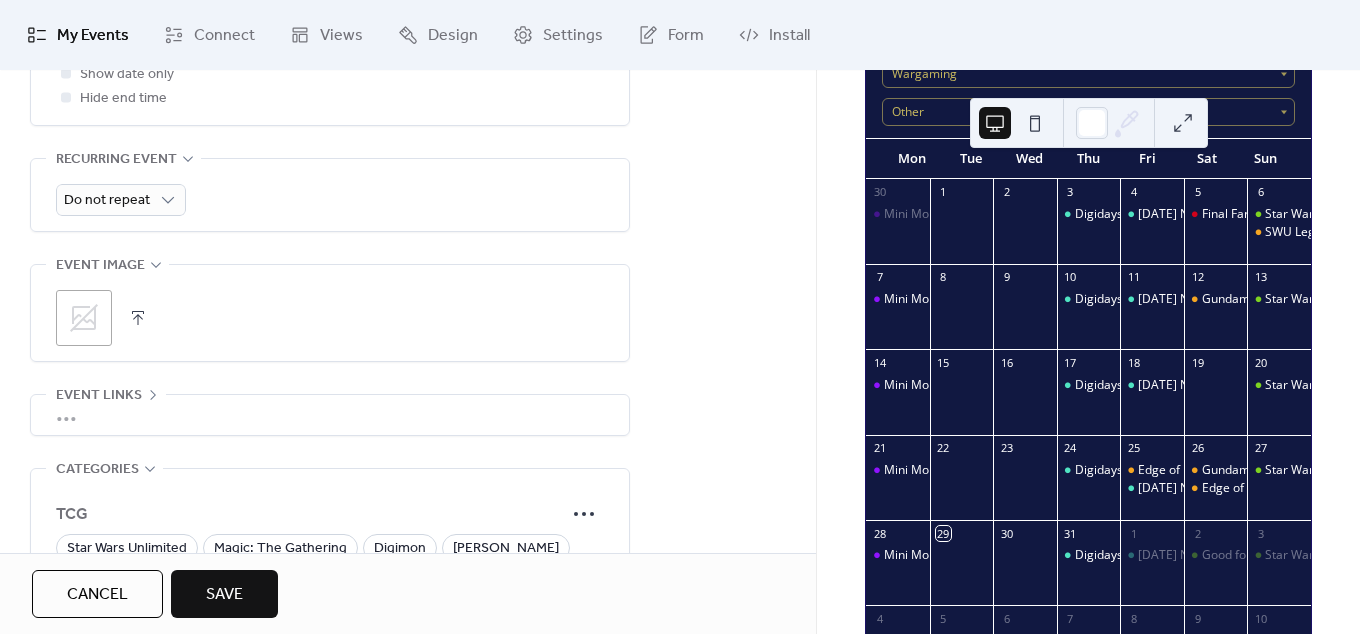 click 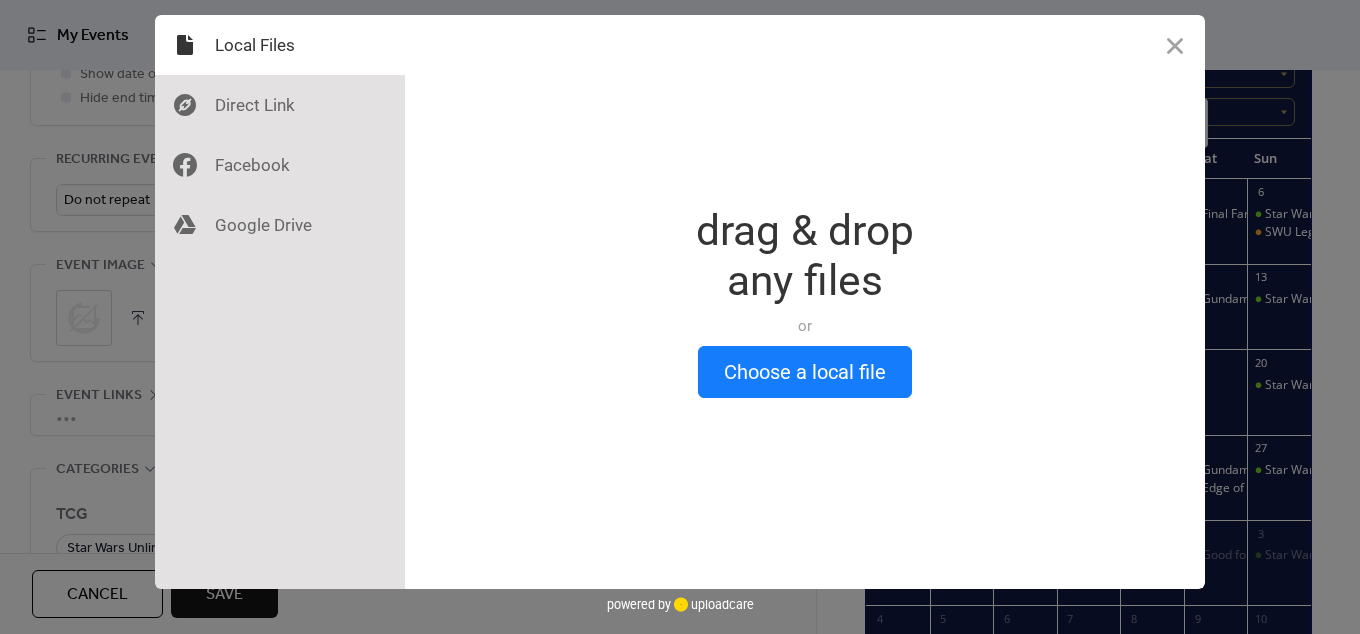 scroll, scrollTop: 48, scrollLeft: 0, axis: vertical 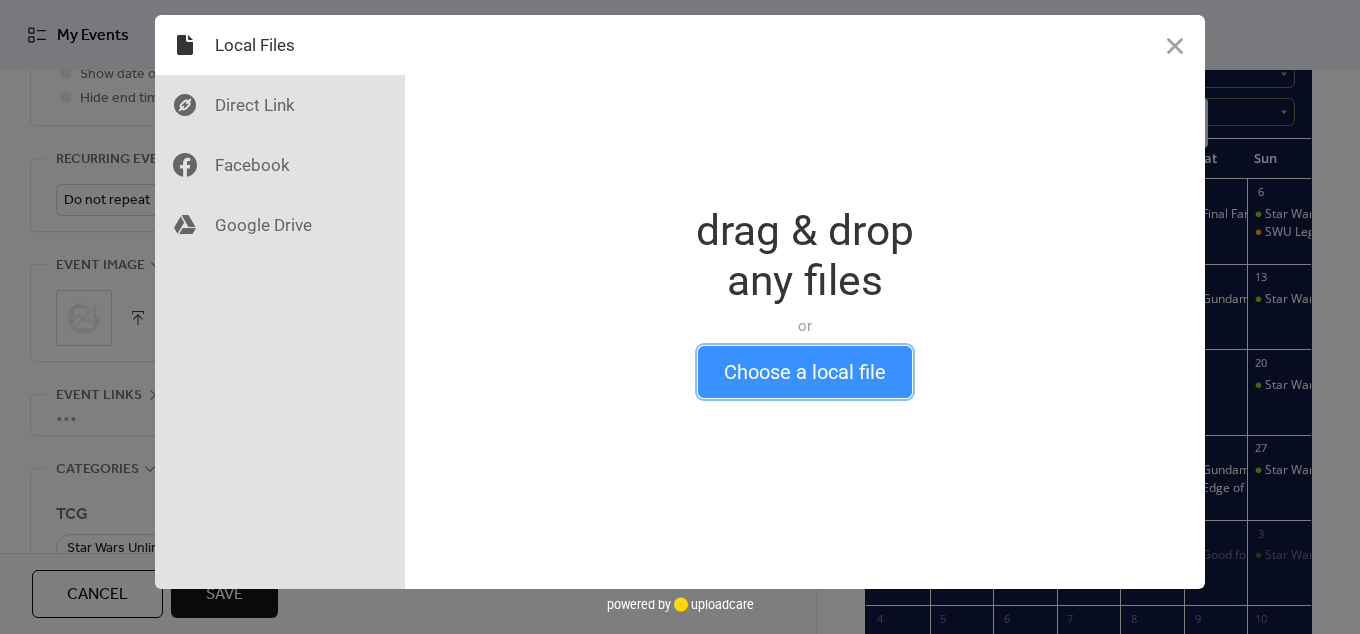 click on "Choose a local file" at bounding box center (805, 372) 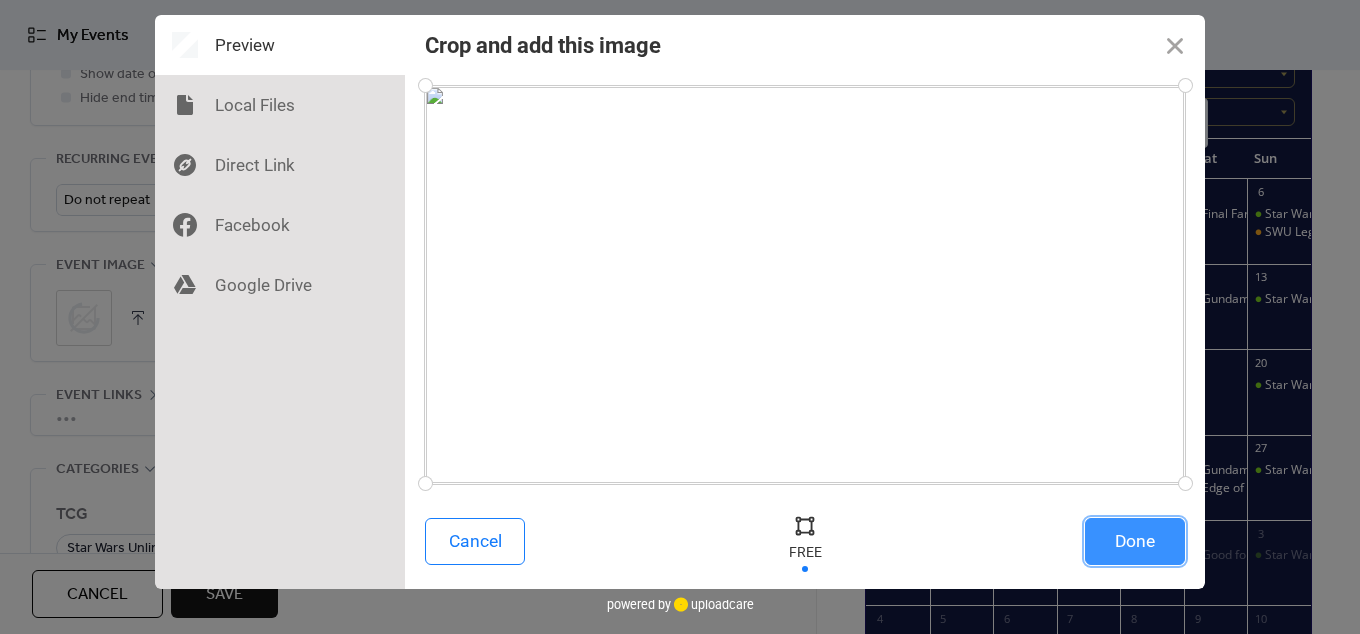click on "Done" at bounding box center (1135, 541) 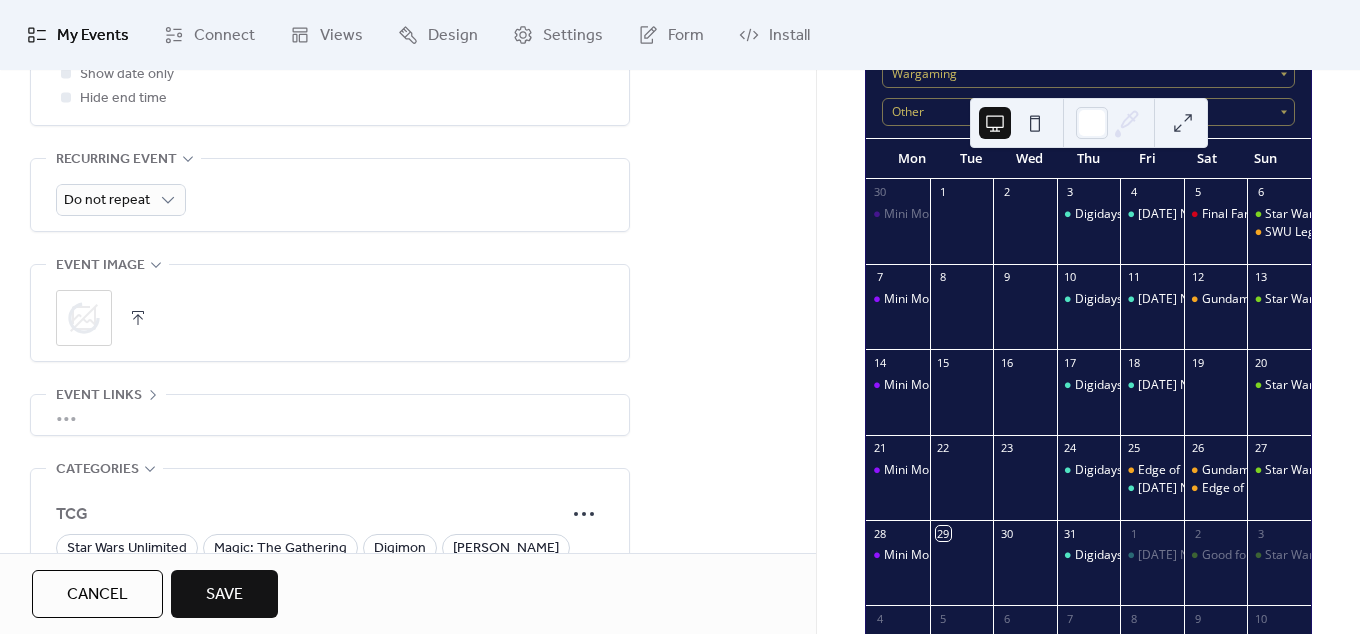 scroll, scrollTop: 48, scrollLeft: 0, axis: vertical 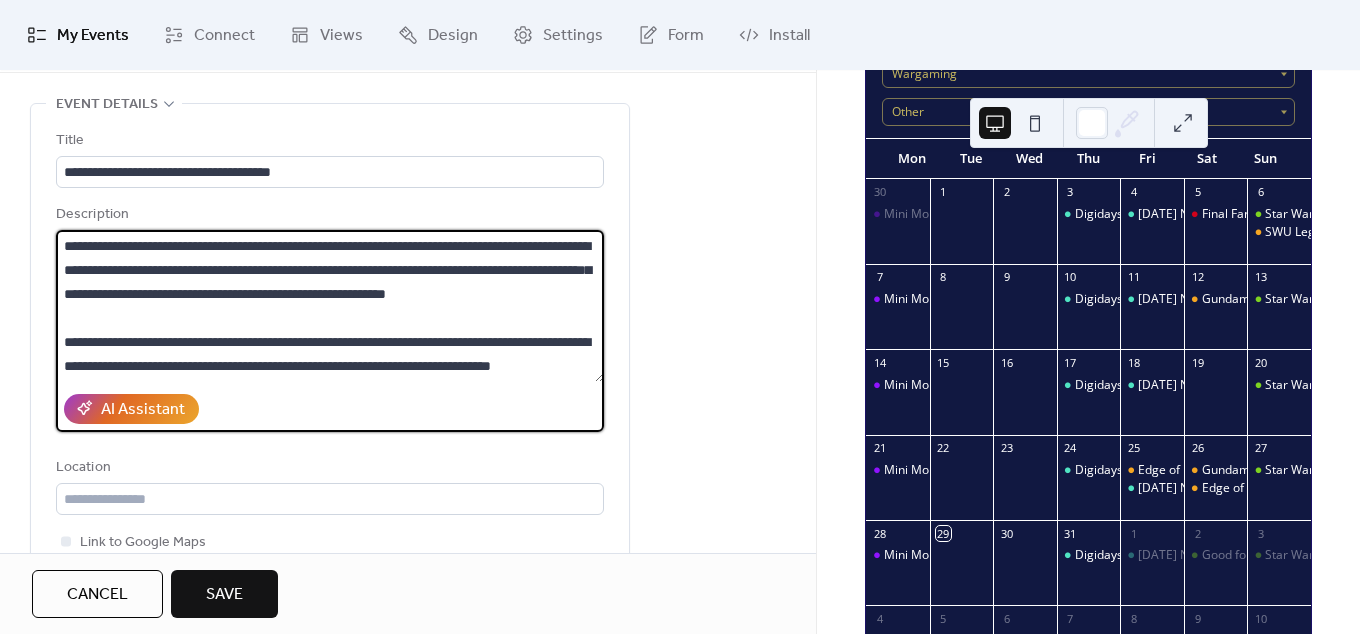 click on "**********" at bounding box center [330, 306] 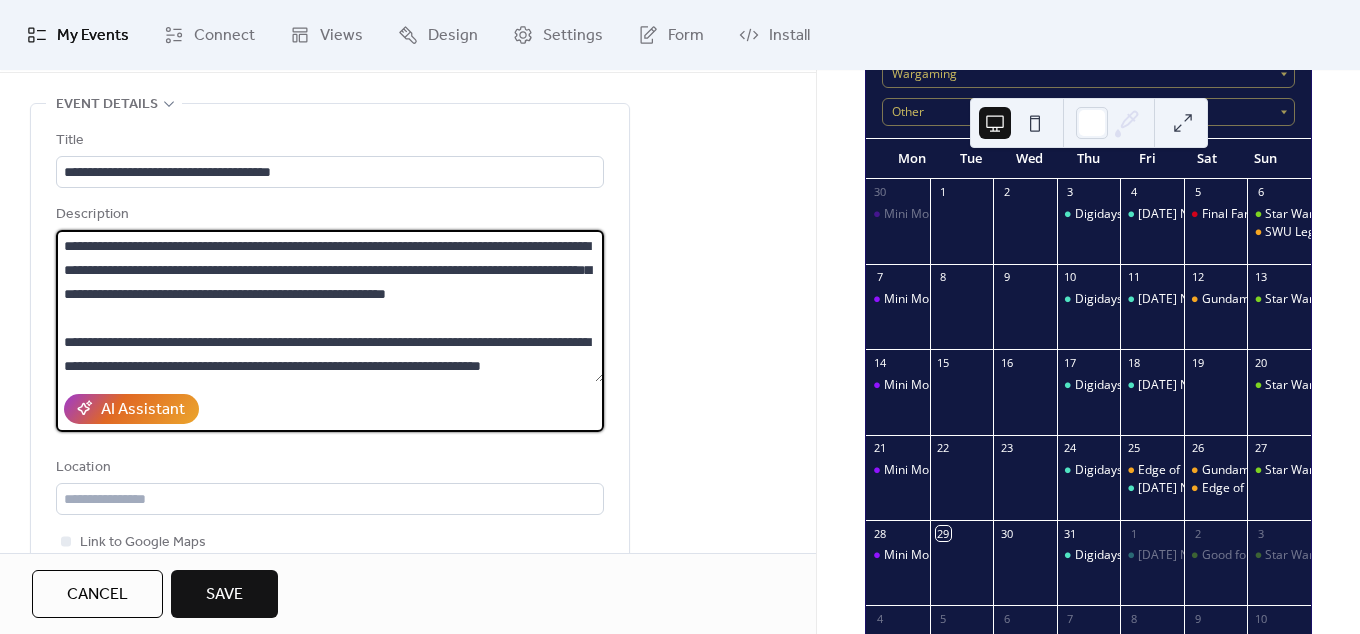 scroll, scrollTop: 46, scrollLeft: 0, axis: vertical 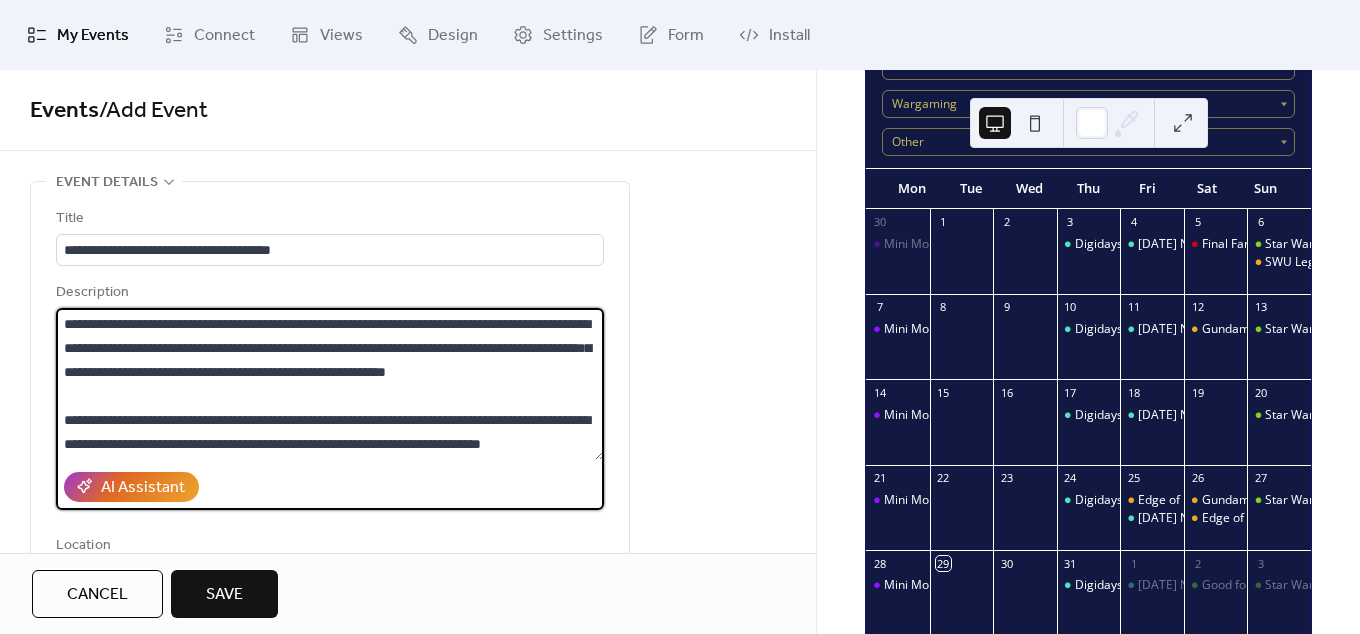 drag, startPoint x: 534, startPoint y: 331, endPoint x: 360, endPoint y: 326, distance: 174.07182 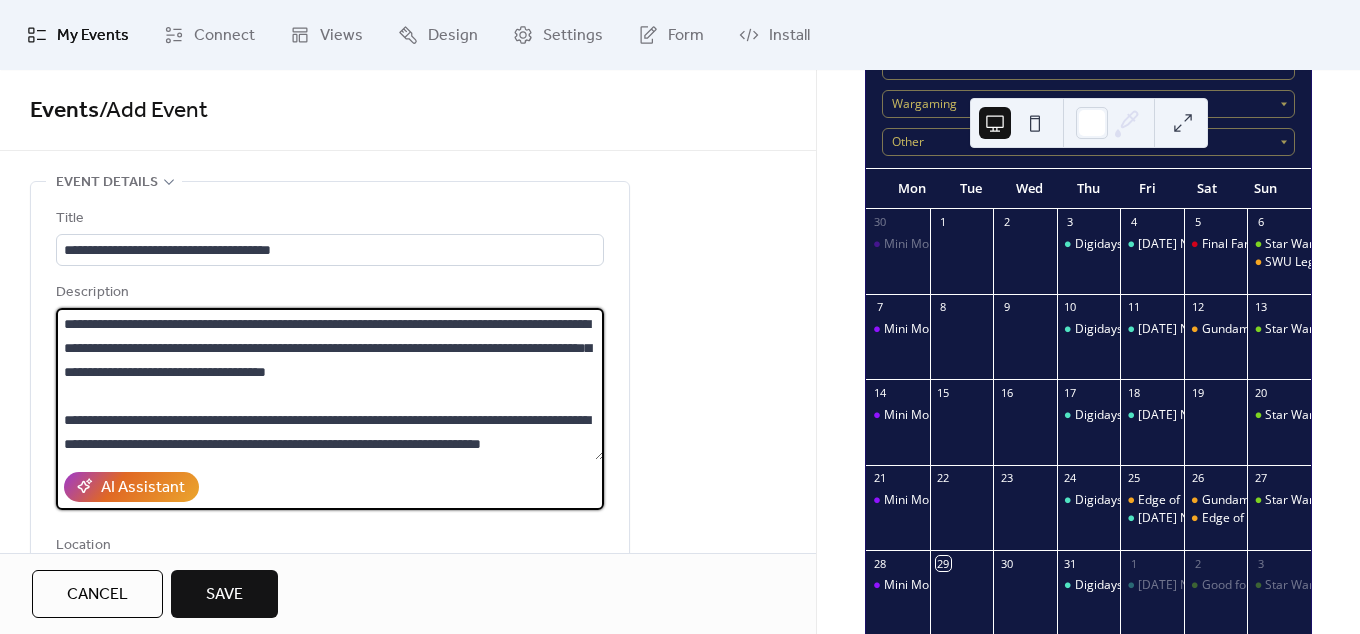 drag, startPoint x: 384, startPoint y: 324, endPoint x: 514, endPoint y: 352, distance: 132.9812 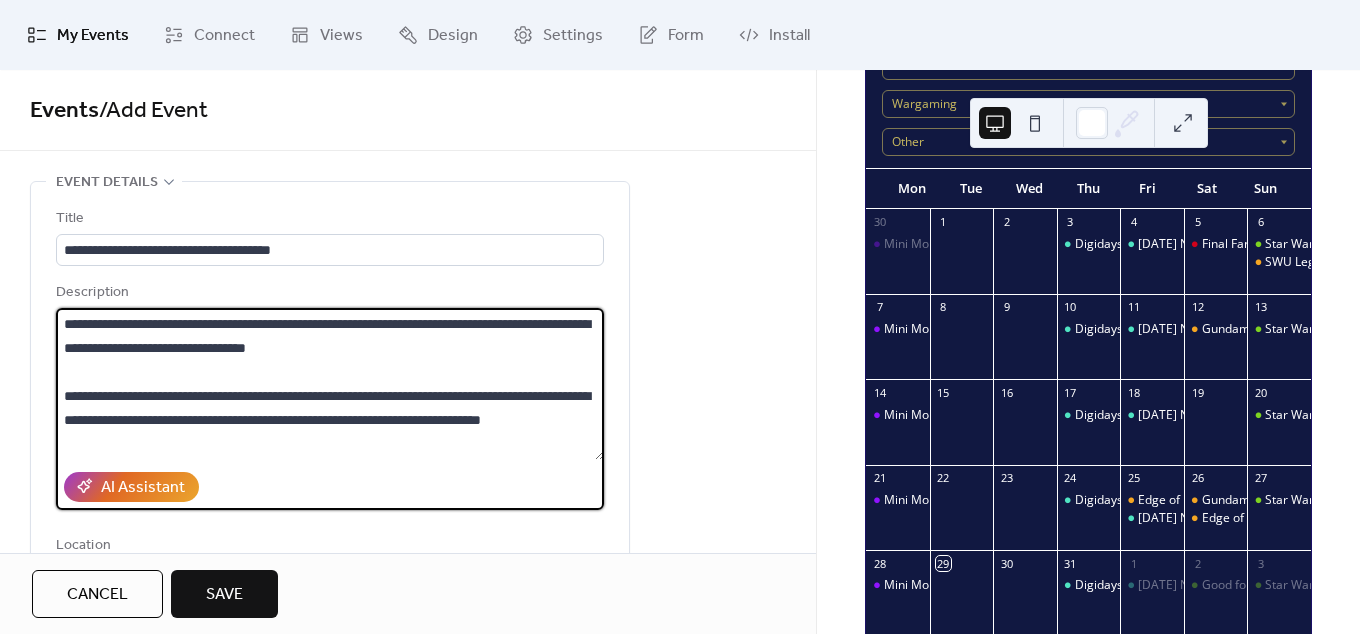 click on "**********" at bounding box center [330, 384] 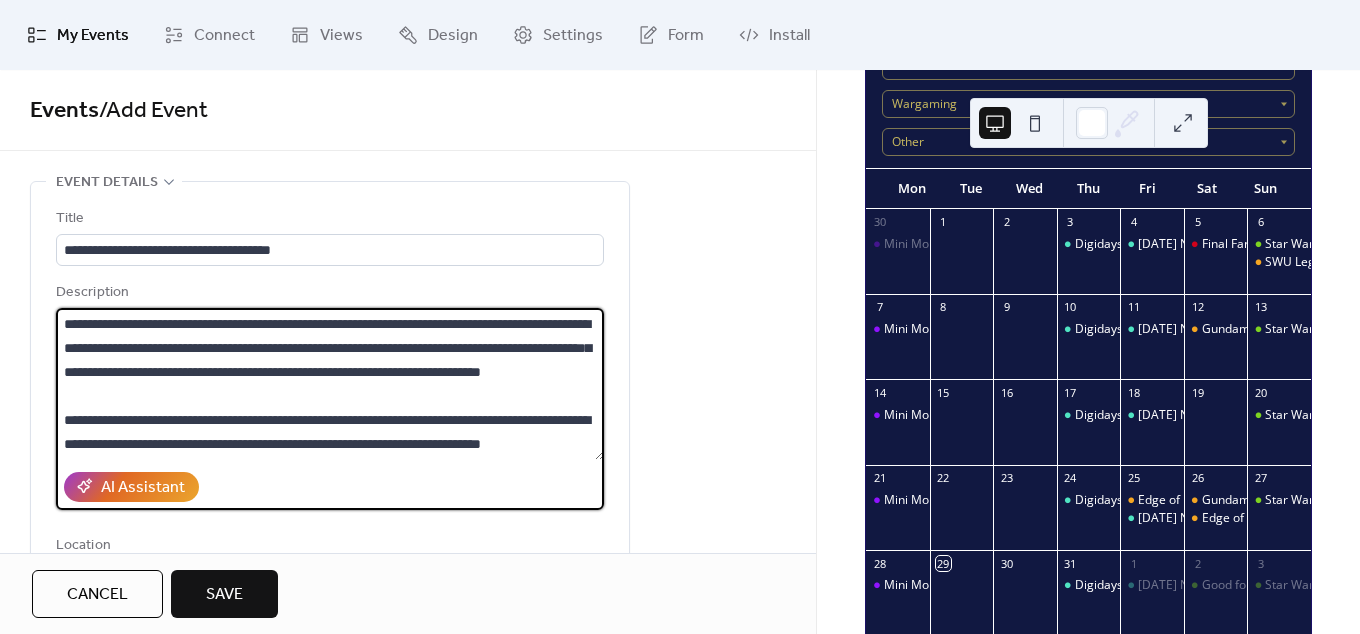 scroll, scrollTop: 46, scrollLeft: 0, axis: vertical 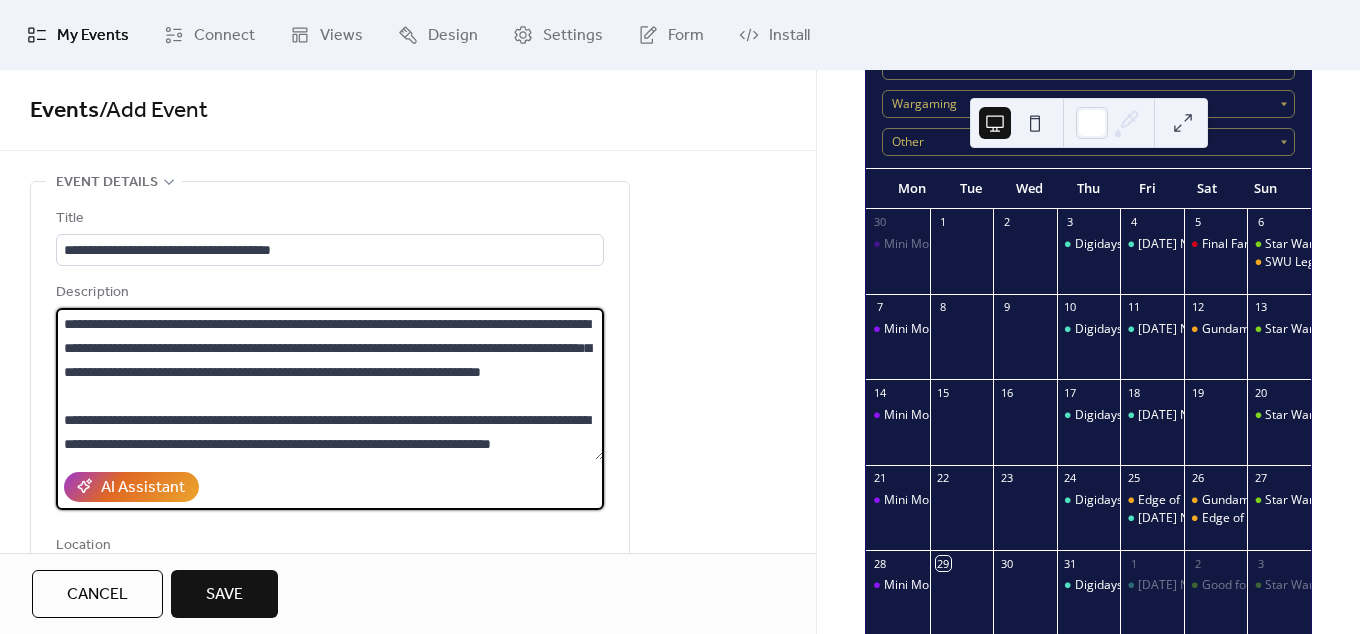 drag, startPoint x: 159, startPoint y: 452, endPoint x: 13, endPoint y: 272, distance: 231.76712 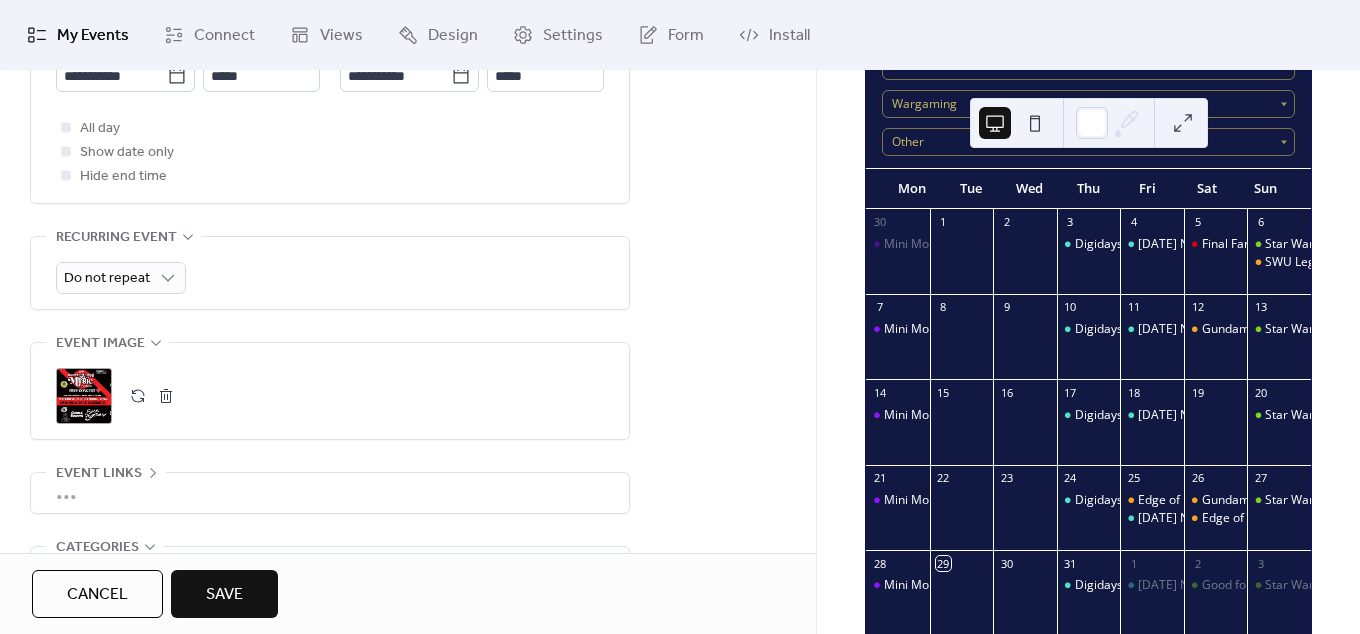 scroll, scrollTop: 1170, scrollLeft: 0, axis: vertical 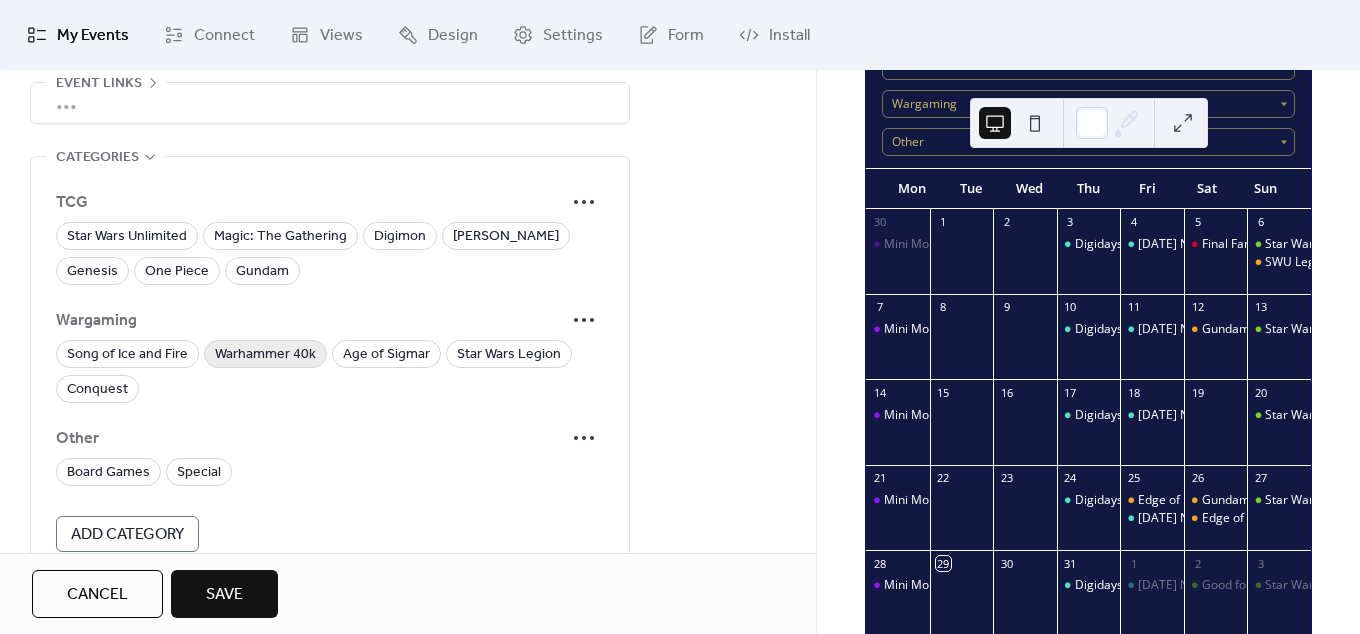 type on "**********" 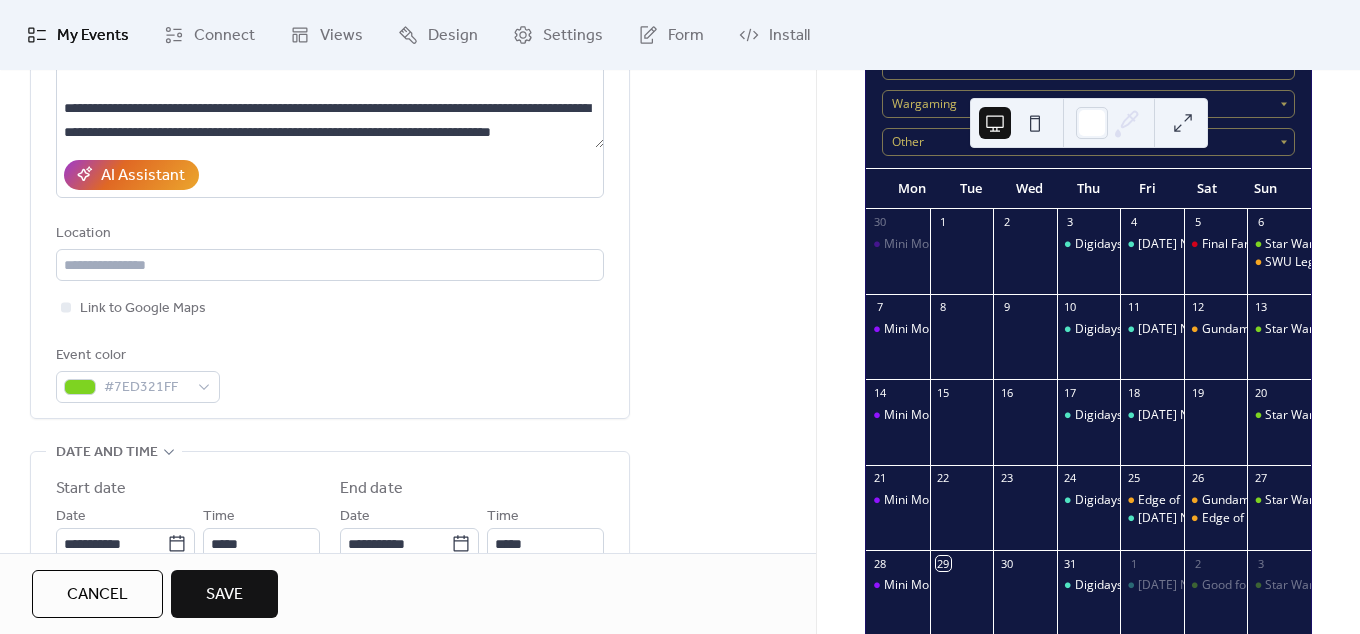 scroll, scrollTop: 78, scrollLeft: 0, axis: vertical 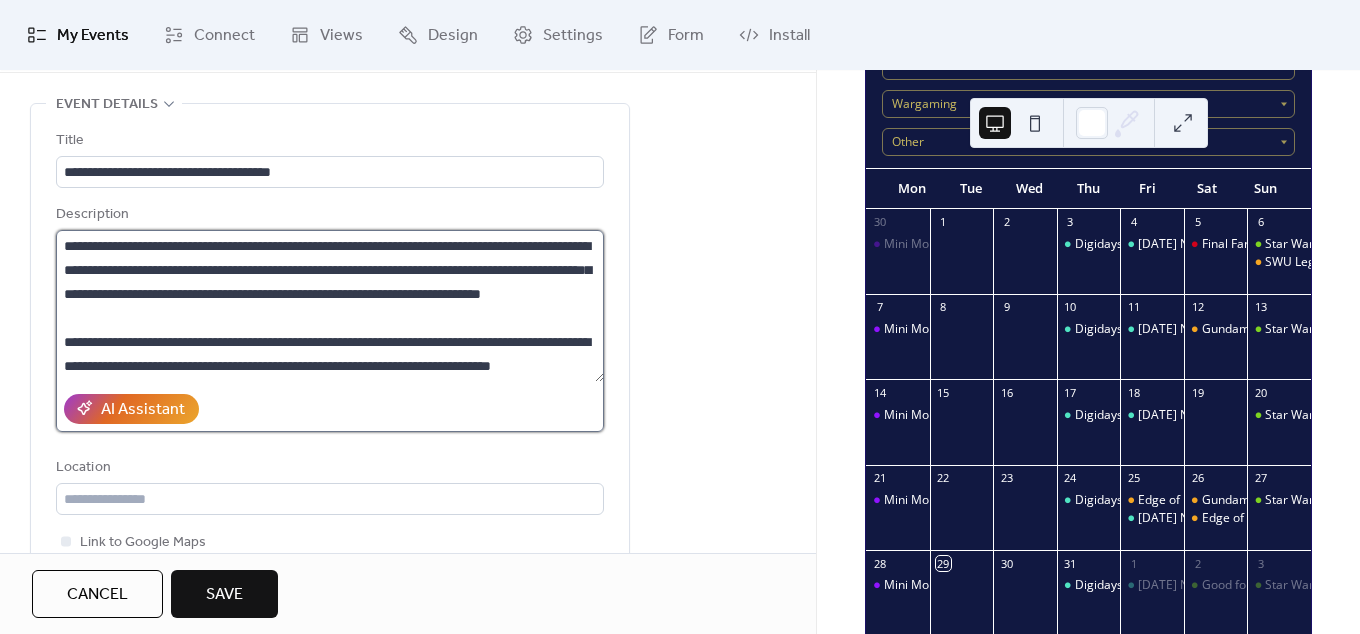 click on "**********" at bounding box center (330, 306) 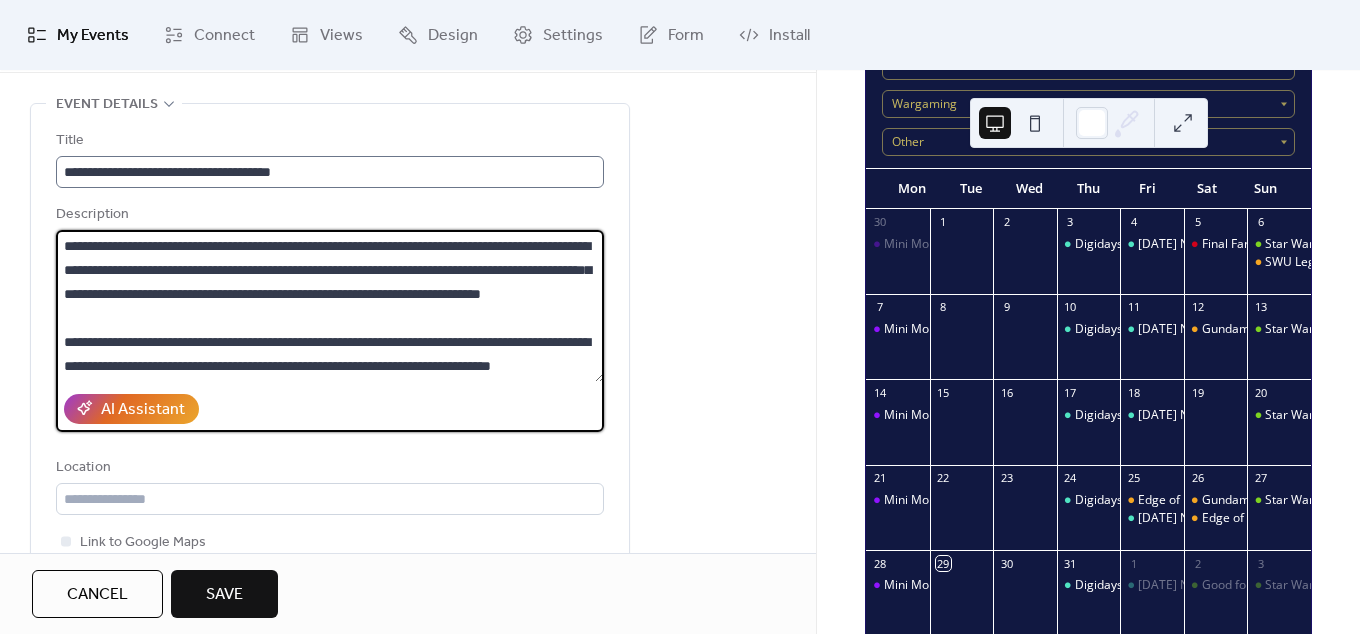 scroll, scrollTop: 0, scrollLeft: 0, axis: both 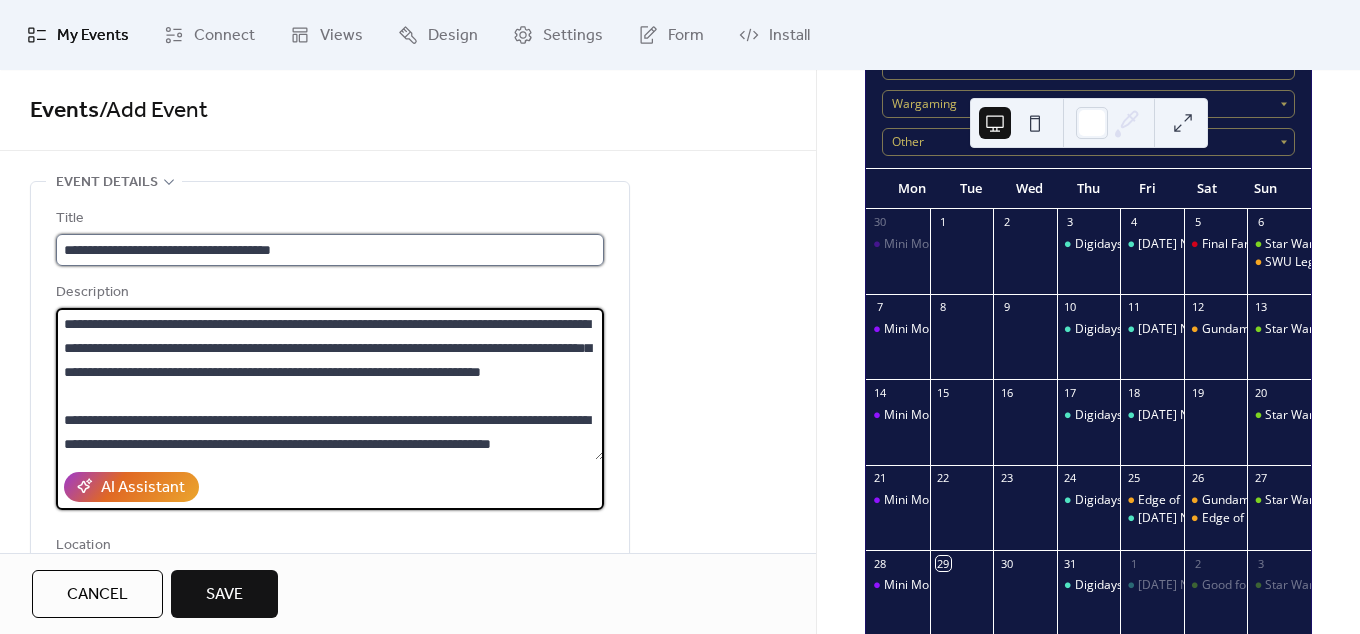 click on "**********" at bounding box center [330, 250] 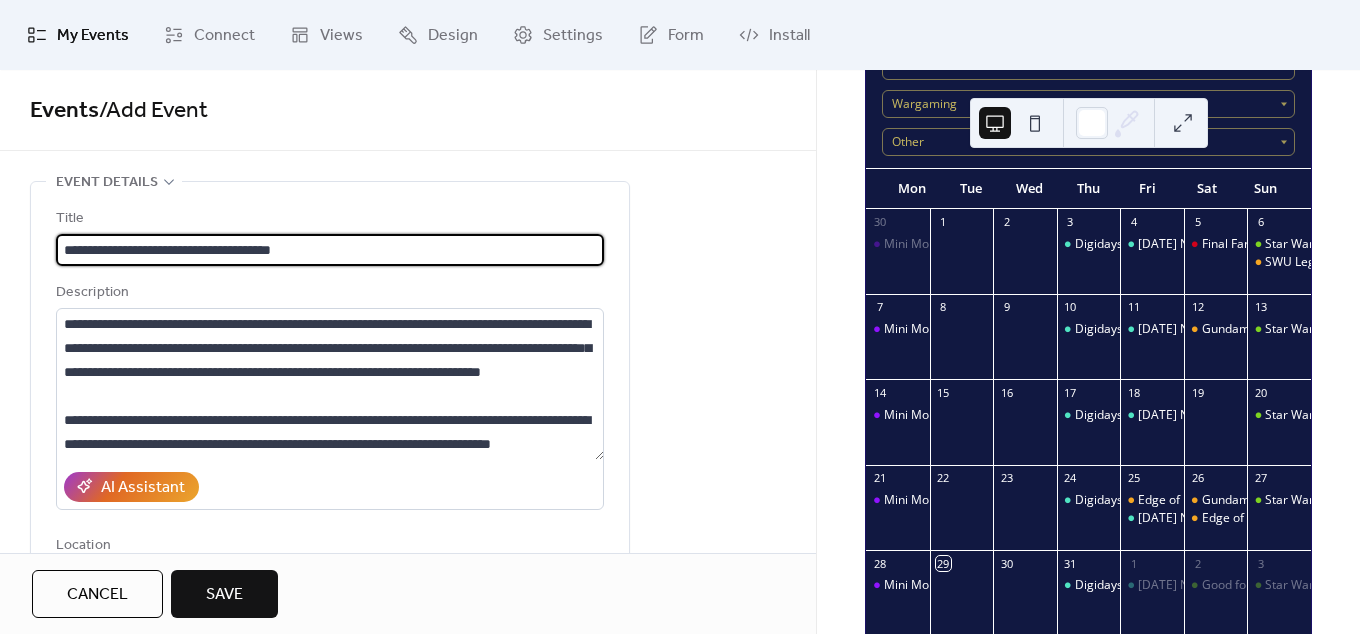scroll, scrollTop: 78, scrollLeft: 0, axis: vertical 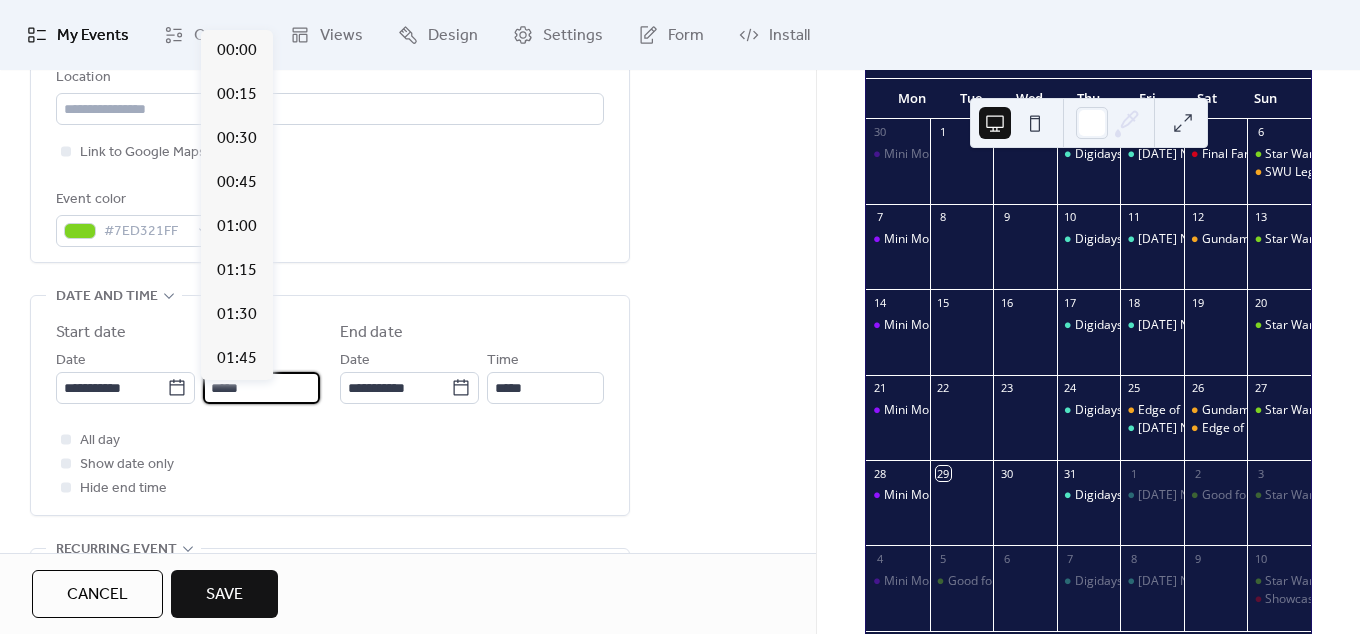 click on "*****" at bounding box center (261, 388) 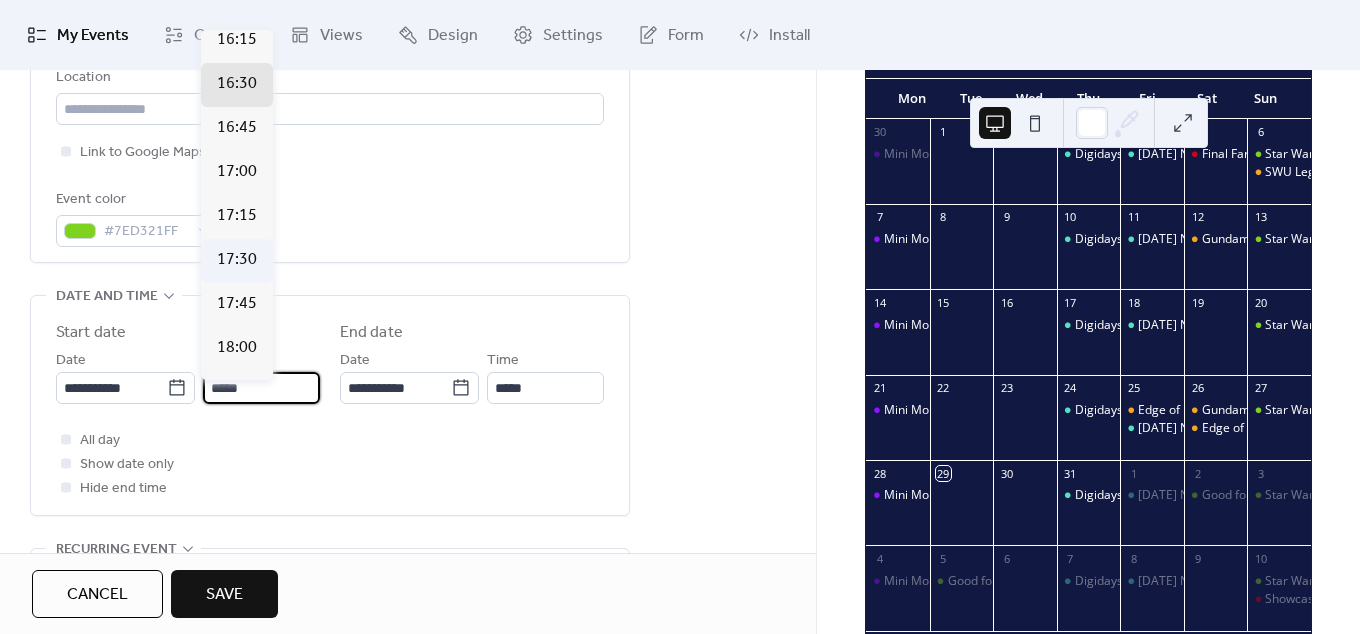 scroll, scrollTop: 2667, scrollLeft: 0, axis: vertical 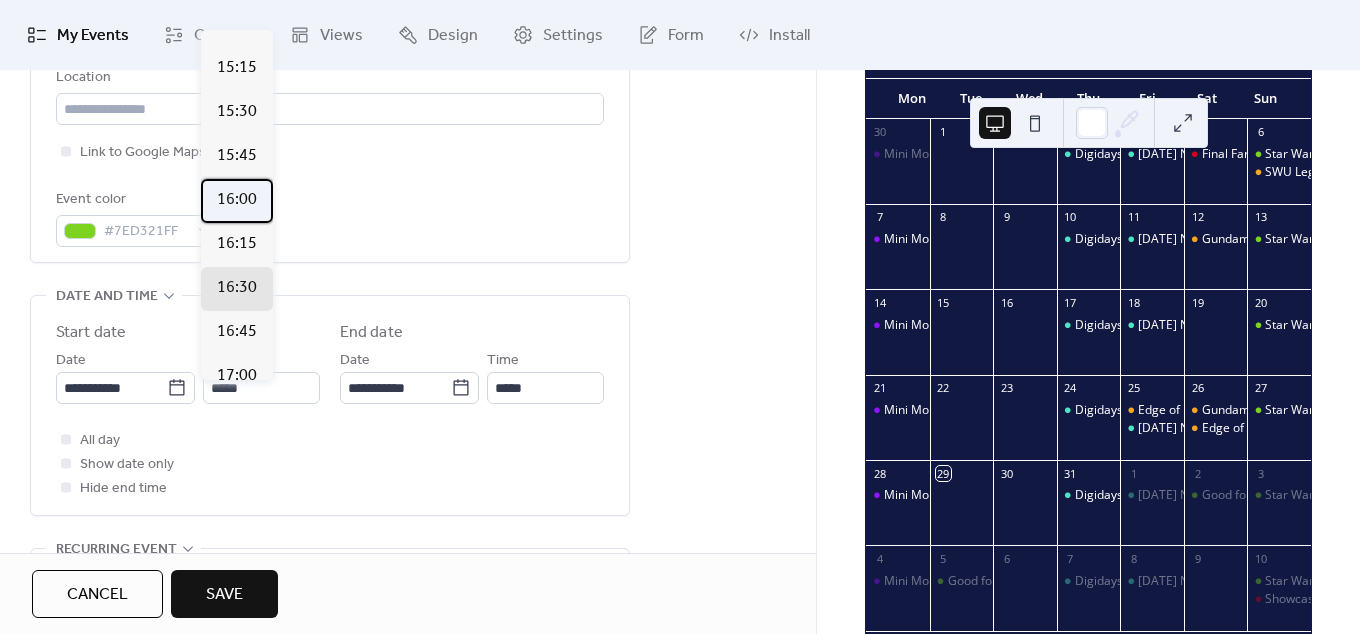 click on "16:00" at bounding box center [237, 200] 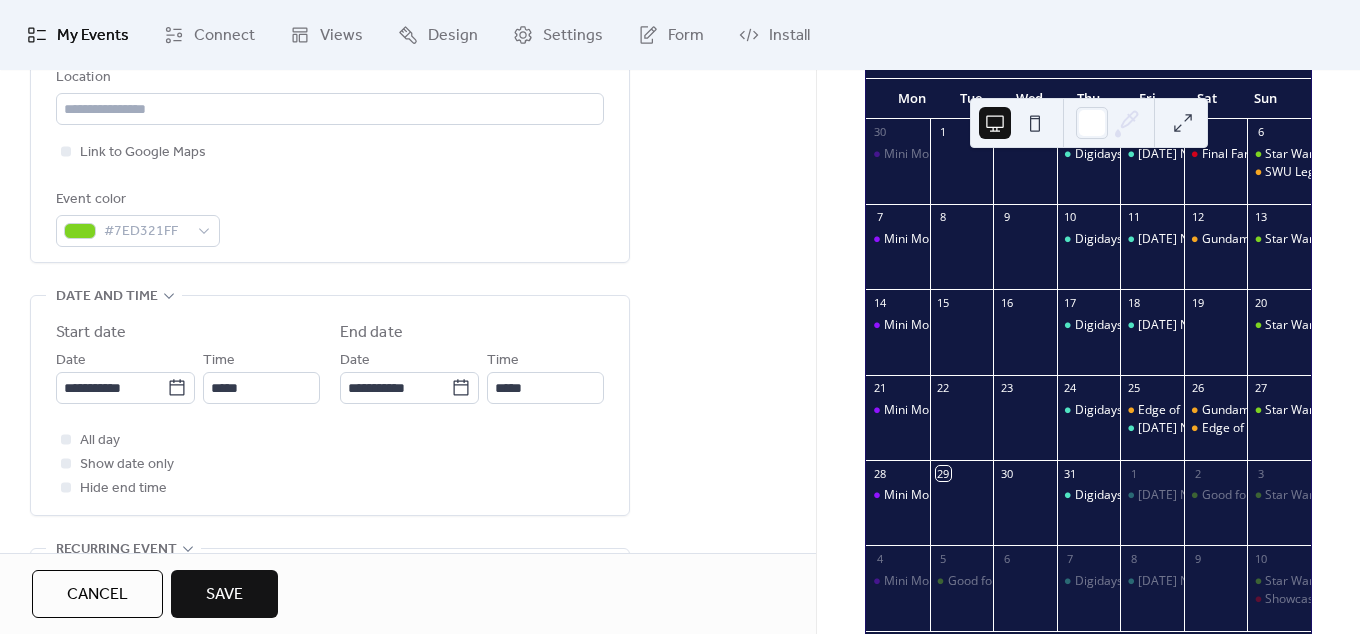 click on "**********" at bounding box center (408, 575) 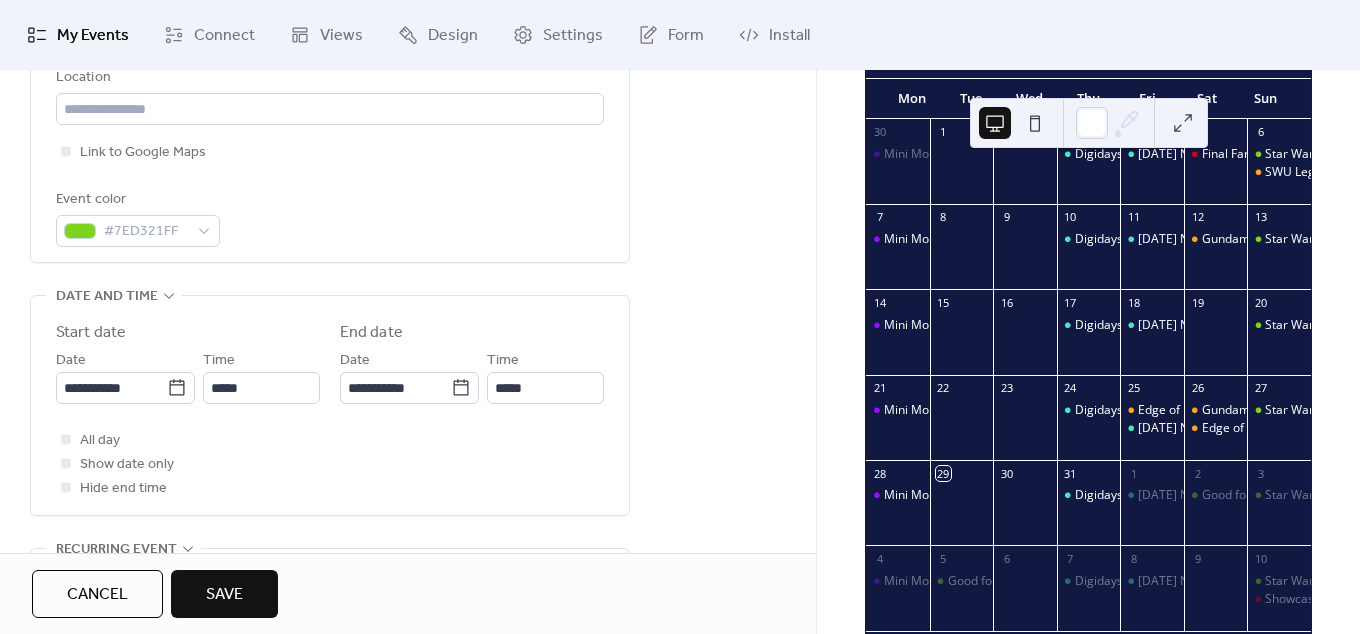 click on "**********" at bounding box center (408, 575) 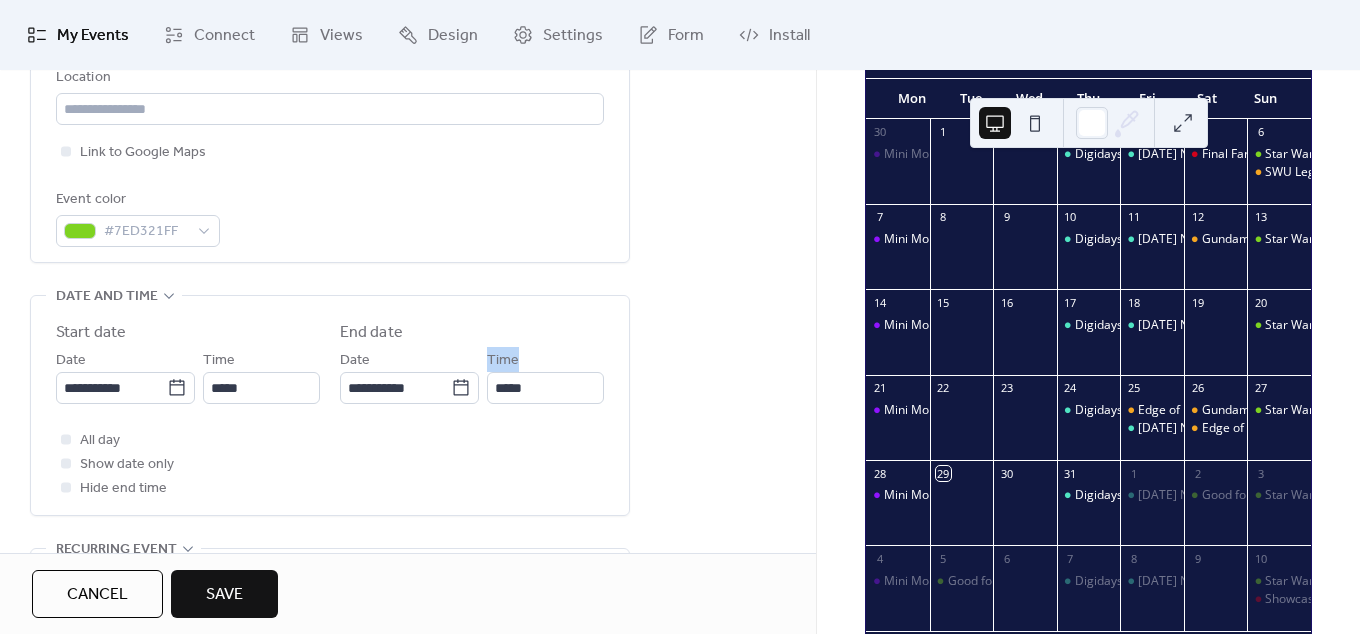 click on "**********" at bounding box center [408, 575] 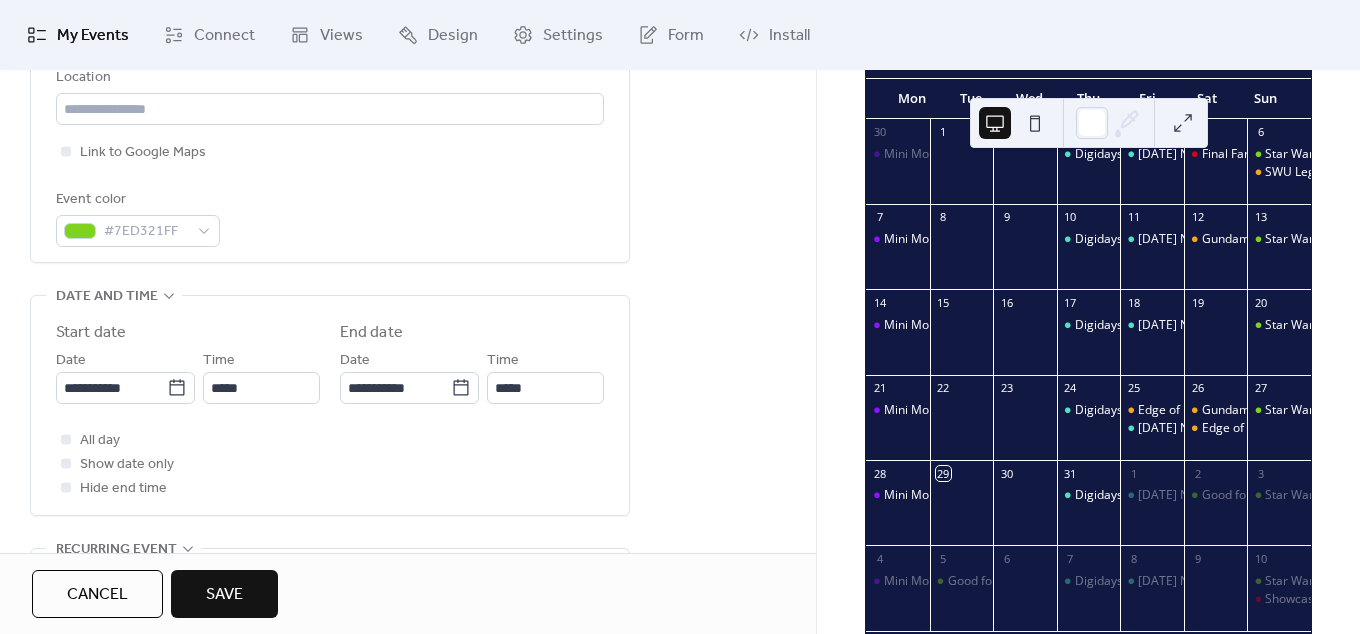 click on "**********" at bounding box center [408, 575] 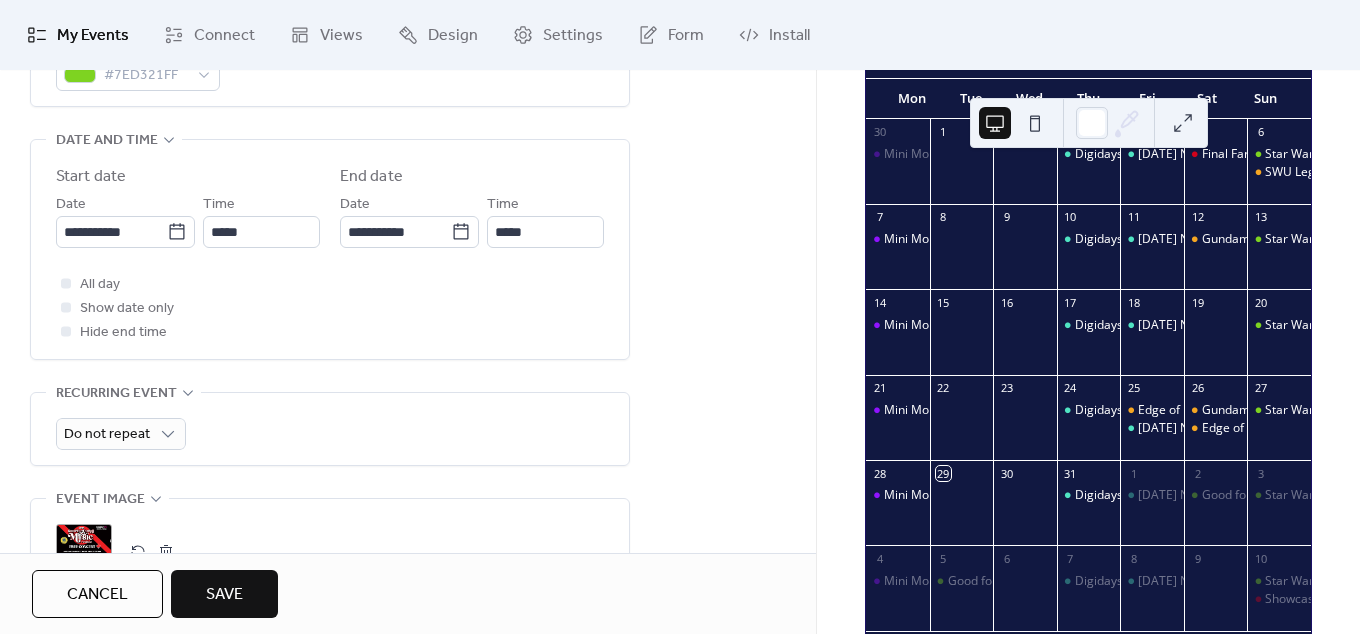 scroll, scrollTop: 702, scrollLeft: 0, axis: vertical 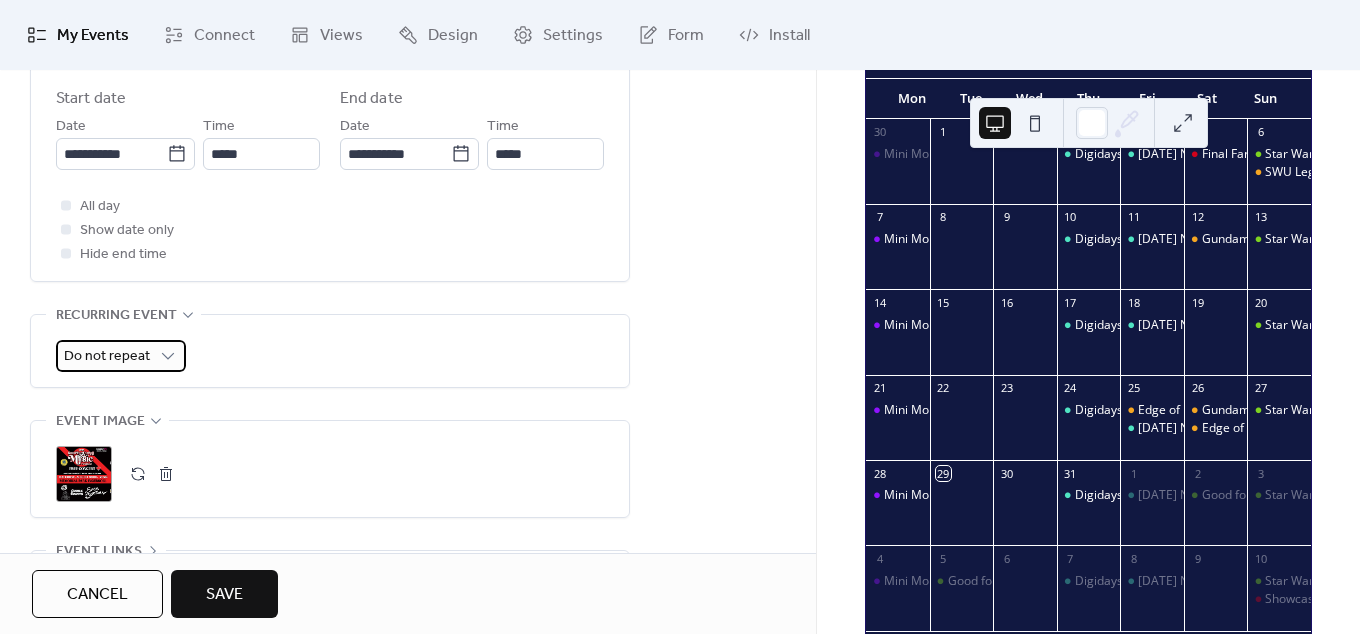 click on "Do not repeat" at bounding box center [107, 356] 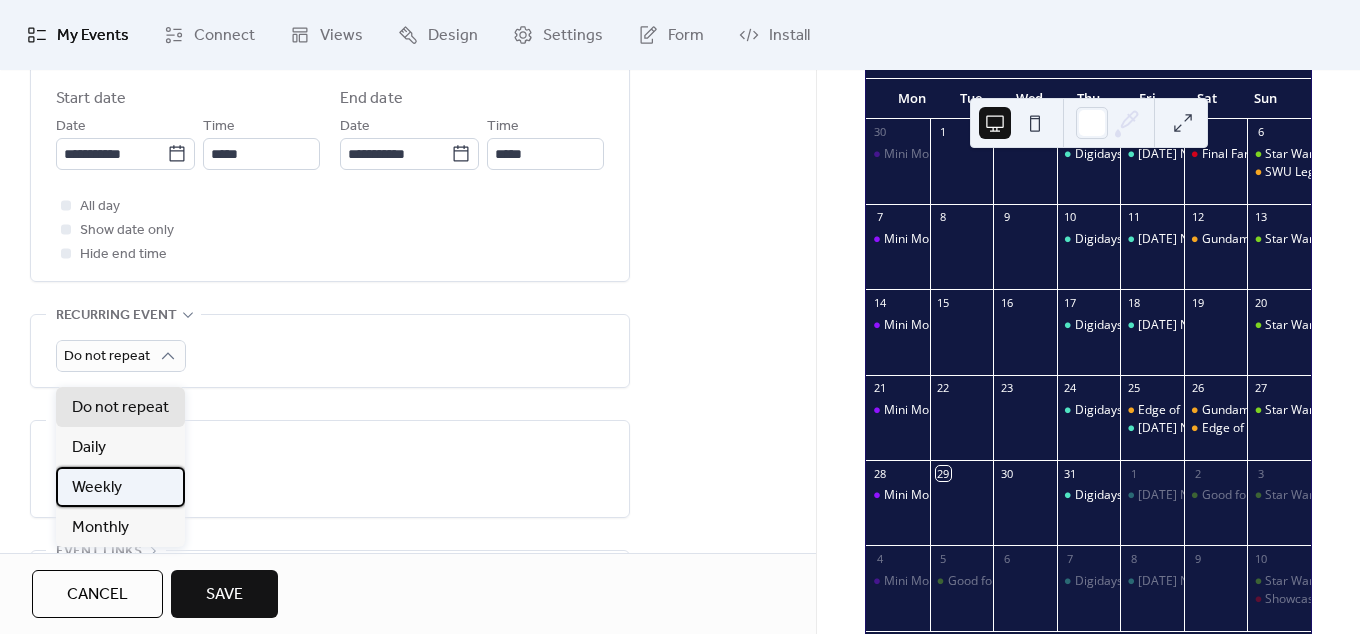 click on "Weekly" at bounding box center [97, 488] 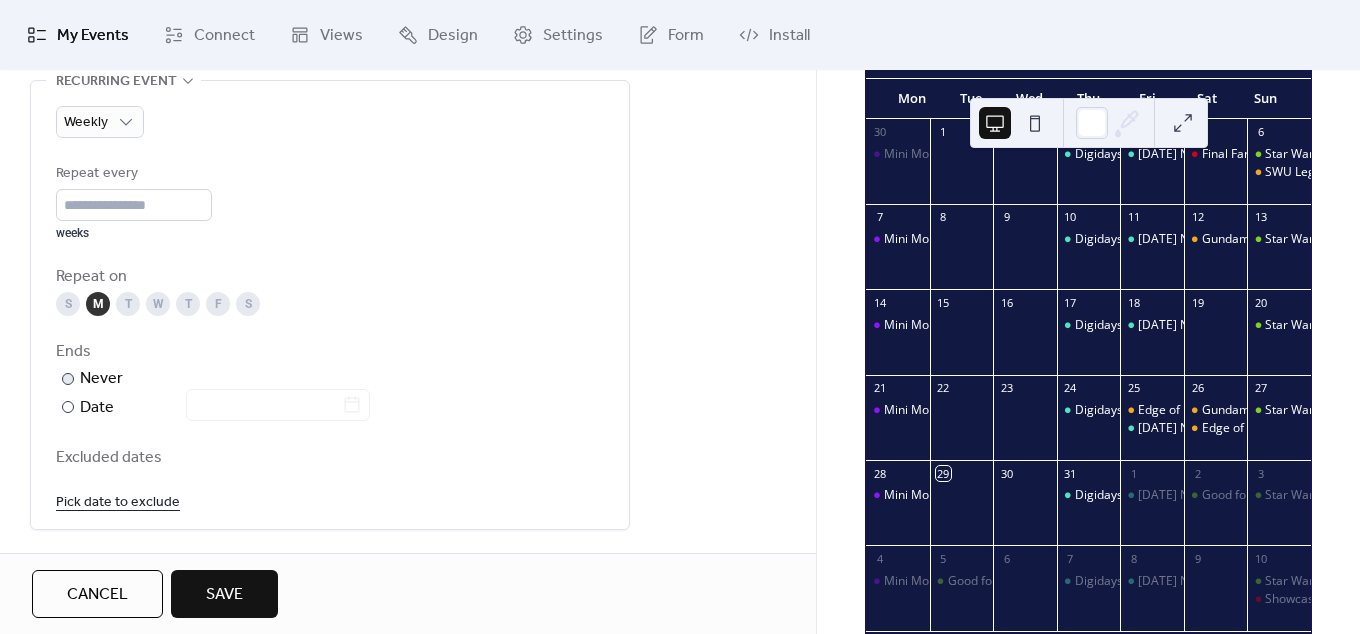 scroll, scrollTop: 1092, scrollLeft: 0, axis: vertical 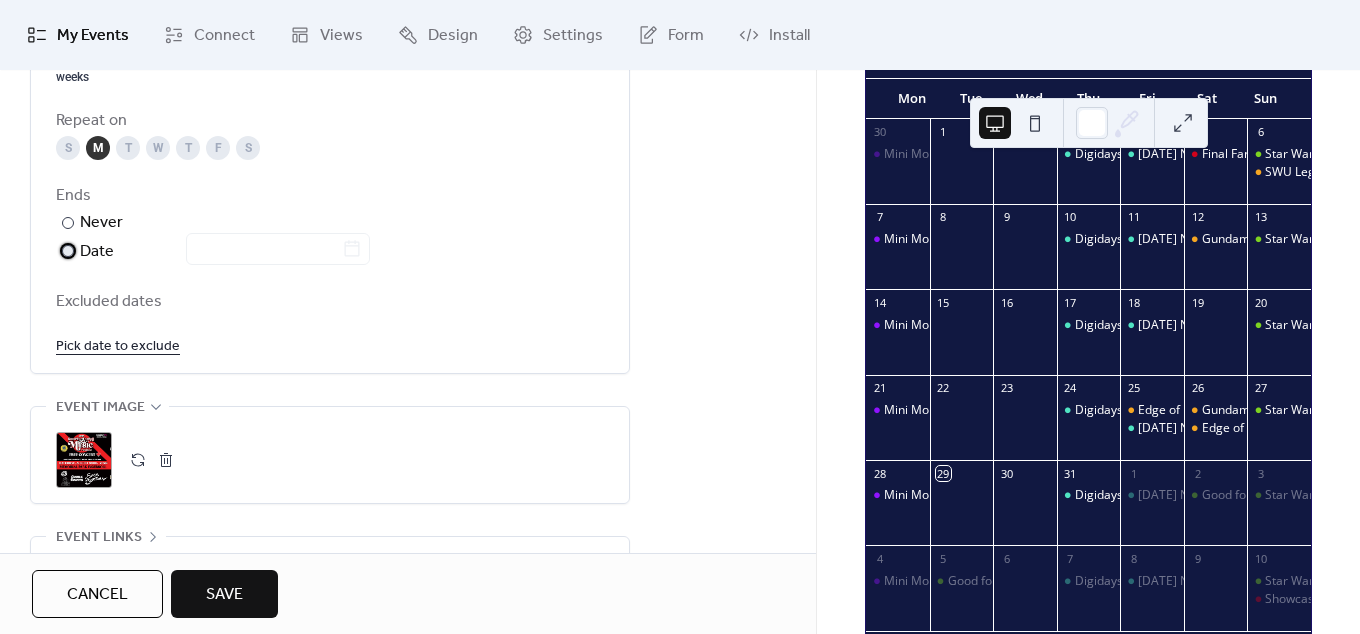 click on "Date" at bounding box center (225, 252) 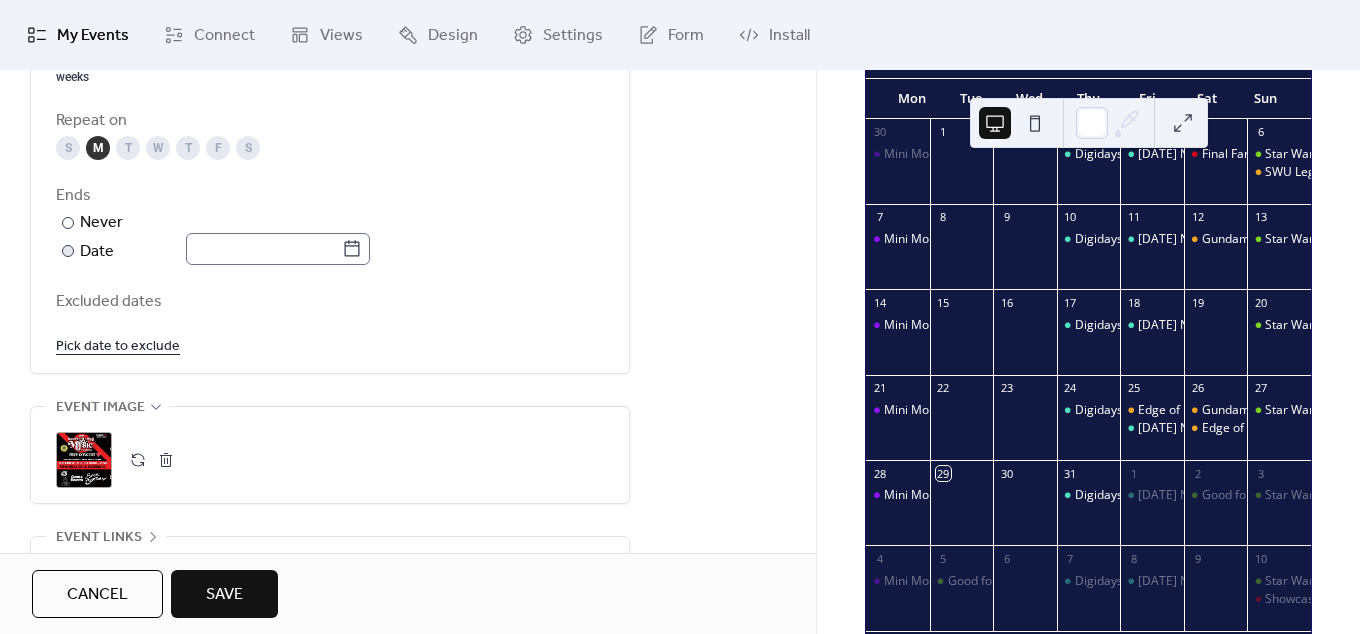 click 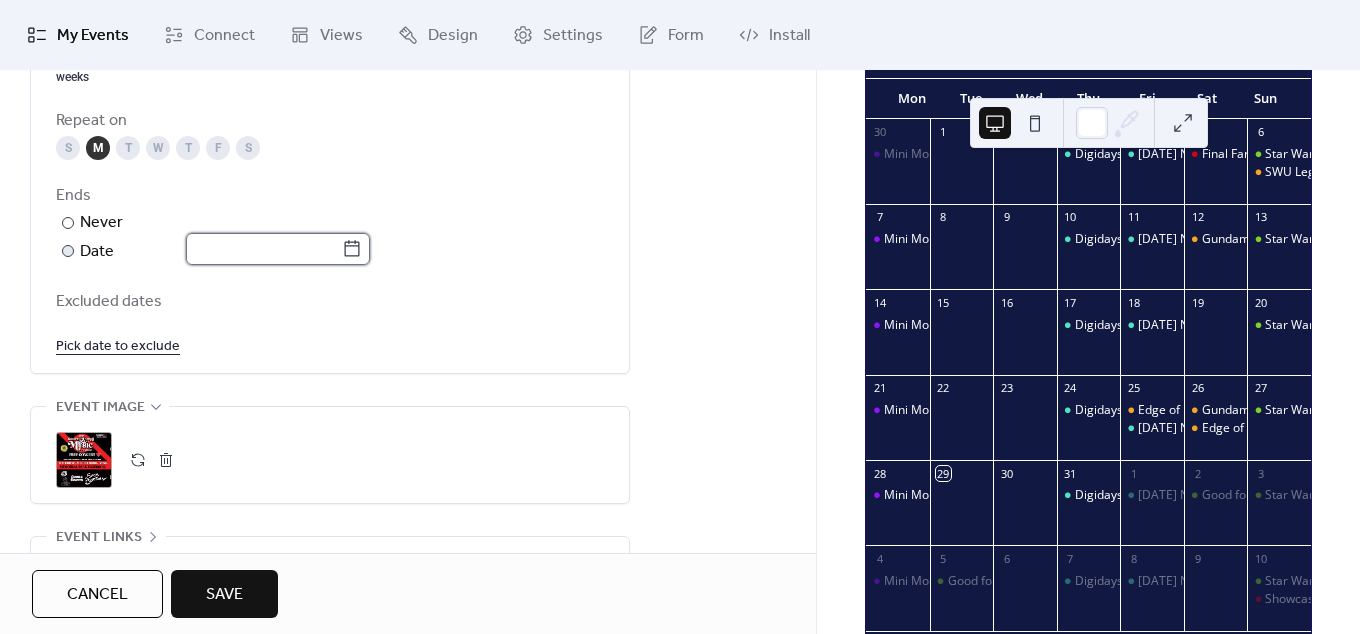 click at bounding box center [264, 249] 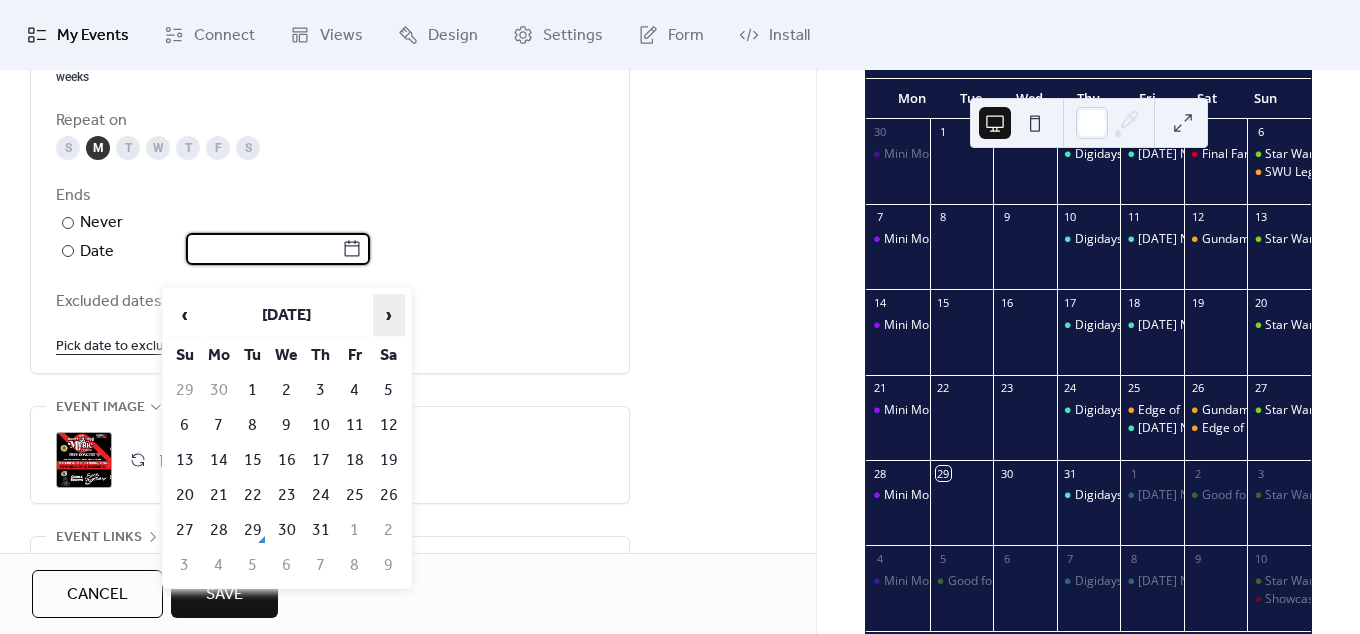 click on "›" at bounding box center [389, 315] 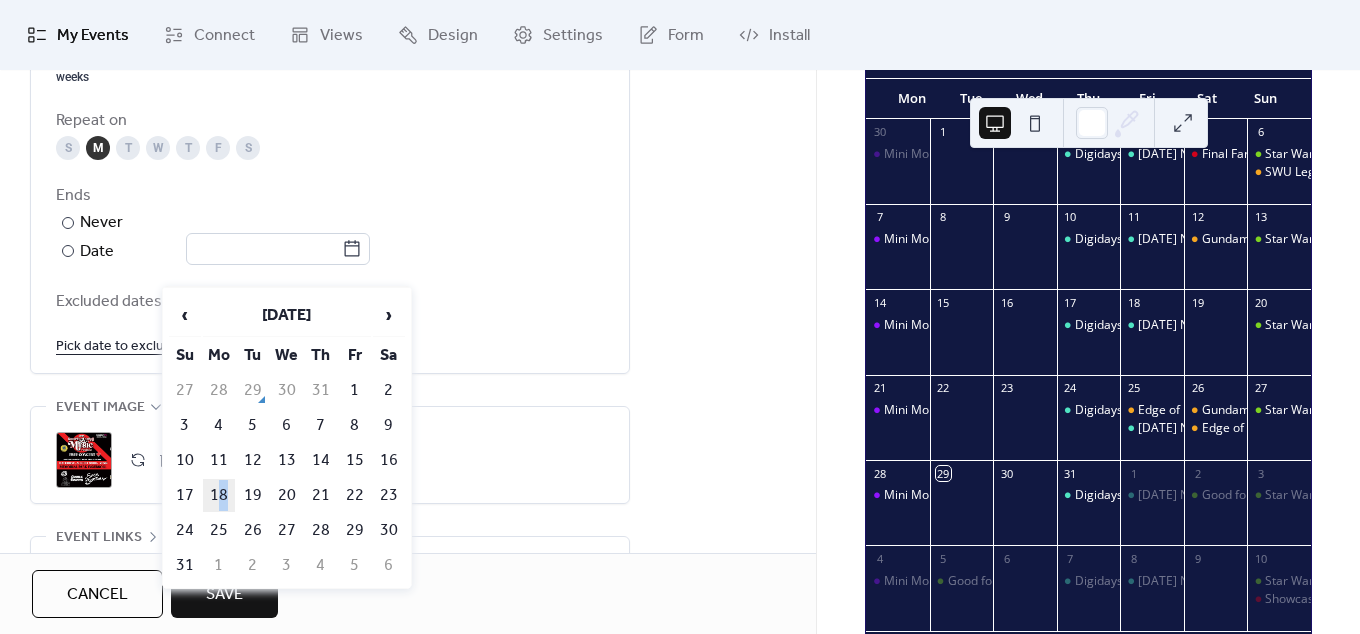 click on "18" at bounding box center [219, 495] 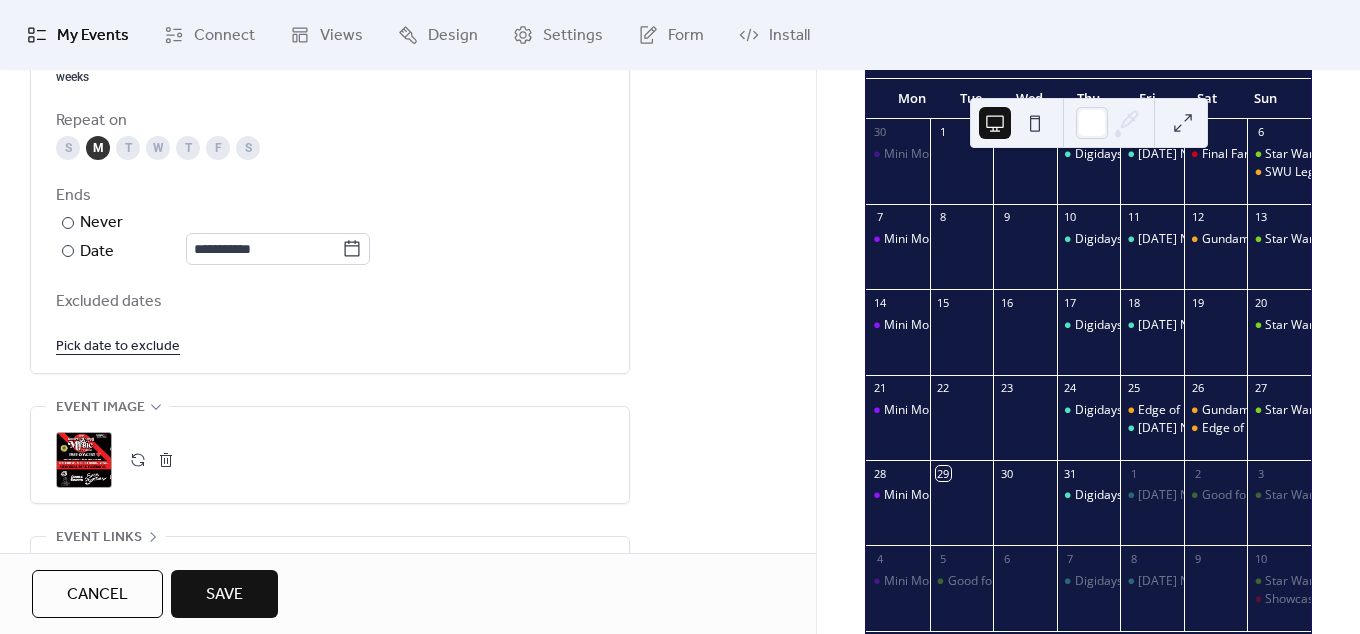type on "**********" 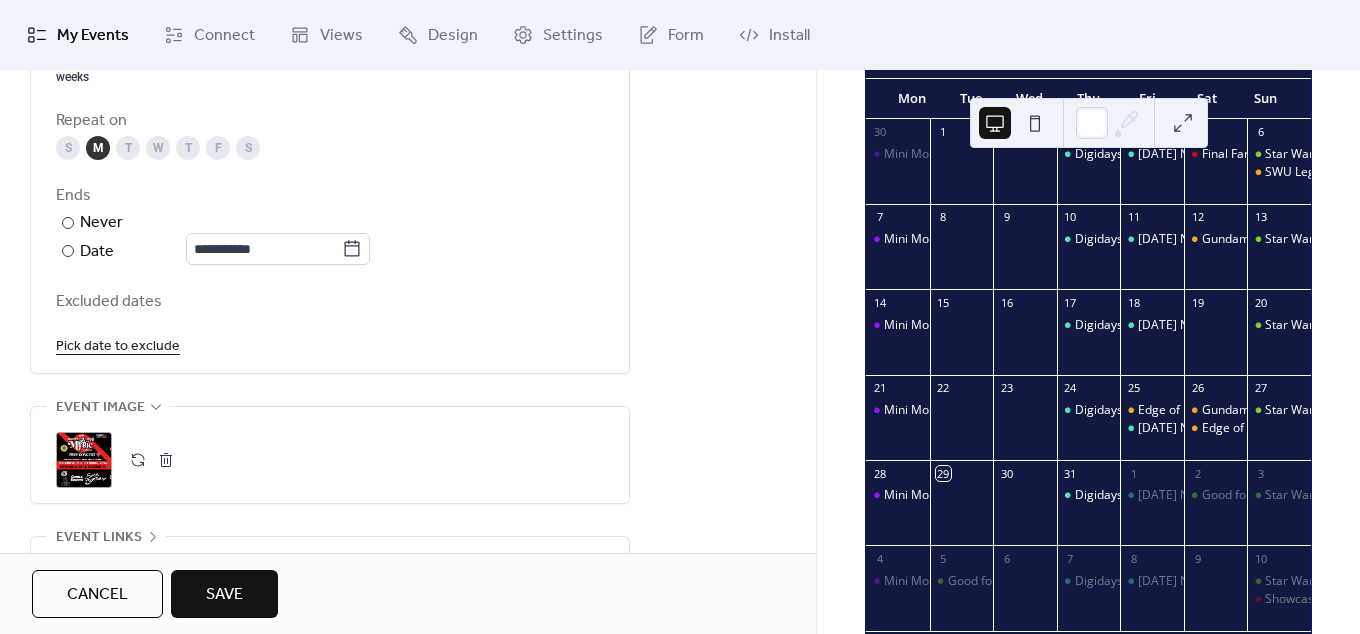 click on ";" at bounding box center (330, 455) 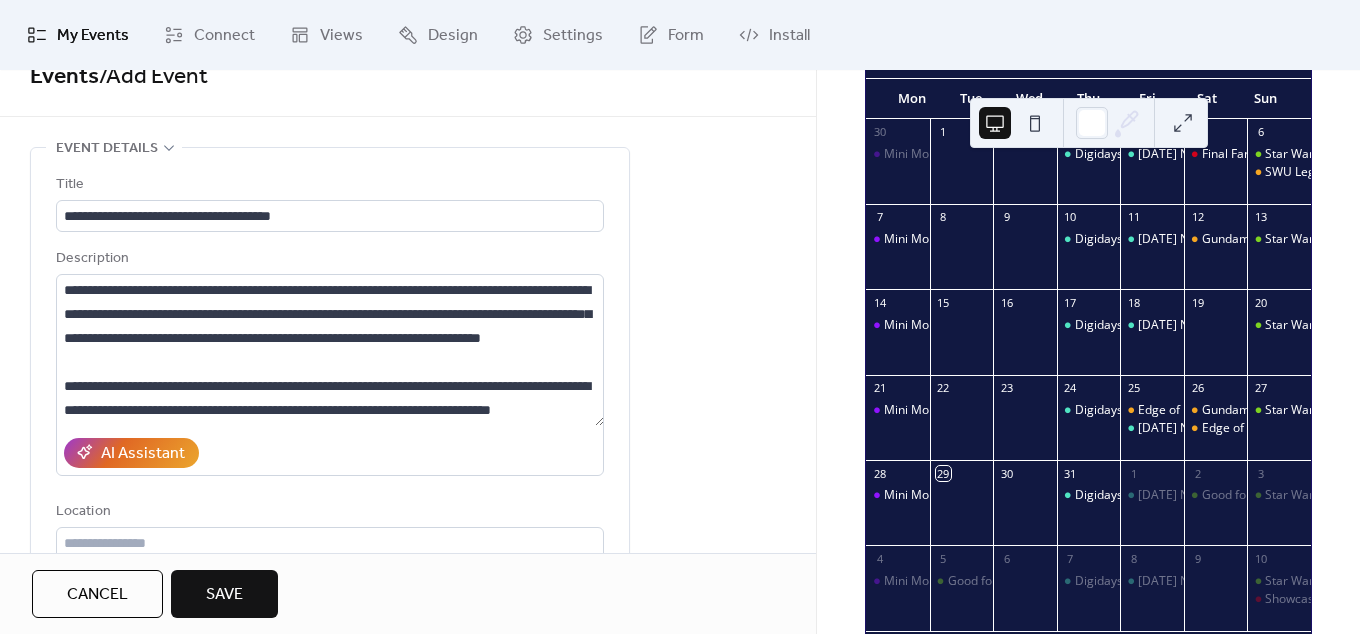 scroll, scrollTop: 0, scrollLeft: 0, axis: both 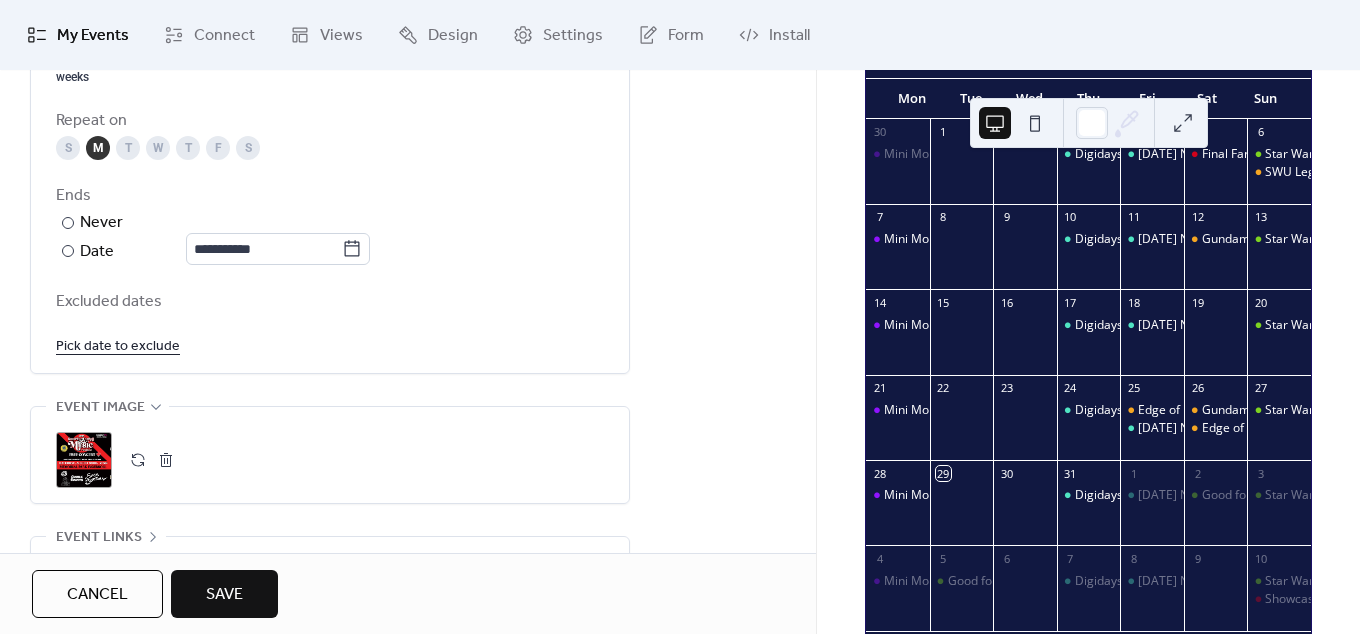 click on "Save" at bounding box center [224, 594] 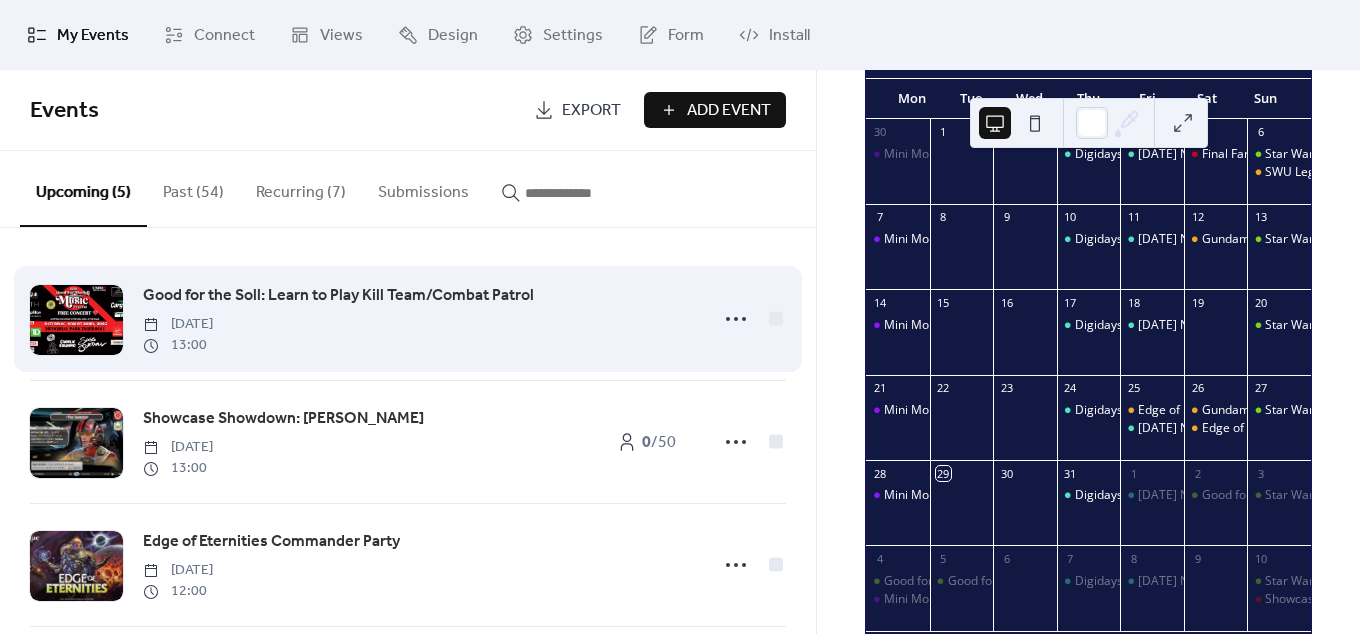 click on "Good for the Soll: Learn to Play Kill Team/Combat Patrol" at bounding box center [338, 296] 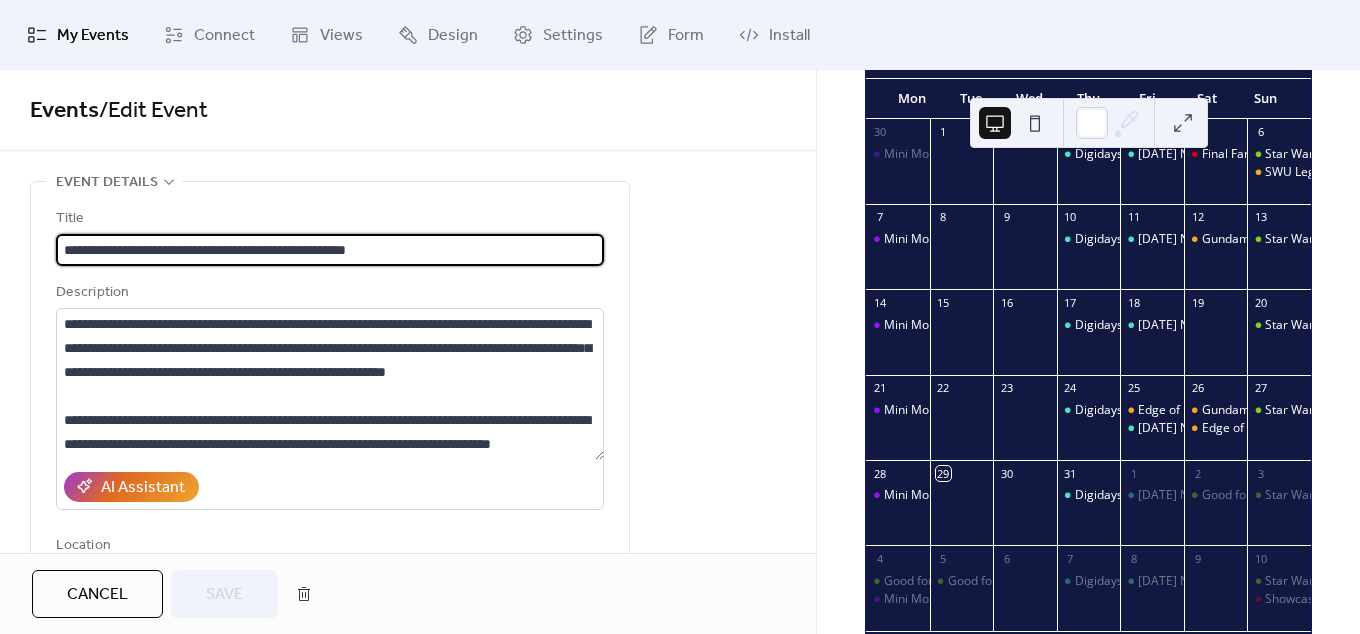 click on "**********" at bounding box center (330, 250) 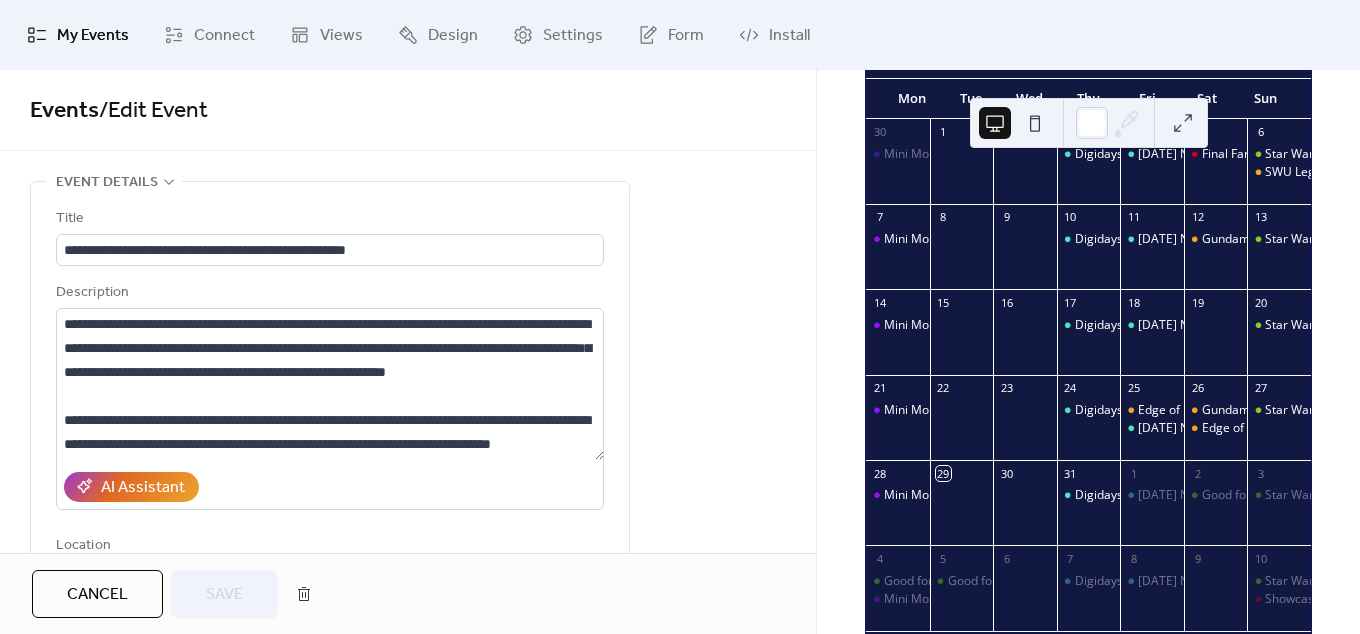 click on "**********" at bounding box center [408, 311] 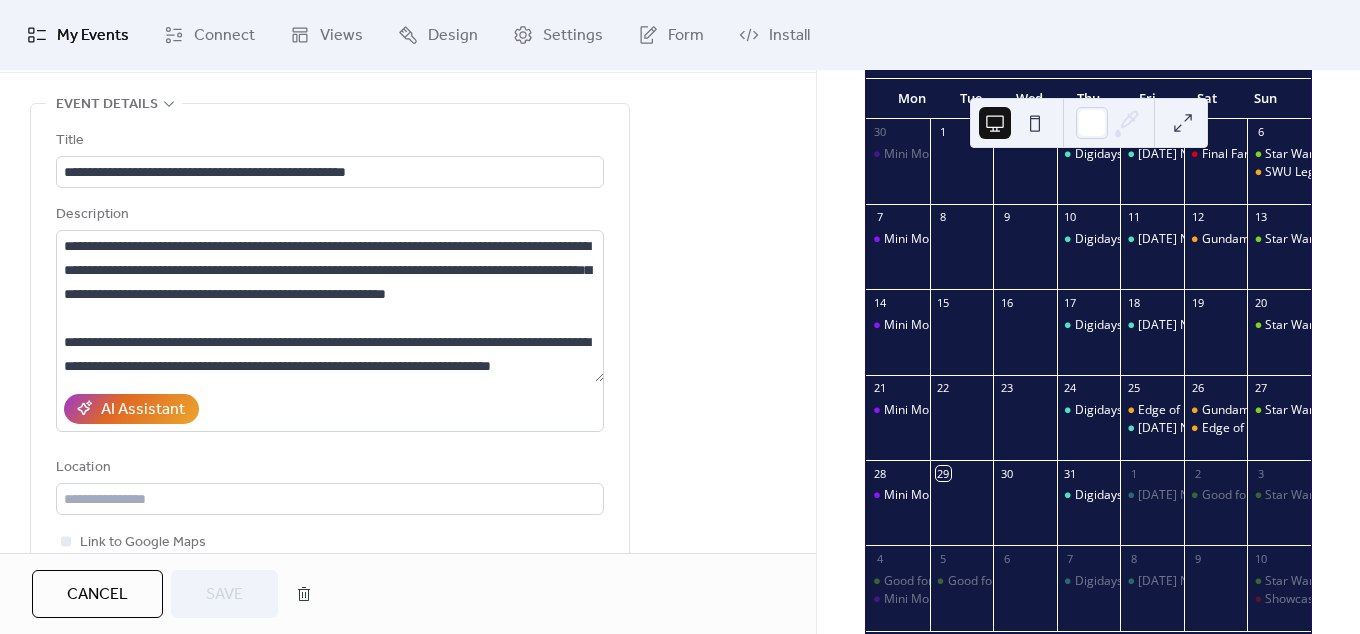 click on "Cancel" at bounding box center [97, 594] 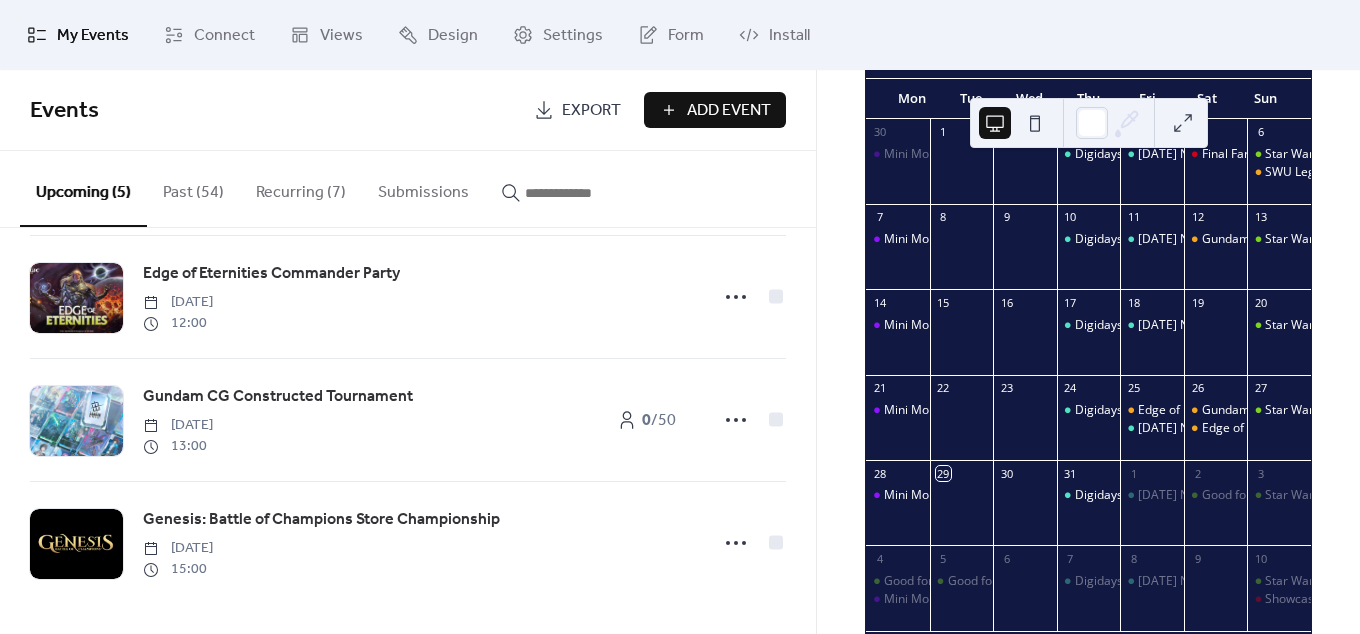 scroll, scrollTop: 0, scrollLeft: 0, axis: both 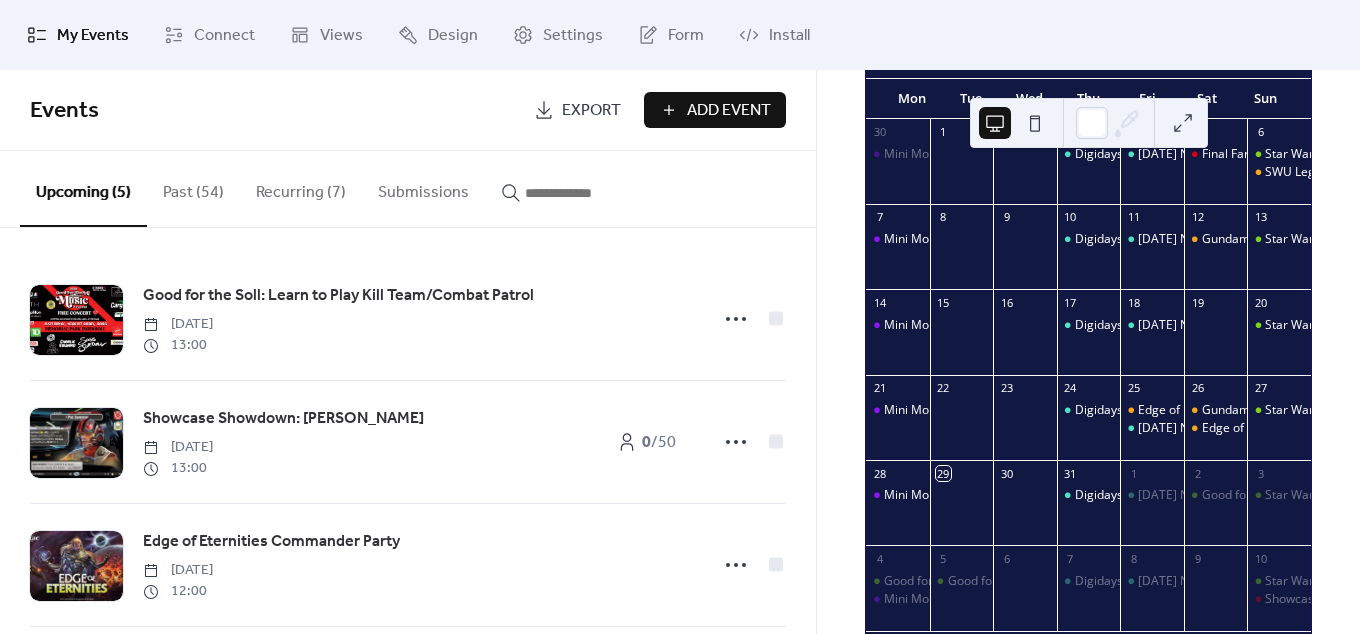 click on "Recurring (7)" at bounding box center [301, 188] 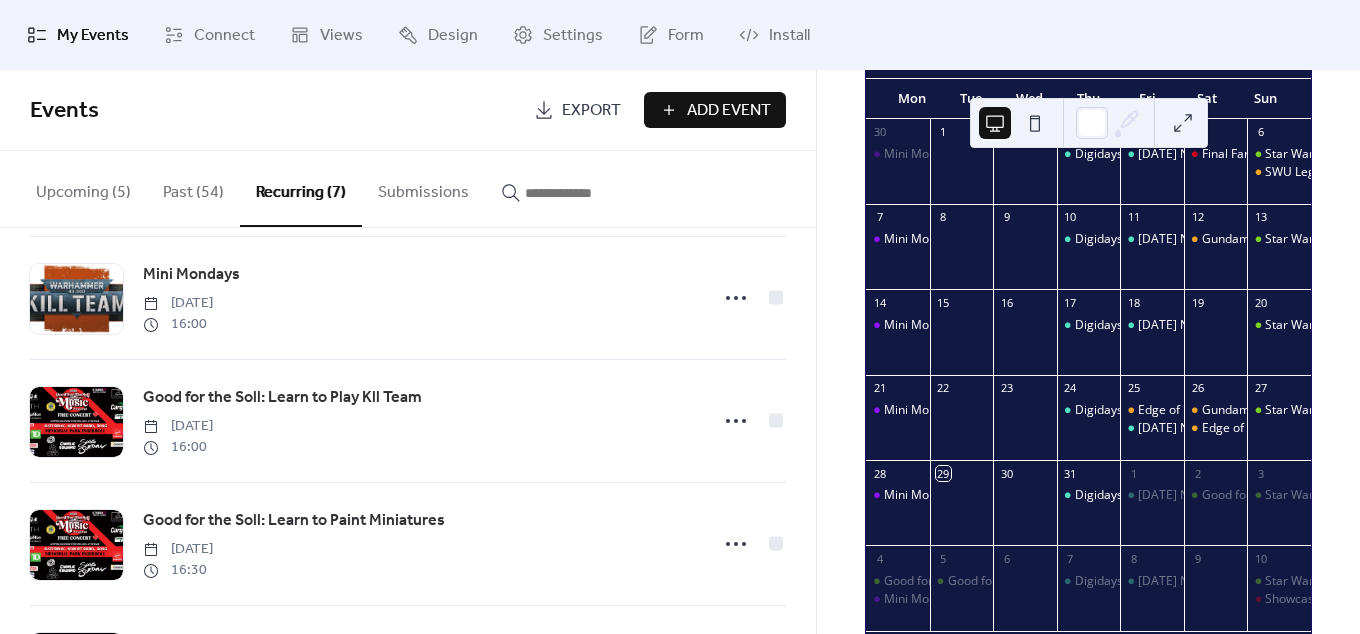 scroll, scrollTop: 468, scrollLeft: 0, axis: vertical 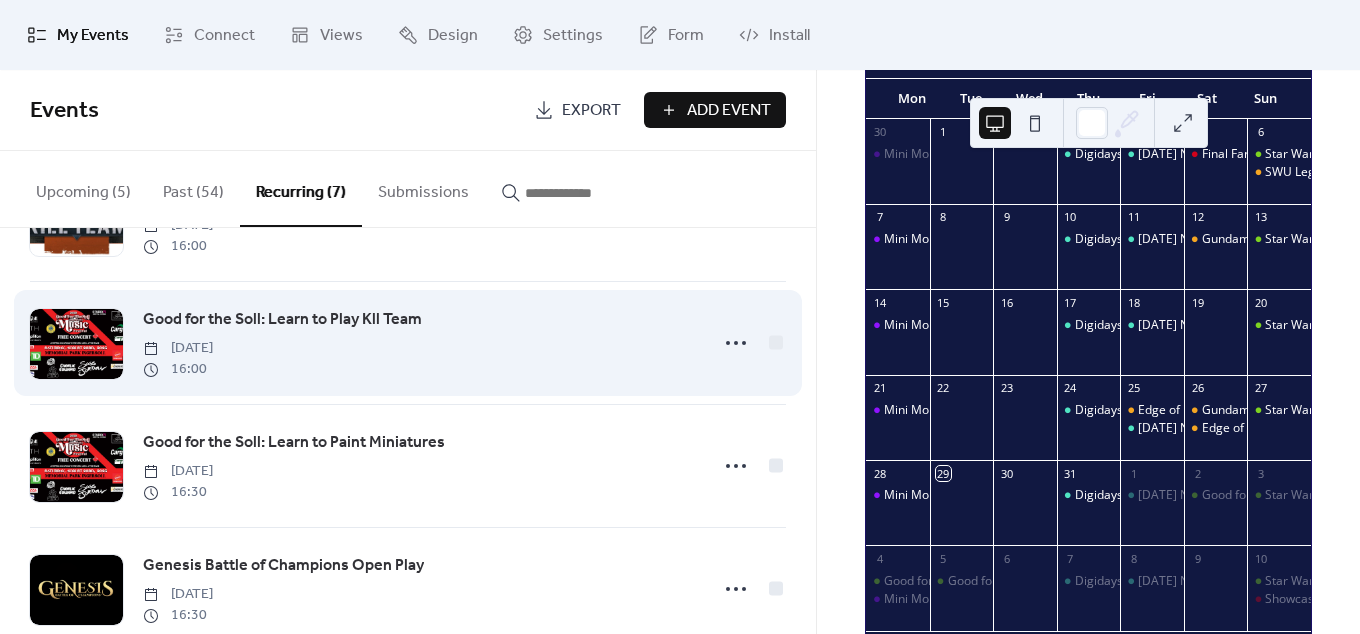 click on "Good for the Soll: Learn to Play Kll Team" at bounding box center [282, 320] 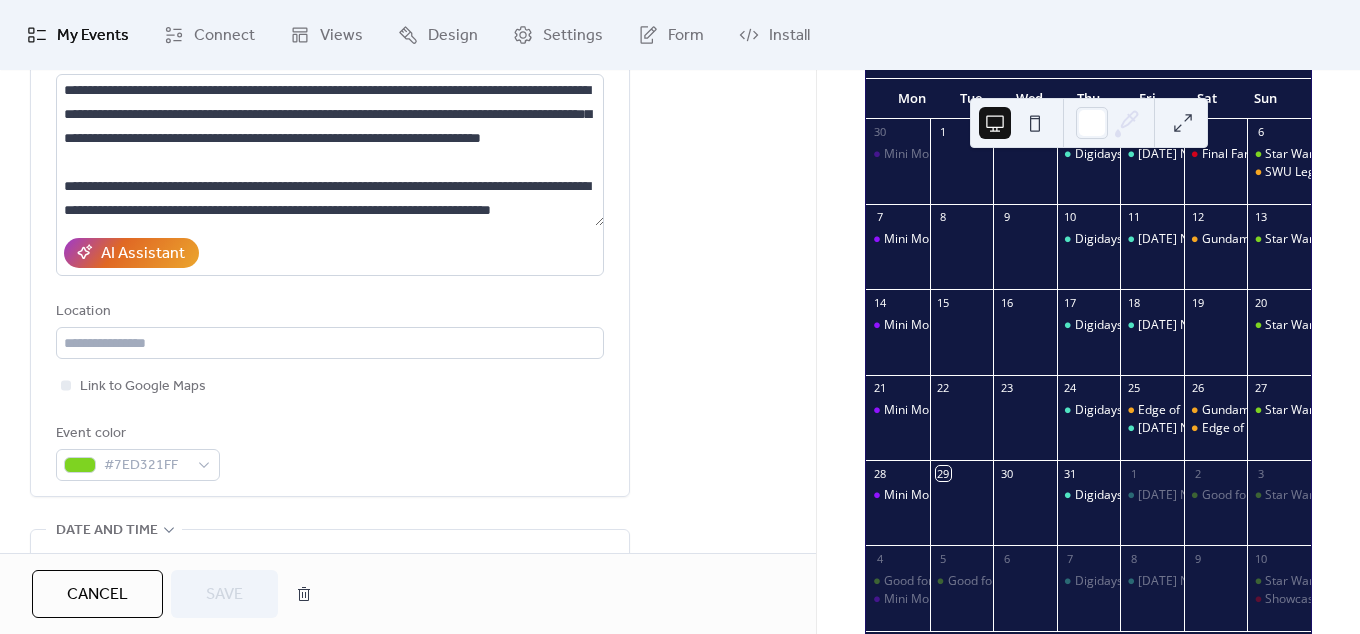 scroll, scrollTop: 0, scrollLeft: 0, axis: both 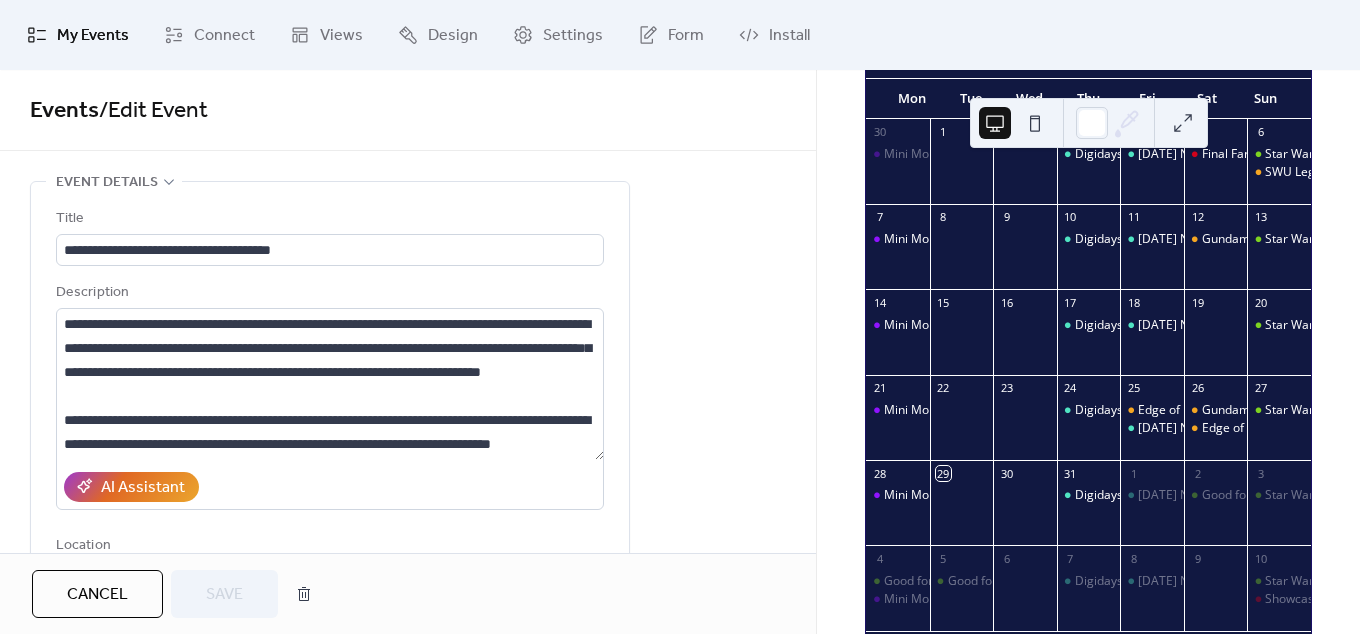 click on "Cancel" at bounding box center [97, 595] 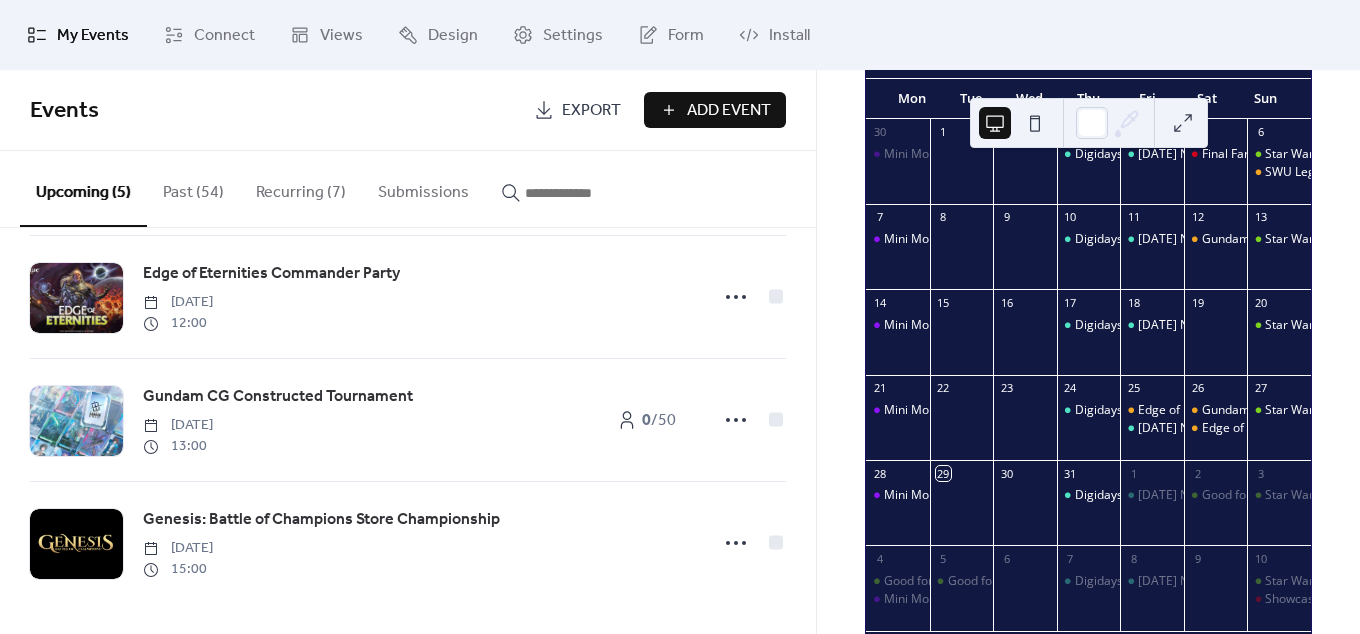 scroll, scrollTop: 0, scrollLeft: 0, axis: both 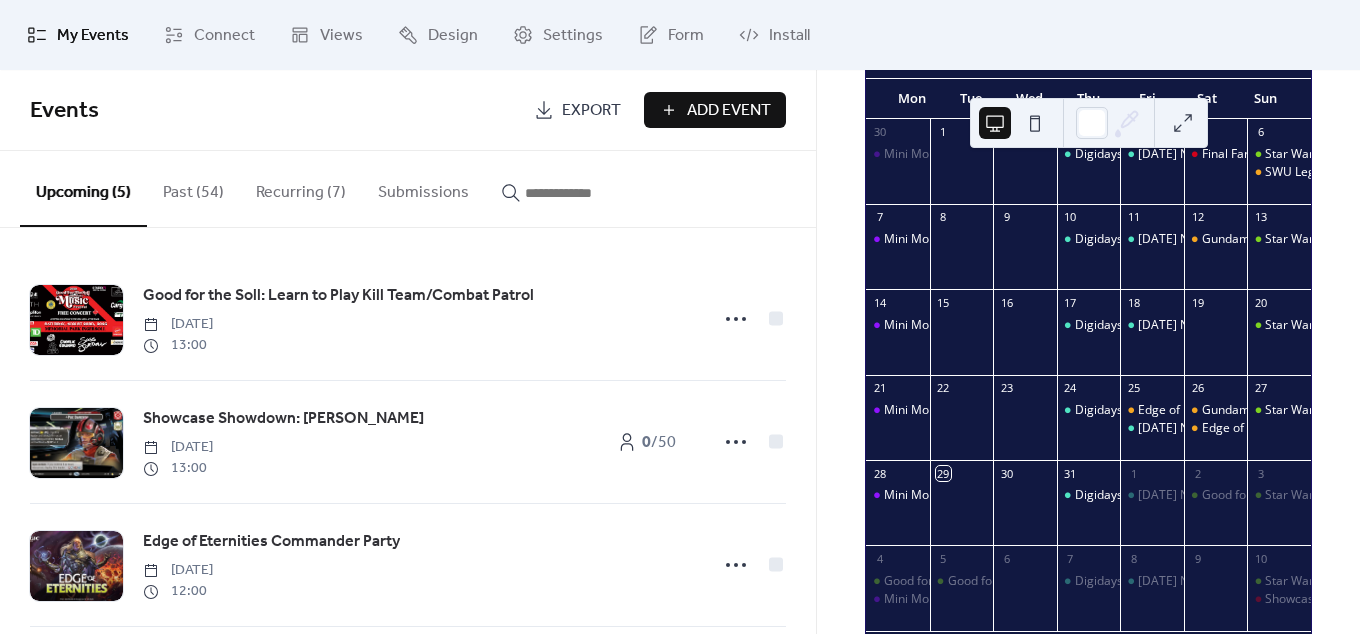 click on "Past (54)" at bounding box center (193, 188) 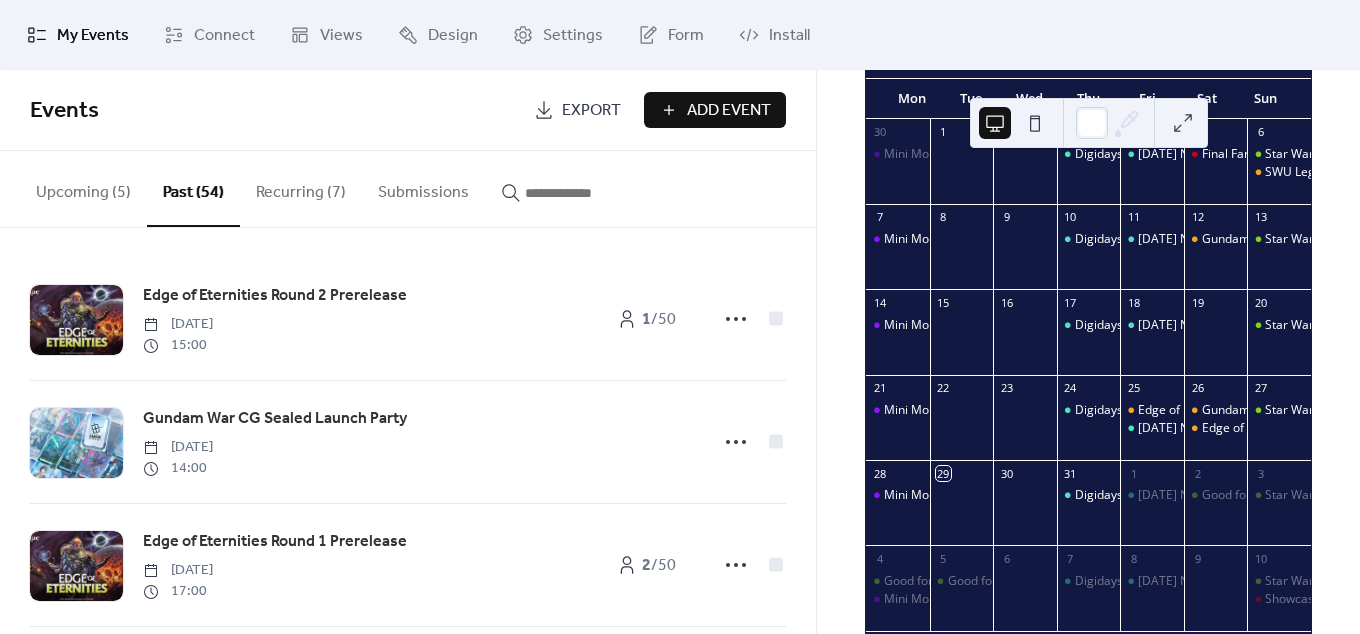 click on "Recurring (7)" at bounding box center (301, 188) 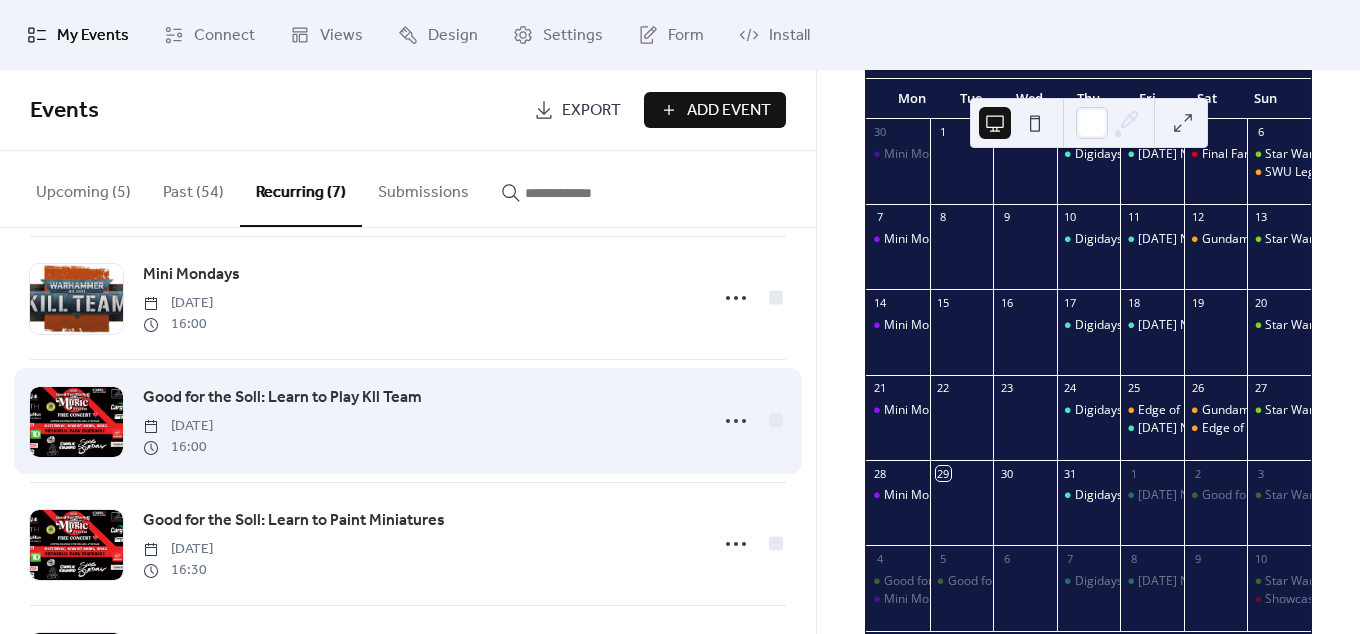 scroll, scrollTop: 468, scrollLeft: 0, axis: vertical 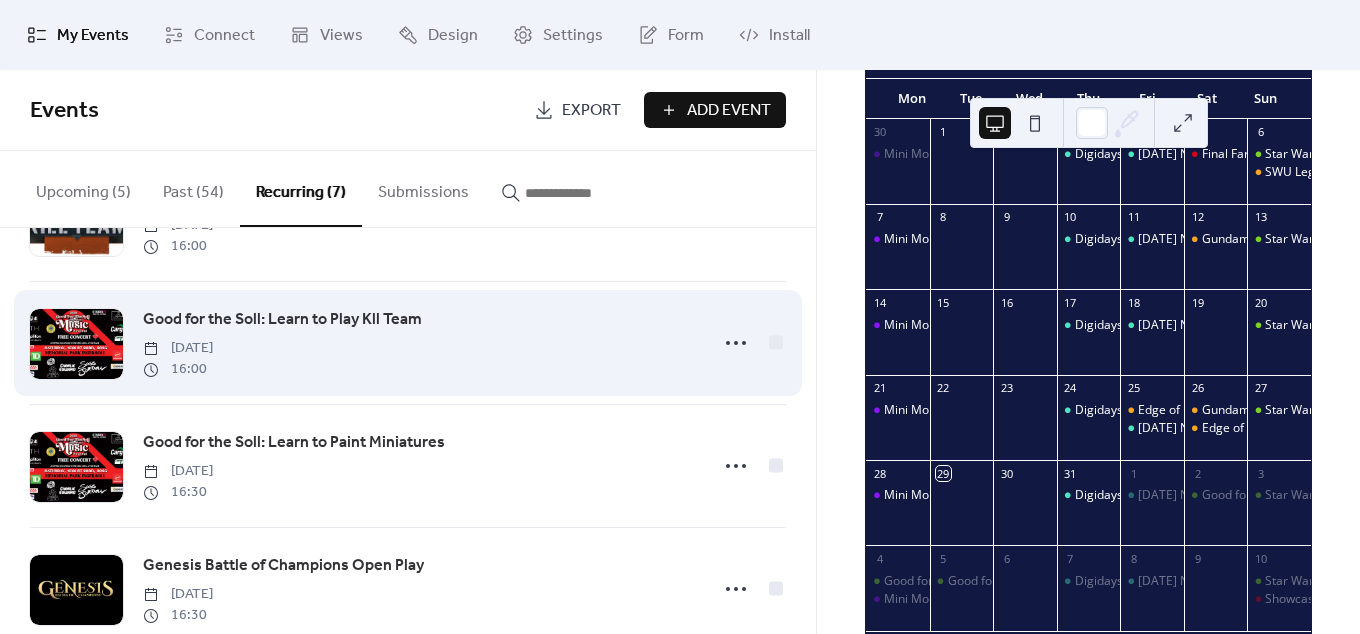 click on "Good for the Soll: Learn to Play Kll Team" at bounding box center [282, 320] 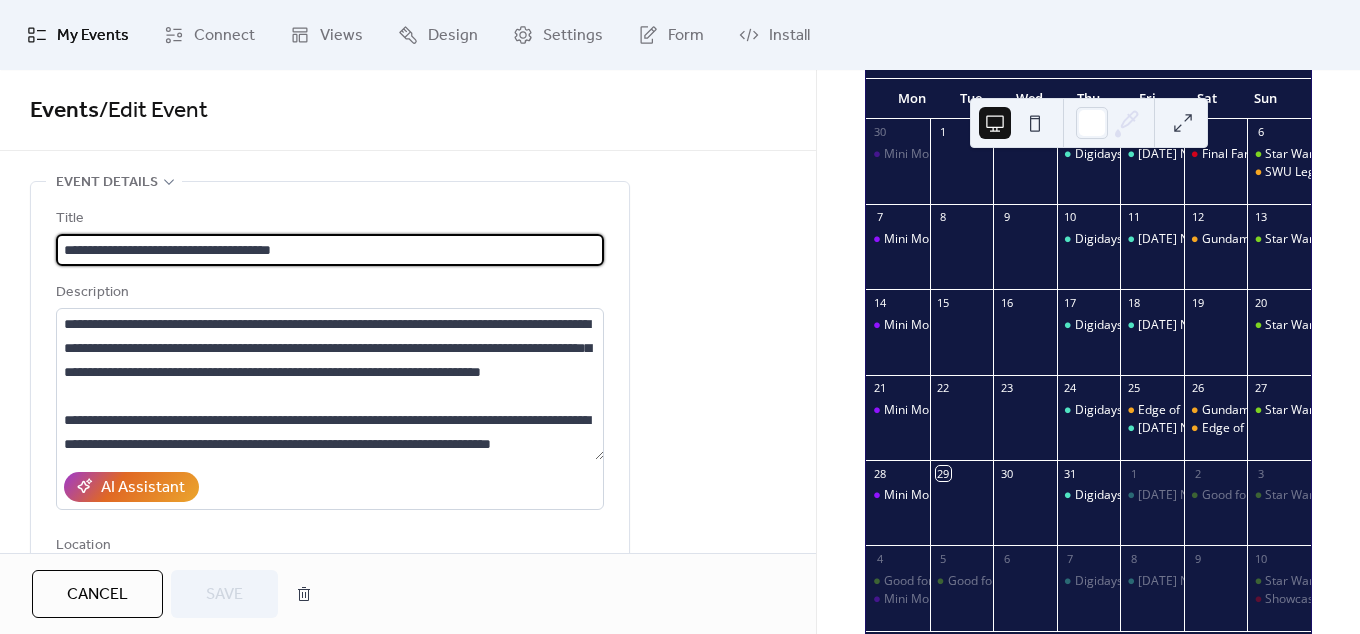 click on "**********" at bounding box center [330, 250] 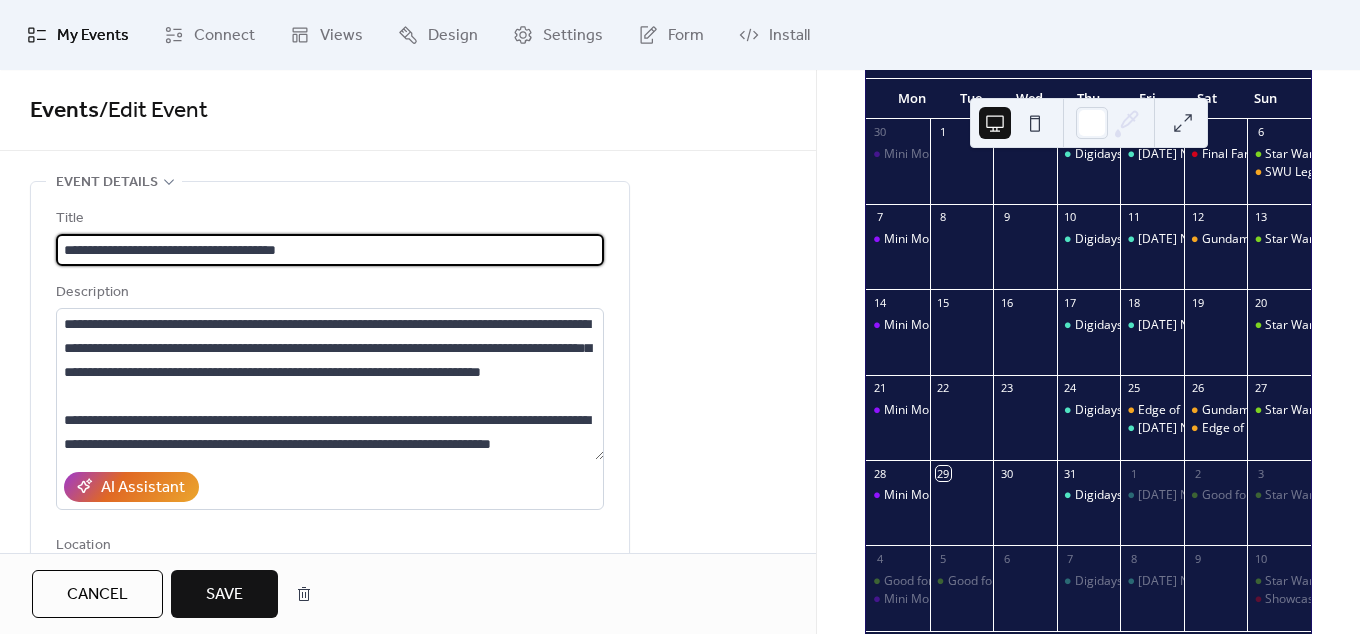 type on "**********" 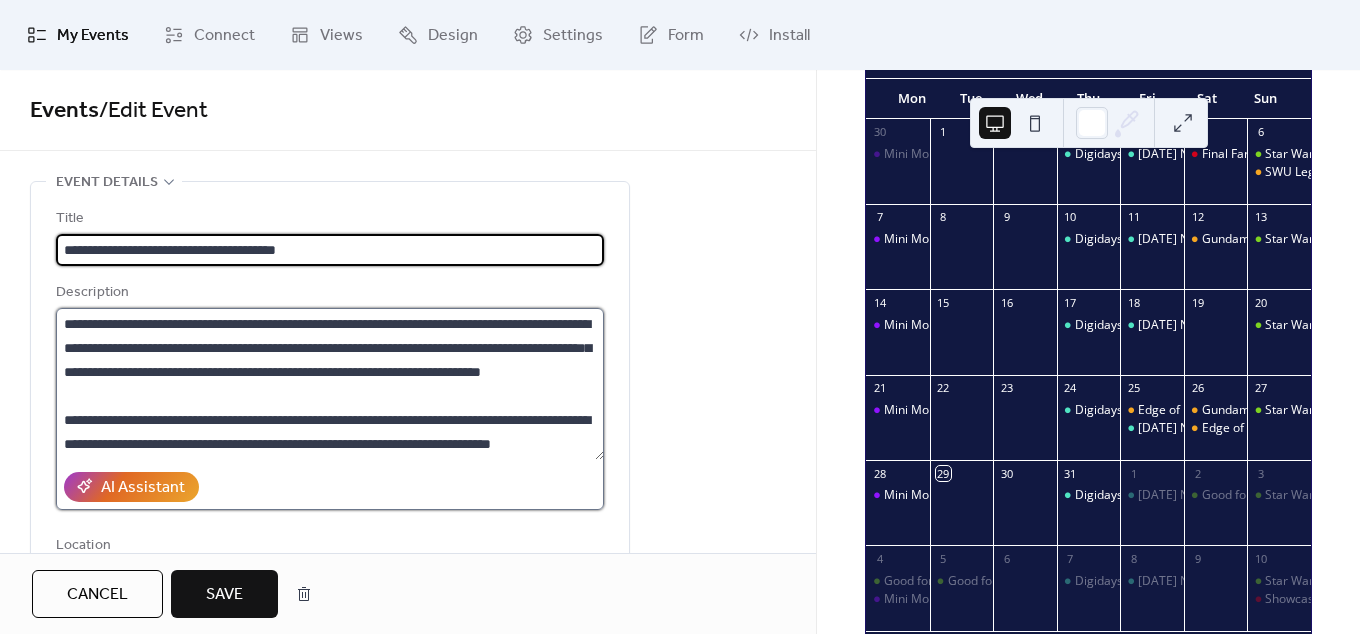 click on "**********" at bounding box center [330, 384] 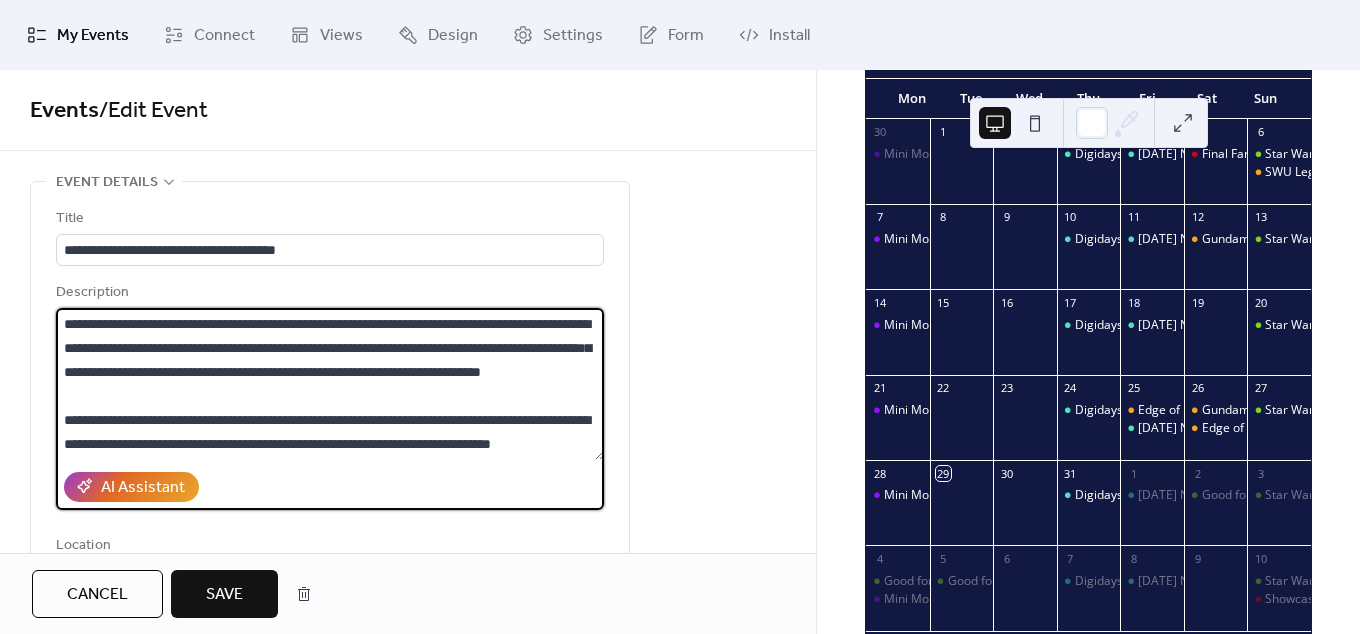 click on "Save" at bounding box center [224, 594] 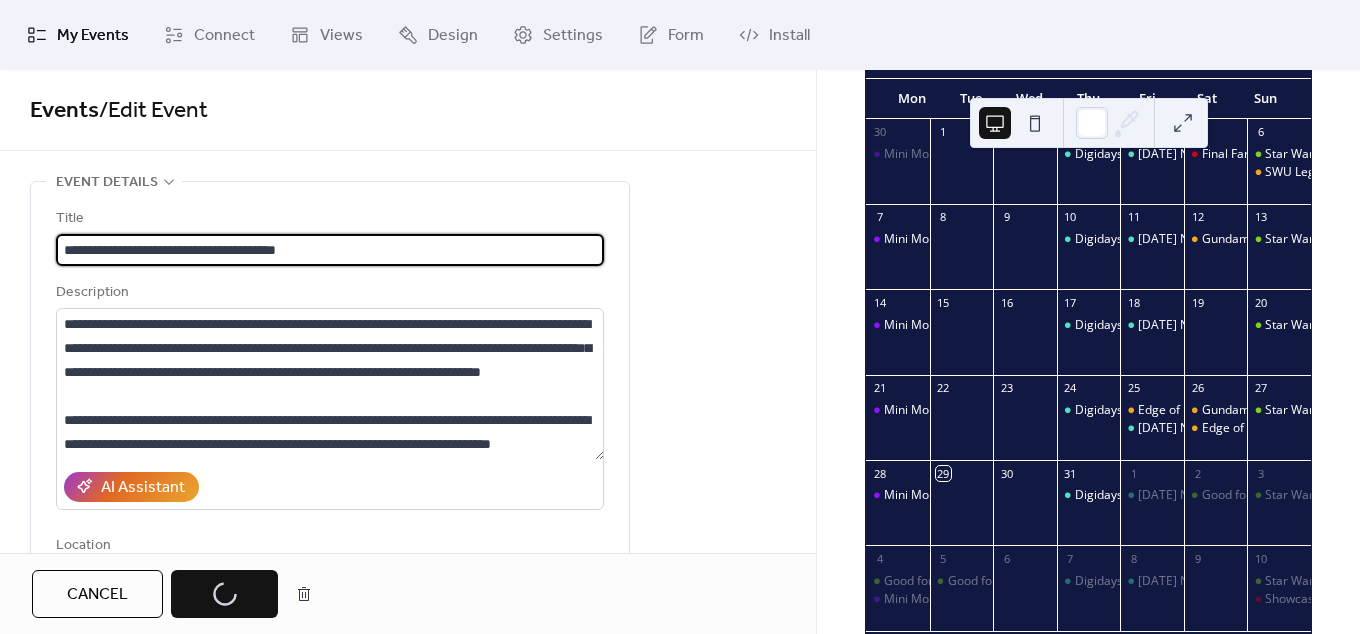 click on "**********" at bounding box center (330, 250) 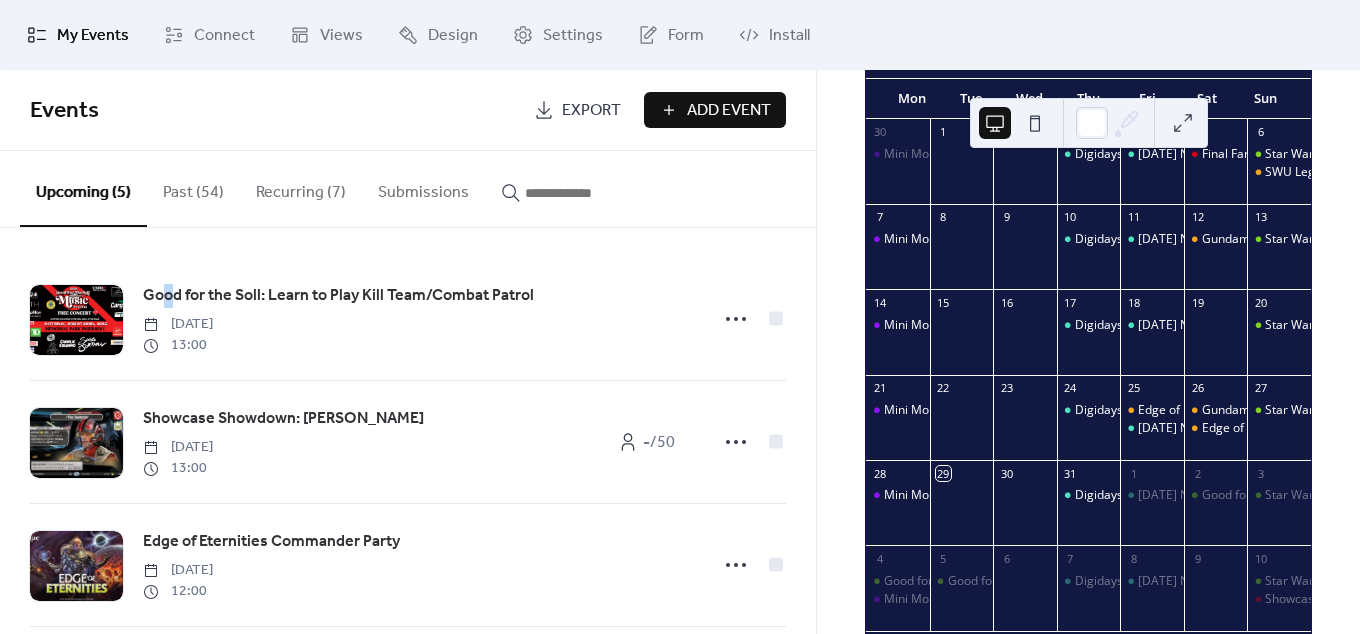 click on "Good for the Soll: Learn to Play Kill Team/Combat Patrol [DATE] 13:00 Showcase Showdown: [PERSON_NAME] [DATE] 13:00 -  /  50 Edge of Eternities Commander Party [DATE] 12:00 Gundam CG Constructed Tournament [DATE] 13:00 -  /  50 Genesis: Battle of Champions Store Championship [DATE] 15:00" at bounding box center (408, 431) 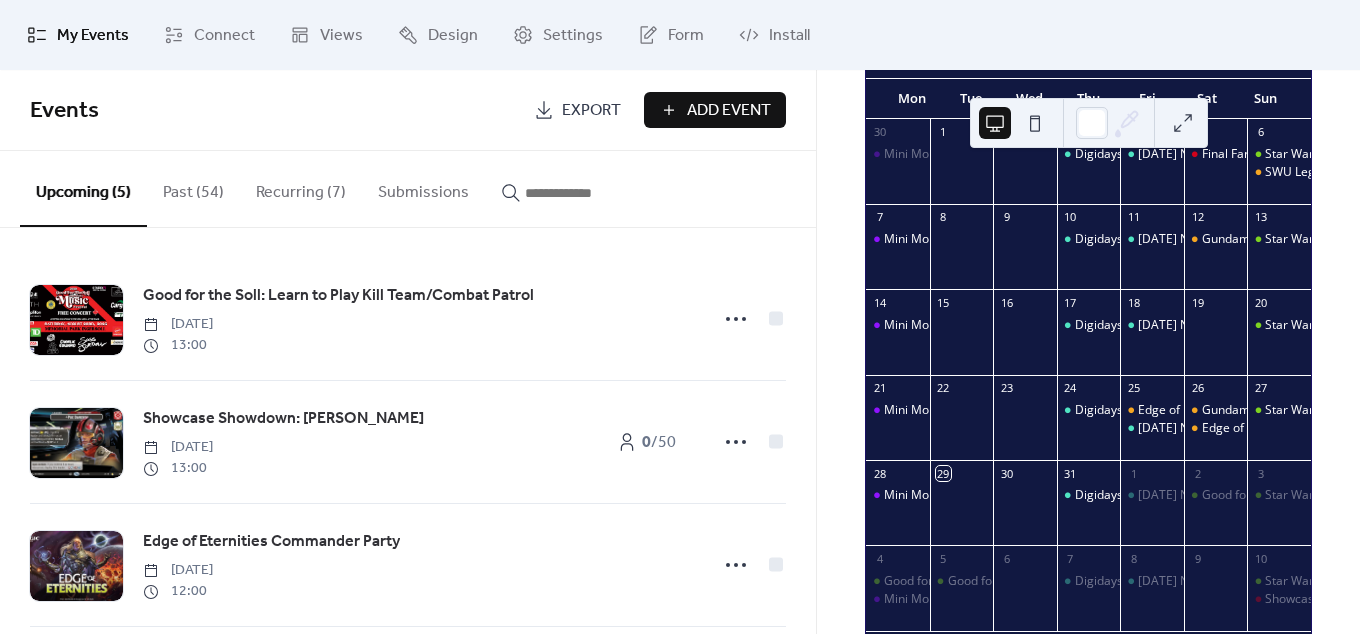 click on "Good for the Soll: Learn to Play Kill Team/Combat Patrol [DATE] 13:00 Showcase Showdown: [PERSON_NAME] [DATE] 13:00 0  /  50 Edge of Eternities Commander Party [DATE] 12:00 Gundam CG Constructed Tournament [DATE] 13:00 0  /  50 Genesis: Battle of Champions Store Championship [DATE] 15:00" at bounding box center [408, 431] 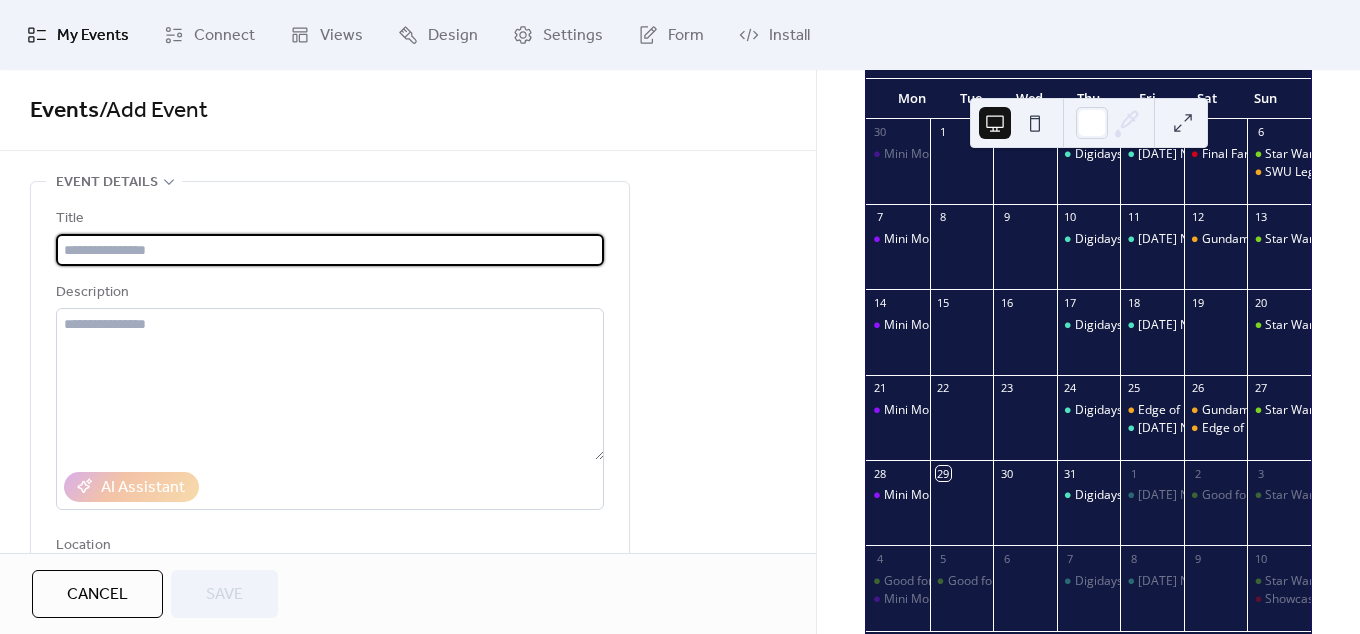 click at bounding box center (330, 250) 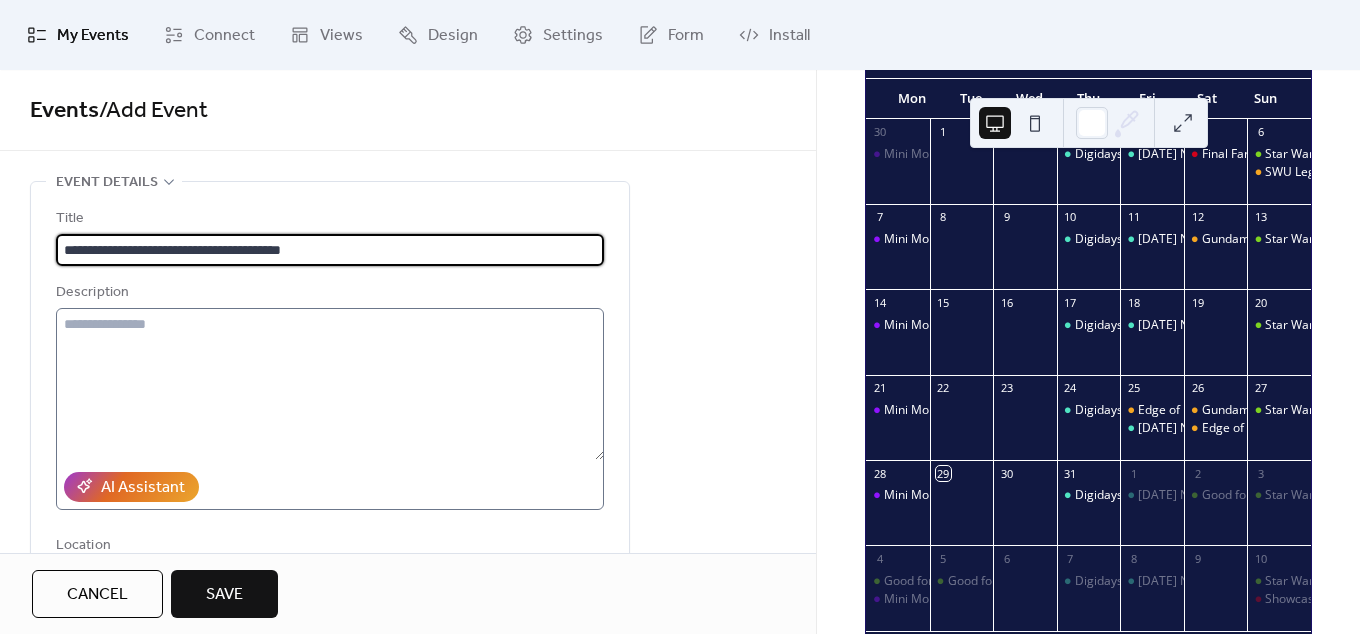type on "**********" 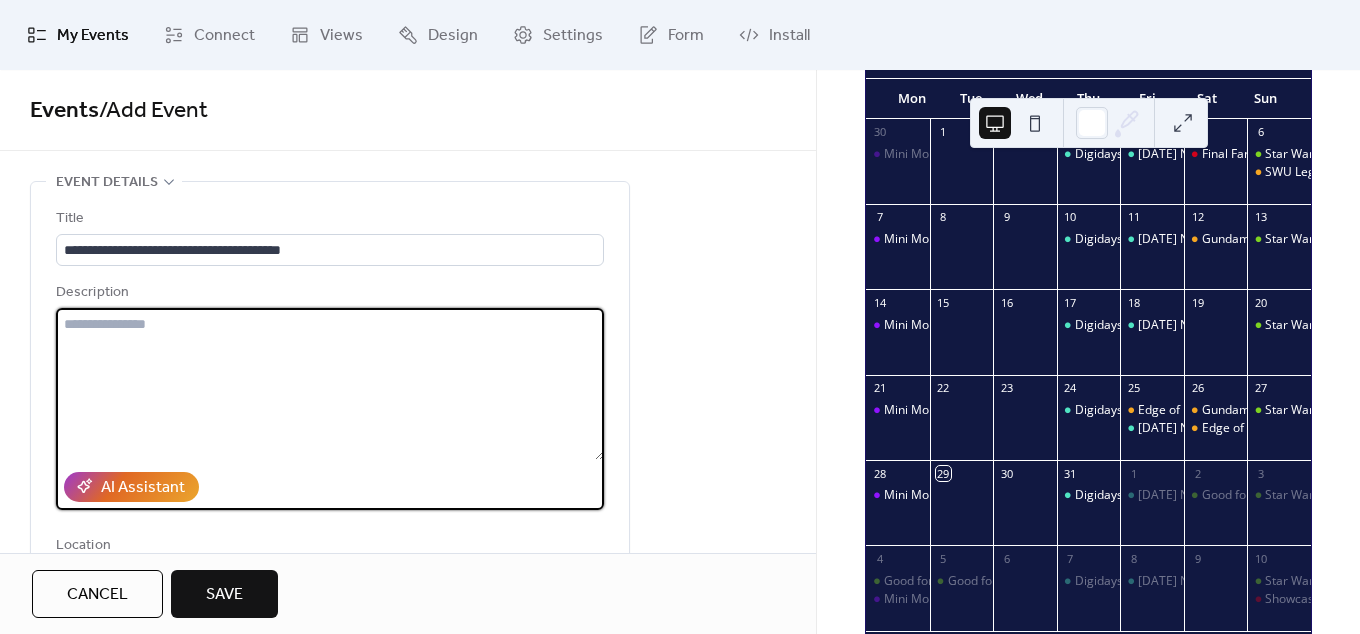 click at bounding box center [330, 384] 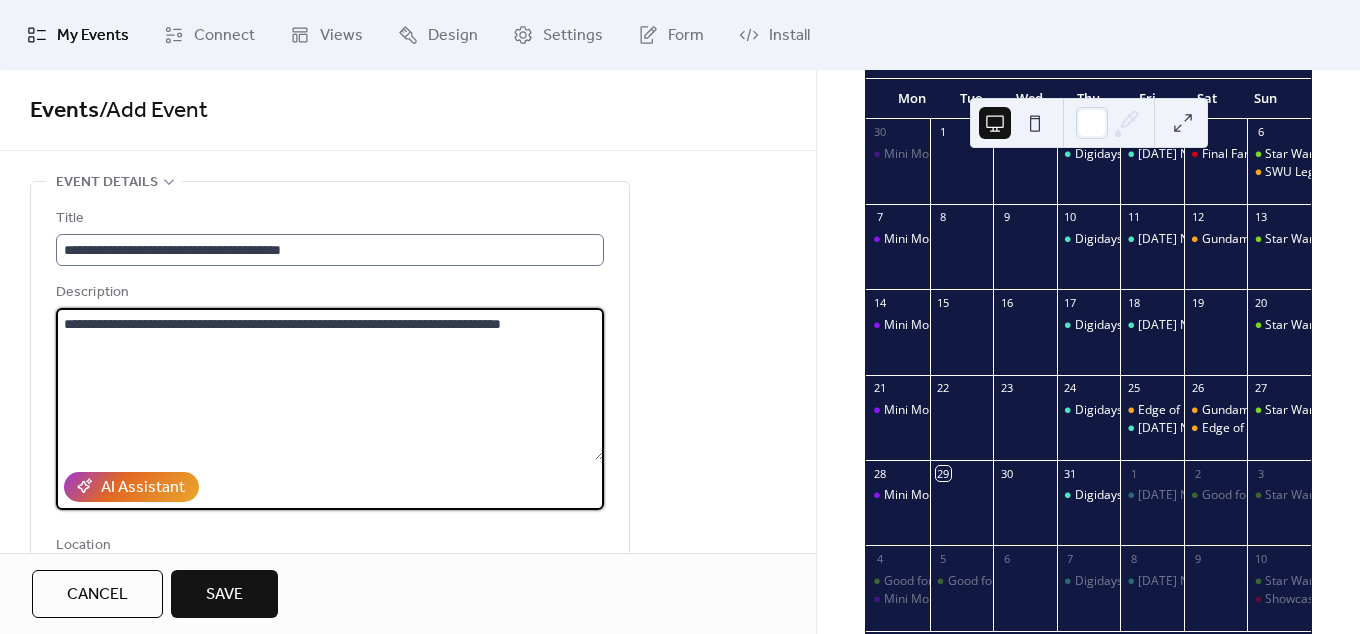 type on "**********" 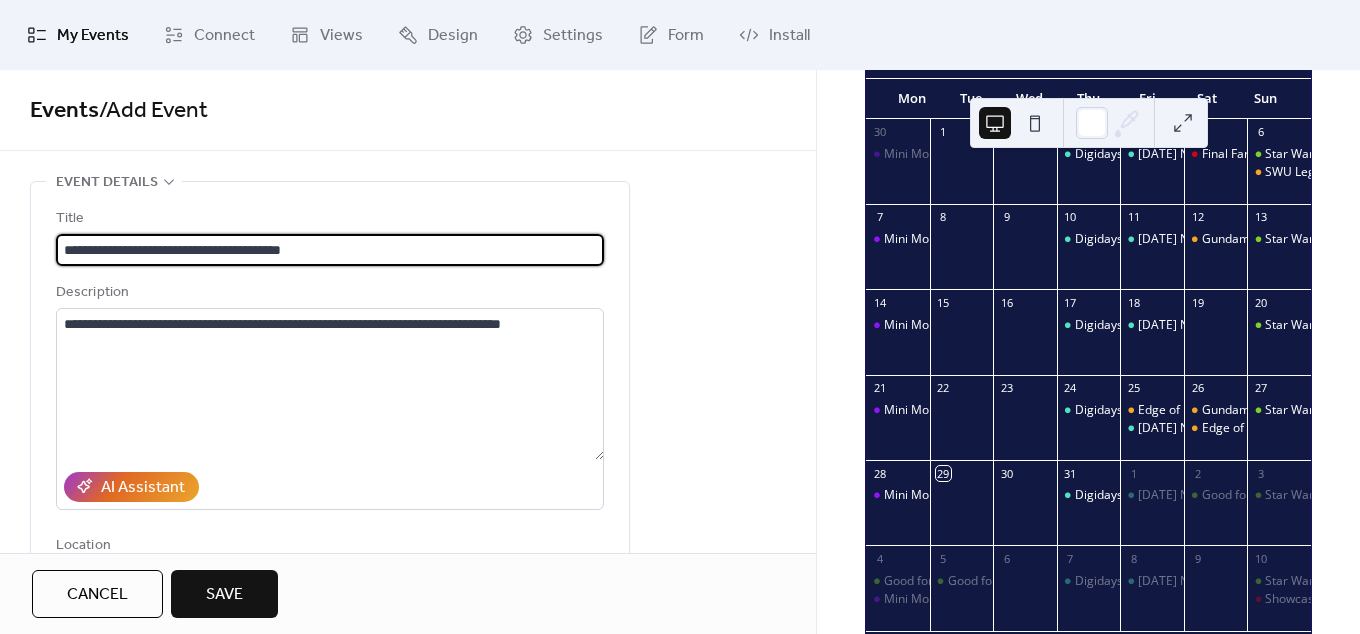click on "**********" at bounding box center (330, 250) 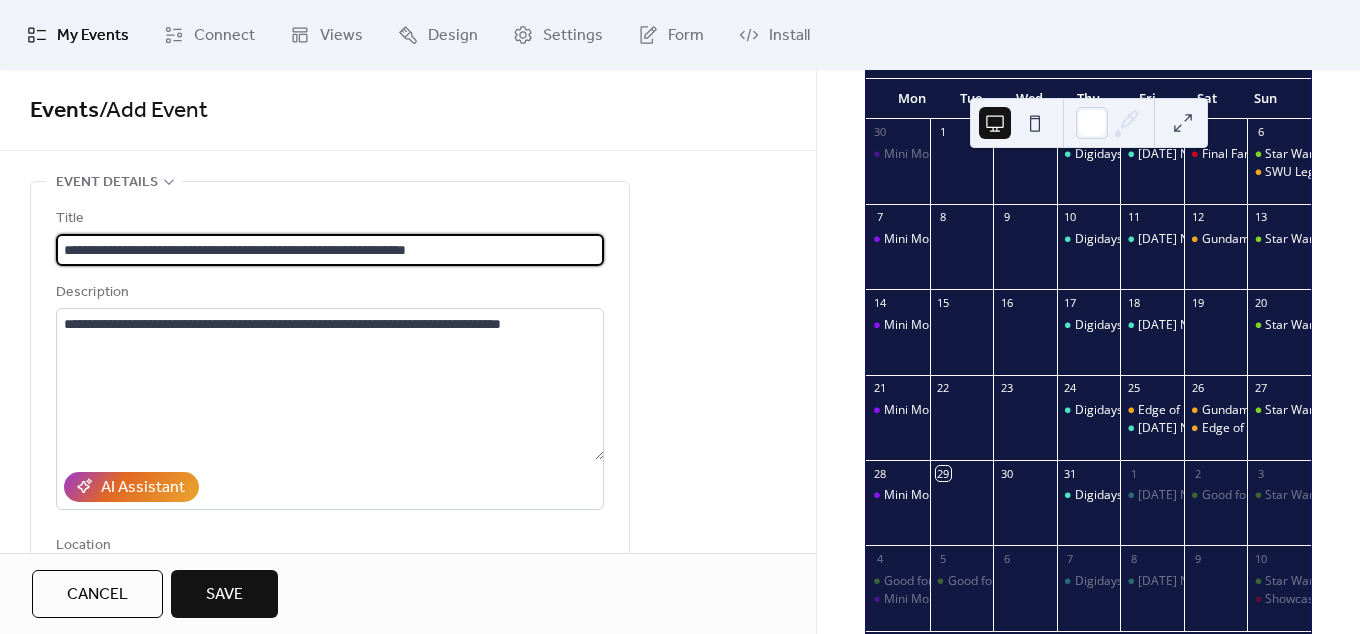 drag, startPoint x: 523, startPoint y: 257, endPoint x: 256, endPoint y: 241, distance: 267.47897 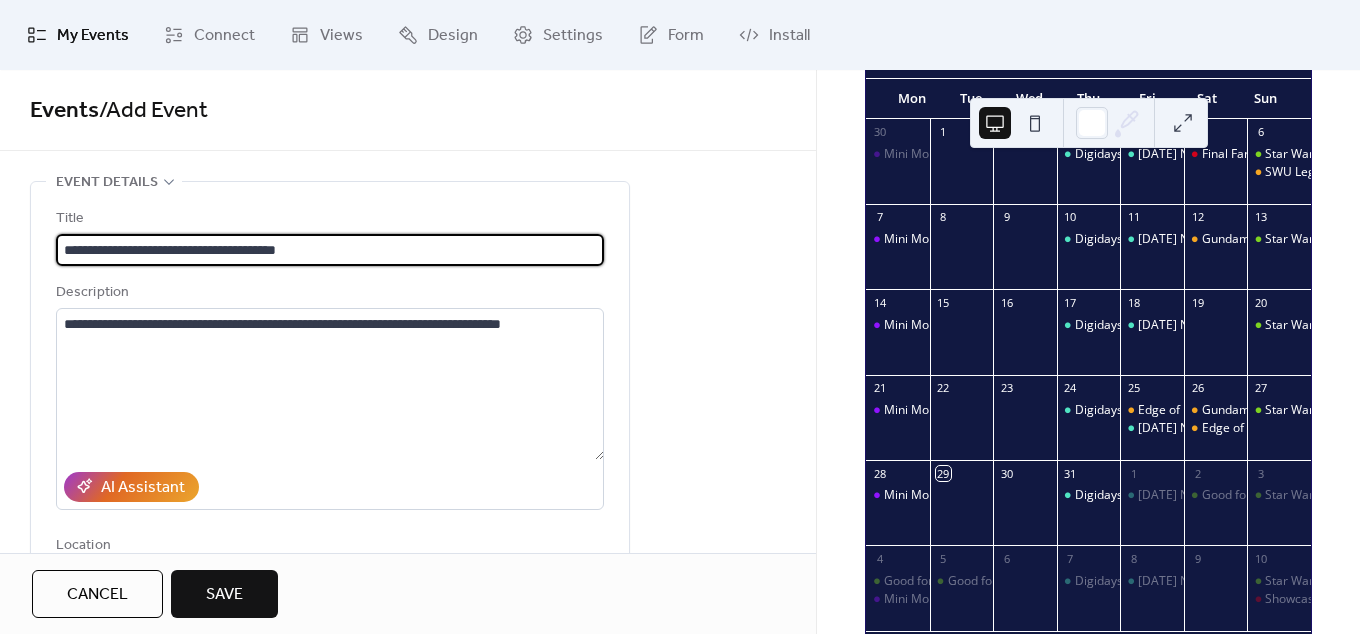 type on "**********" 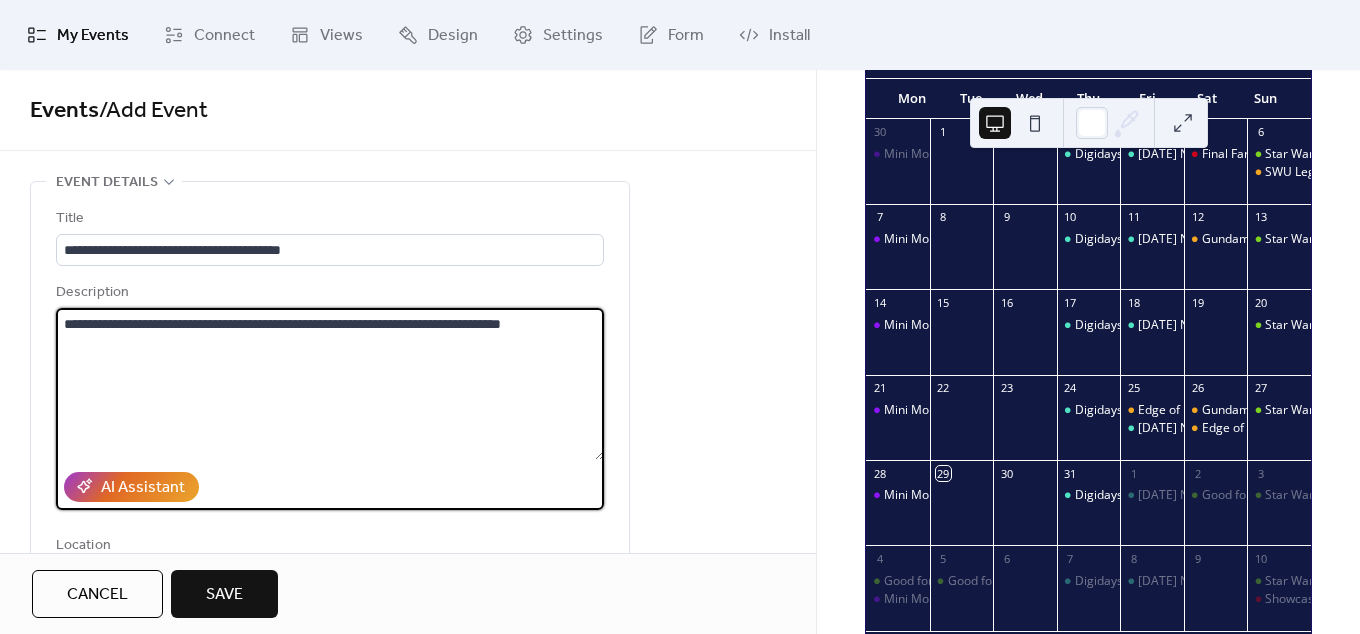 click on "**********" at bounding box center (330, 384) 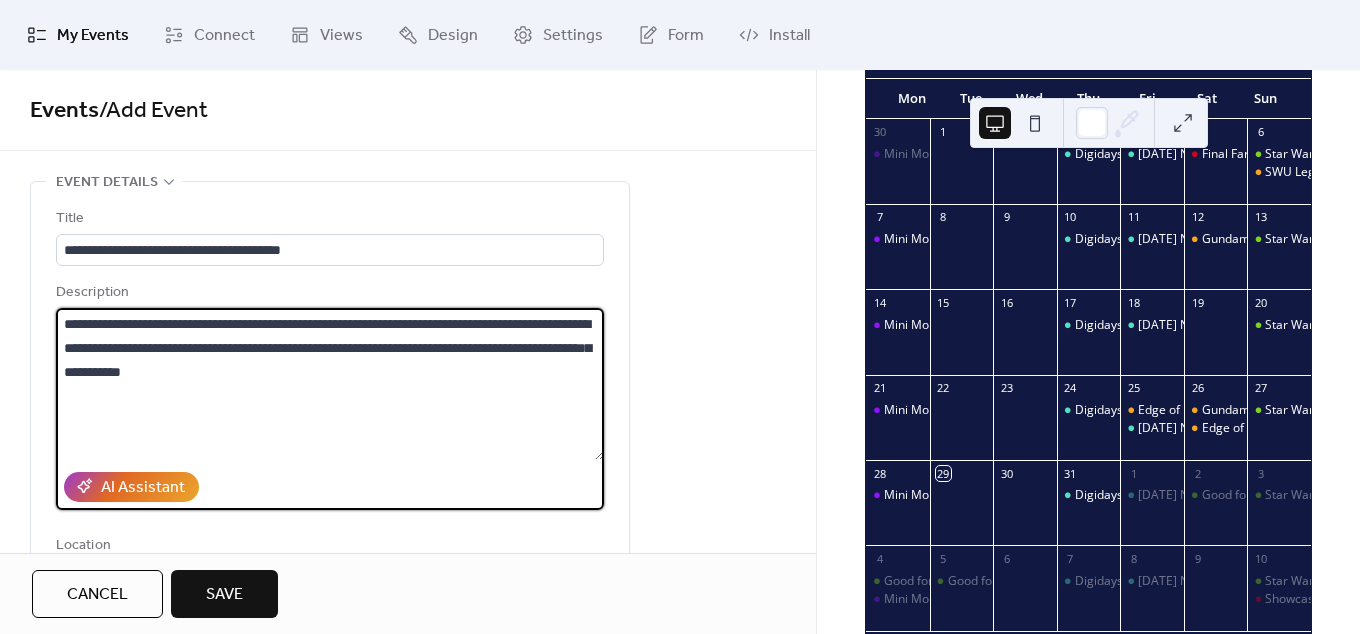 click on "**********" at bounding box center (330, 384) 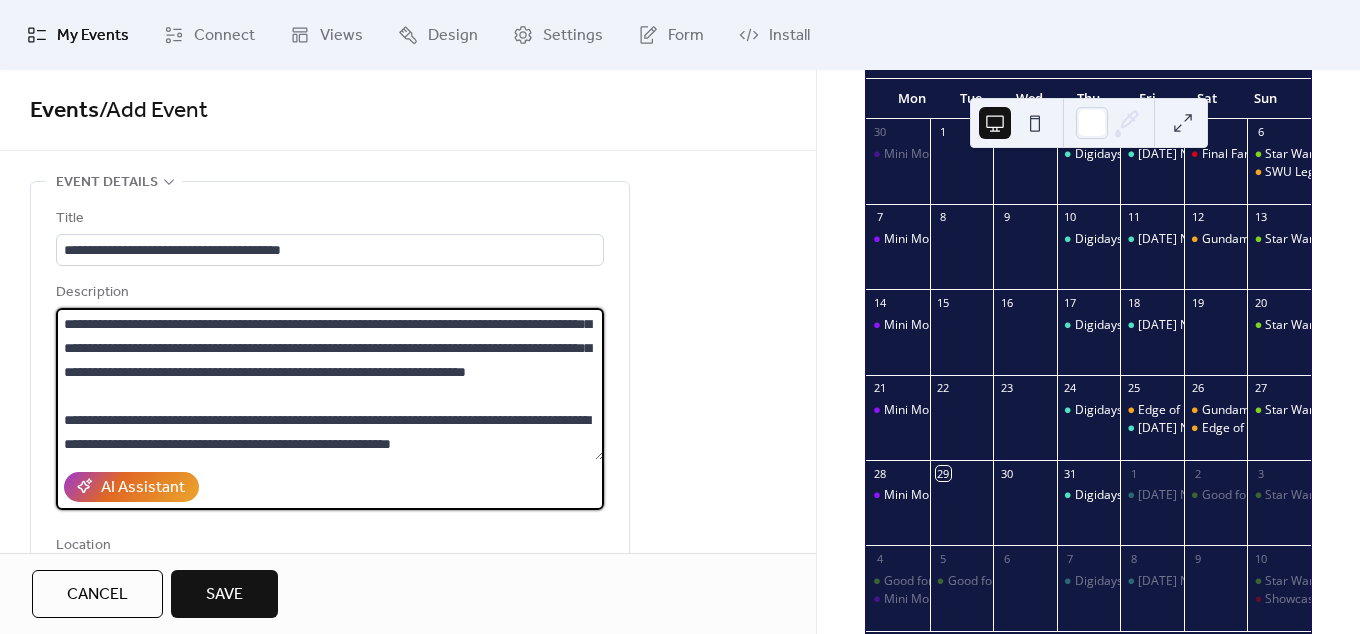 scroll, scrollTop: 70, scrollLeft: 0, axis: vertical 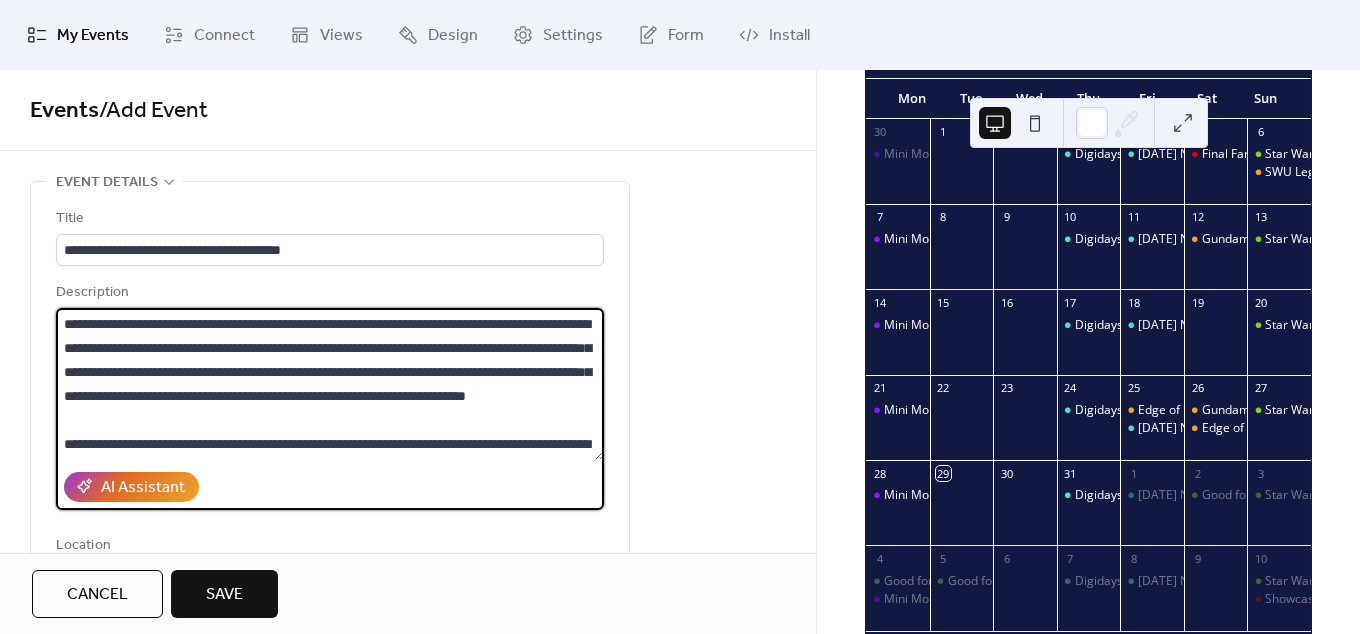 drag, startPoint x: 568, startPoint y: 455, endPoint x: 45, endPoint y: 278, distance: 552.13947 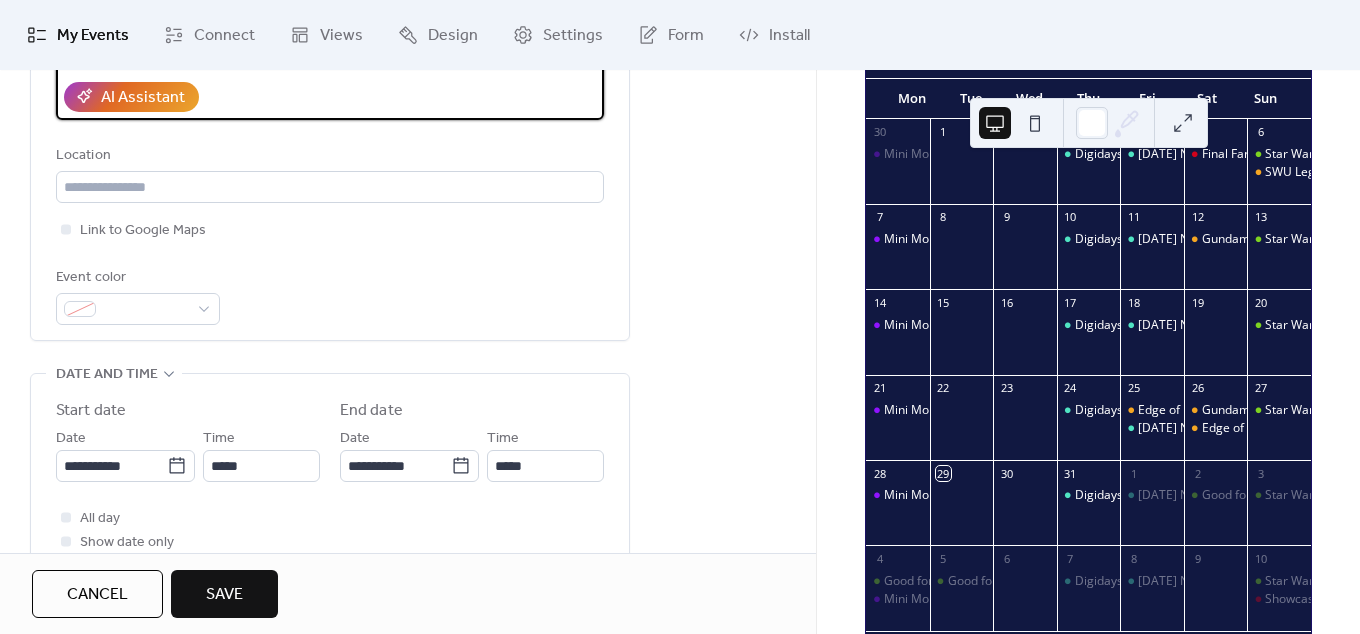 scroll, scrollTop: 624, scrollLeft: 0, axis: vertical 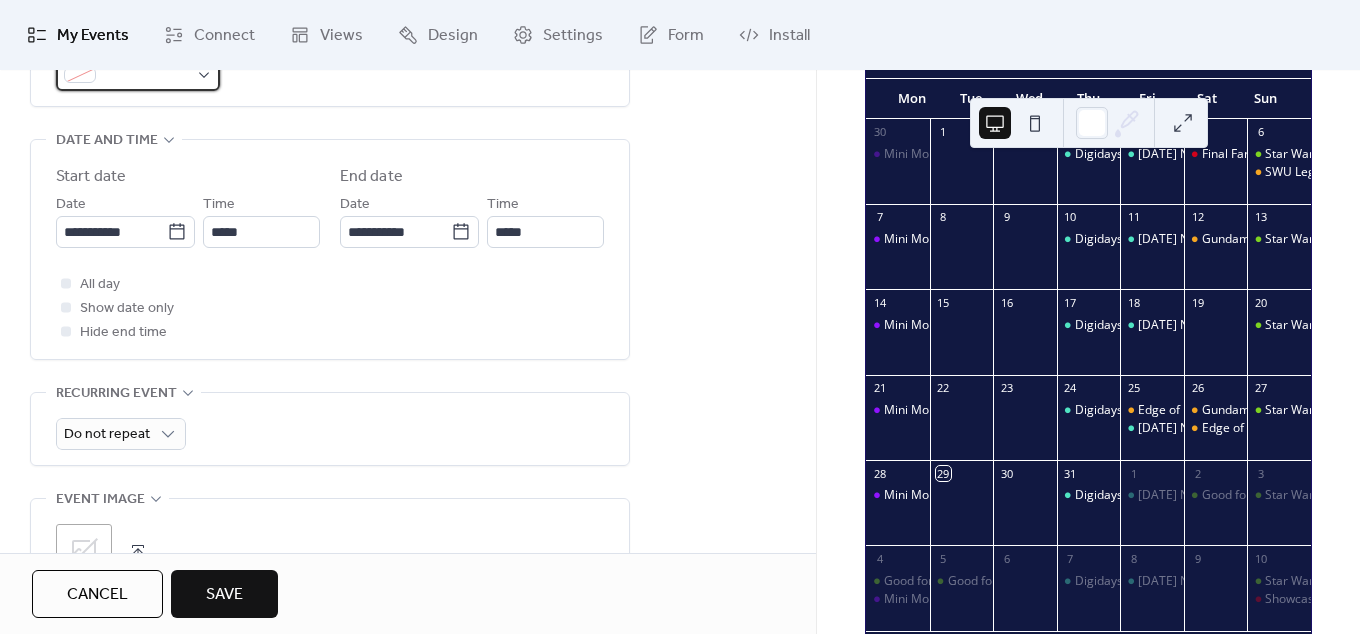click at bounding box center [146, 76] 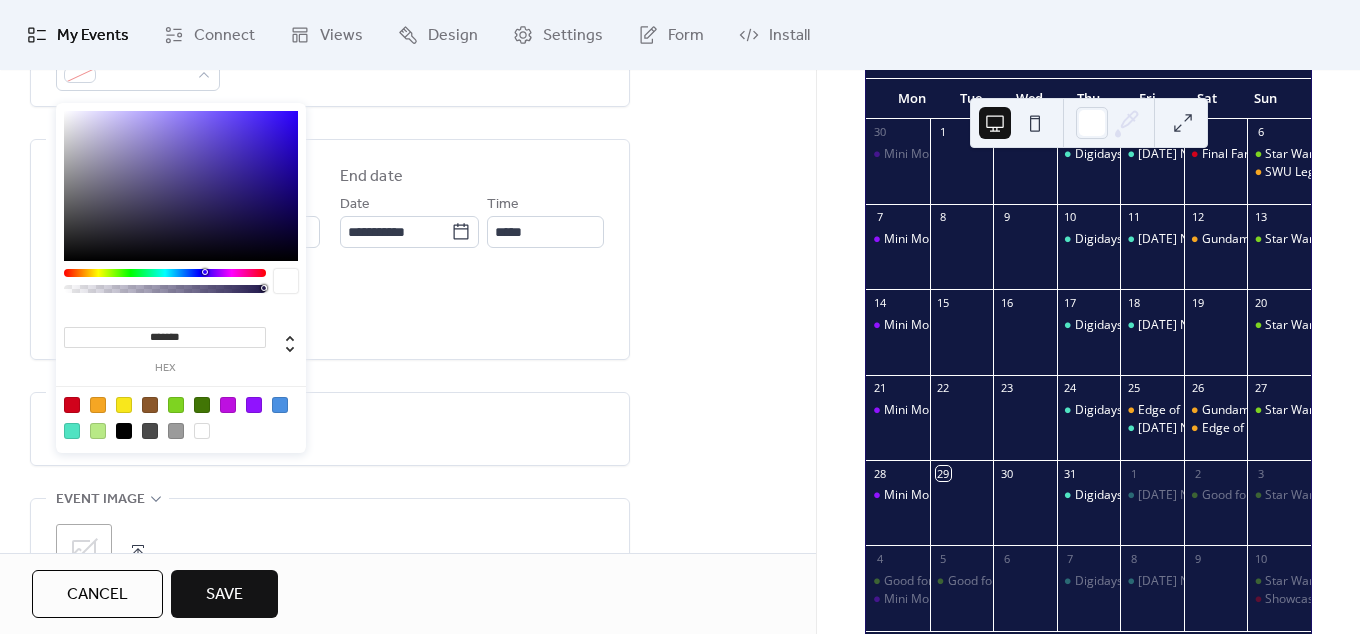 click at bounding box center [176, 405] 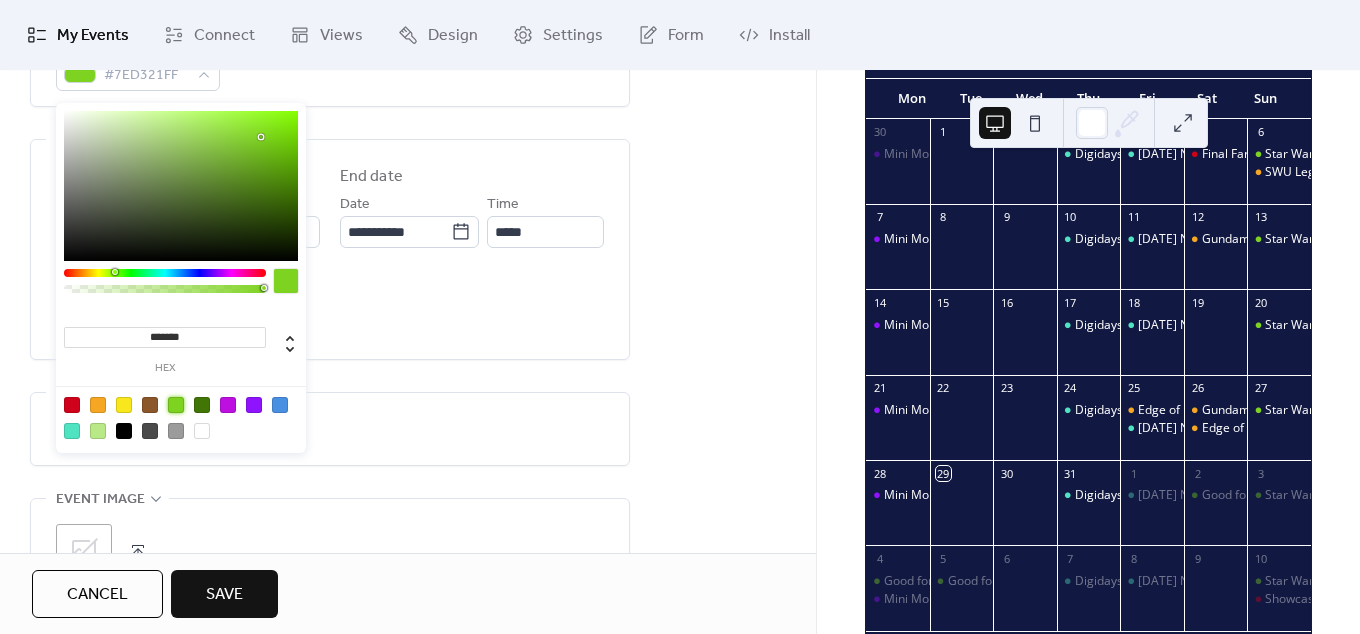 type on "*******" 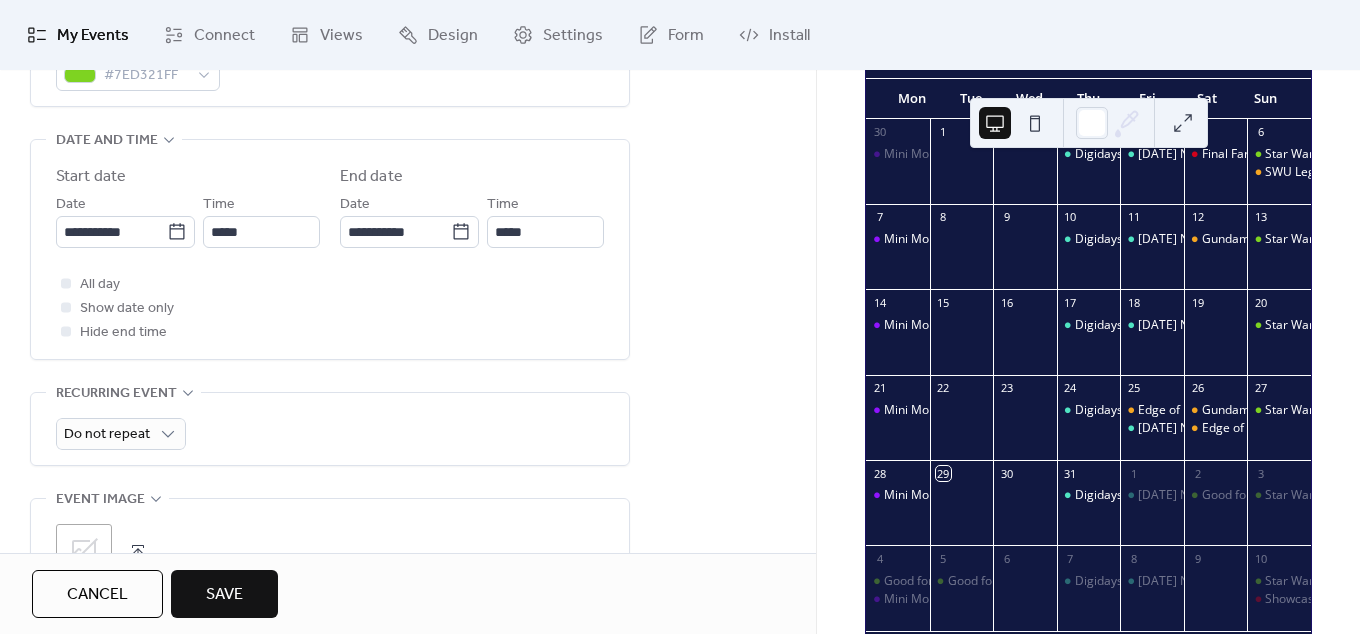 click on "**********" at bounding box center [330, 408] 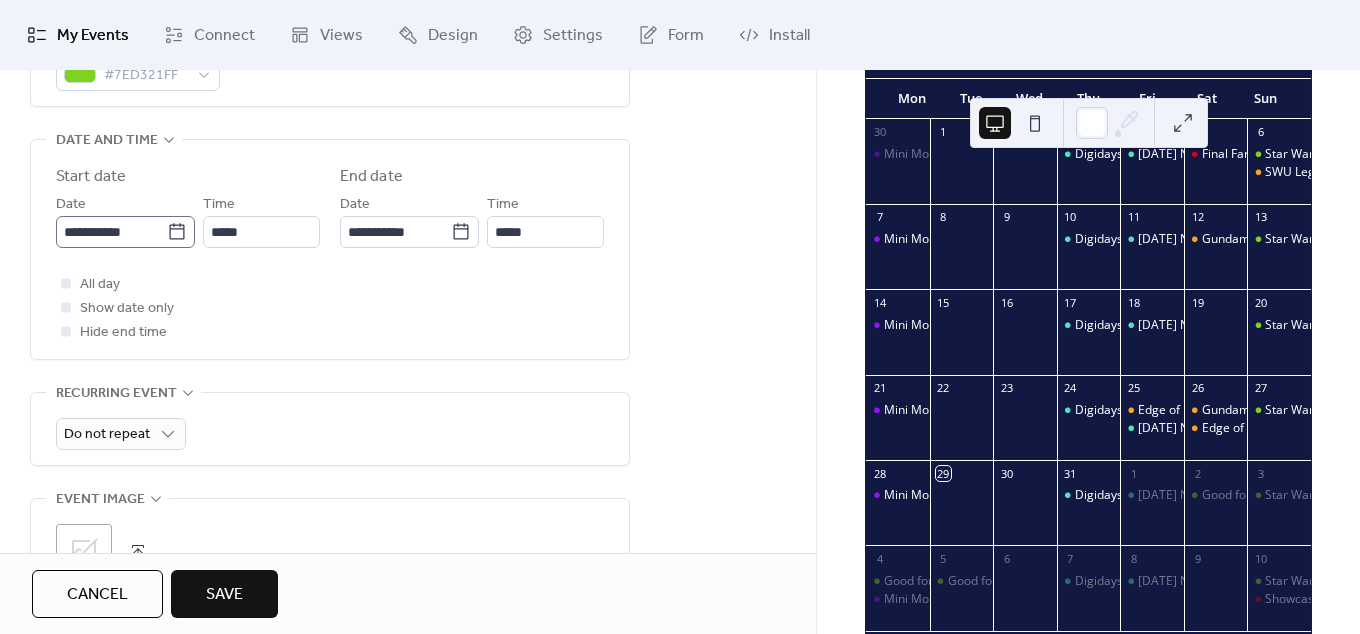 click 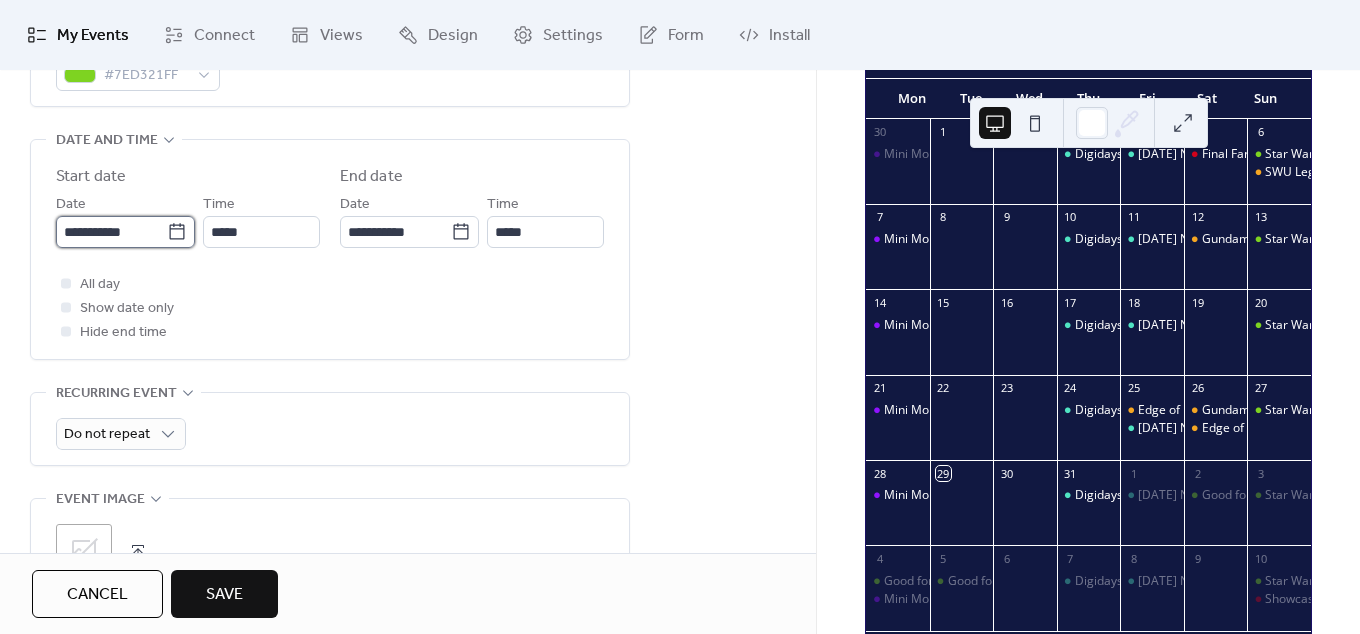 click on "**********" at bounding box center (111, 232) 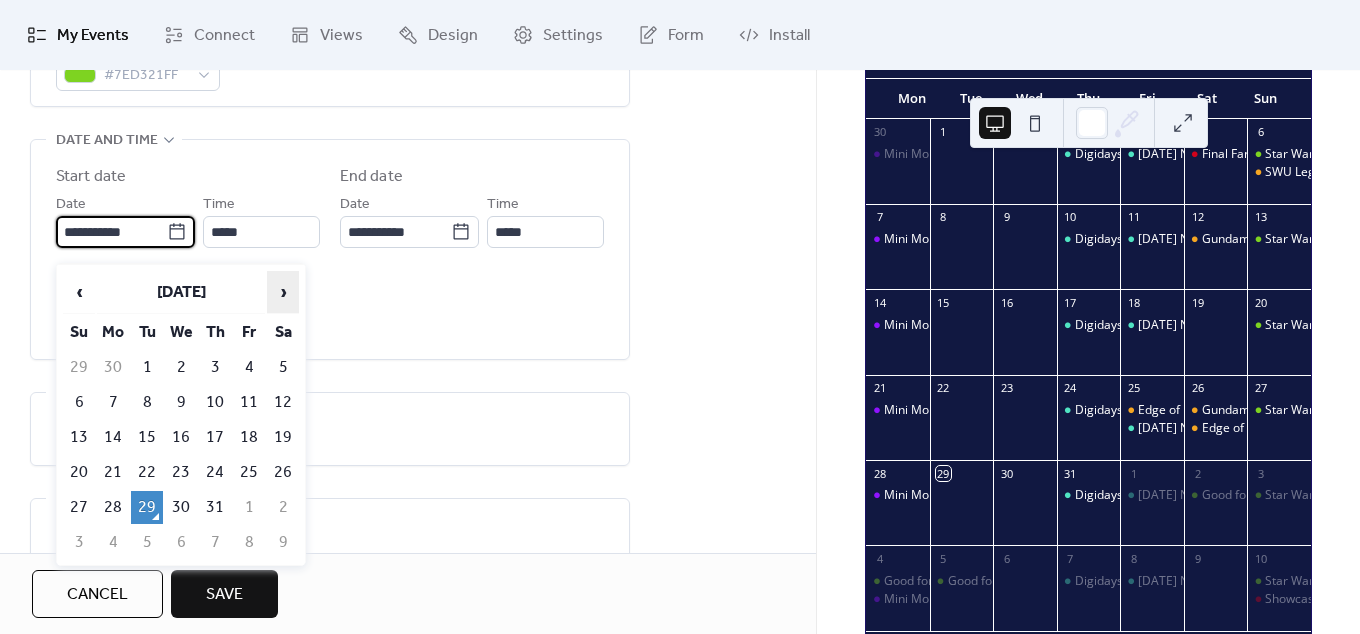 click on "›" at bounding box center [283, 292] 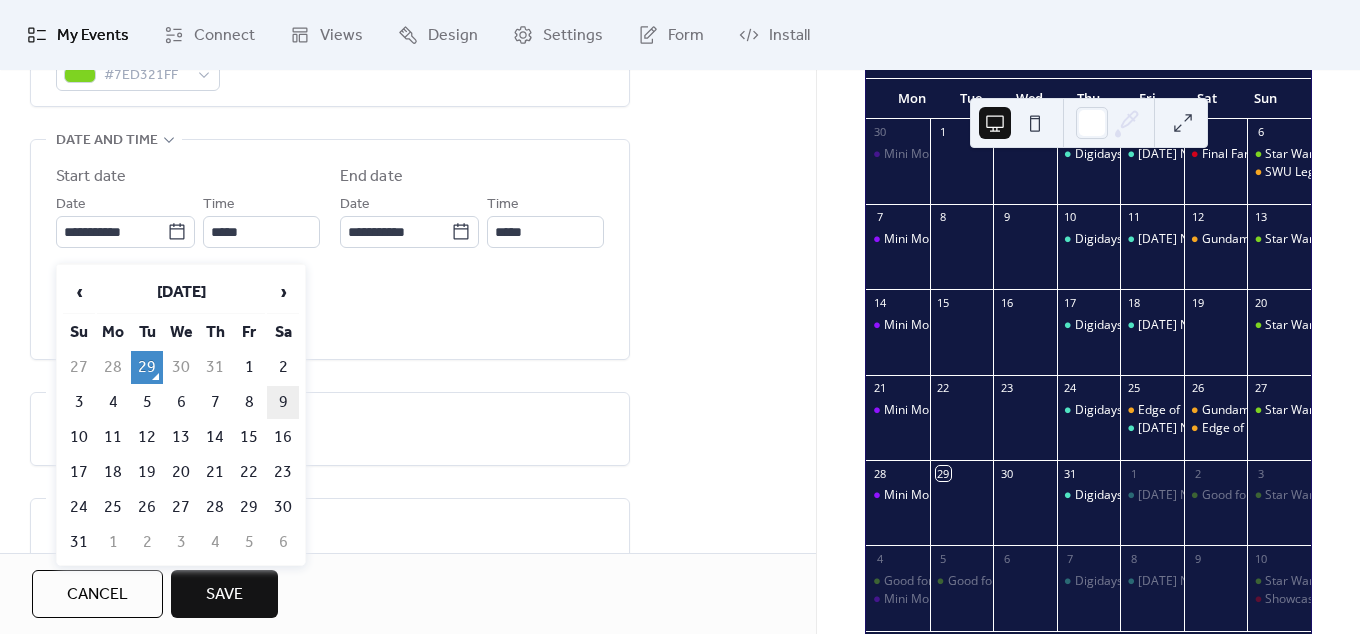click on "9" at bounding box center [283, 402] 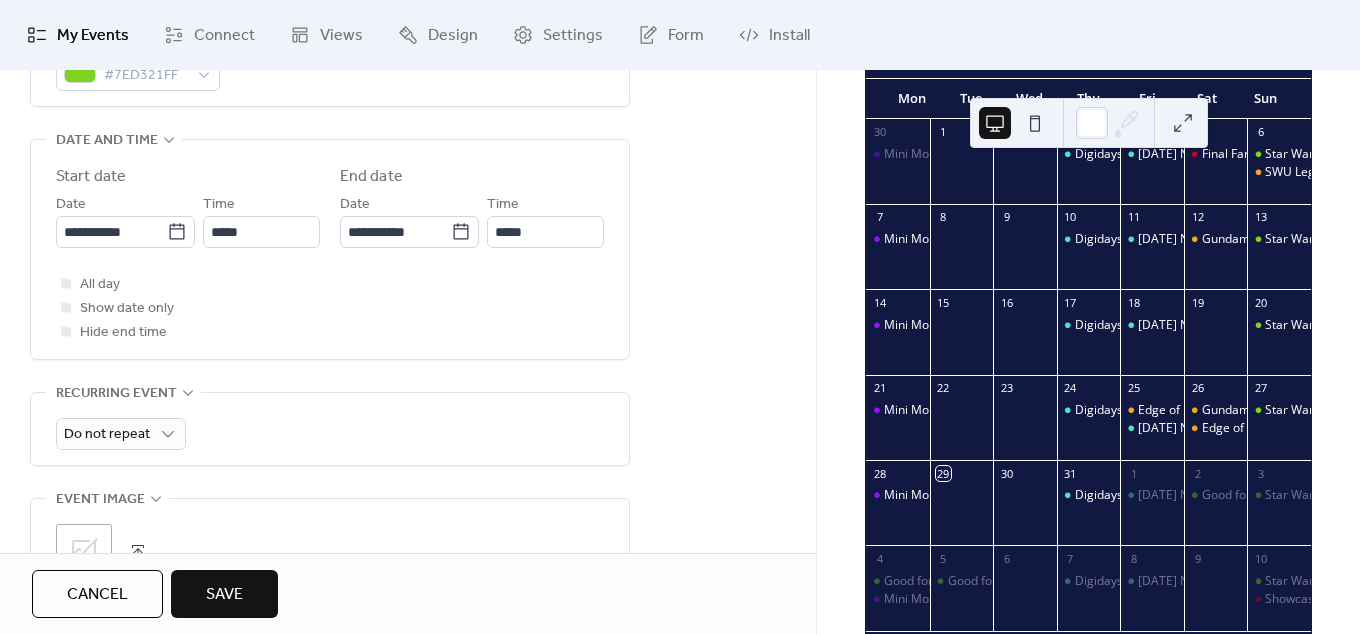 type on "**********" 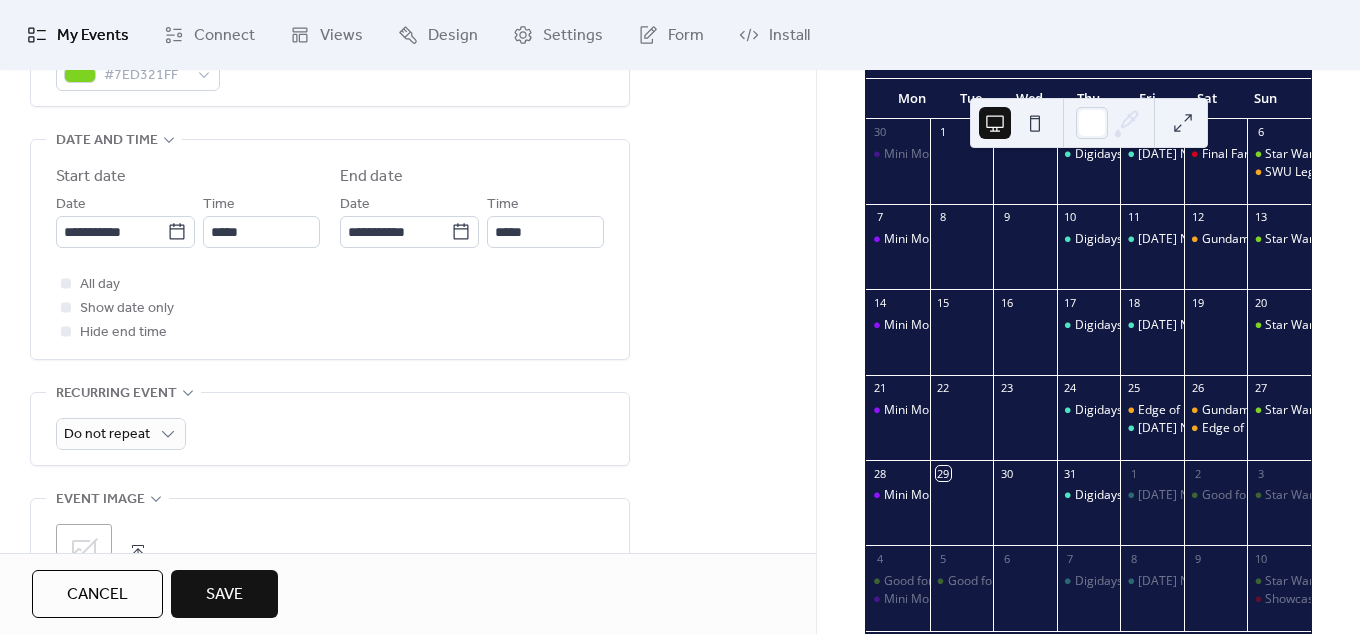 type on "**********" 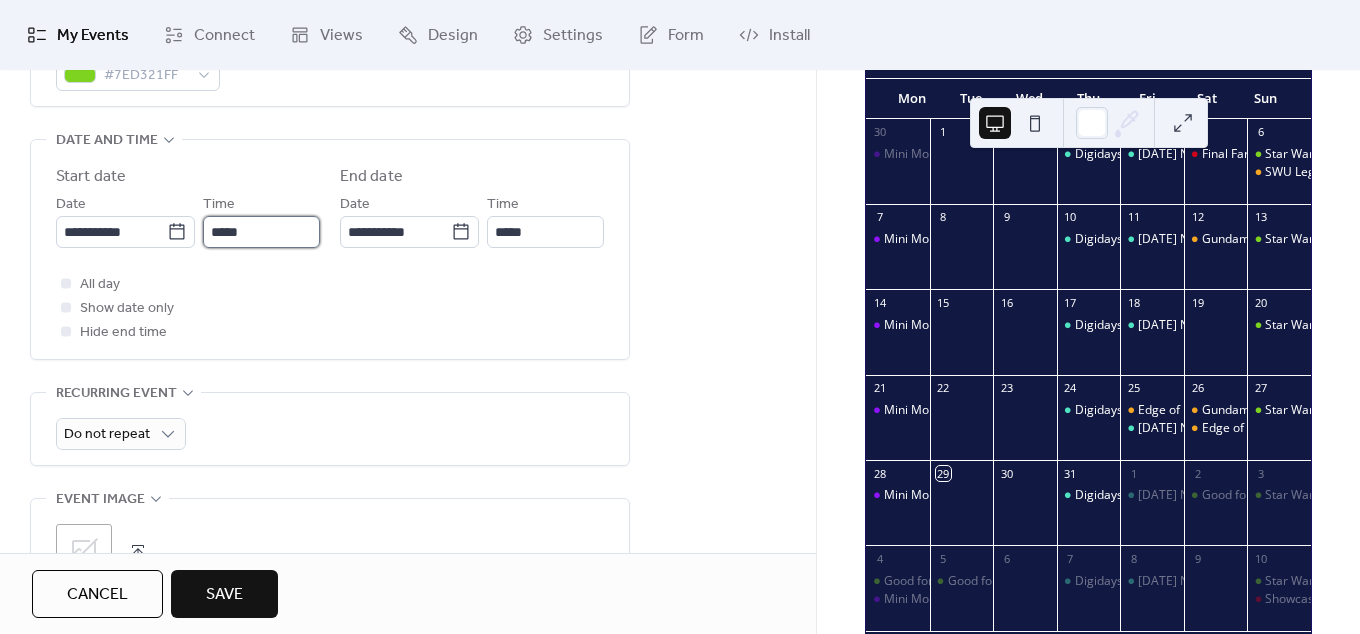 click on "*****" at bounding box center [261, 232] 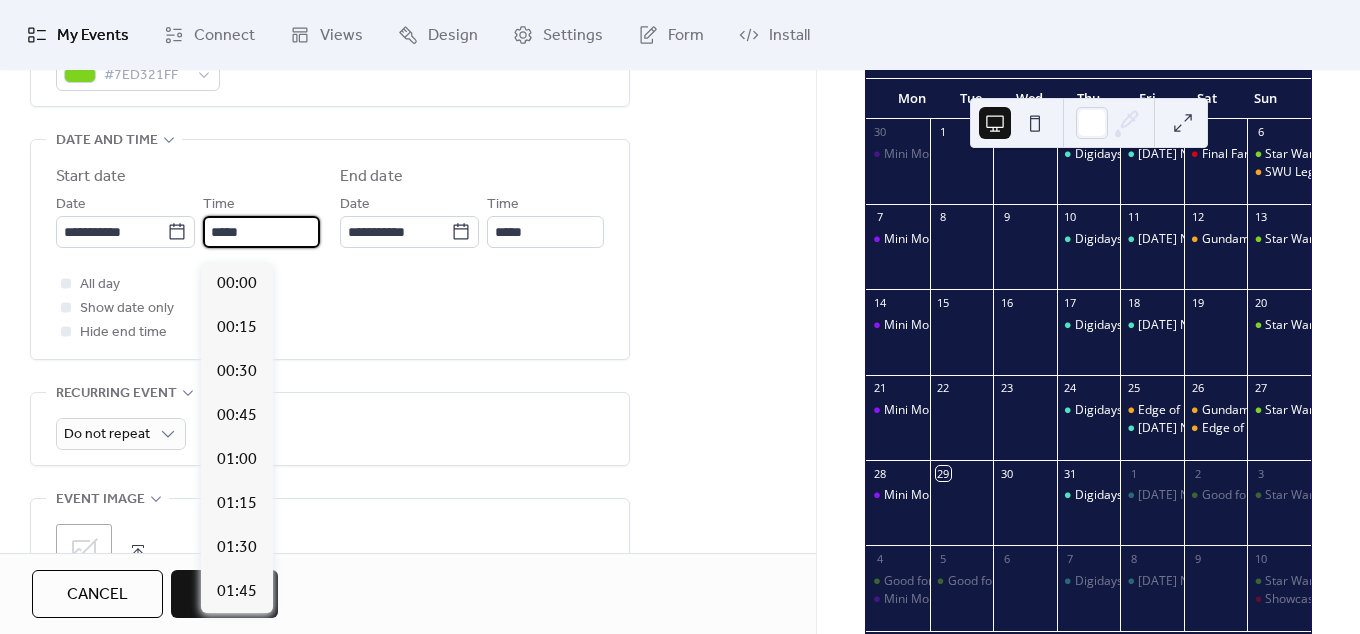 scroll, scrollTop: 2088, scrollLeft: 0, axis: vertical 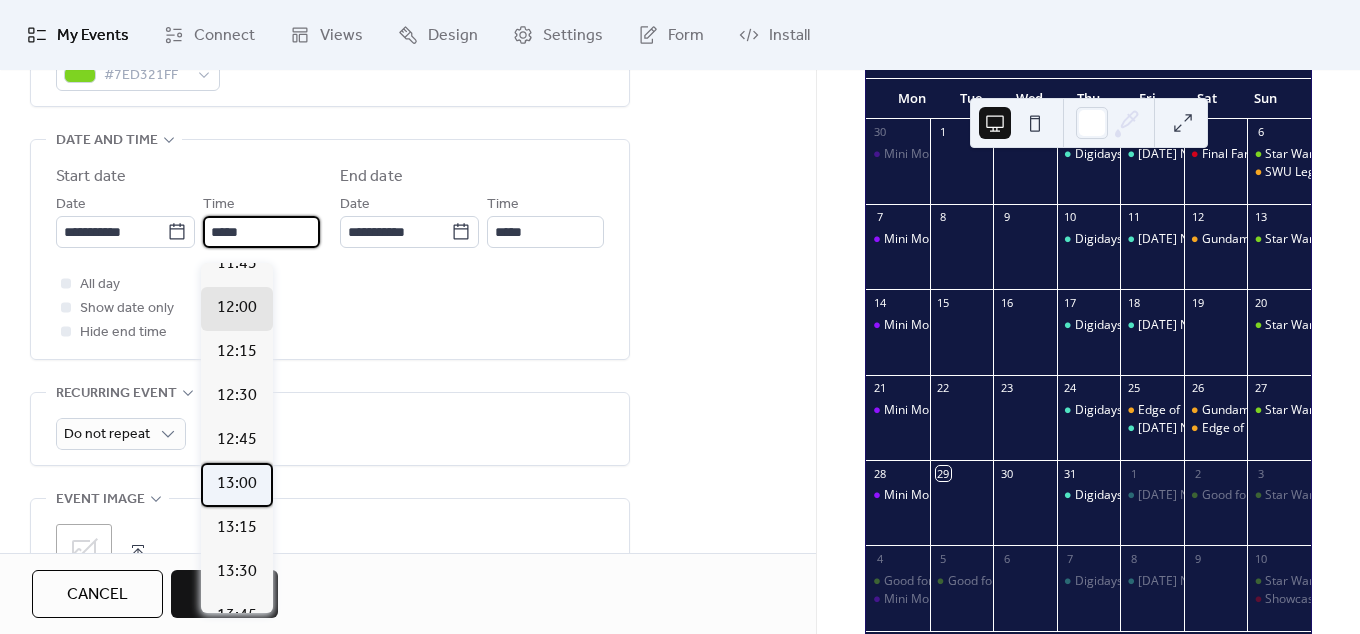 click on "13:00" at bounding box center [237, 484] 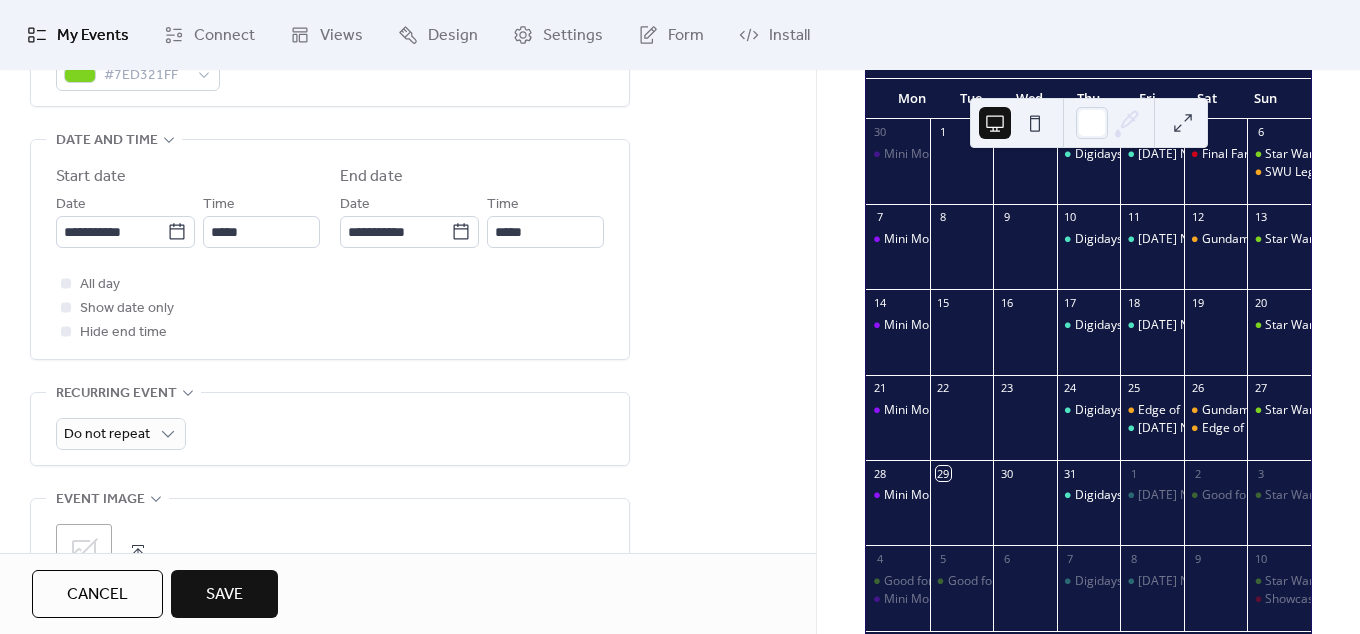 type on "*****" 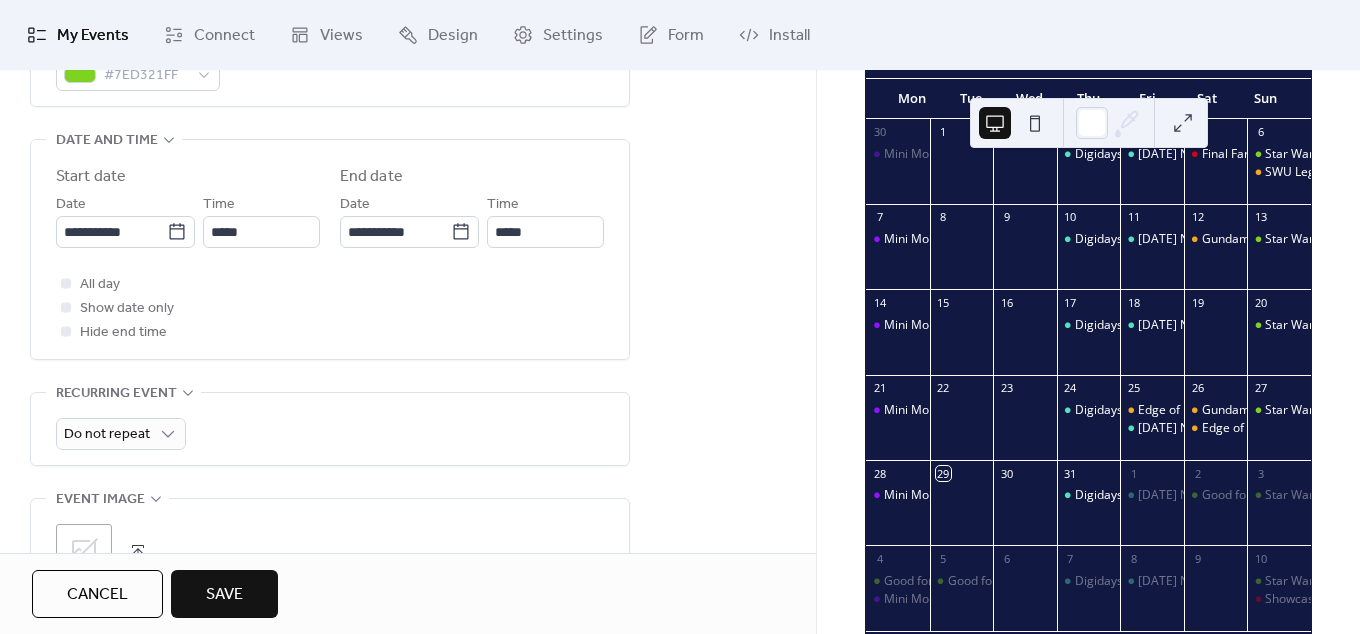 click on "All day Show date only Hide end time" at bounding box center [330, 308] 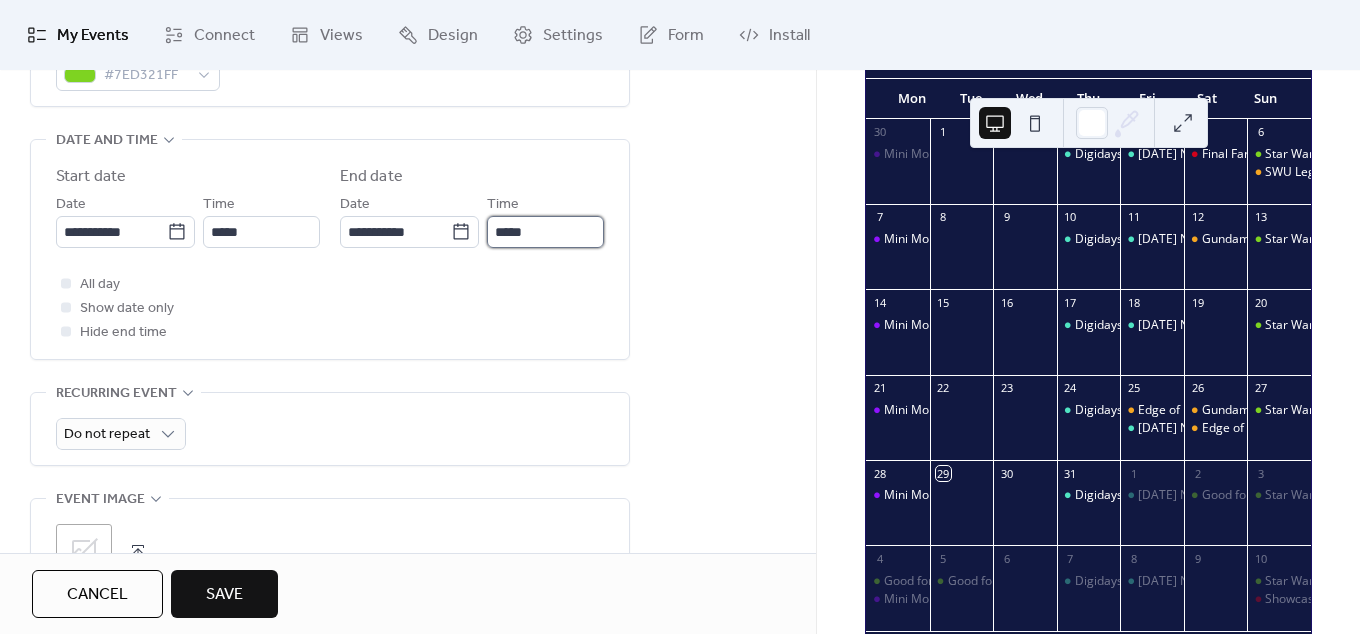 click on "*****" at bounding box center [545, 232] 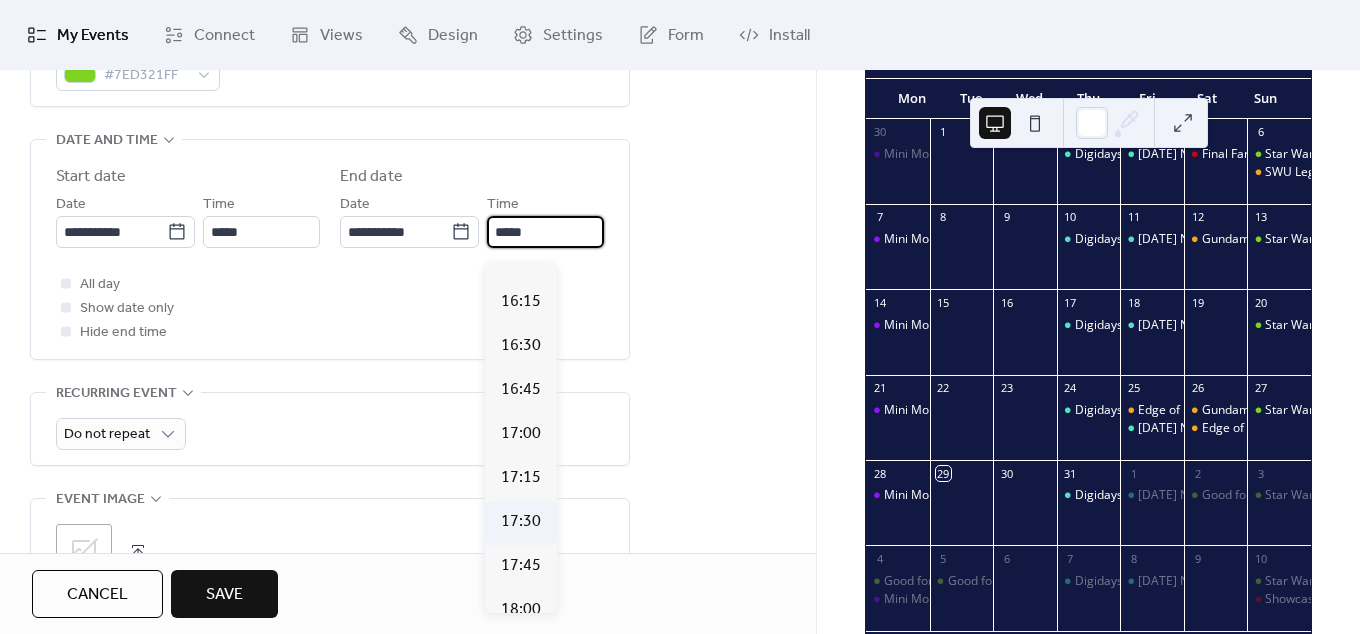 scroll, scrollTop: 612, scrollLeft: 0, axis: vertical 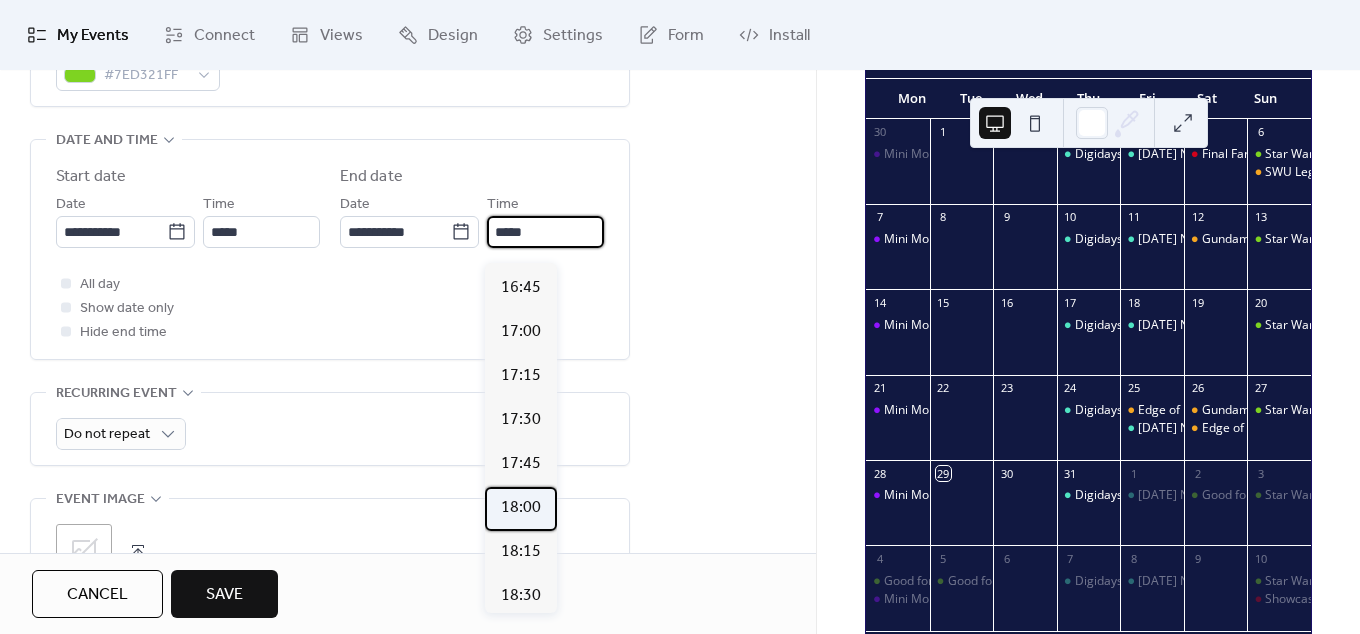 click on "18:00" at bounding box center [521, 508] 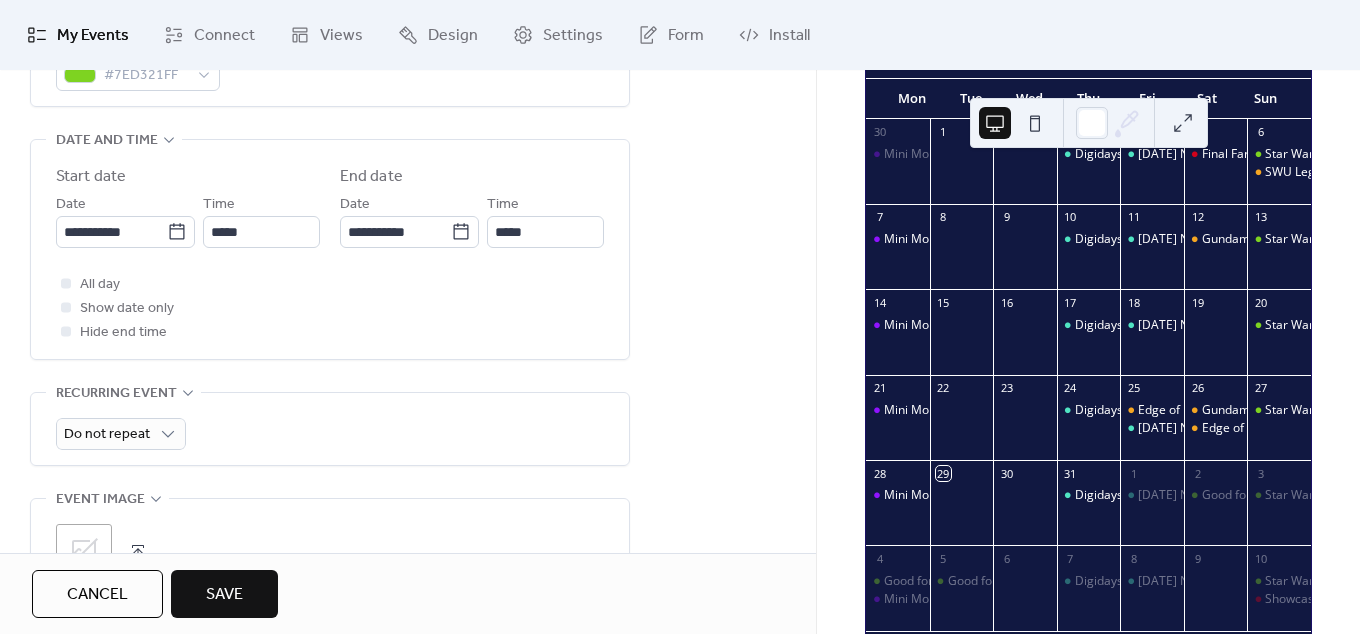 click on "Do not repeat" at bounding box center (330, 429) 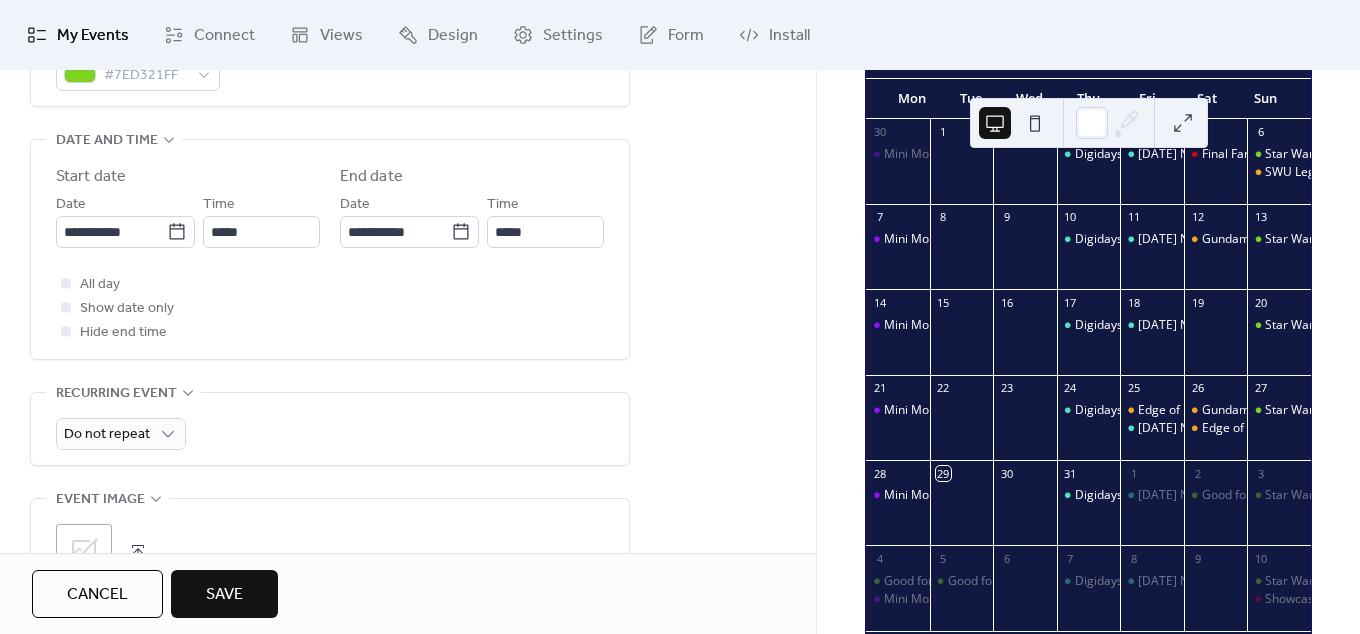 scroll, scrollTop: 858, scrollLeft: 0, axis: vertical 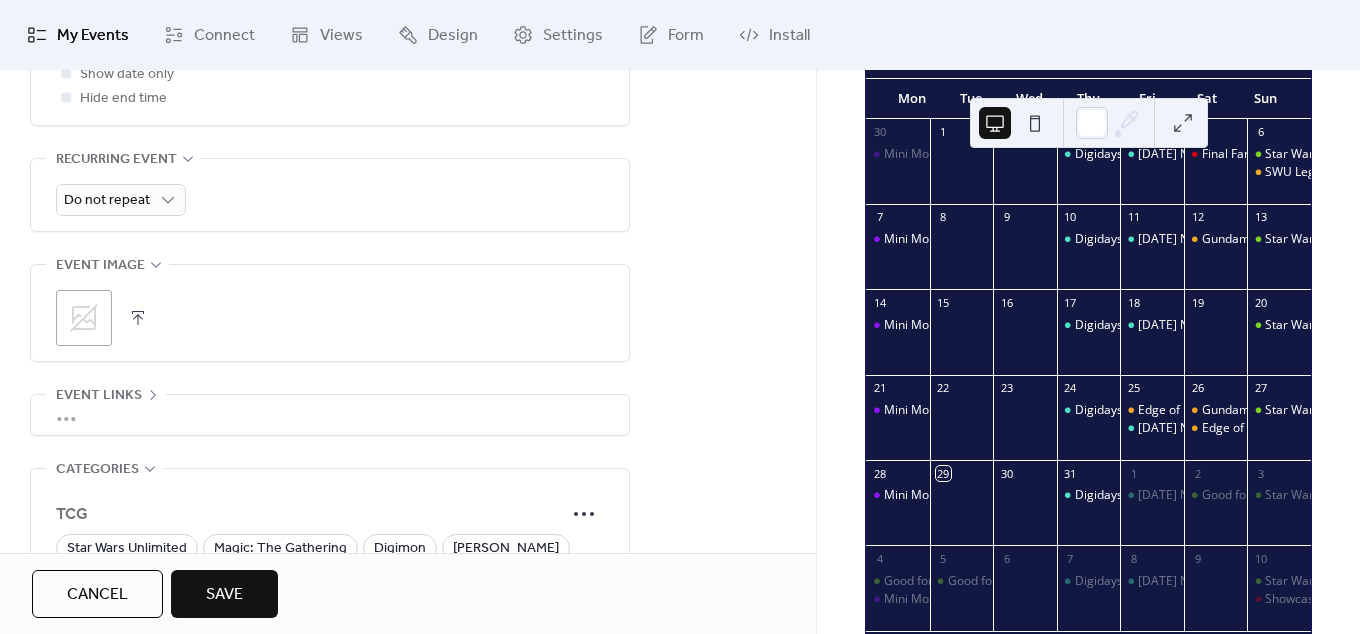 click 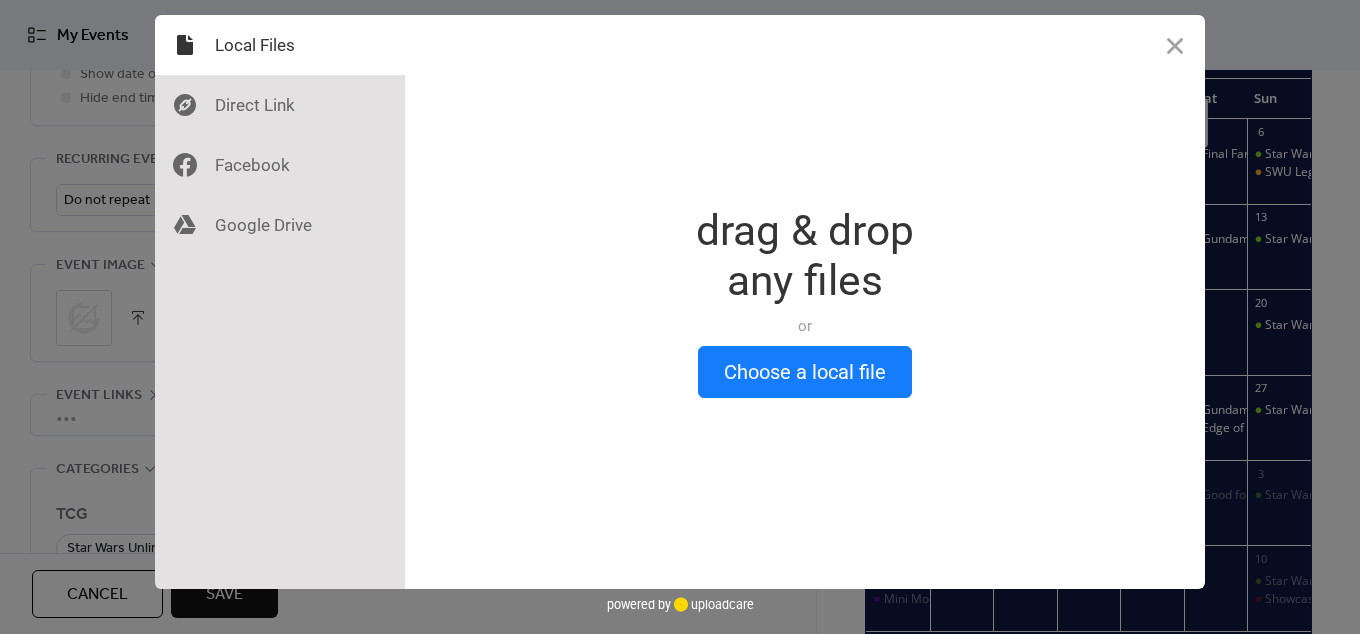 scroll, scrollTop: 72, scrollLeft: 0, axis: vertical 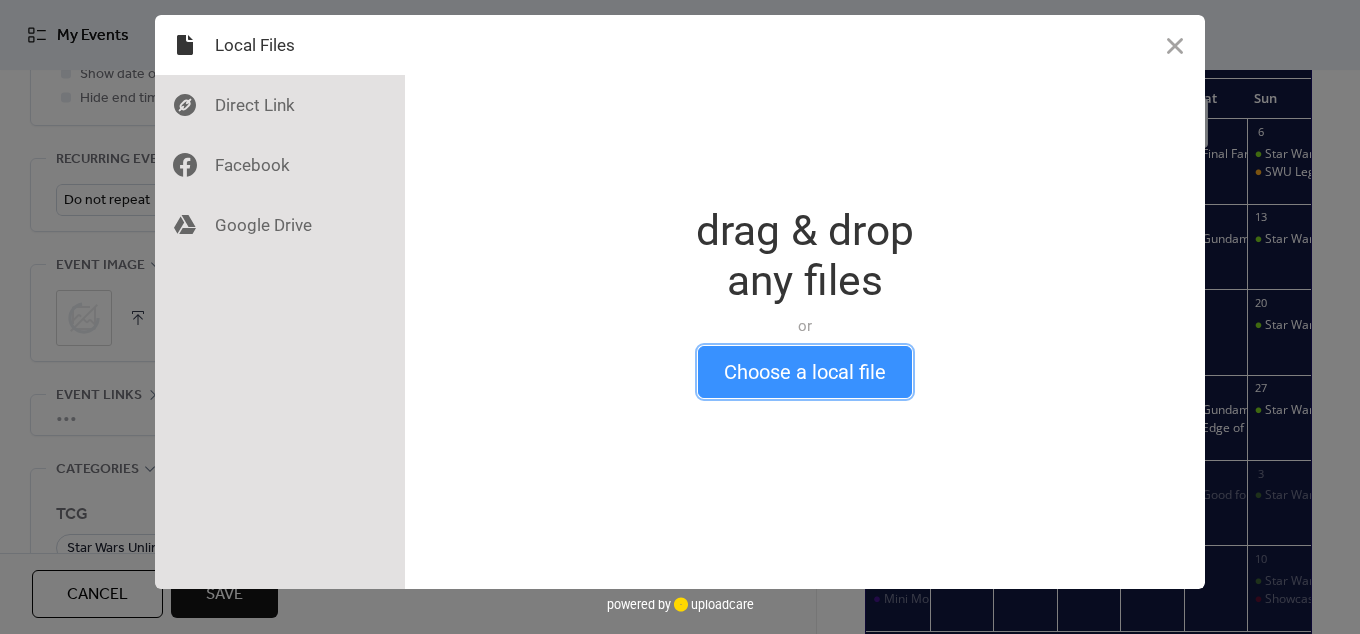 click on "Choose a local file" at bounding box center (805, 372) 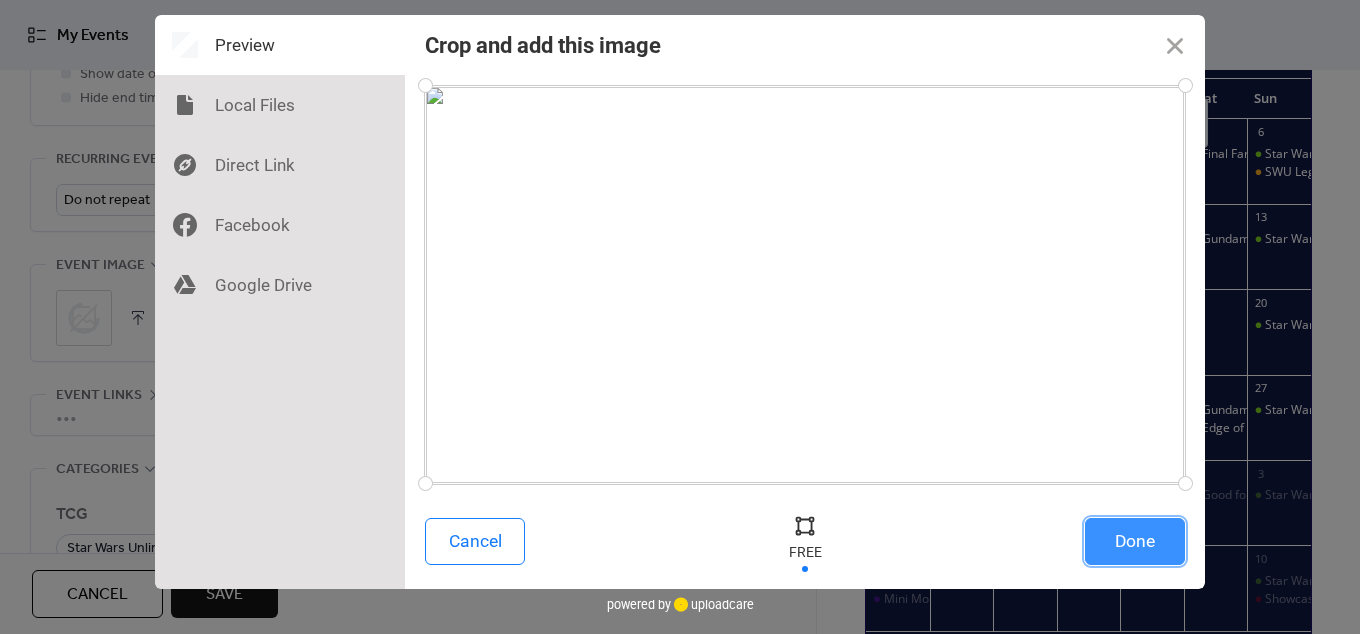 click on "Done" at bounding box center (1135, 541) 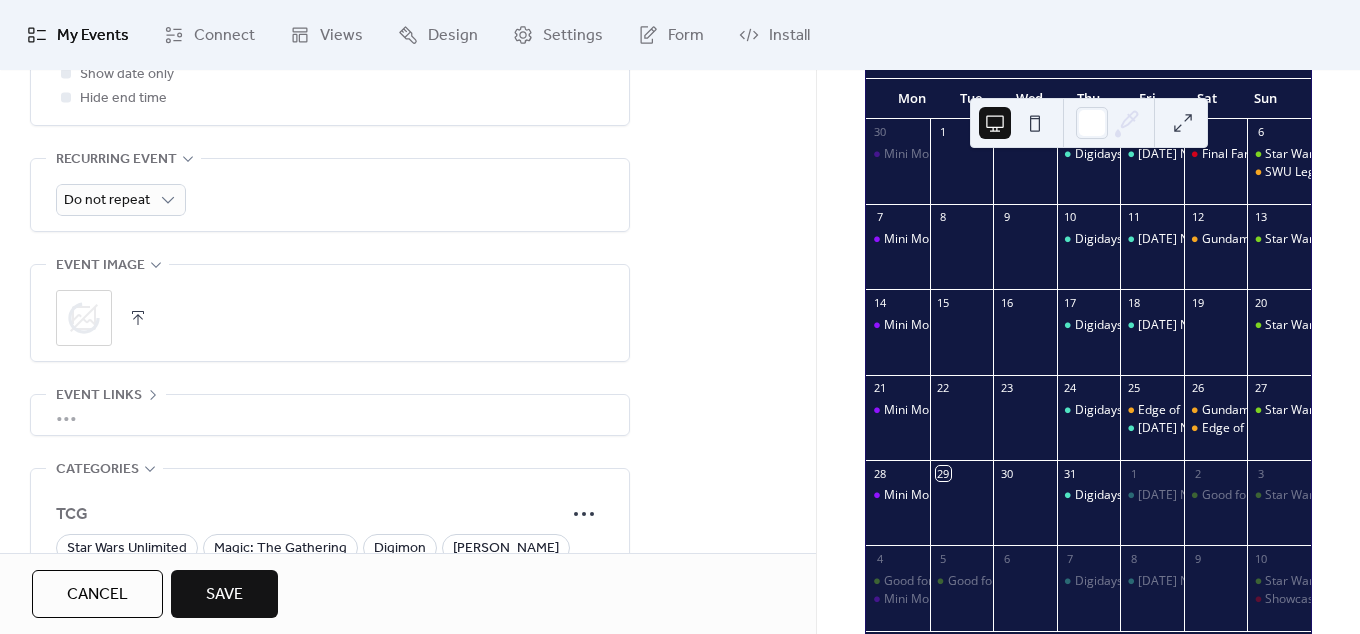 scroll, scrollTop: 72, scrollLeft: 0, axis: vertical 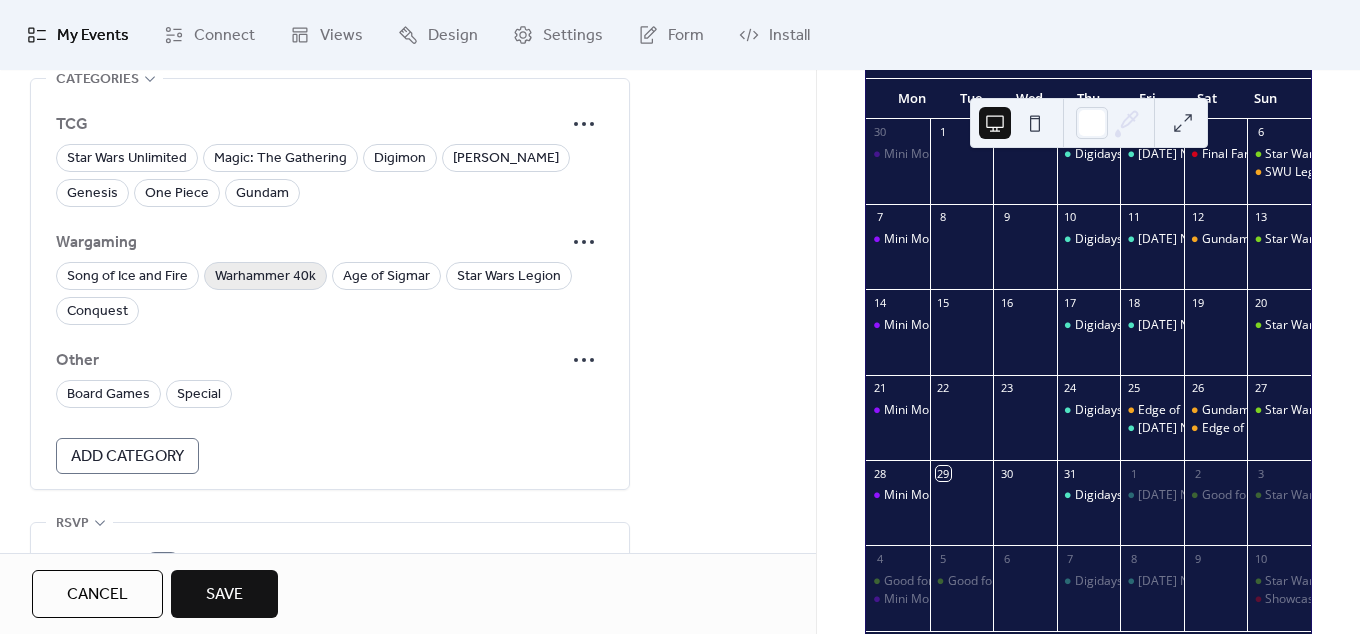 click on "Warhammer 40k" at bounding box center [265, 277] 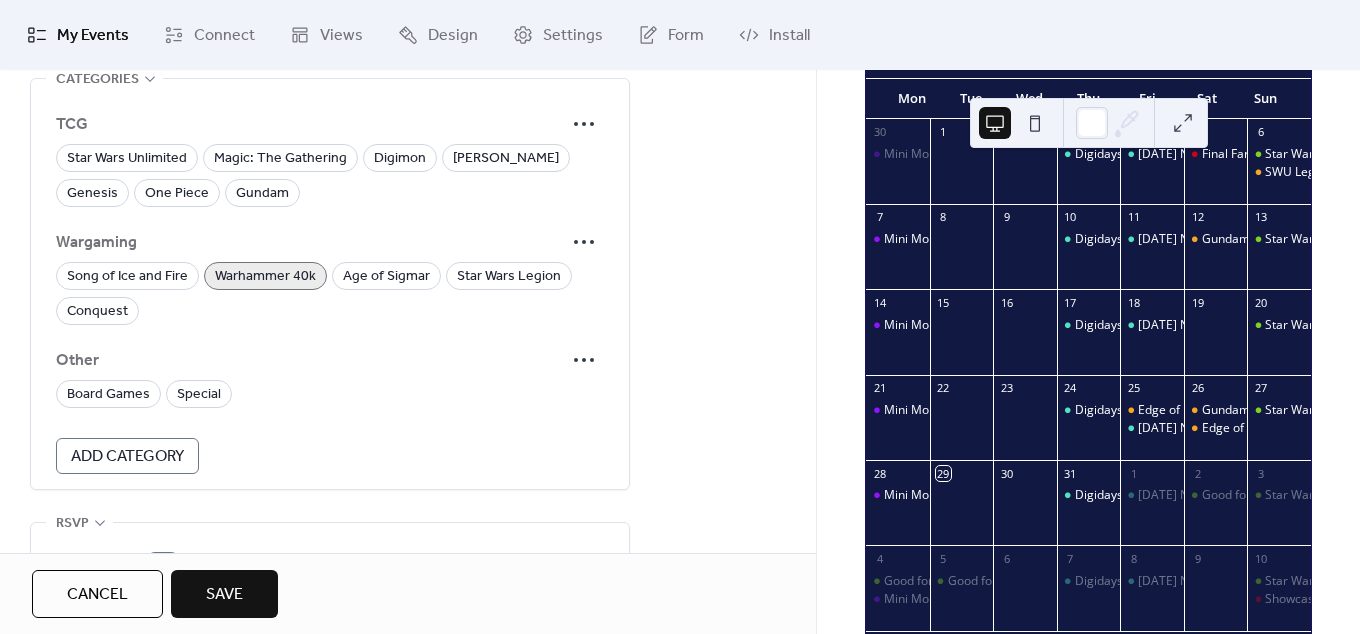 scroll, scrollTop: 1368, scrollLeft: 0, axis: vertical 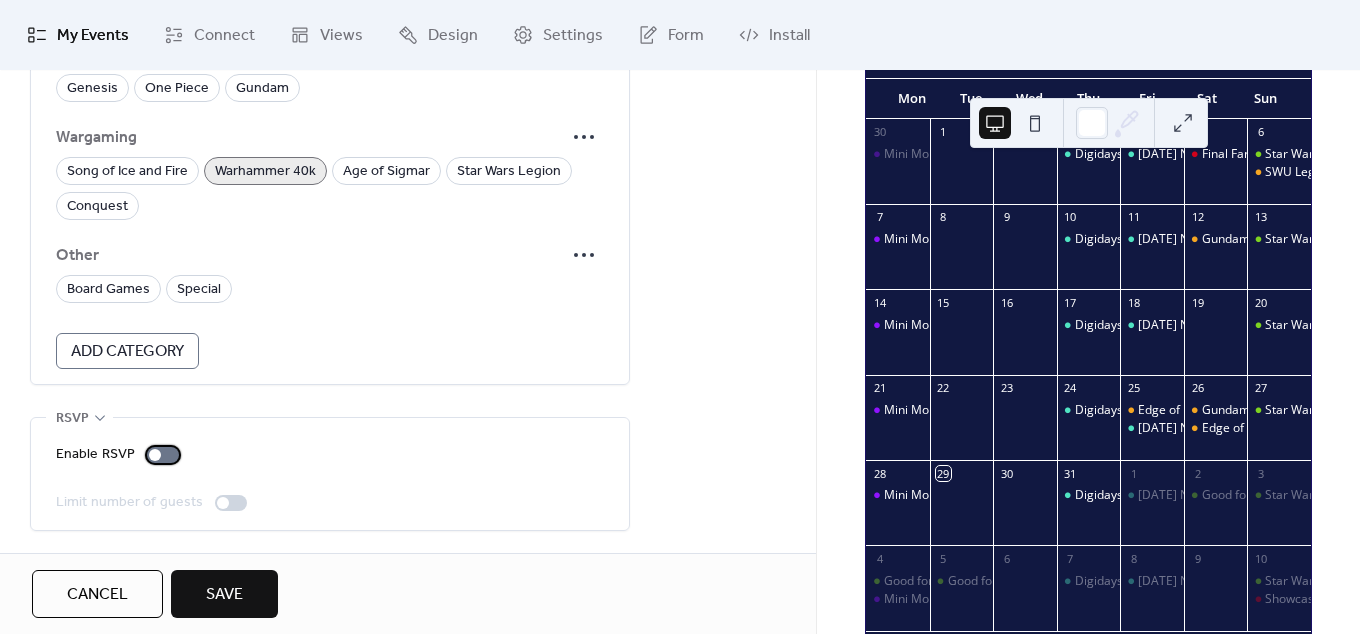 click on "Enable RSVP" at bounding box center (121, 455) 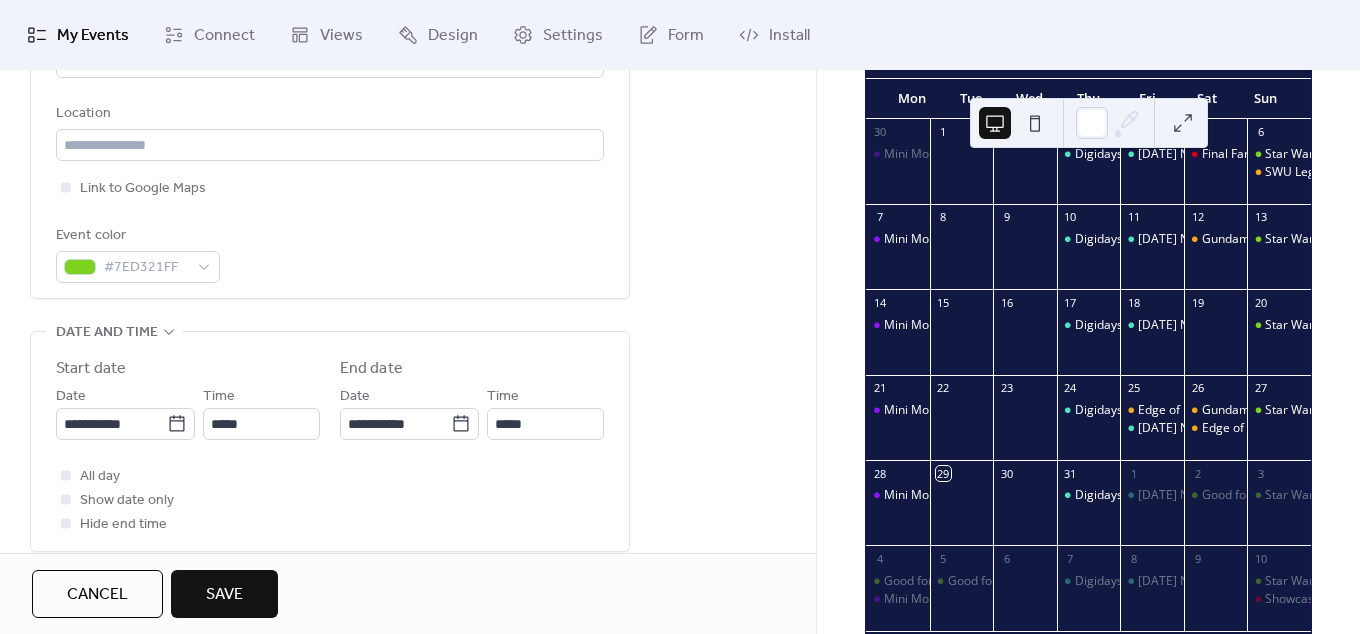 scroll, scrollTop: 900, scrollLeft: 0, axis: vertical 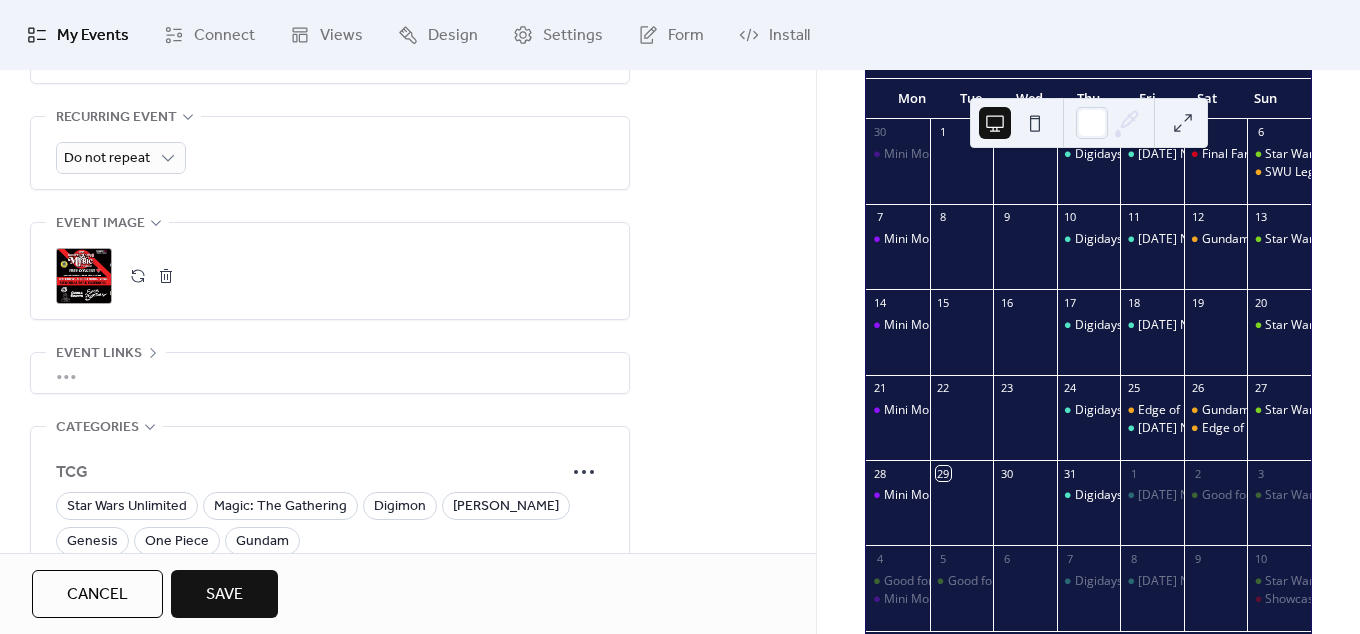 click on "Save" at bounding box center [224, 594] 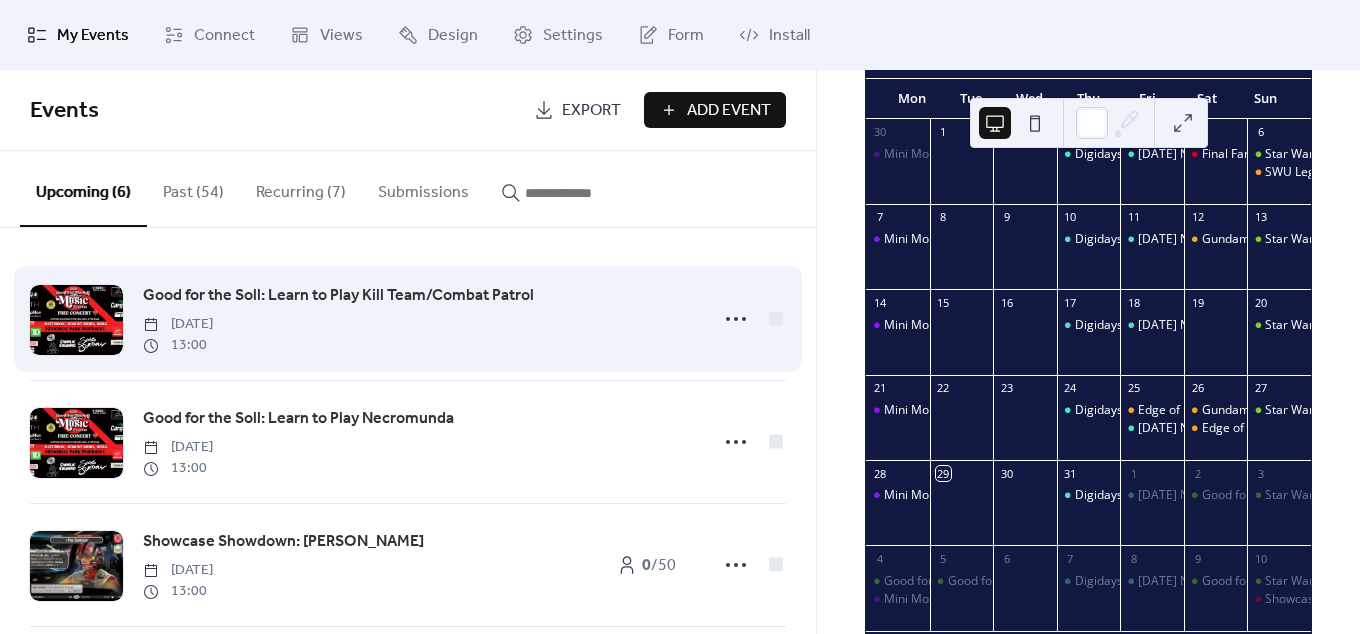 click on "Good for the Soll: Learn to Play Kill Team/Combat Patrol" at bounding box center [338, 296] 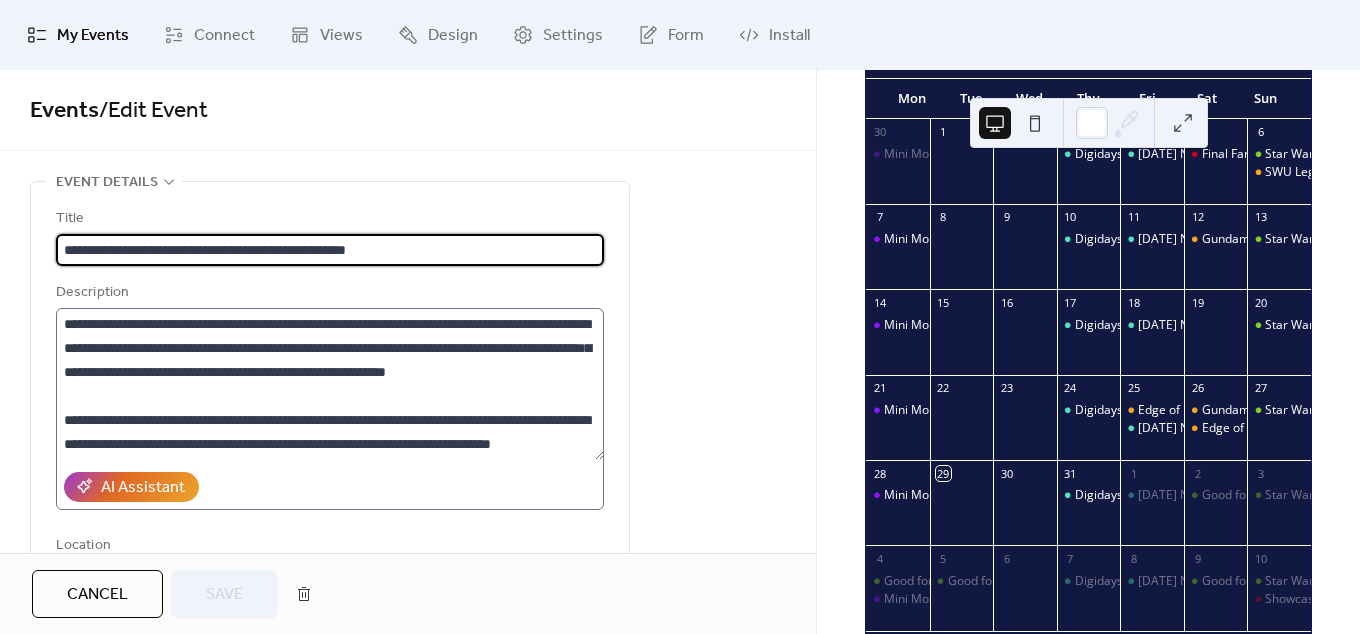 scroll, scrollTop: 48, scrollLeft: 0, axis: vertical 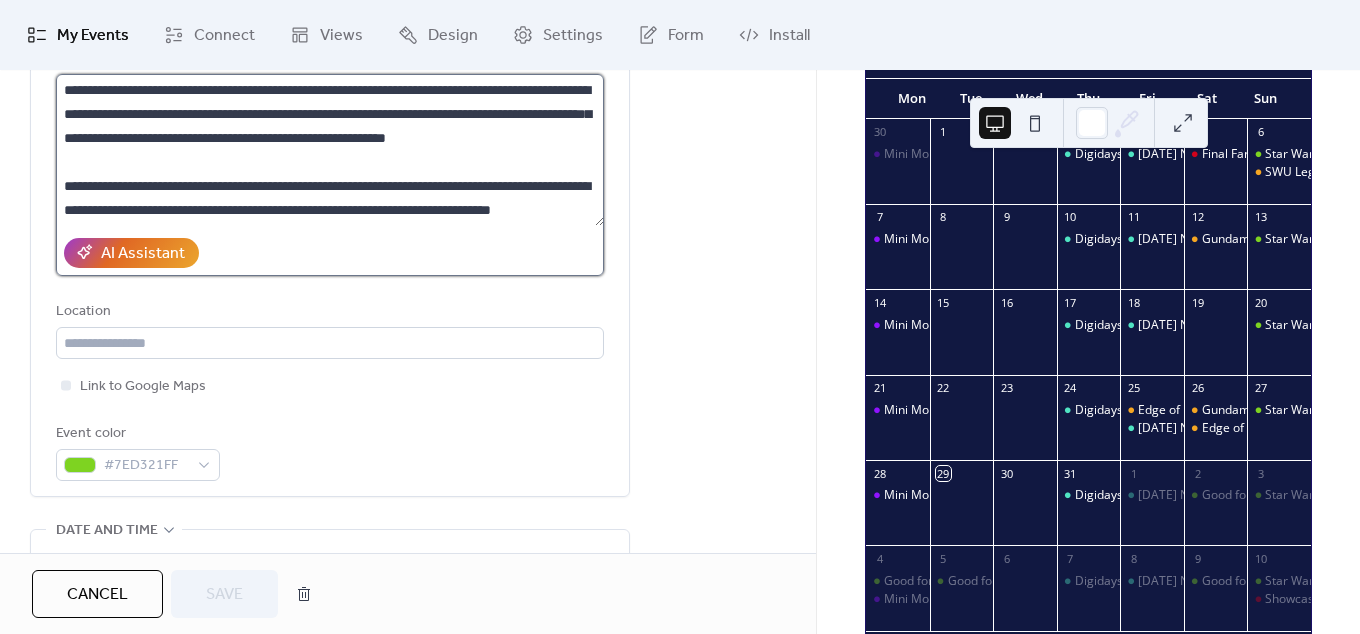 click on "**********" at bounding box center [330, 150] 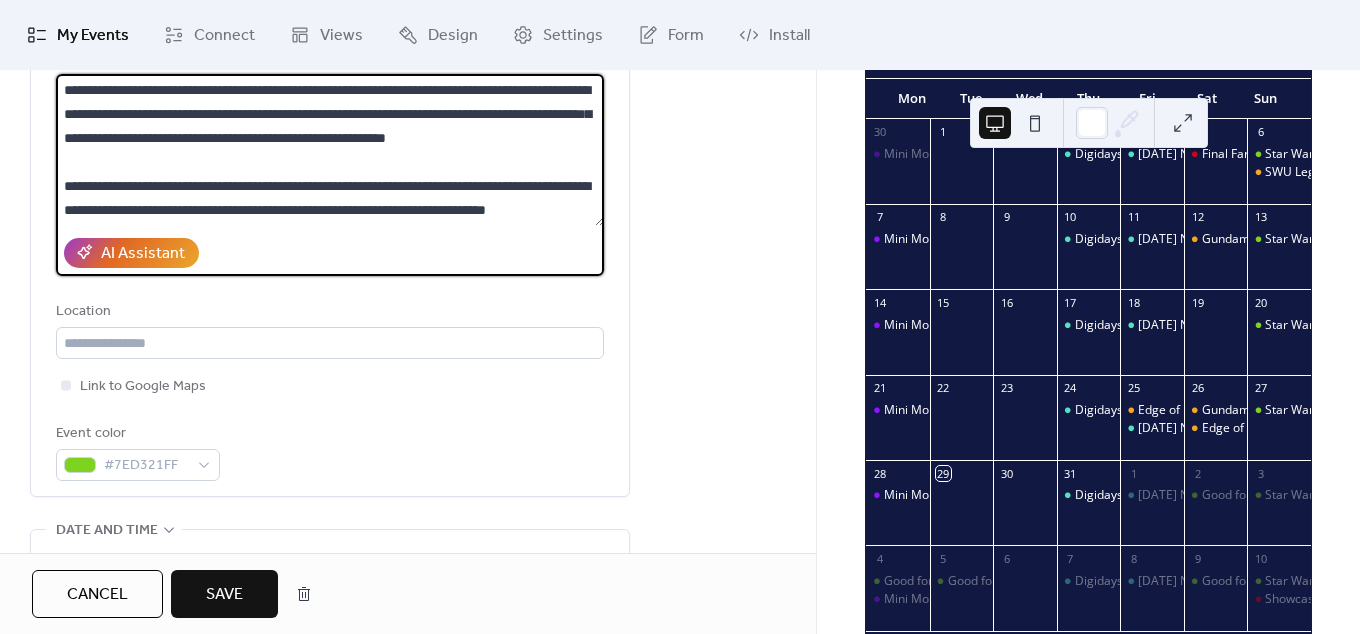 paste on "**********" 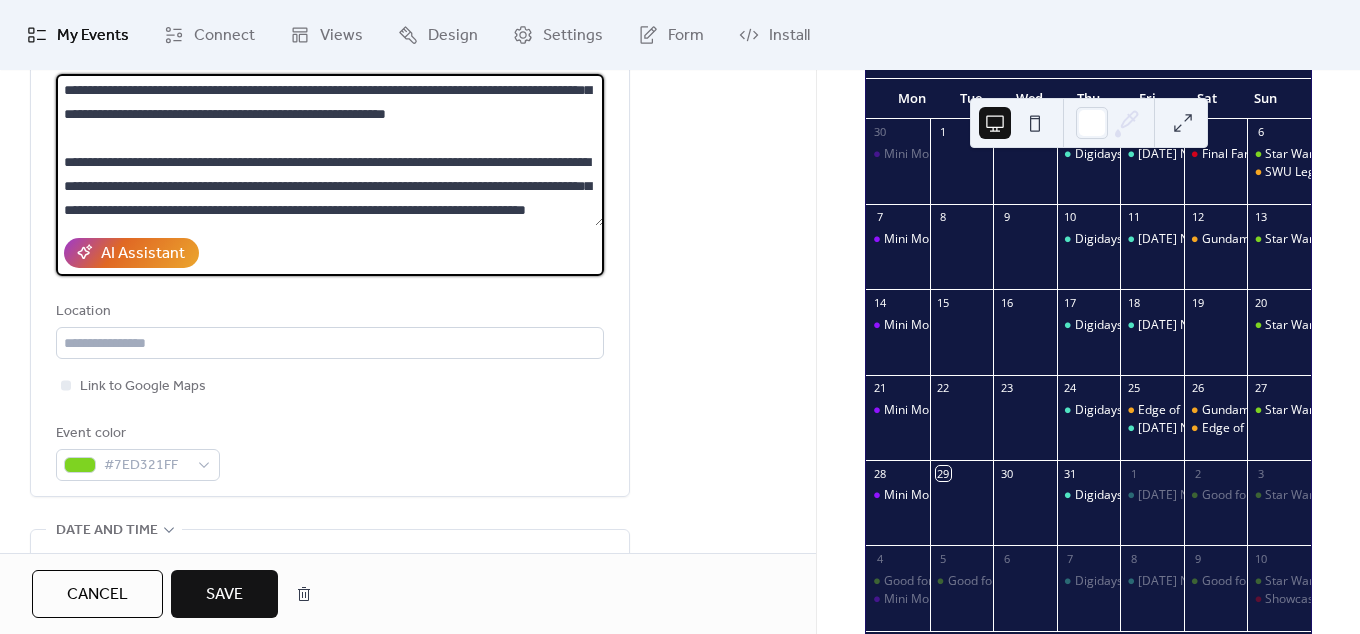 scroll, scrollTop: 70, scrollLeft: 0, axis: vertical 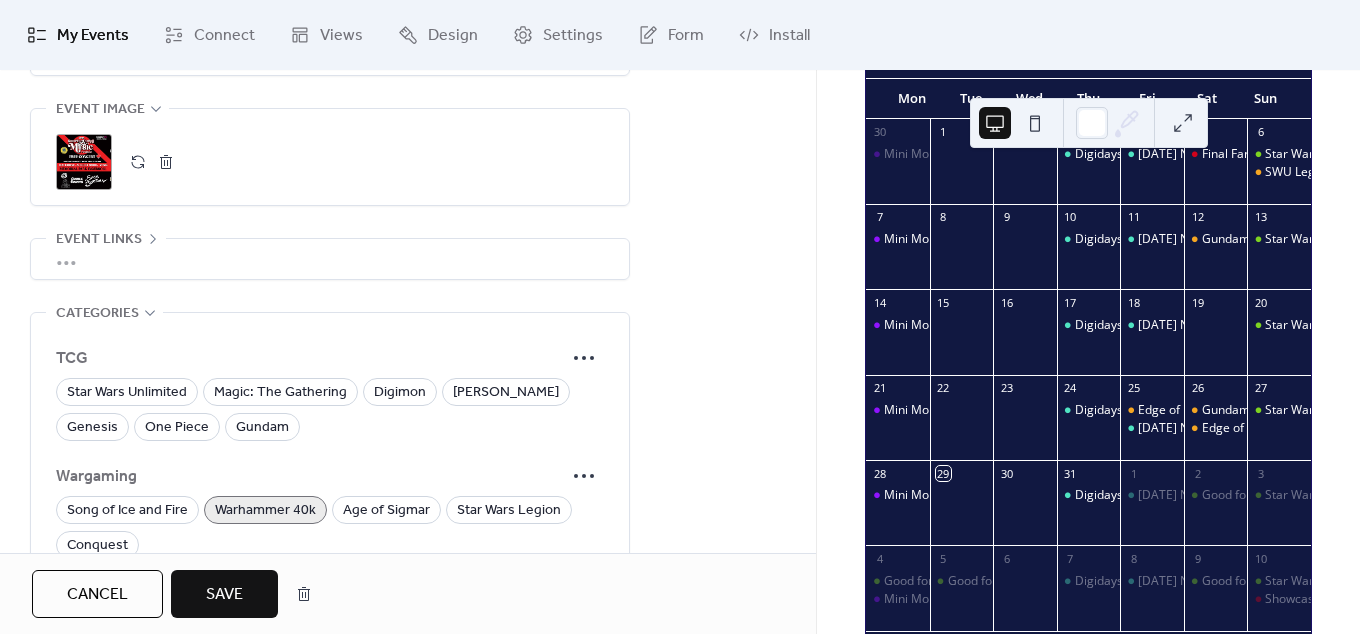type on "**********" 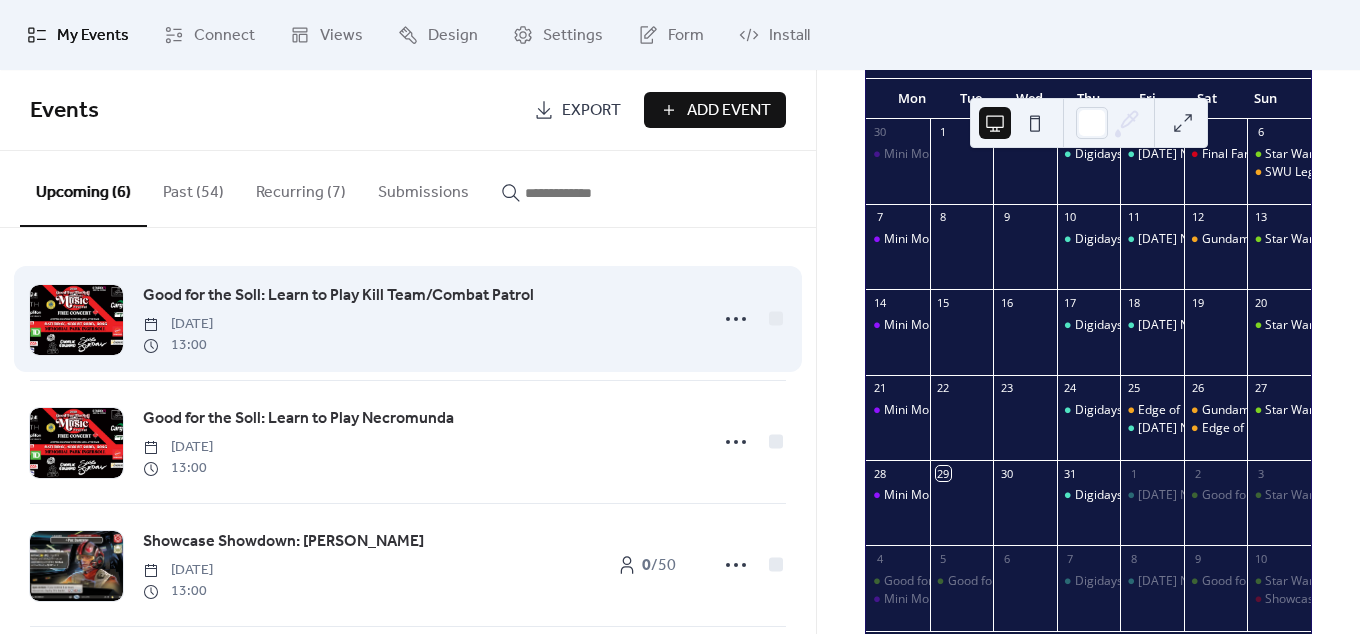click on "Good for the Soll: Learn to Play Kill Team/Combat Patrol" at bounding box center [338, 296] 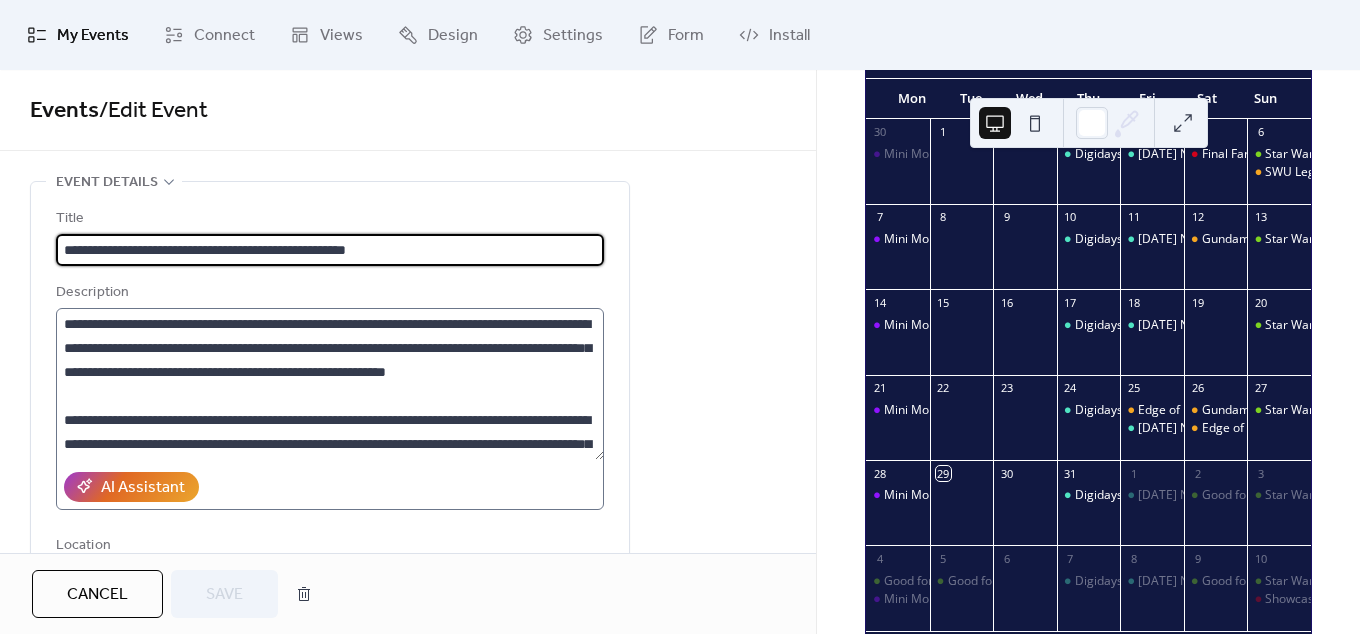 scroll, scrollTop: 72, scrollLeft: 0, axis: vertical 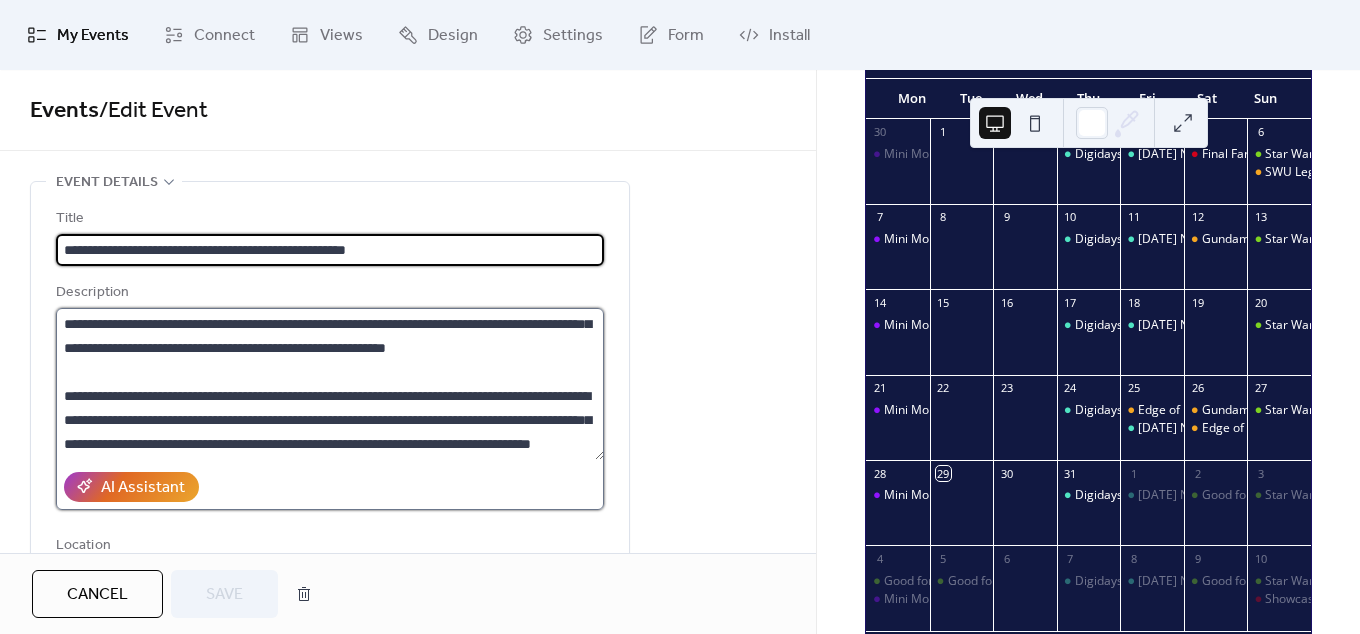 click on "**********" at bounding box center [330, 384] 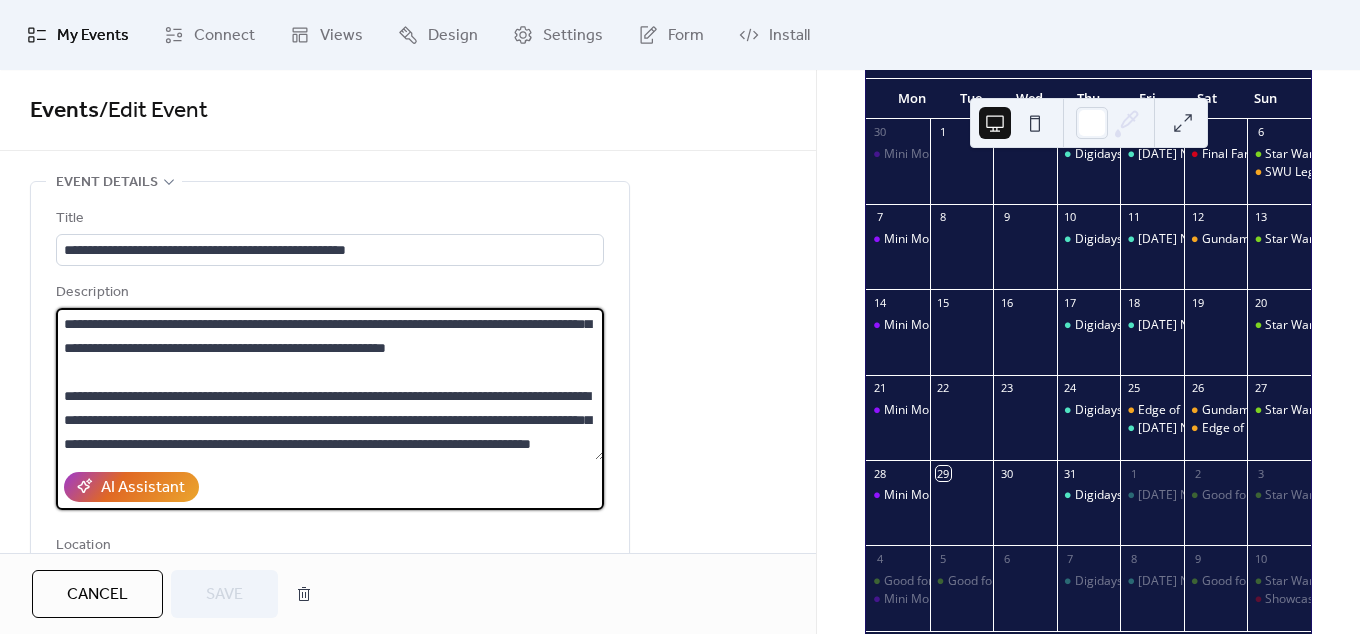 click on "**********" at bounding box center [330, 384] 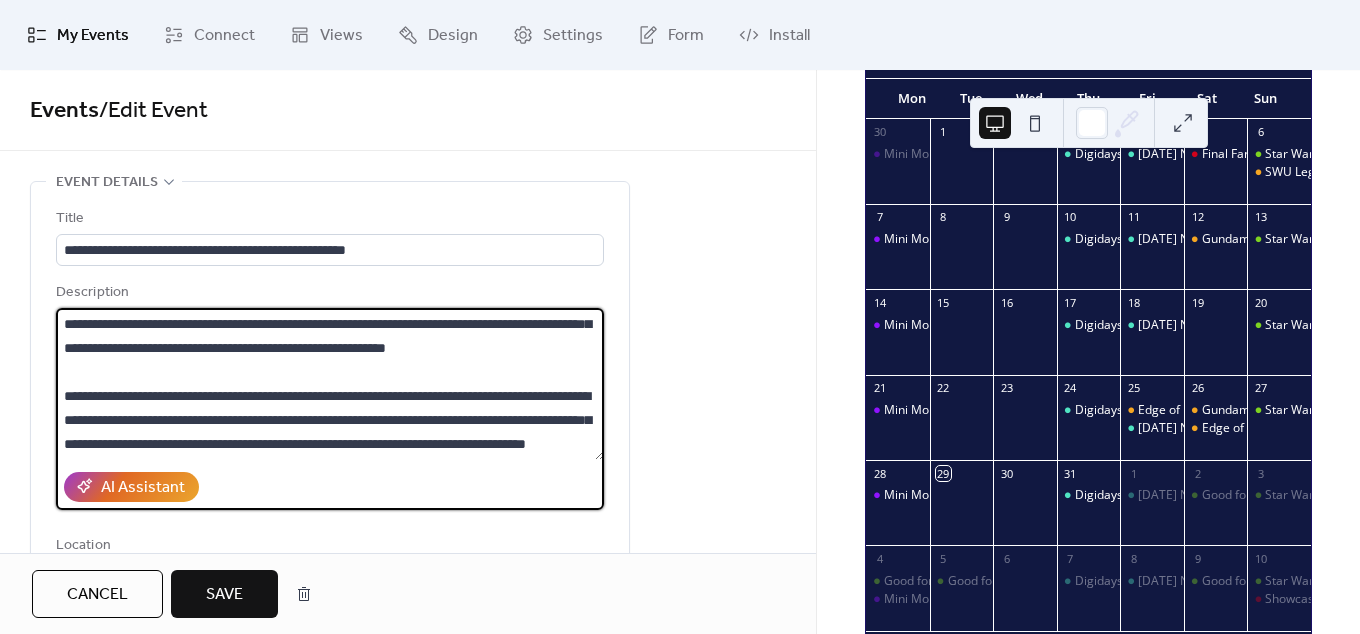 click on "**********" at bounding box center [330, 384] 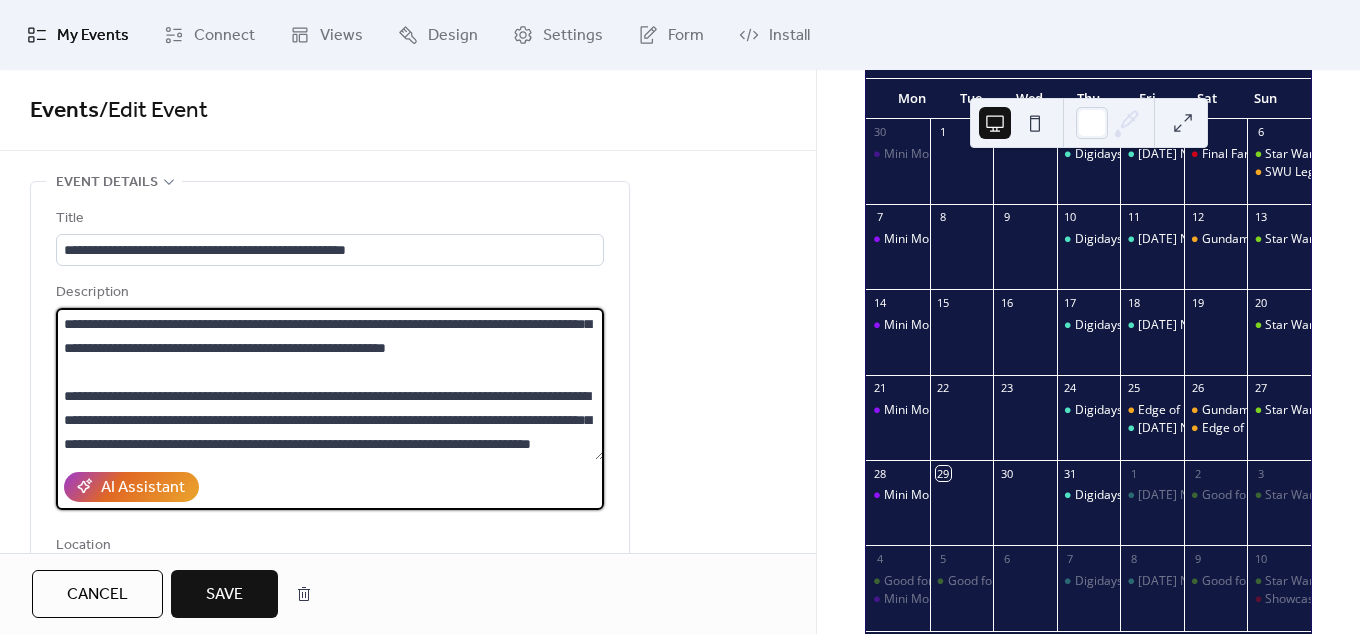 drag, startPoint x: 399, startPoint y: 414, endPoint x: 226, endPoint y: 430, distance: 173.73831 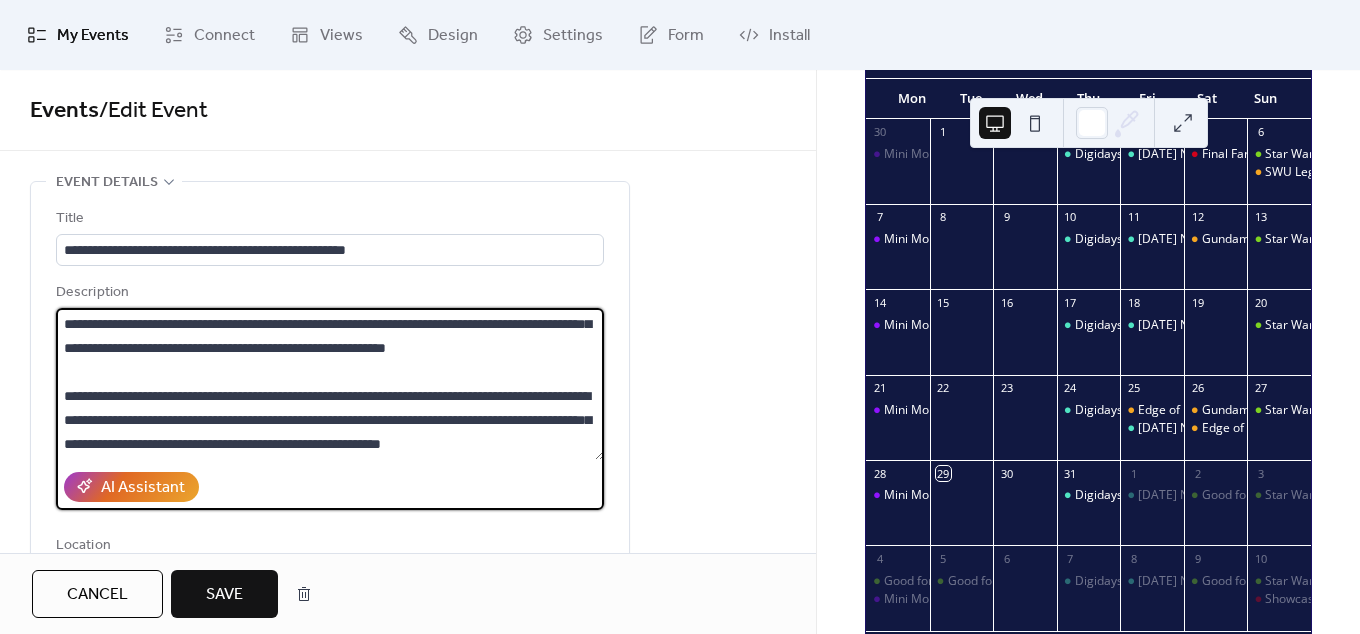 drag, startPoint x: 214, startPoint y: 449, endPoint x: 139, endPoint y: 427, distance: 78.160095 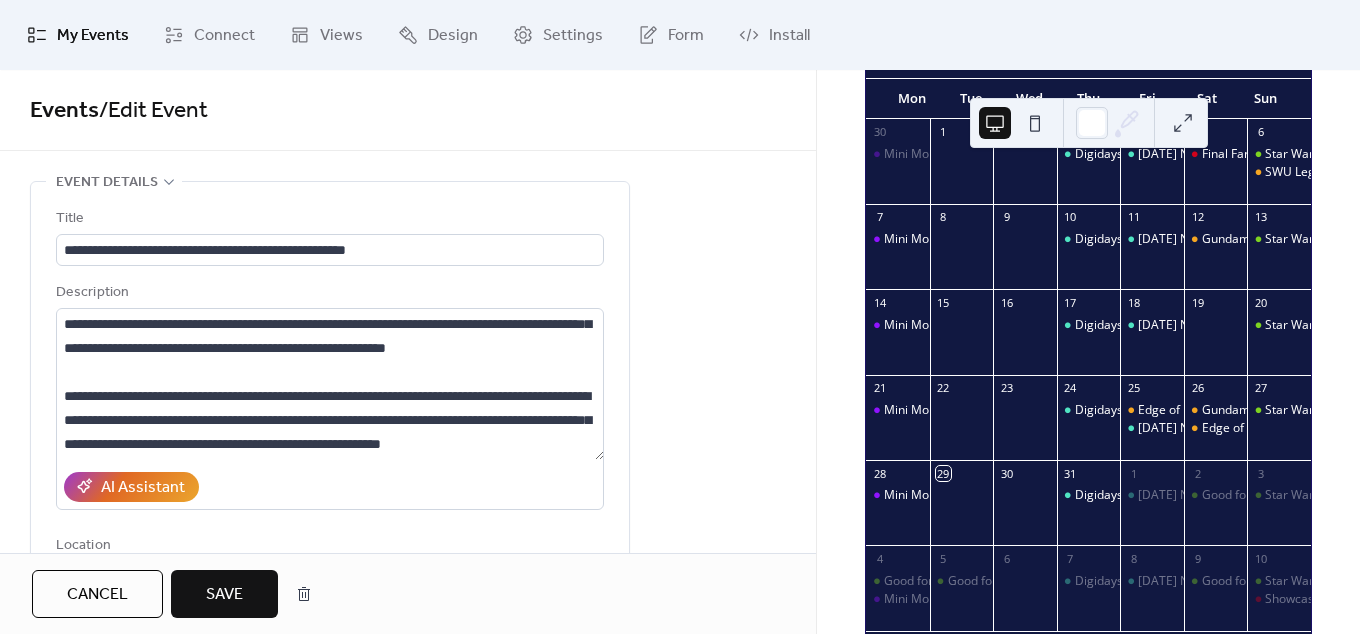 click on "Save" at bounding box center [224, 595] 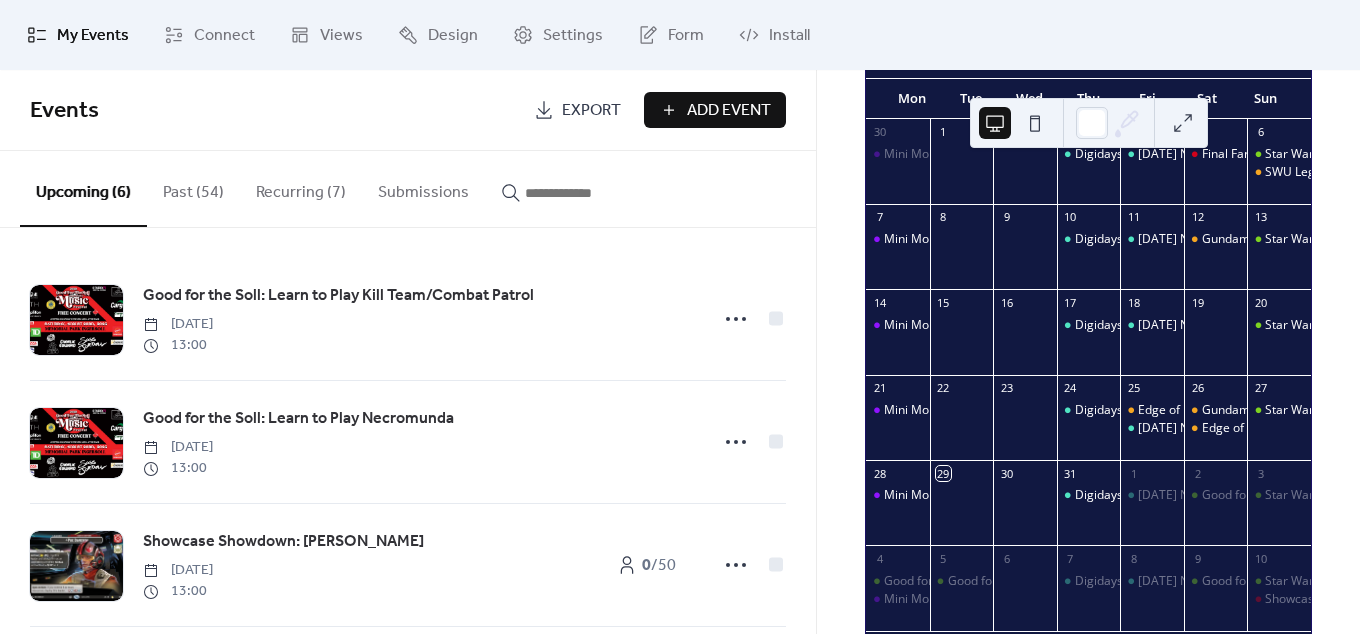 click on "Add Event" at bounding box center [729, 111] 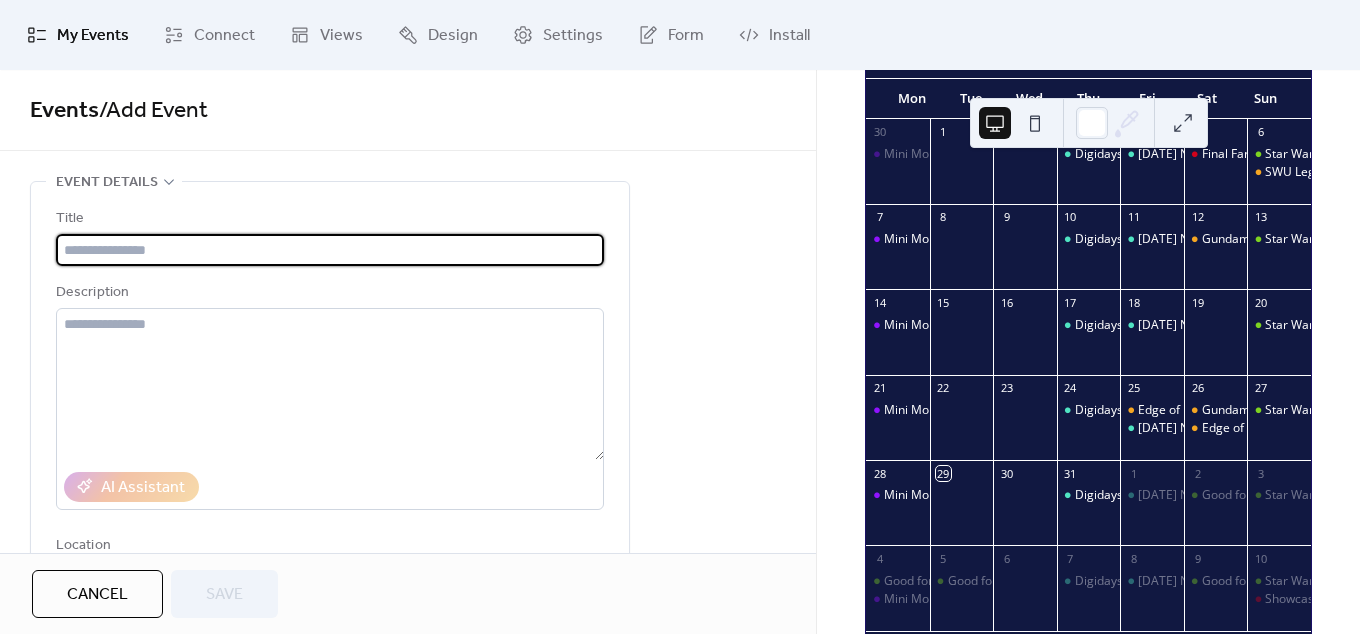 click at bounding box center [330, 250] 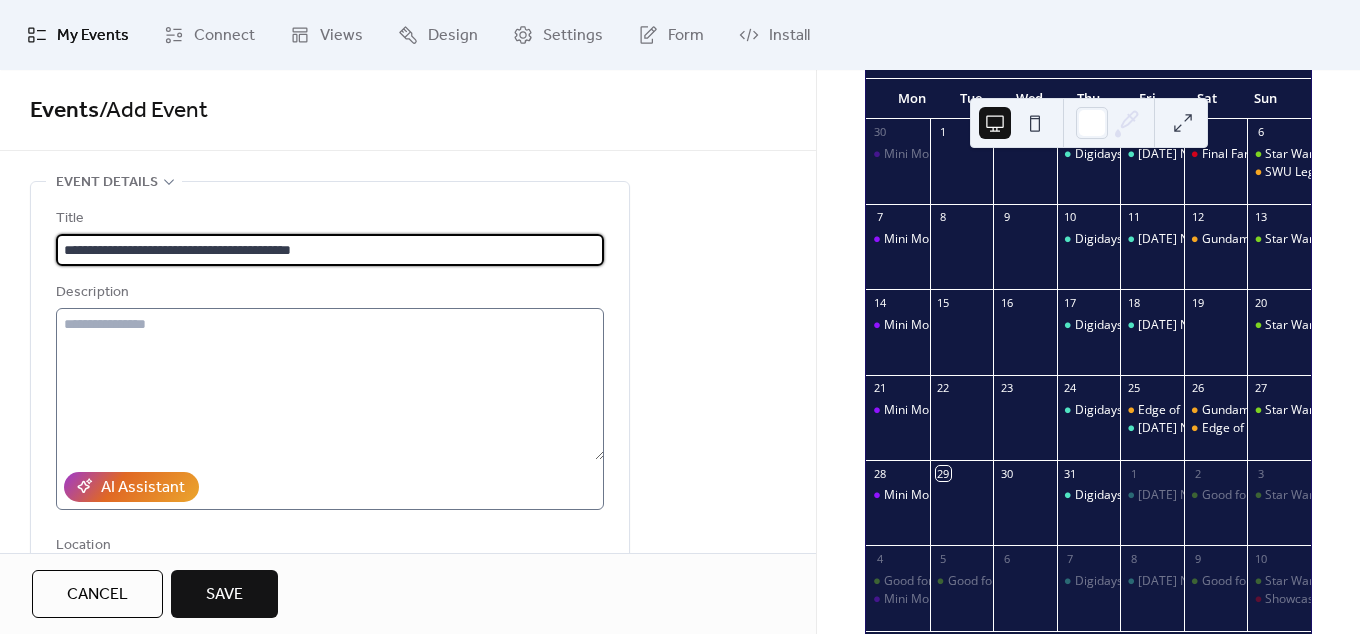 type on "**********" 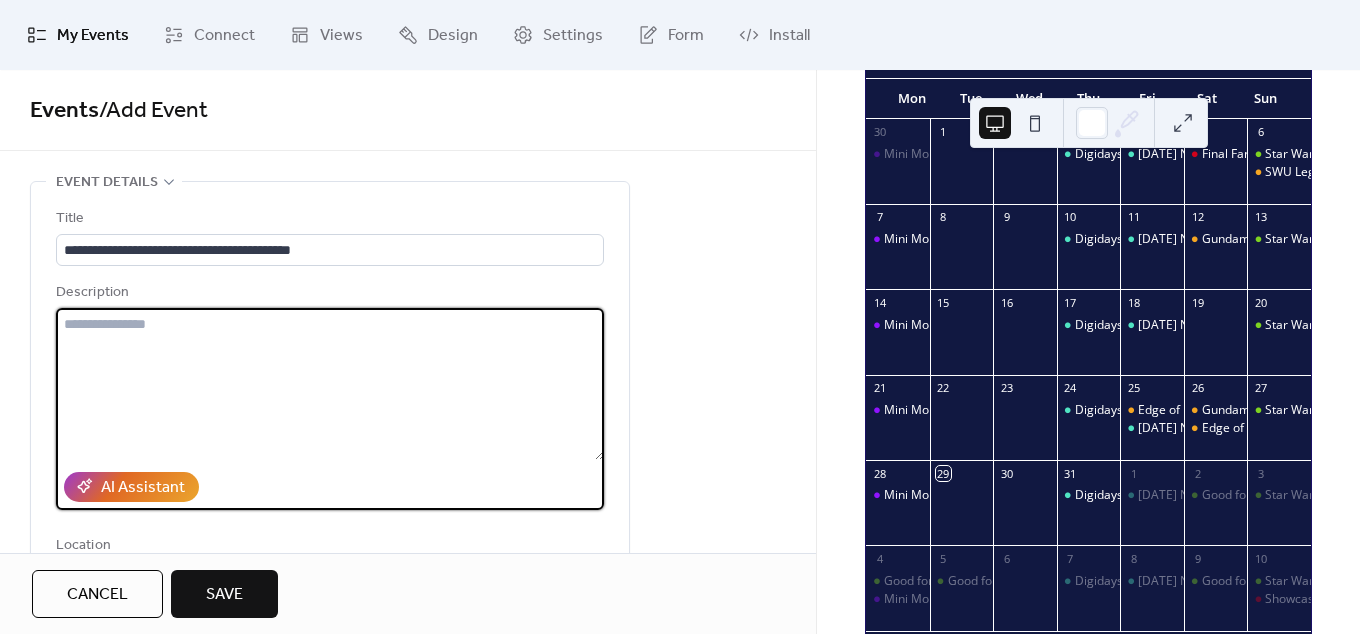 click at bounding box center (330, 384) 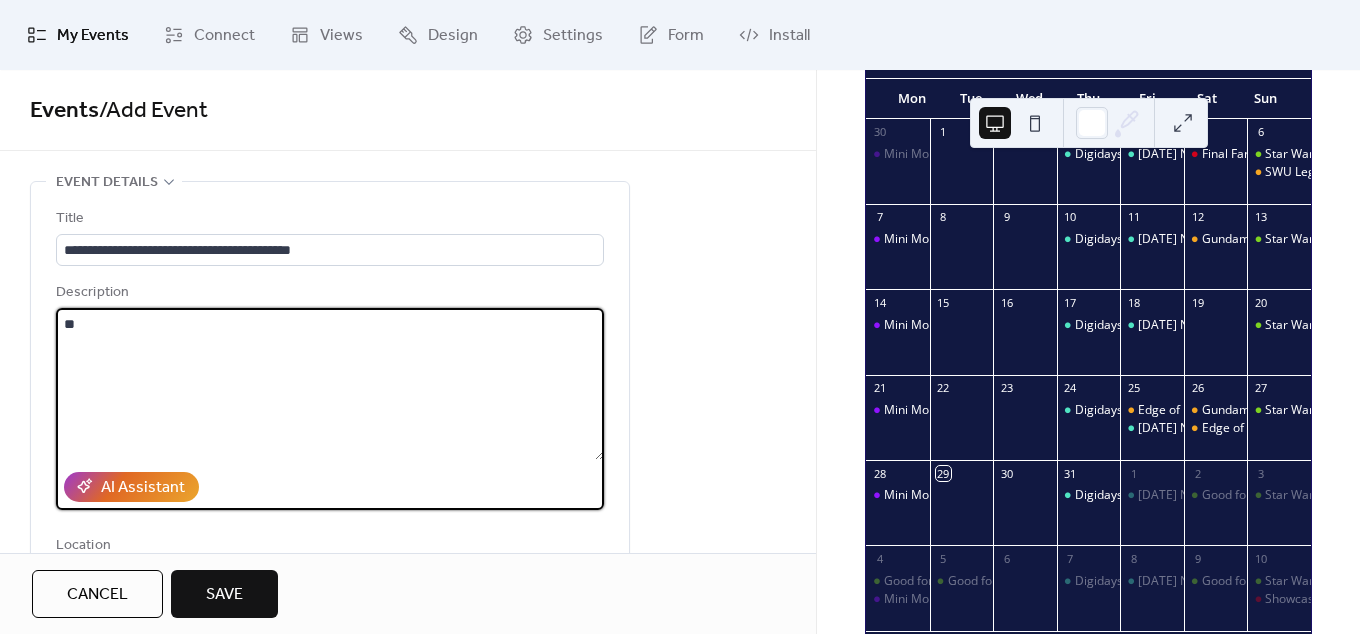 type on "*" 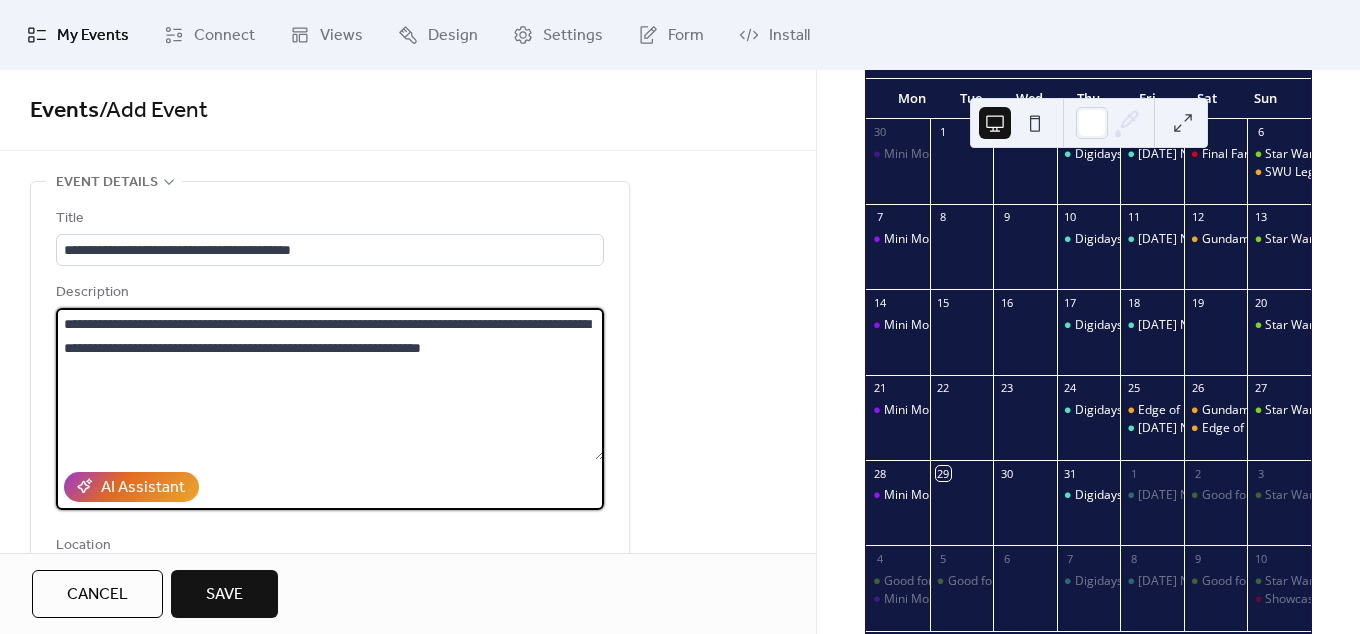 click on "**********" at bounding box center [330, 384] 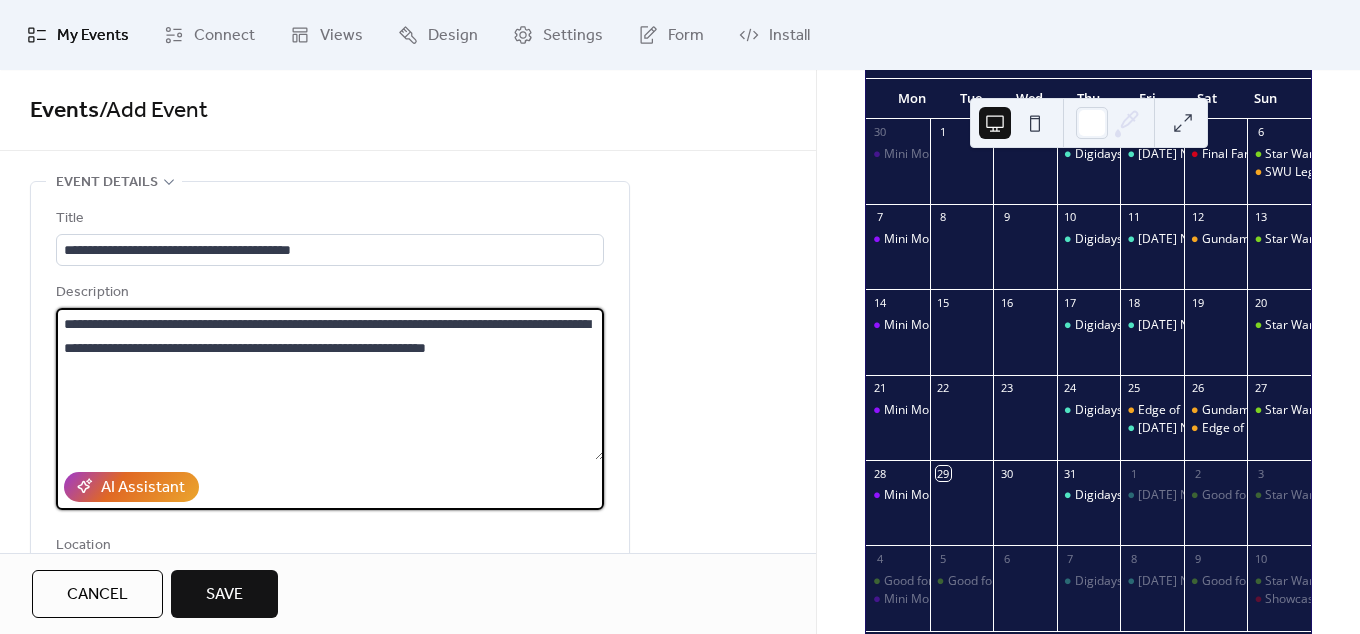 click on "**********" at bounding box center [330, 384] 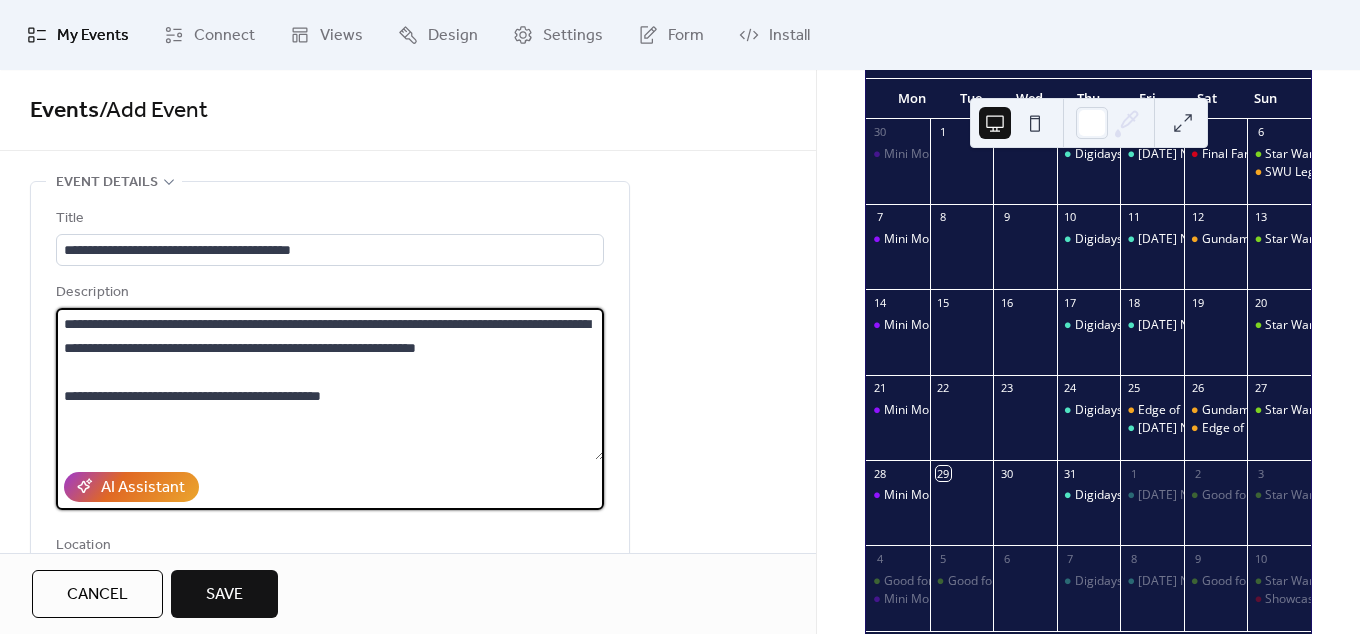 drag, startPoint x: 127, startPoint y: 397, endPoint x: 78, endPoint y: 393, distance: 49.162994 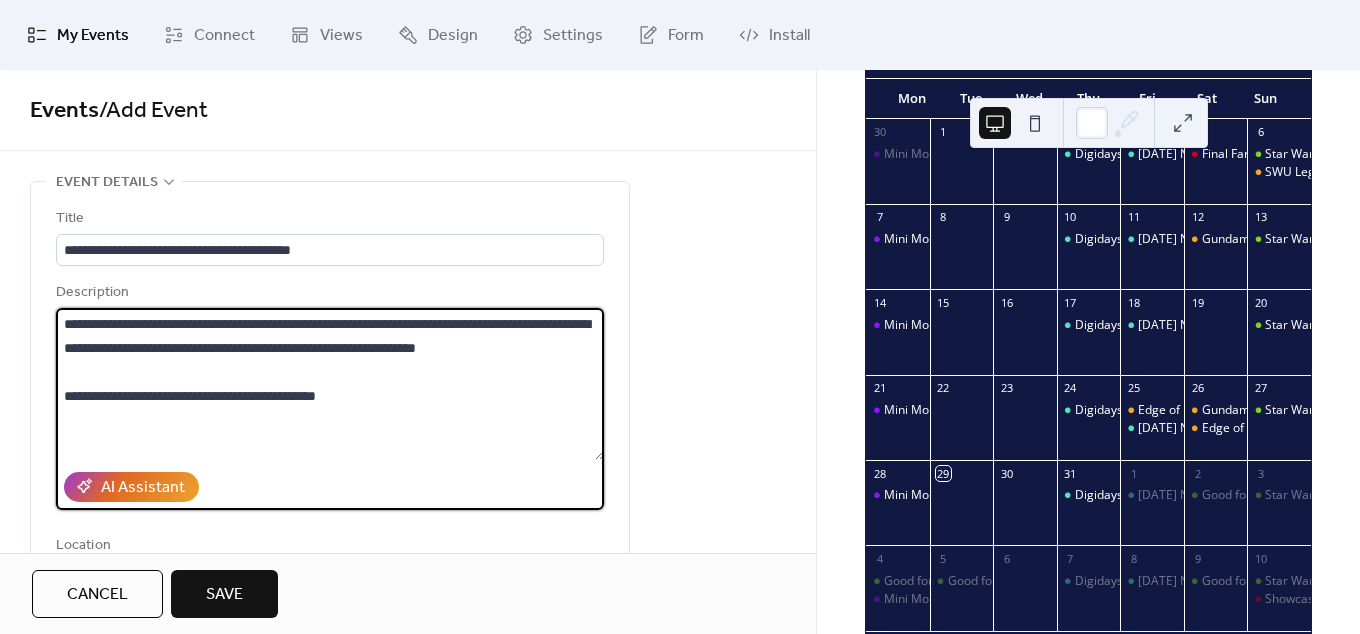 click on "**********" at bounding box center [330, 384] 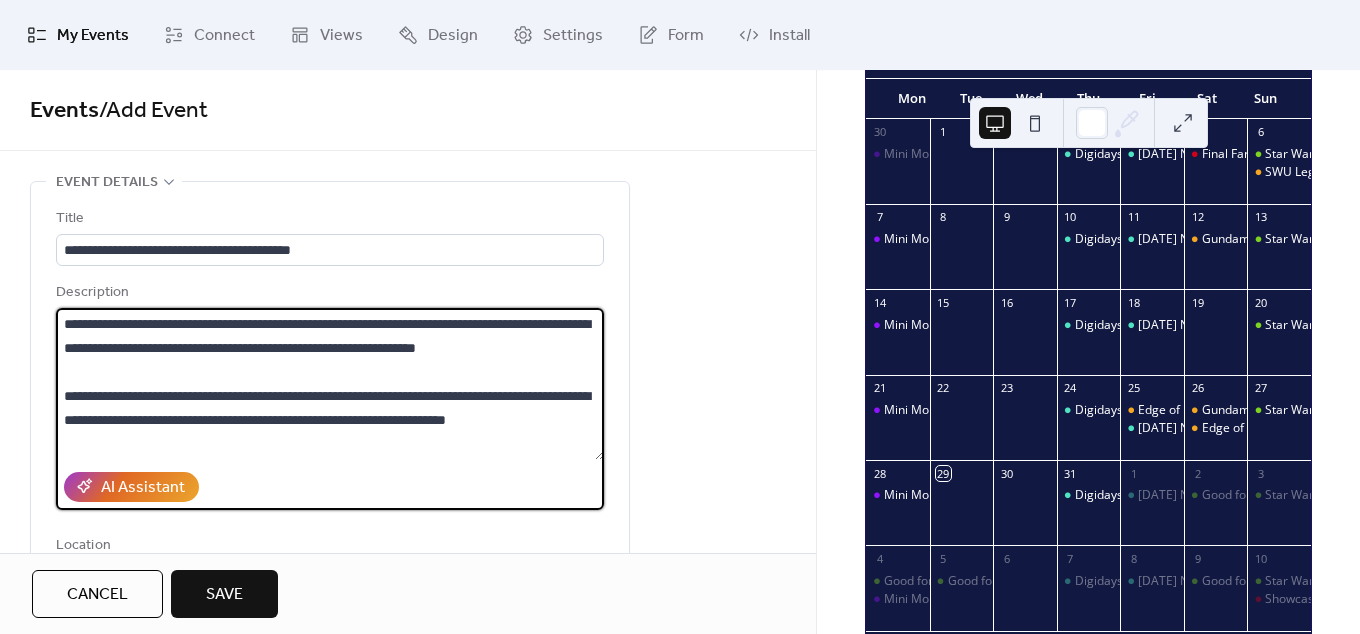 click on "**********" at bounding box center (330, 384) 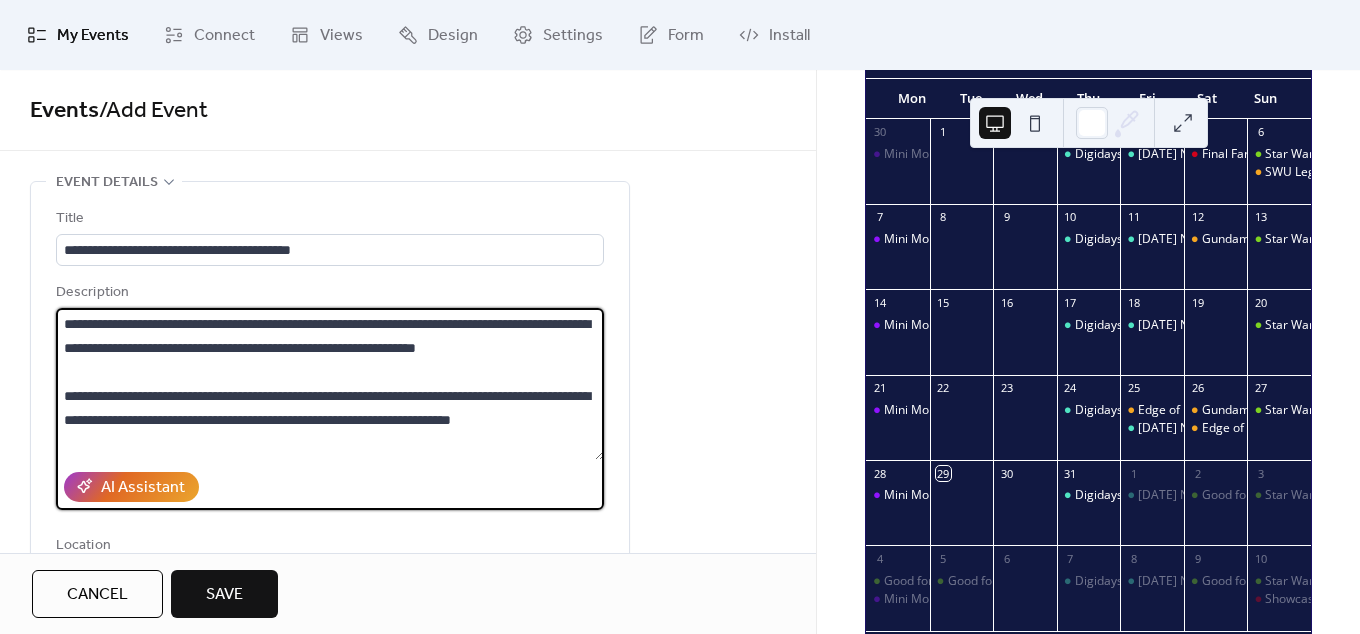 click on "**********" at bounding box center [330, 384] 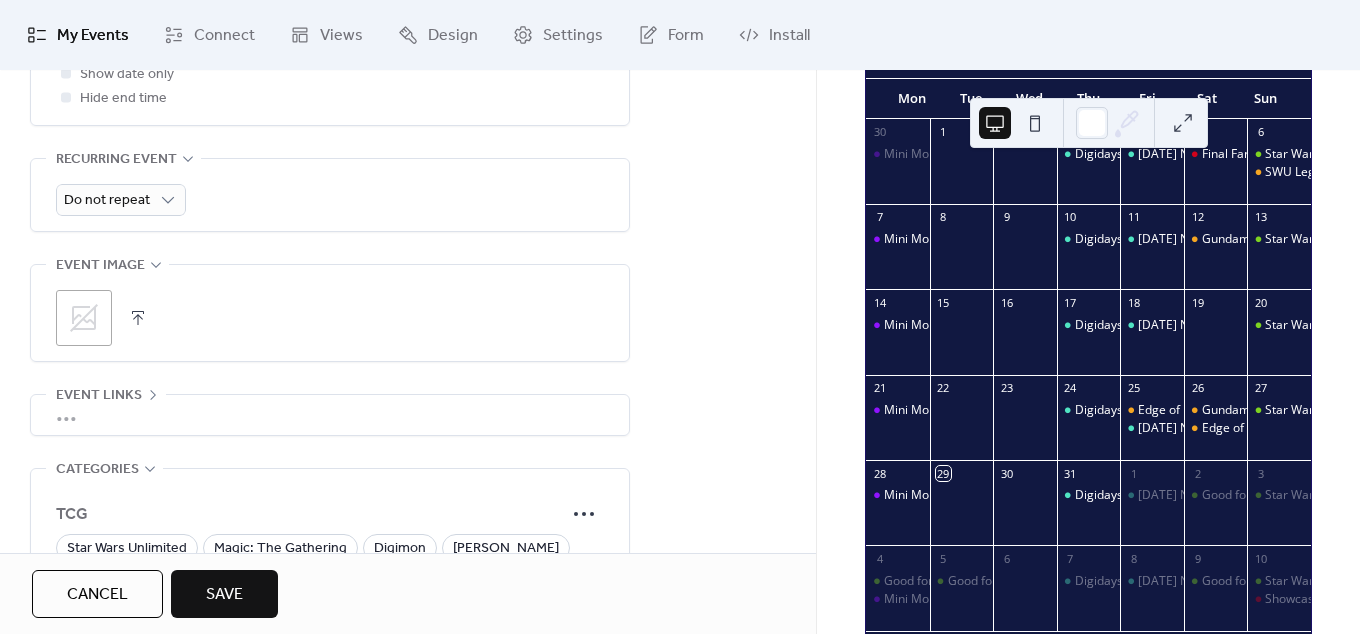 type on "**********" 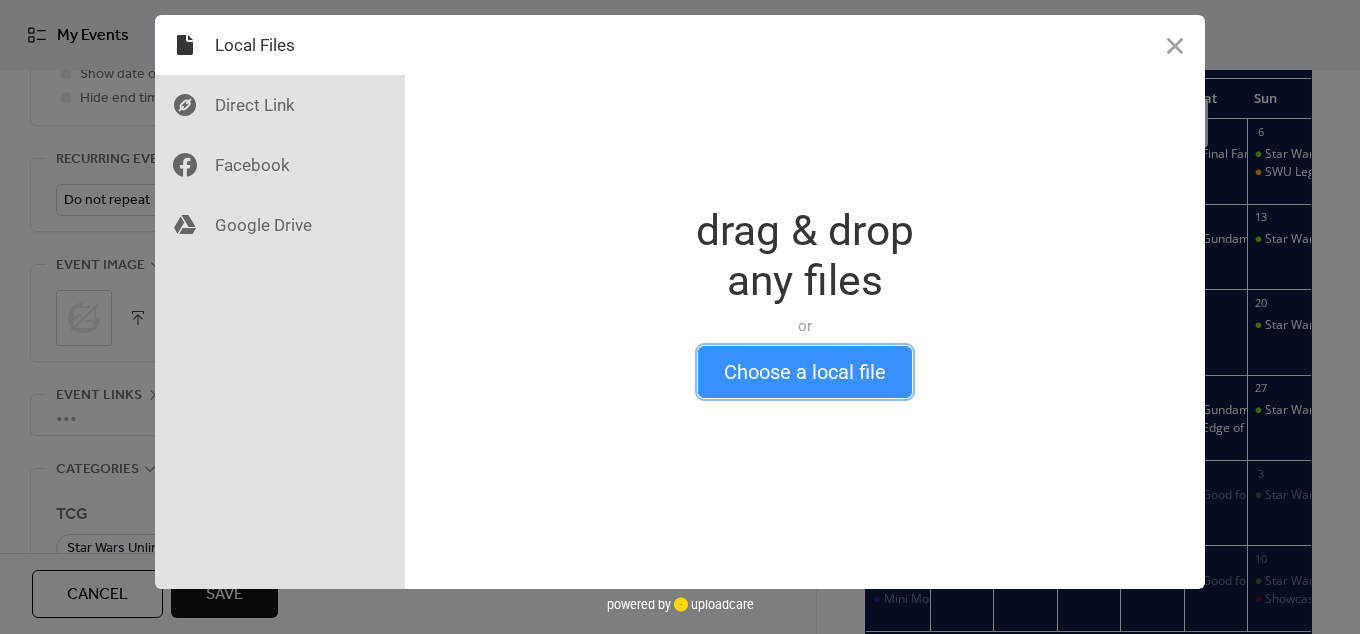 click on "Choose a local file" at bounding box center (805, 372) 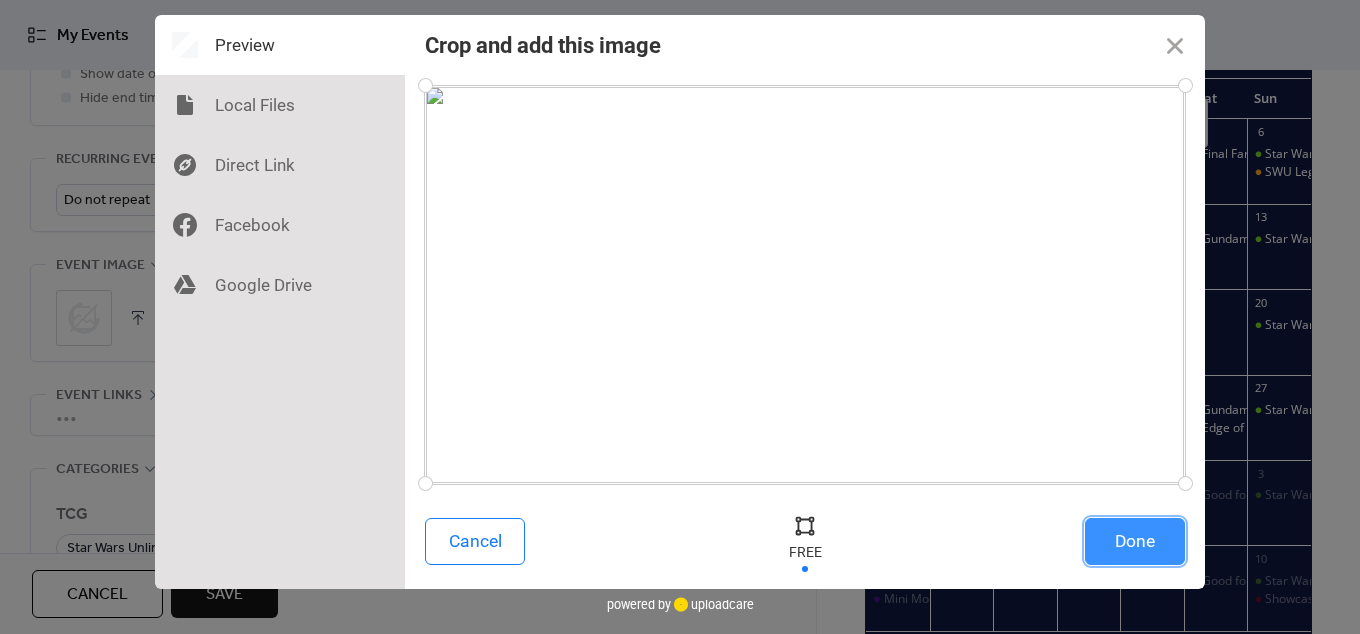 click on "Done" at bounding box center (1135, 541) 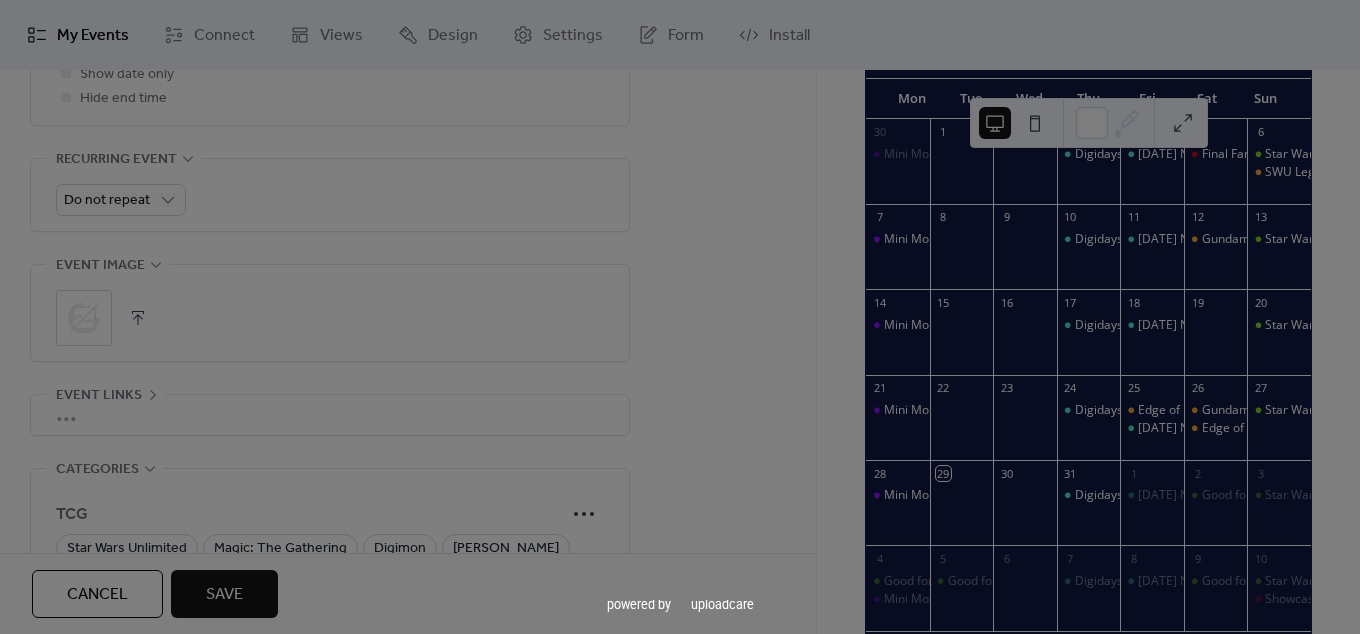 scroll, scrollTop: 858, scrollLeft: 0, axis: vertical 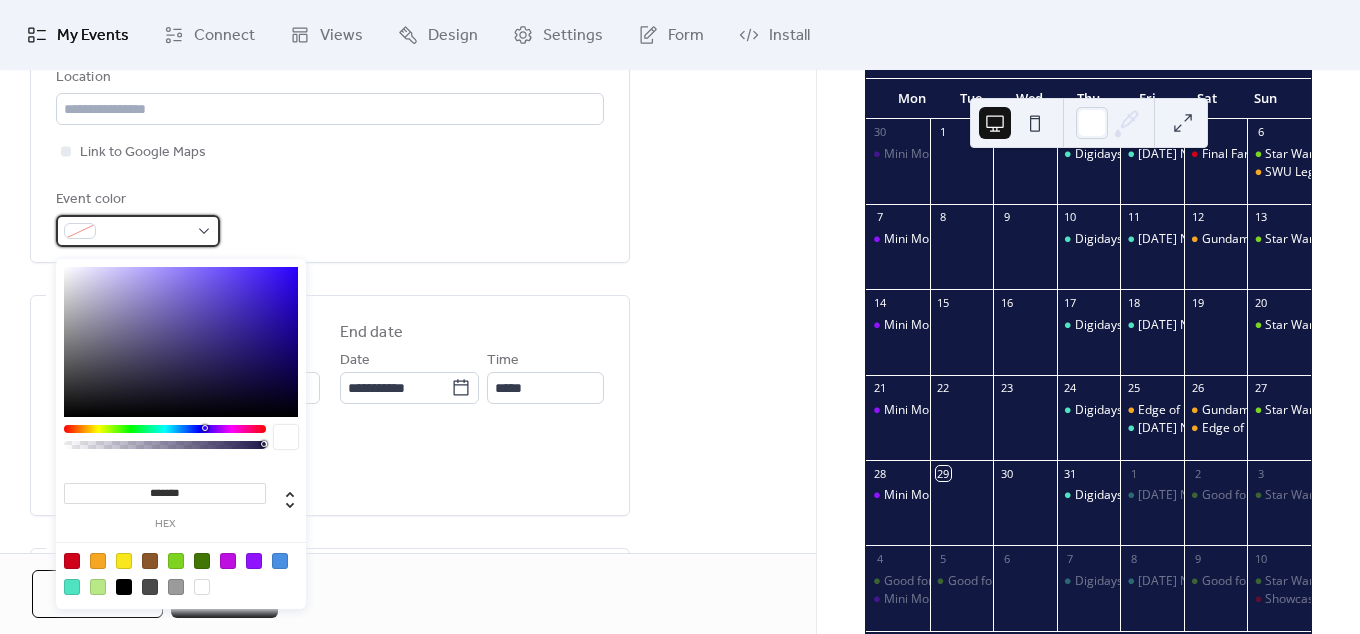 click at bounding box center (138, 231) 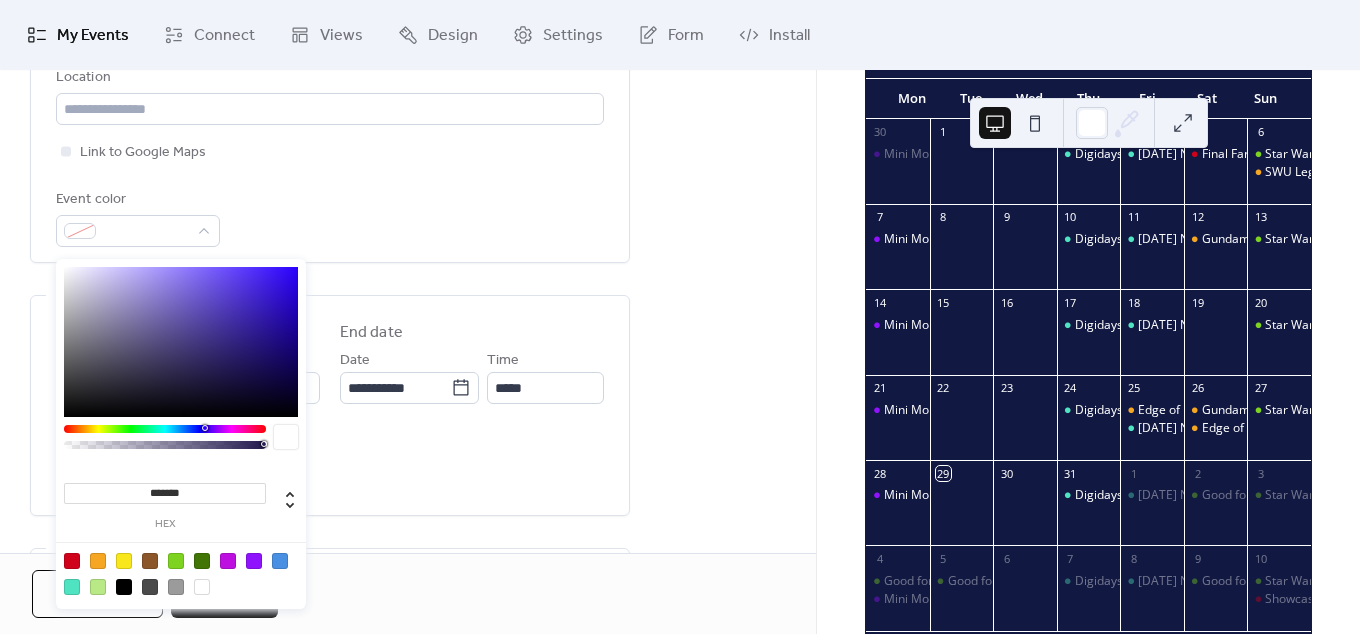 click at bounding box center [176, 561] 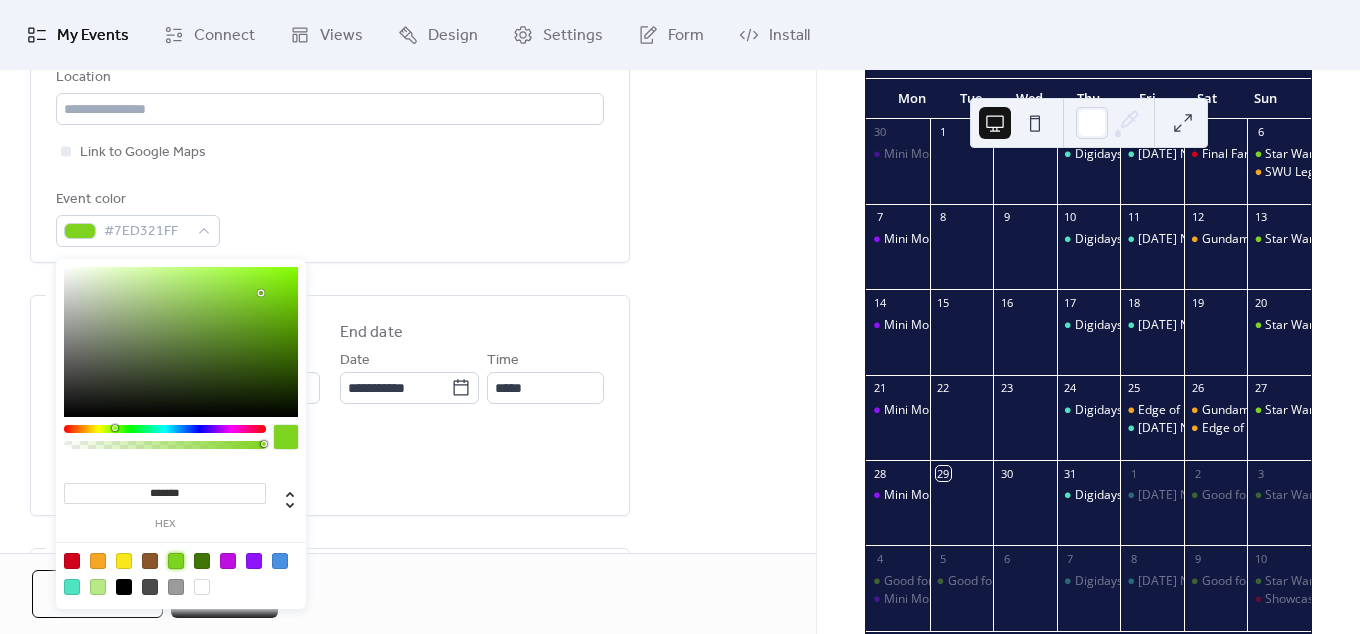 click on "**********" at bounding box center [330, 564] 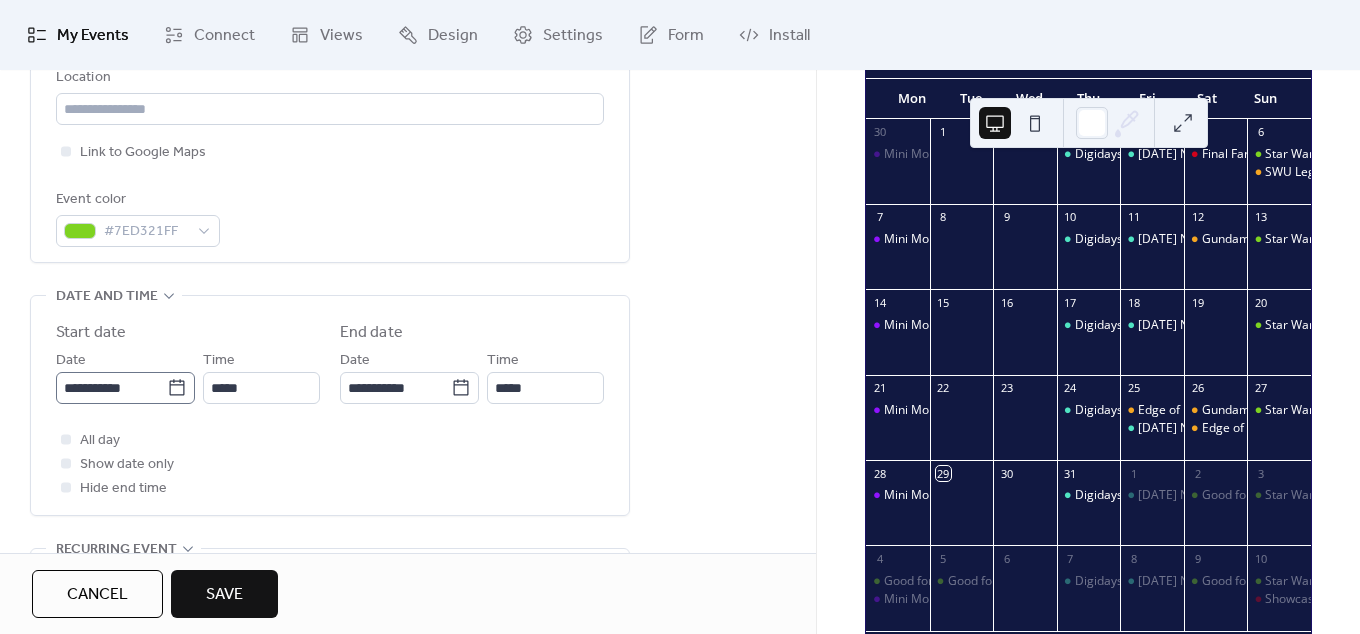 click 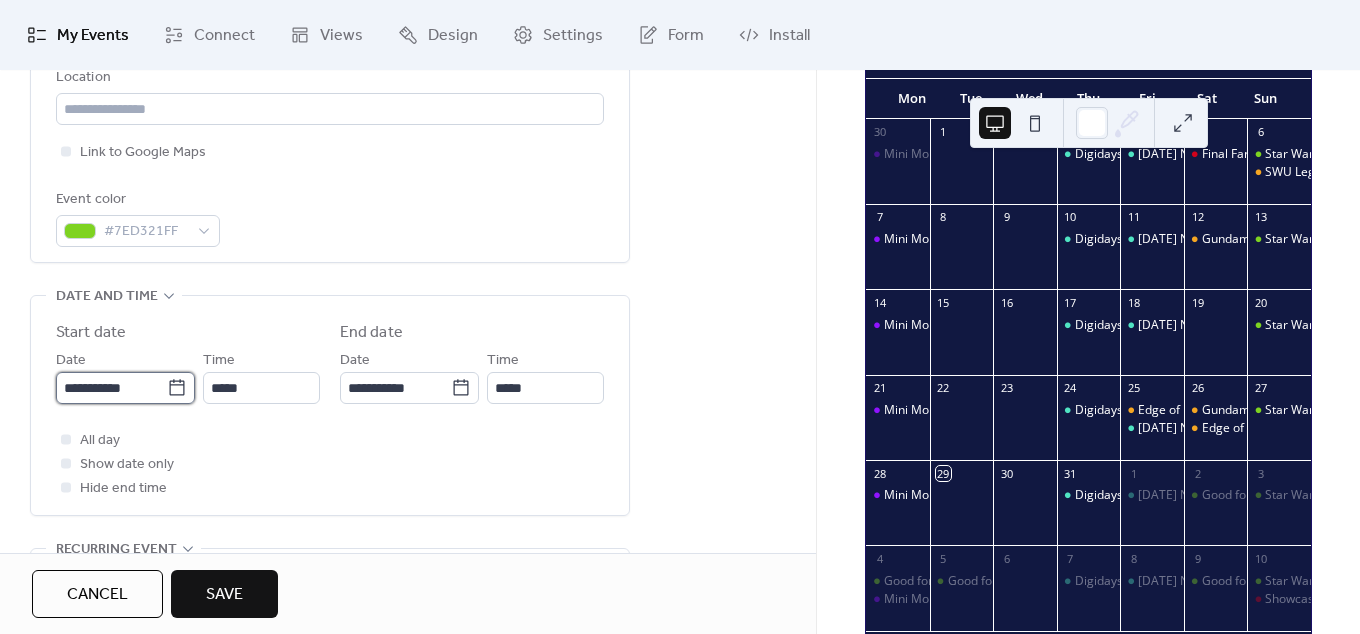 click on "**********" at bounding box center [111, 388] 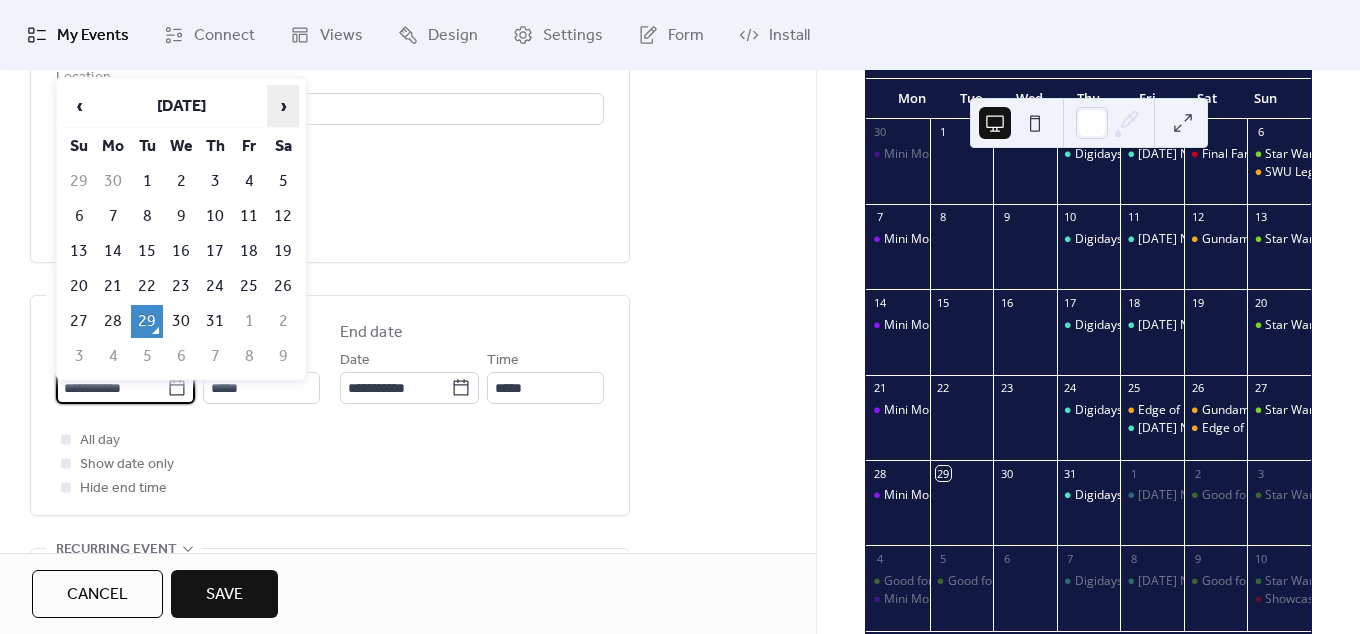 click on "›" at bounding box center [283, 106] 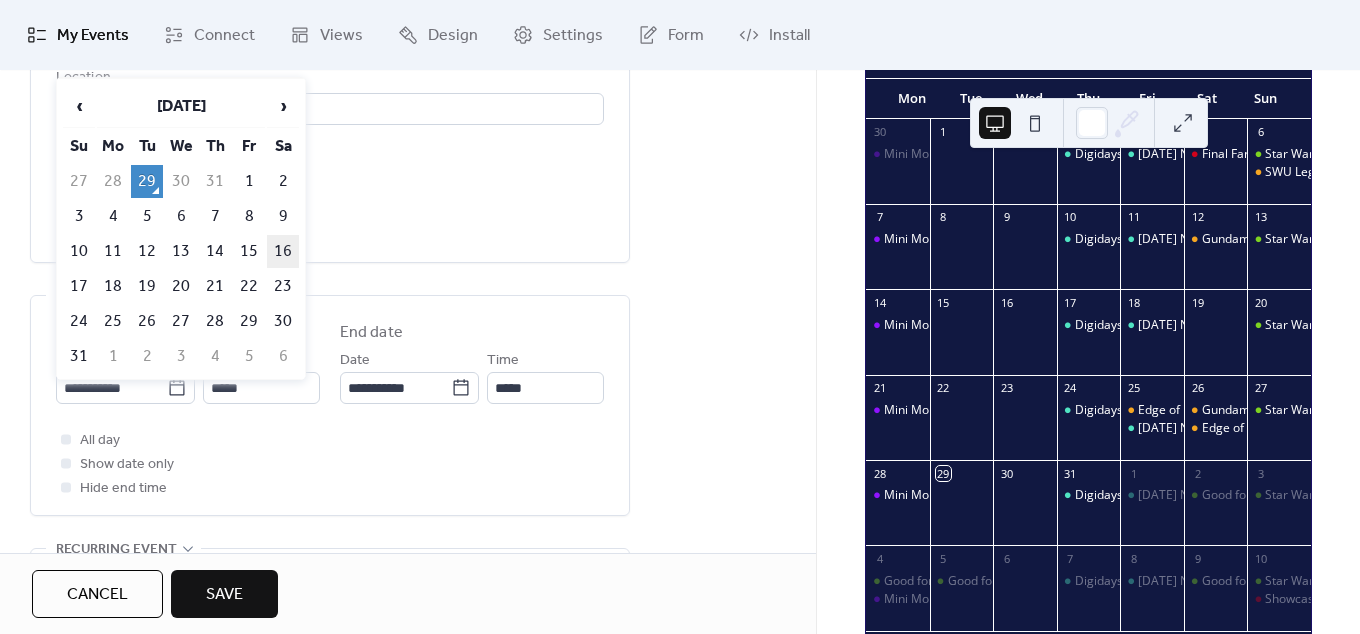 click on "16" at bounding box center [283, 251] 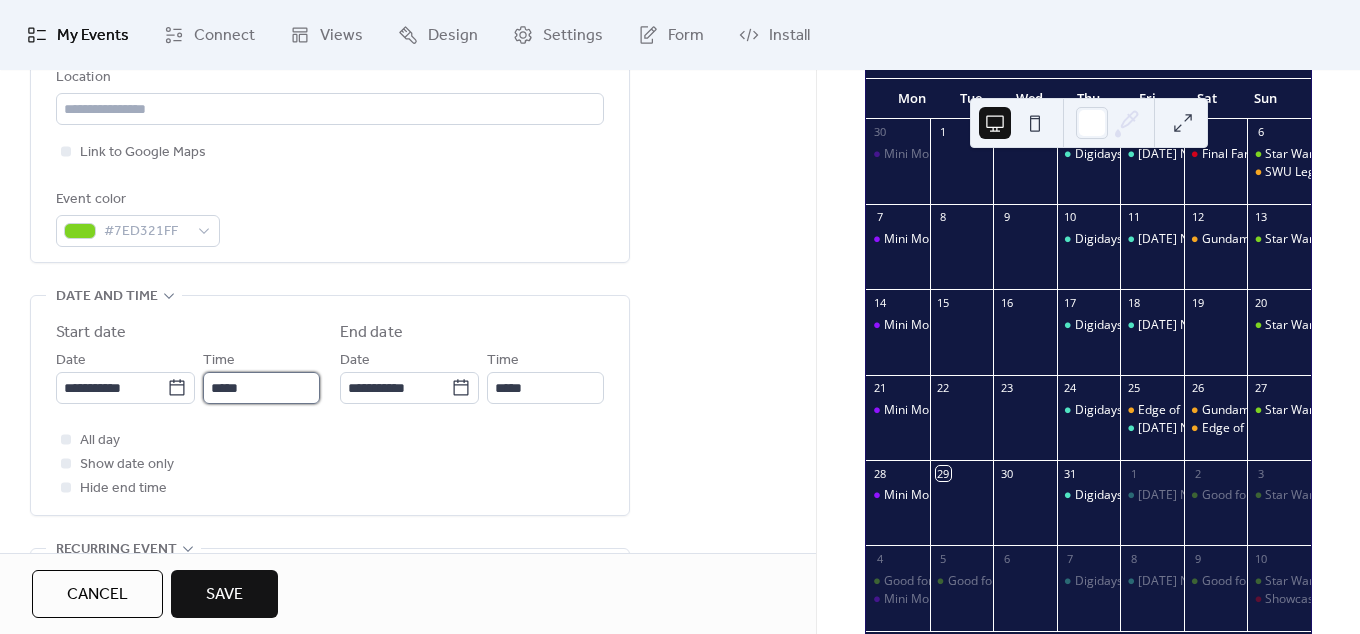 click on "*****" at bounding box center (261, 388) 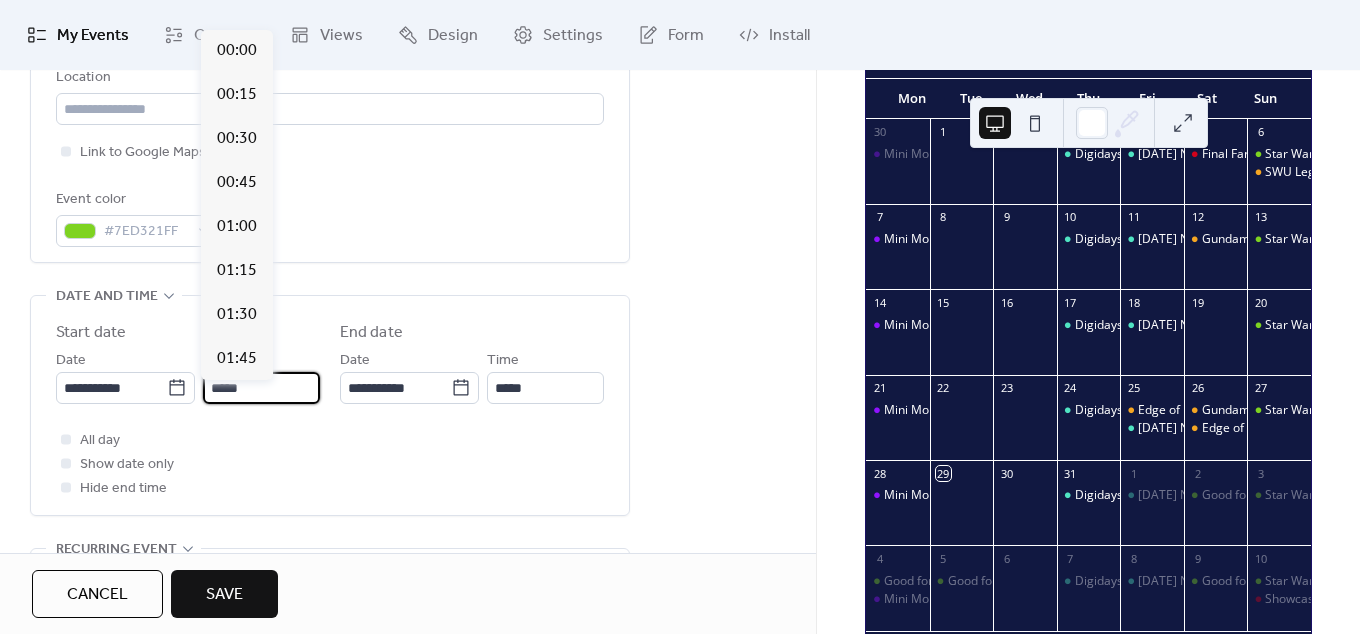 scroll, scrollTop: 2088, scrollLeft: 0, axis: vertical 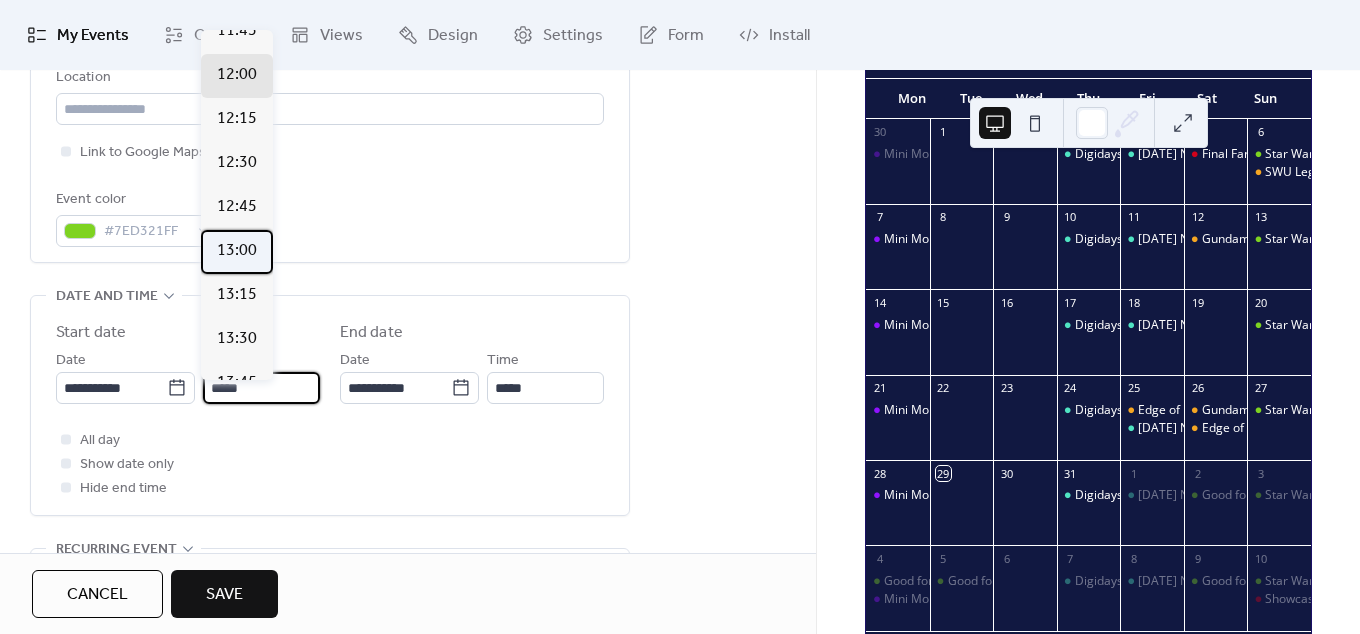 click on "13:00" at bounding box center [237, 251] 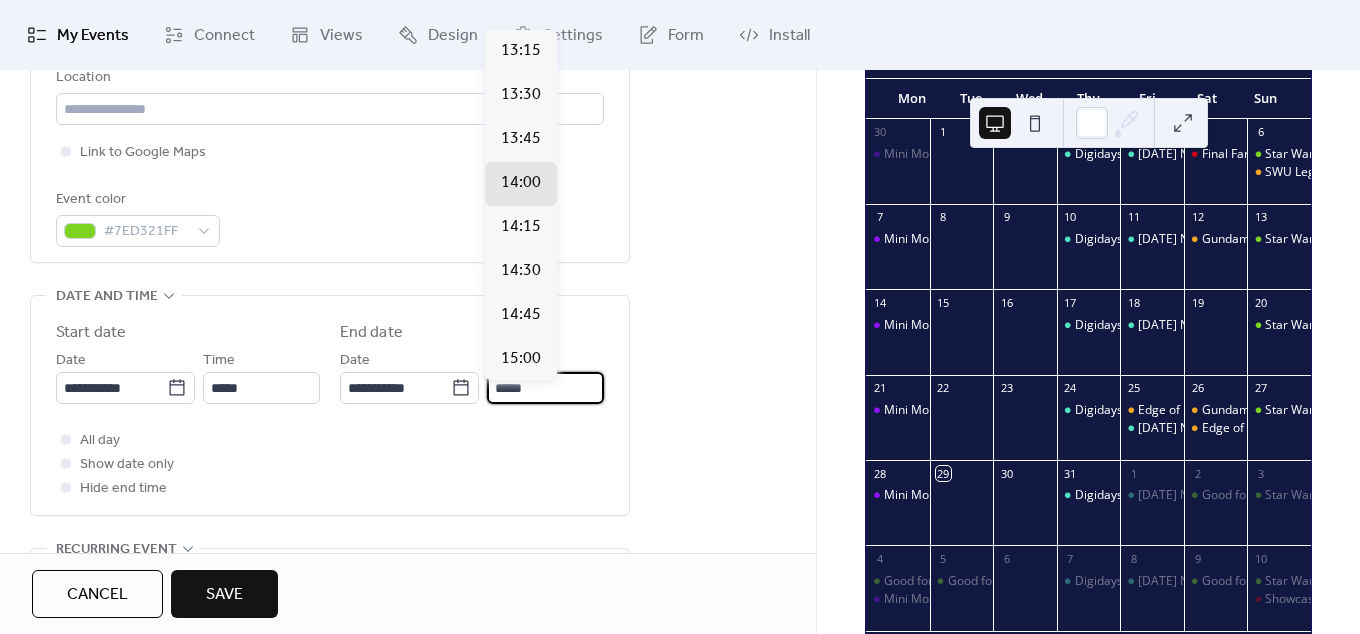 click on "*****" at bounding box center [545, 388] 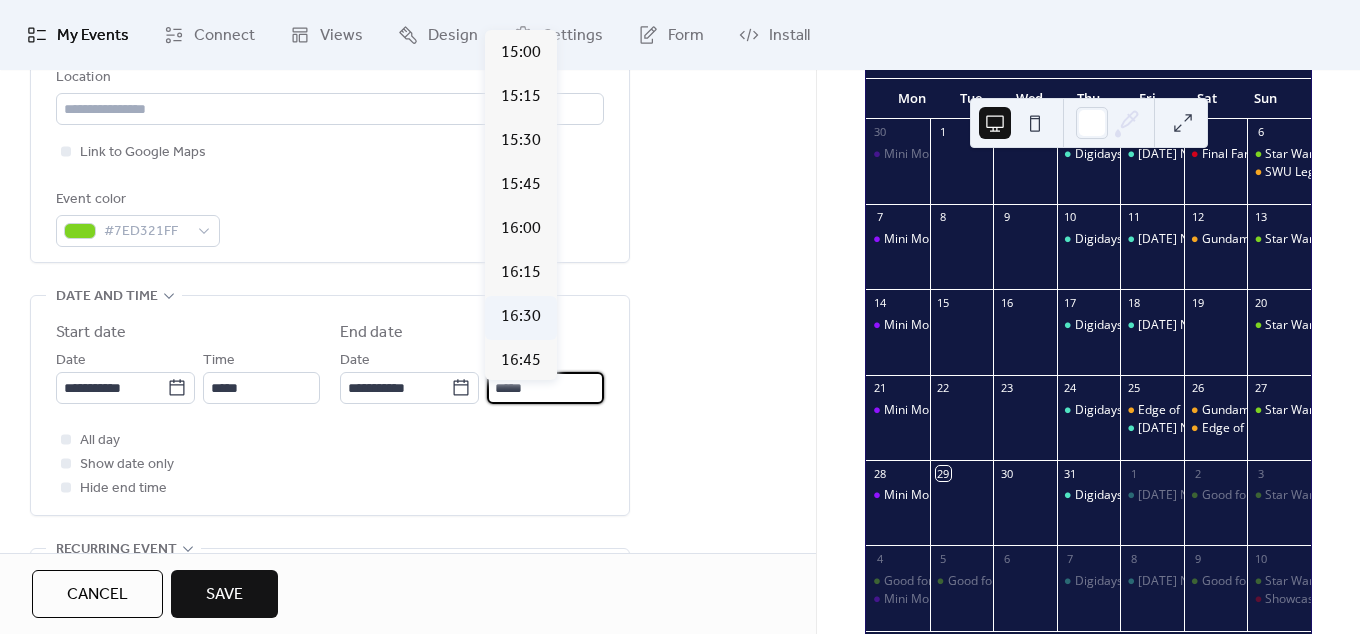 scroll, scrollTop: 612, scrollLeft: 0, axis: vertical 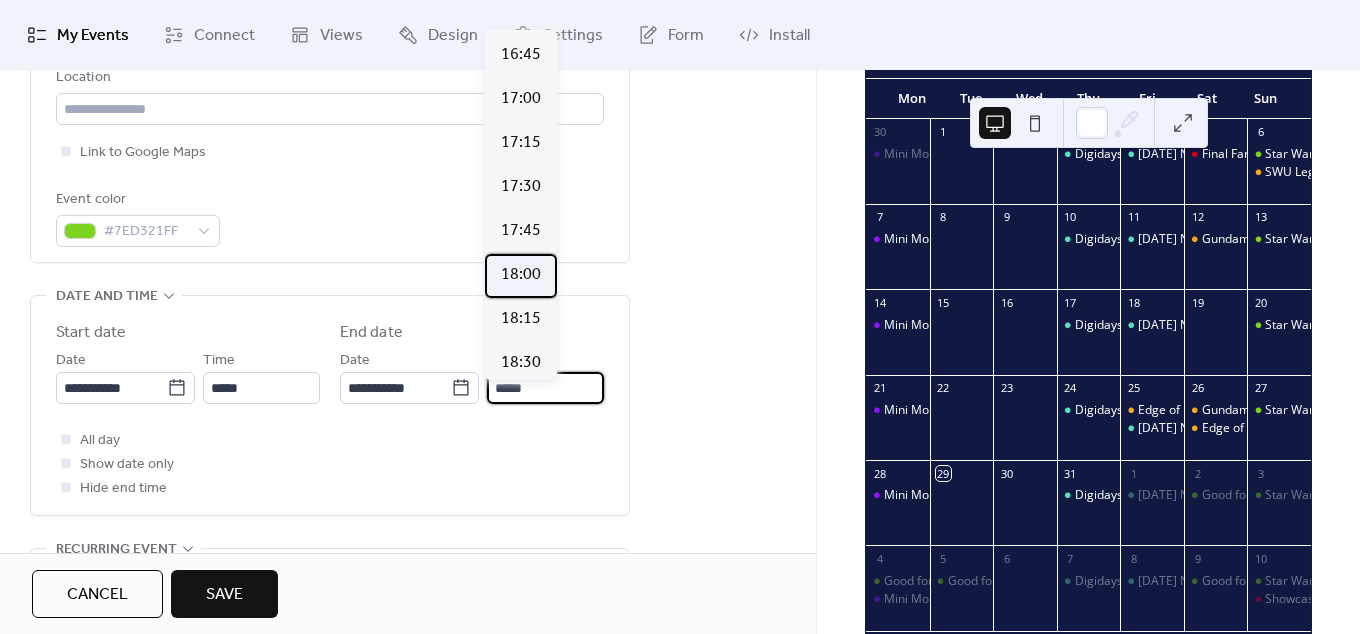 click on "18:00" at bounding box center (521, 275) 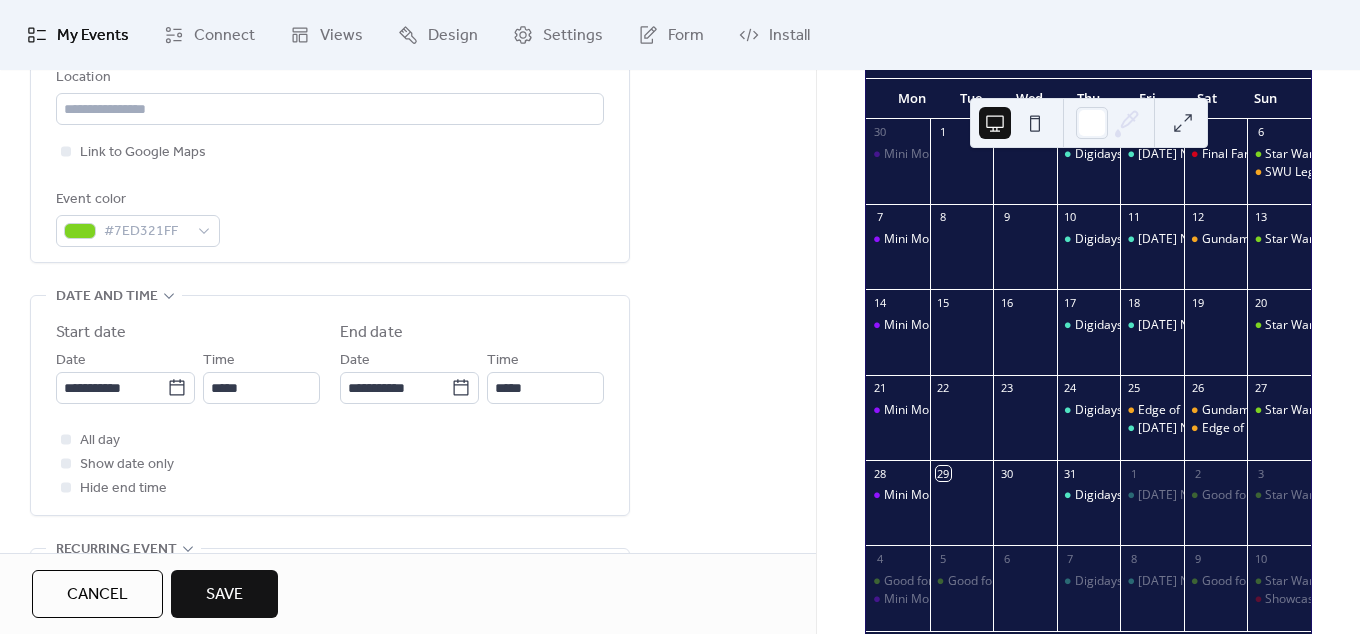 type on "*****" 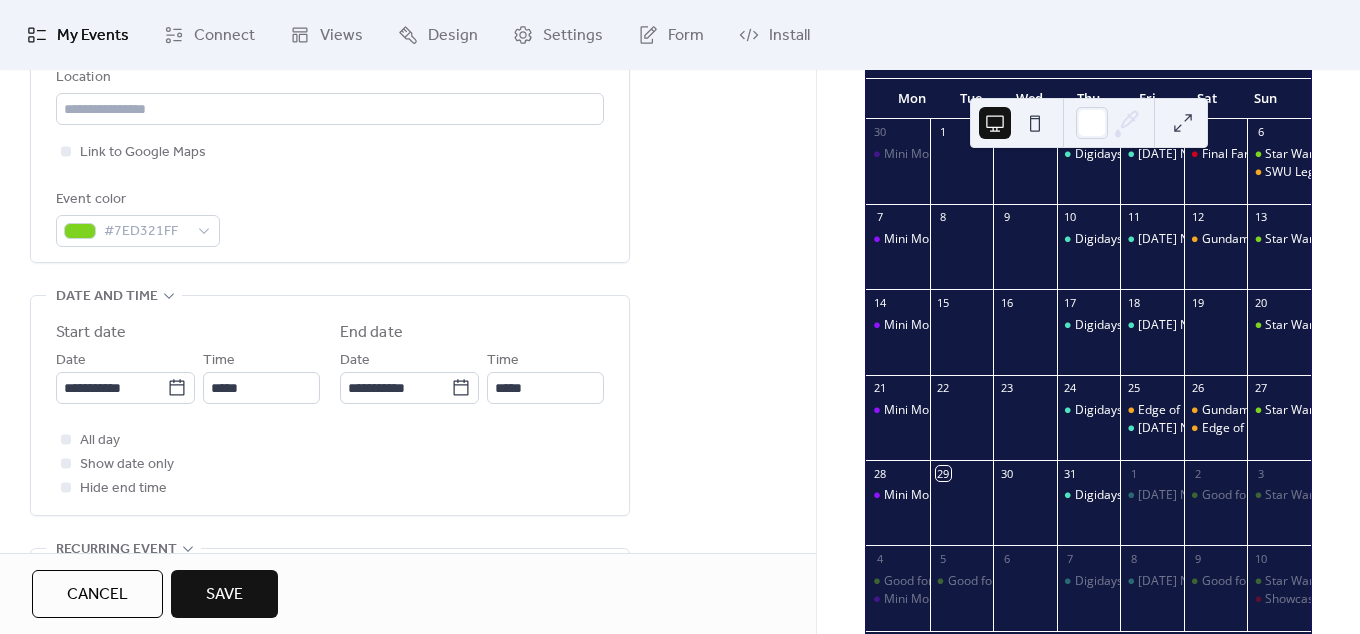 click on "**********" at bounding box center (408, 575) 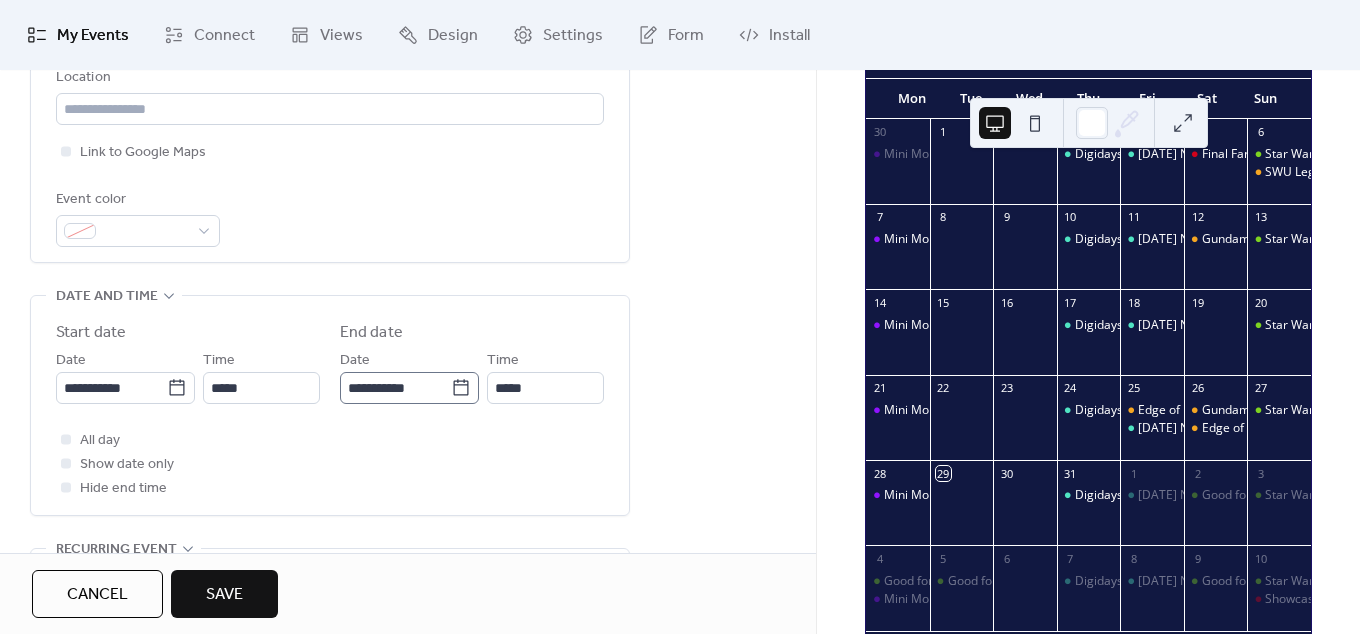 scroll, scrollTop: 546, scrollLeft: 0, axis: vertical 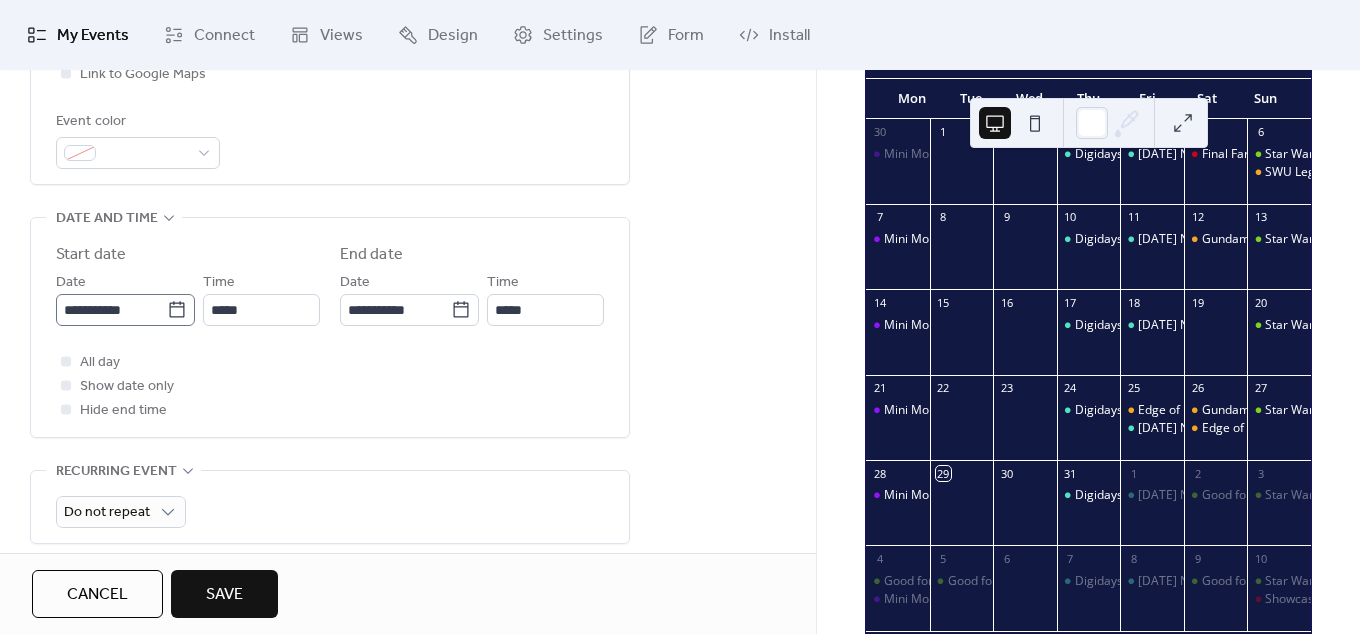 click on "**********" at bounding box center [125, 310] 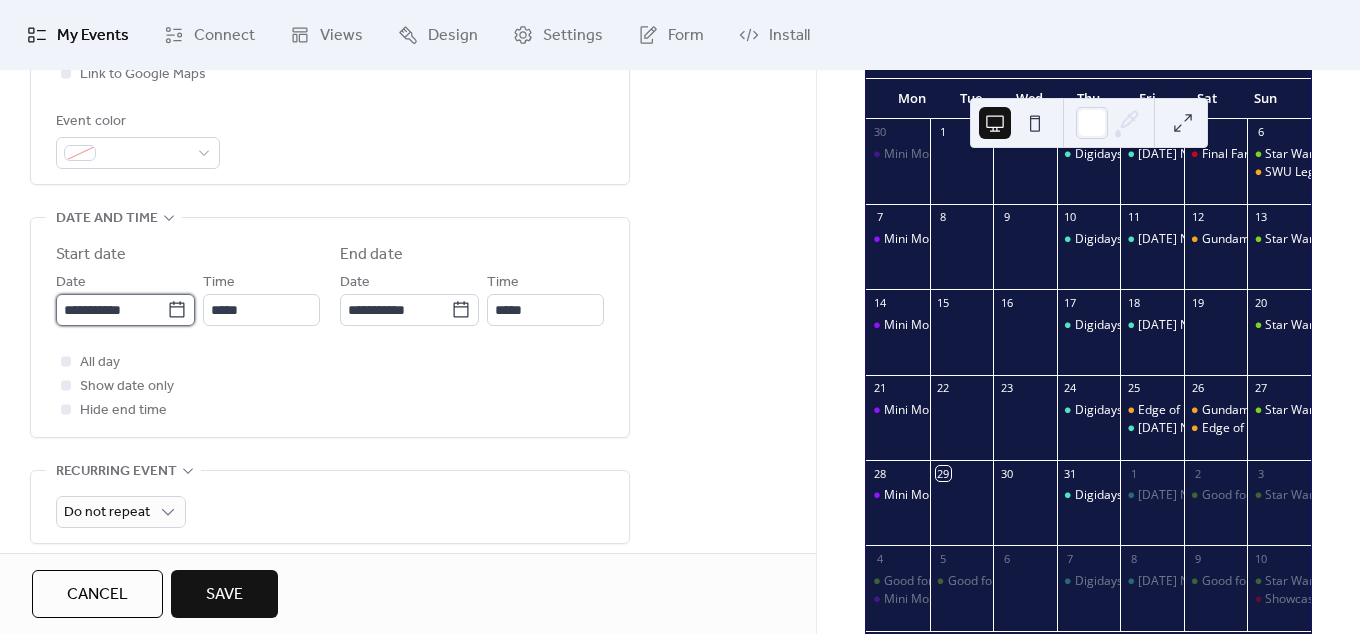 click on "**********" at bounding box center [111, 310] 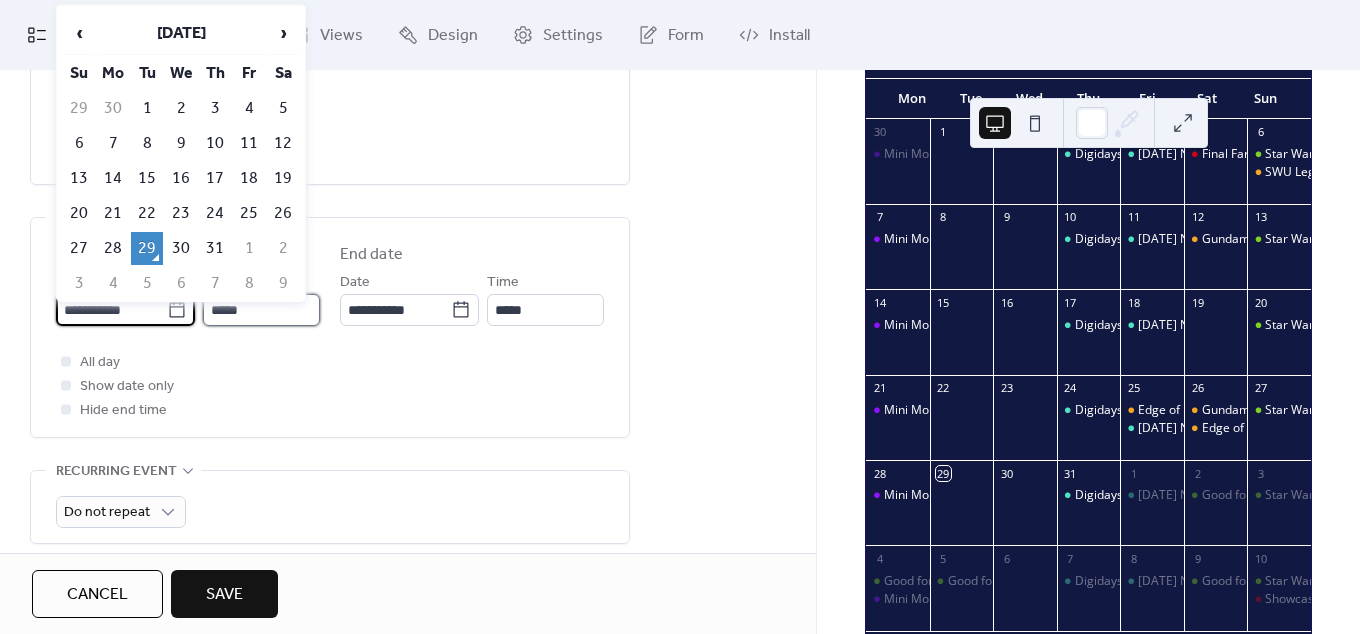 click on "*****" at bounding box center (261, 310) 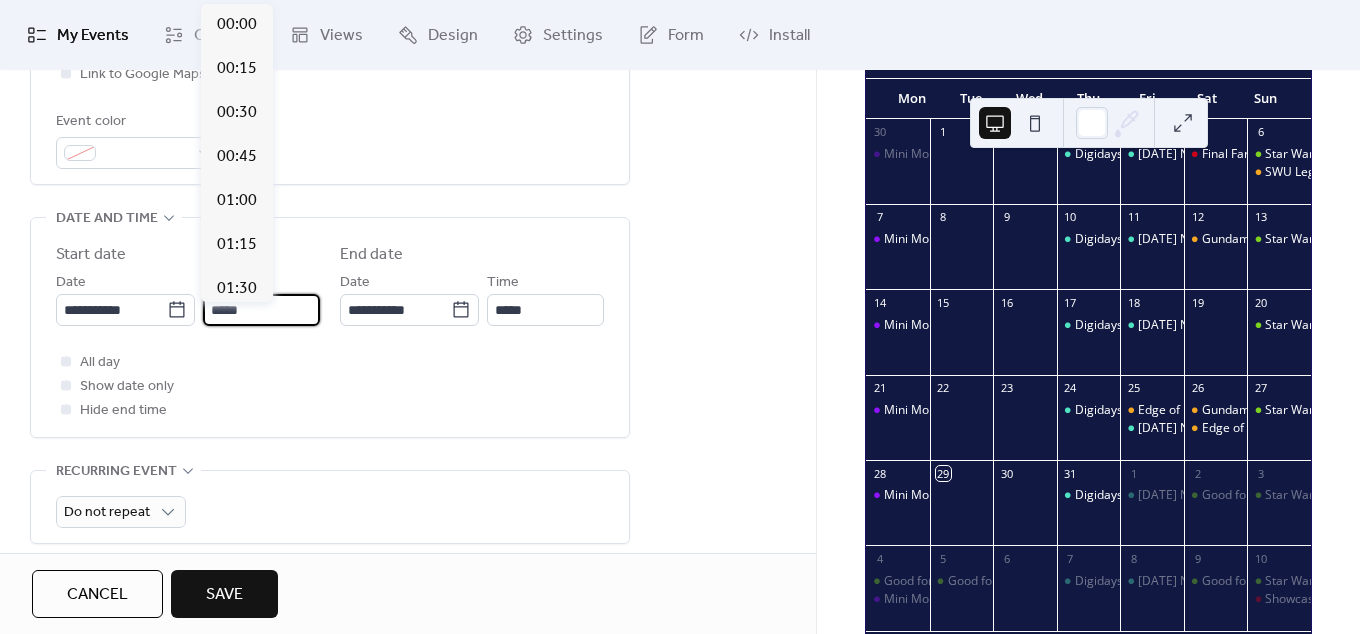 scroll, scrollTop: 2088, scrollLeft: 0, axis: vertical 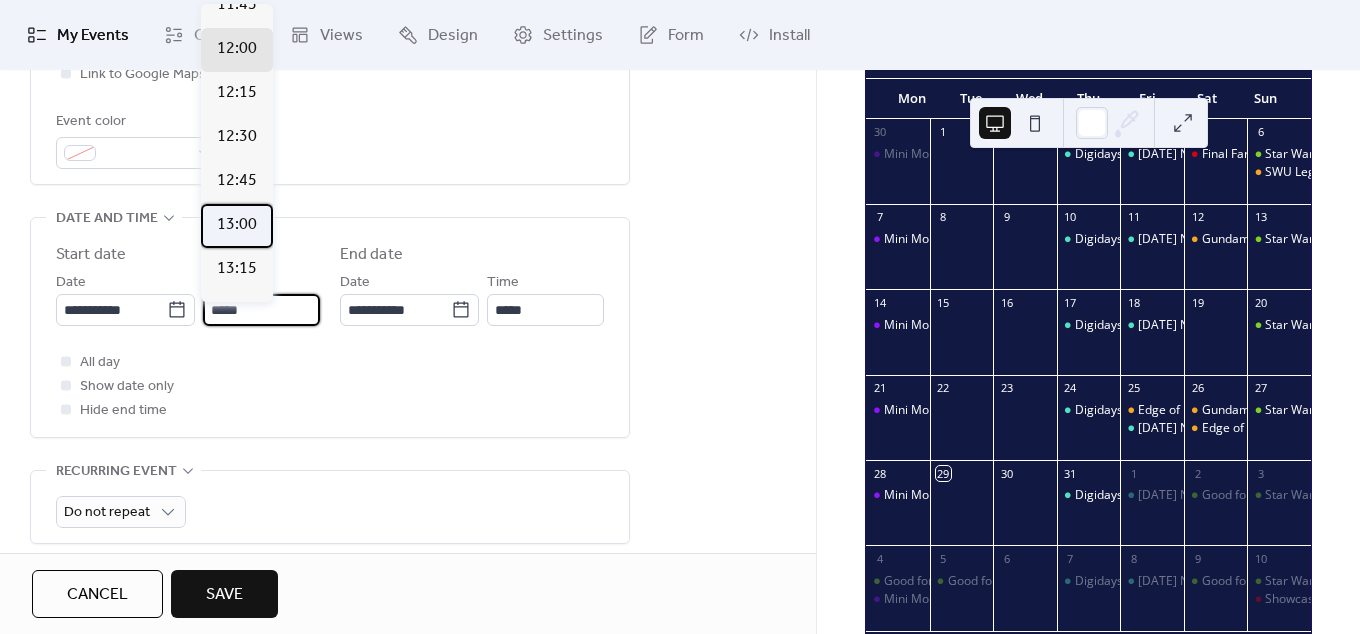 click on "13:00" at bounding box center [237, 225] 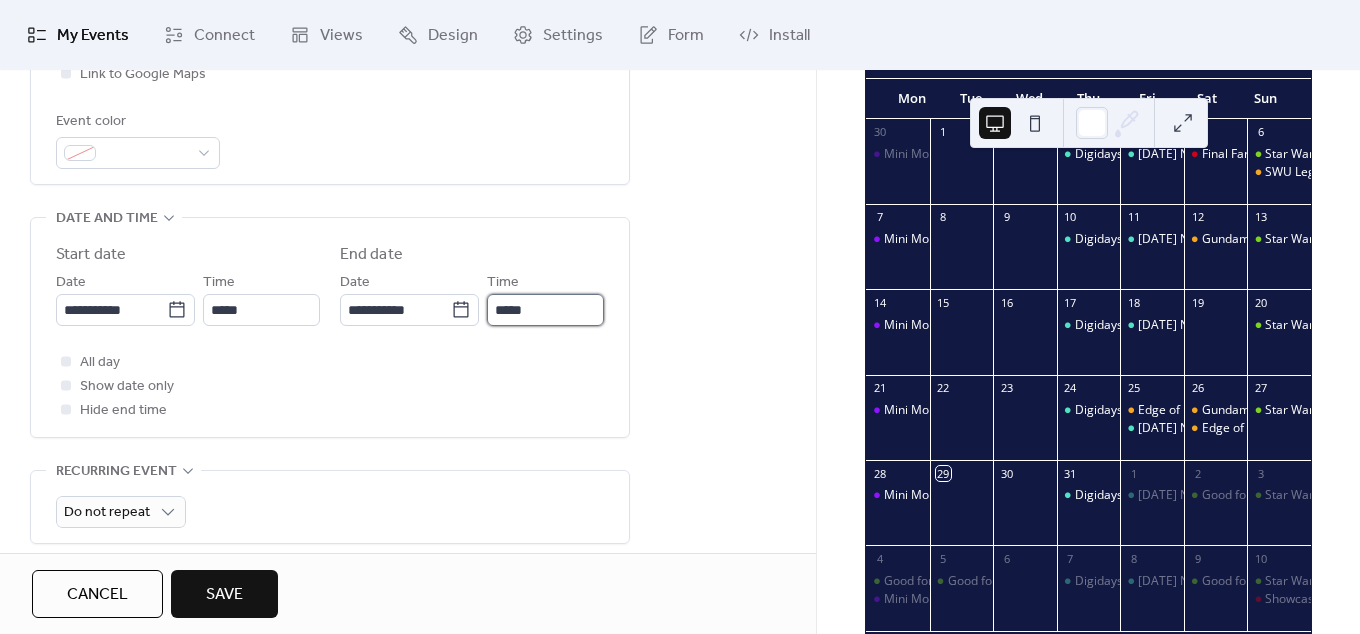 click on "*****" at bounding box center [545, 310] 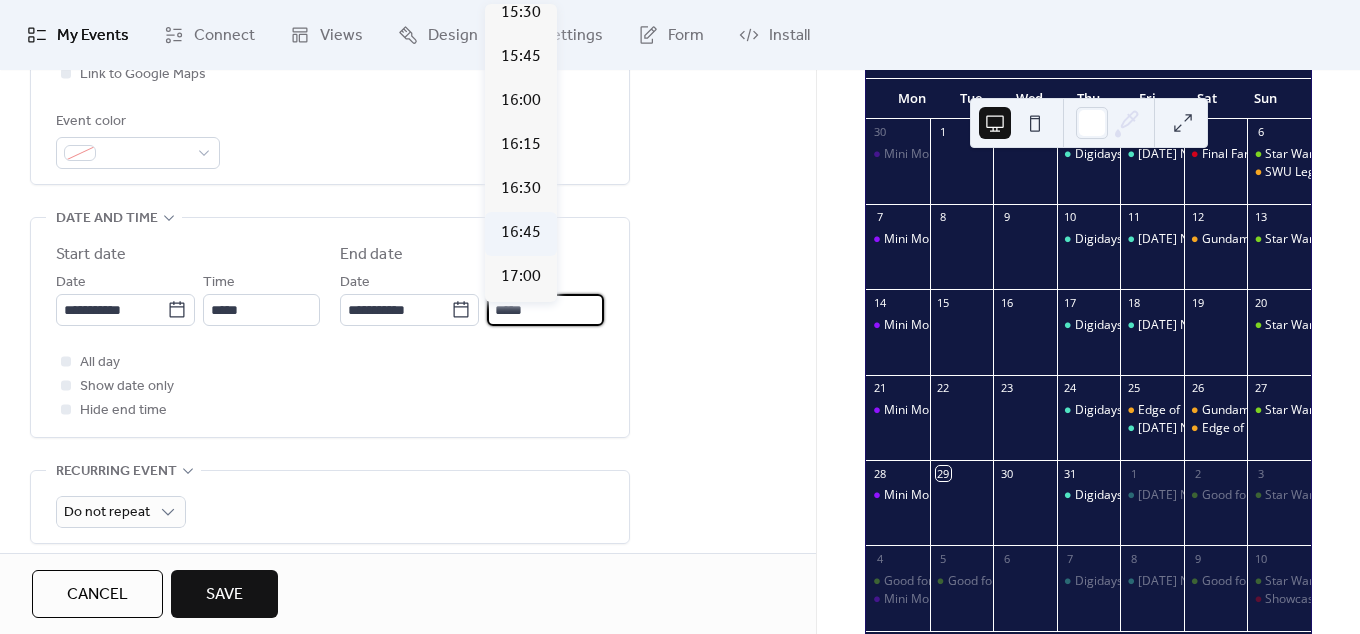 scroll, scrollTop: 714, scrollLeft: 0, axis: vertical 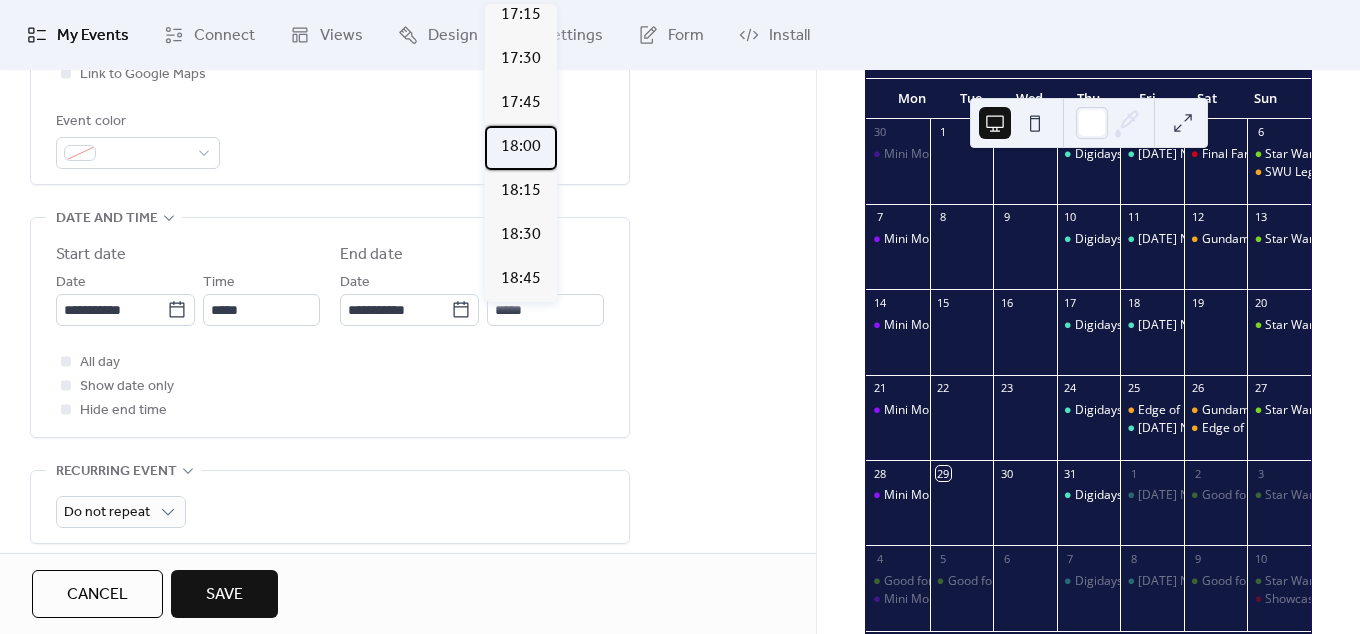 click on "18:00" at bounding box center [521, 147] 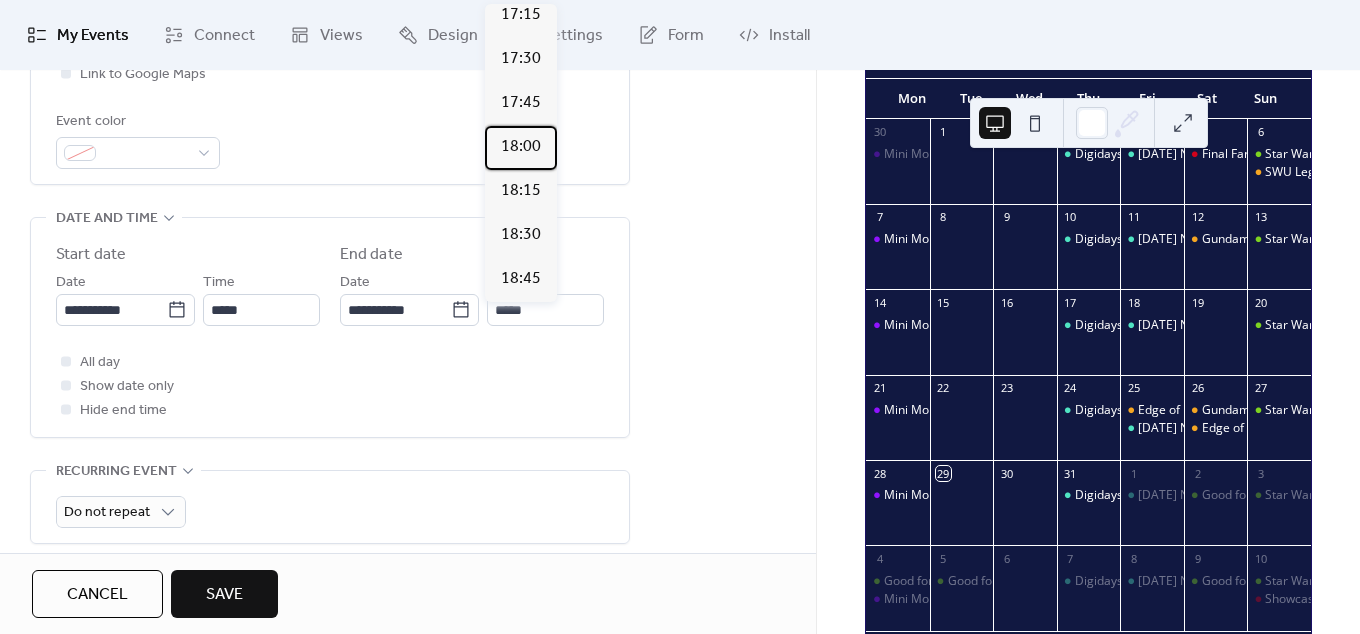 type on "*****" 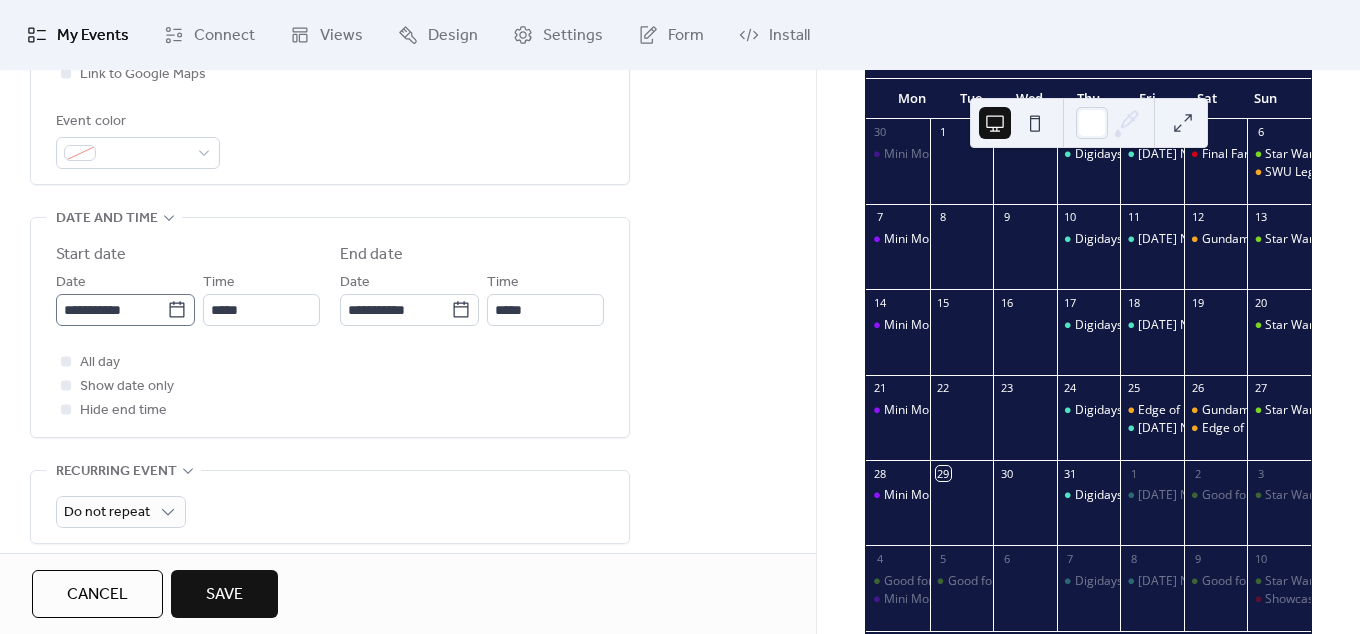 click 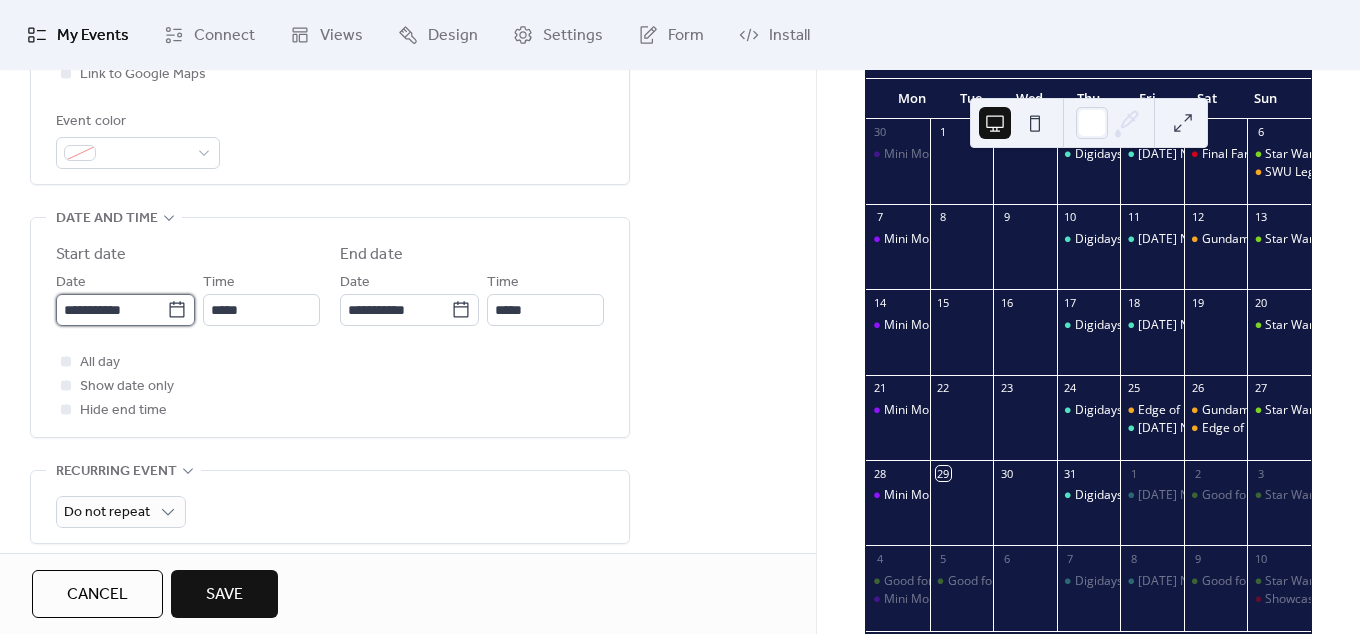 click on "**********" at bounding box center (111, 310) 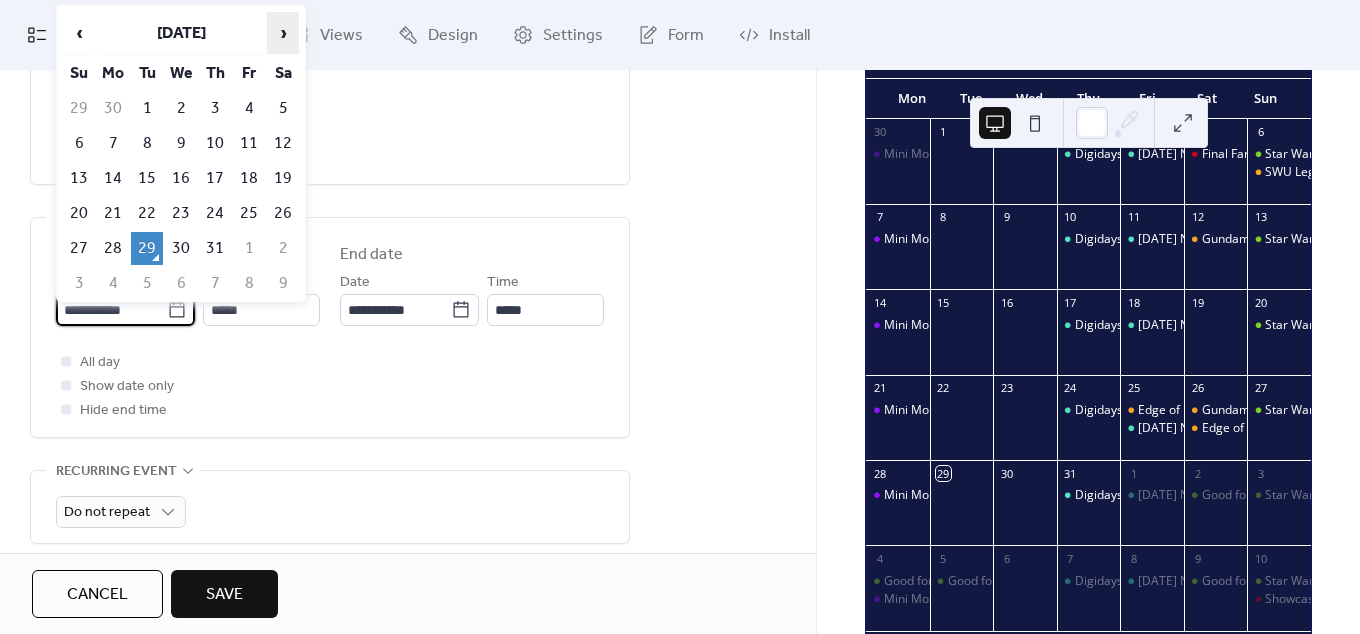 click on "›" at bounding box center [283, 33] 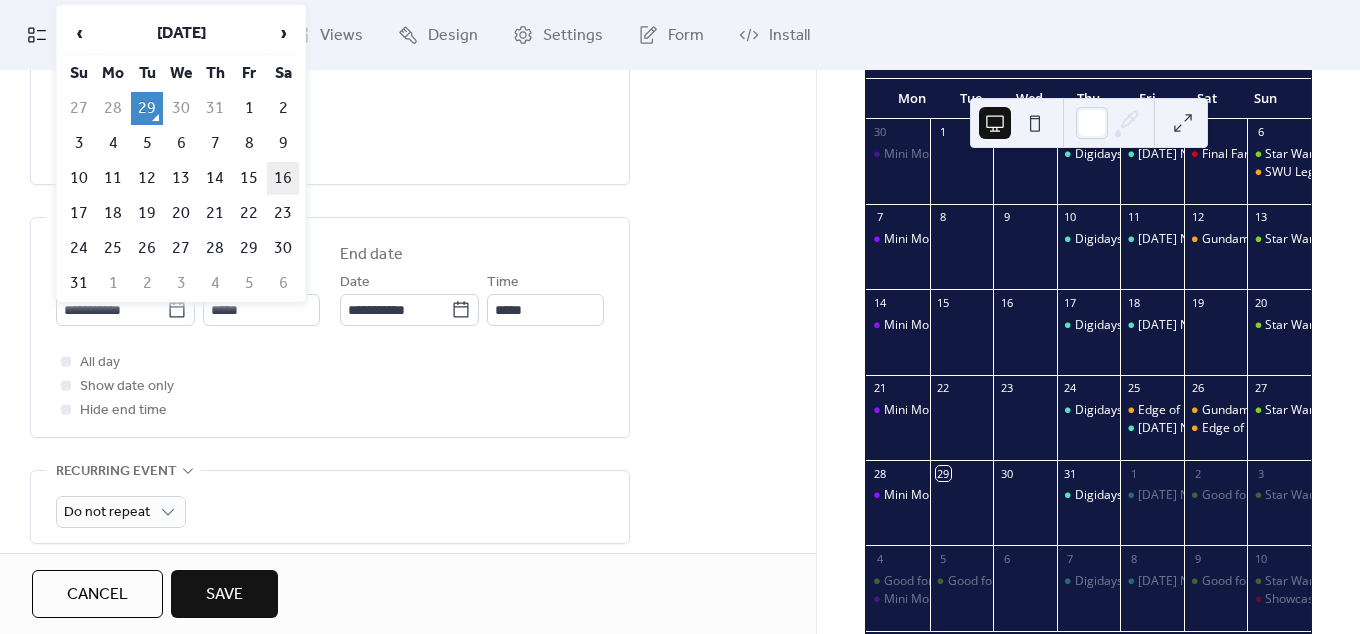 click on "16" at bounding box center (283, 178) 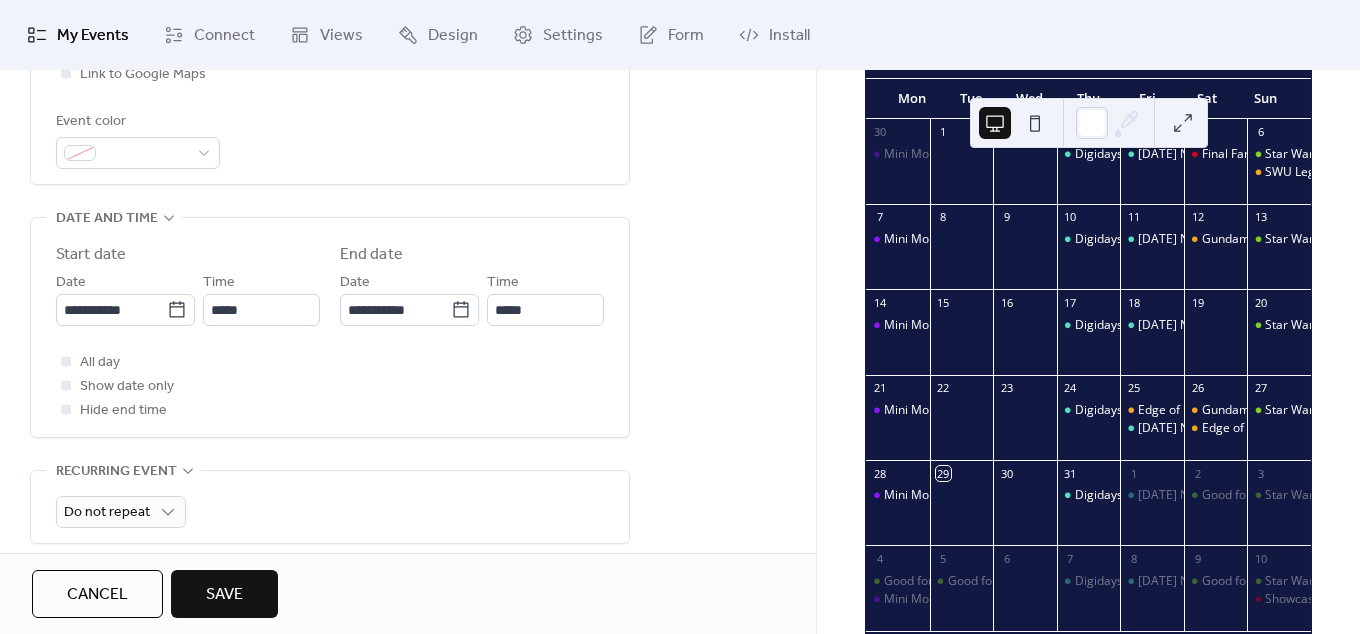 type on "**********" 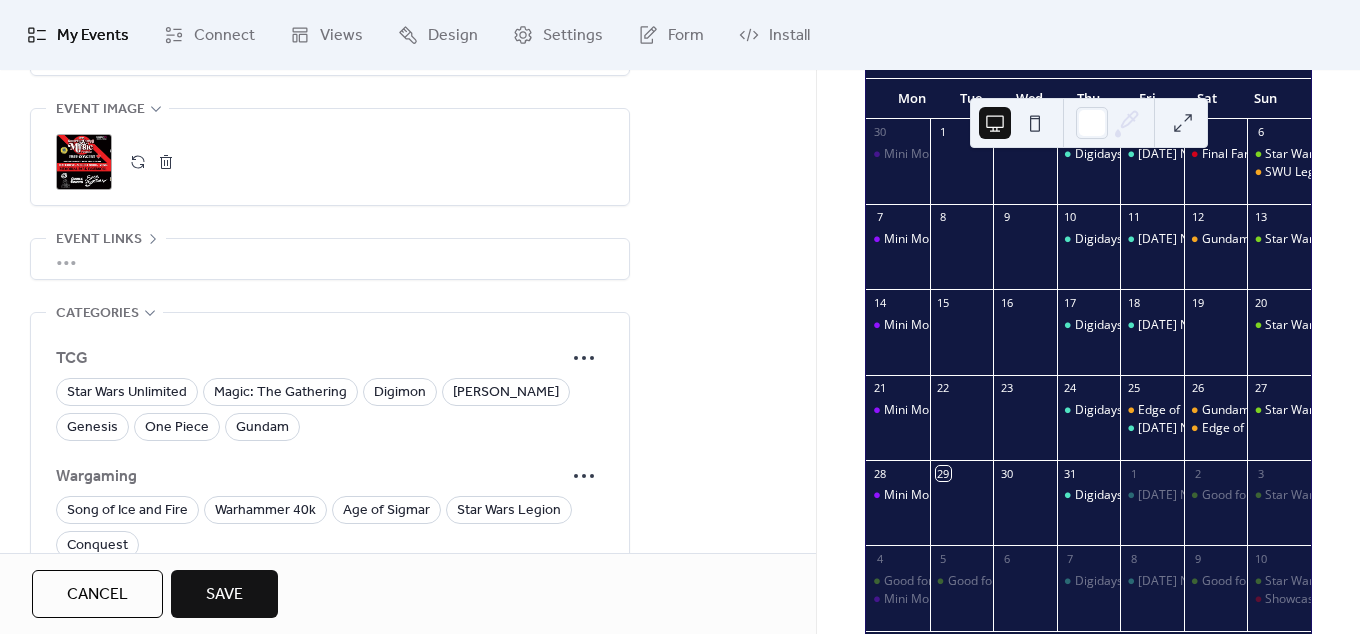 scroll, scrollTop: 1092, scrollLeft: 0, axis: vertical 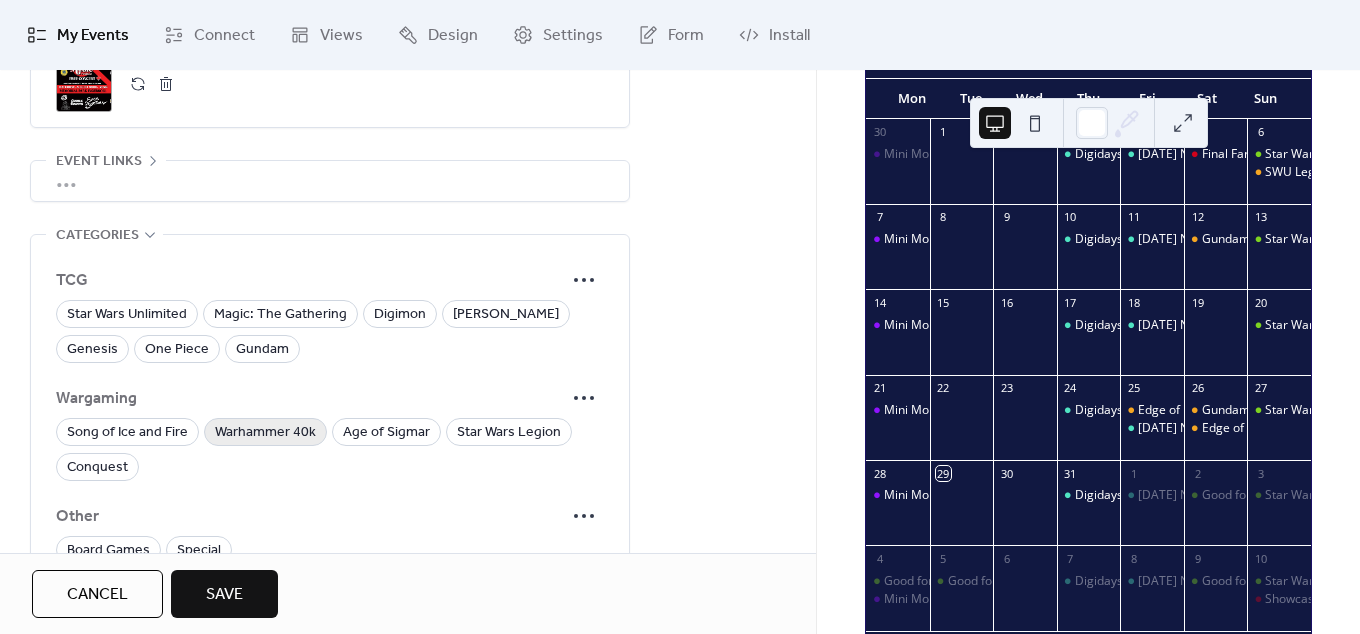 click on "Warhammer 40k" at bounding box center (265, 433) 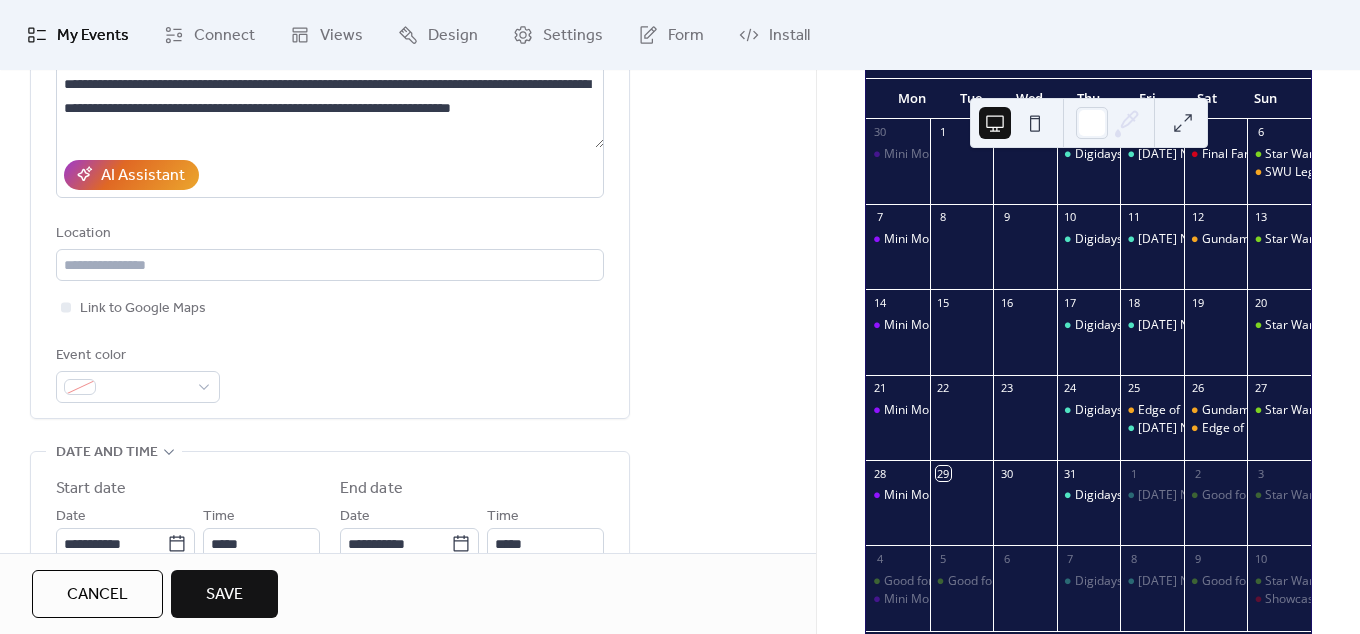 scroll, scrollTop: 78, scrollLeft: 0, axis: vertical 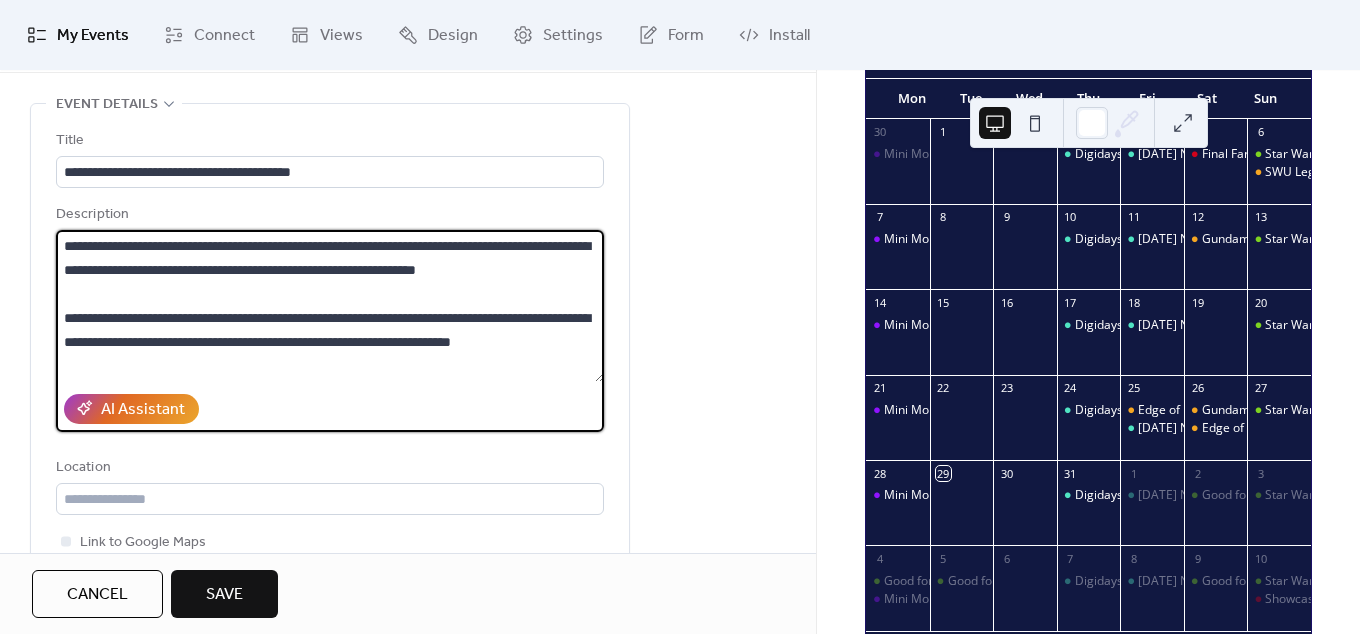 click on "**********" at bounding box center (330, 306) 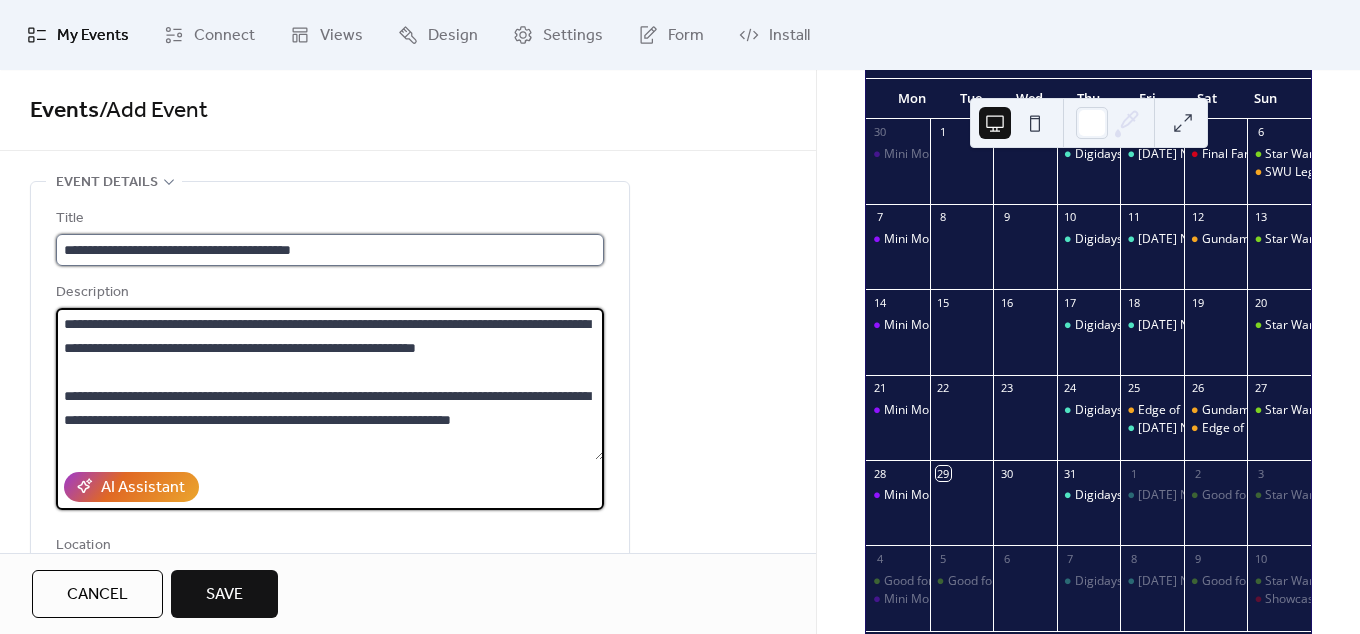 click on "**********" at bounding box center [330, 250] 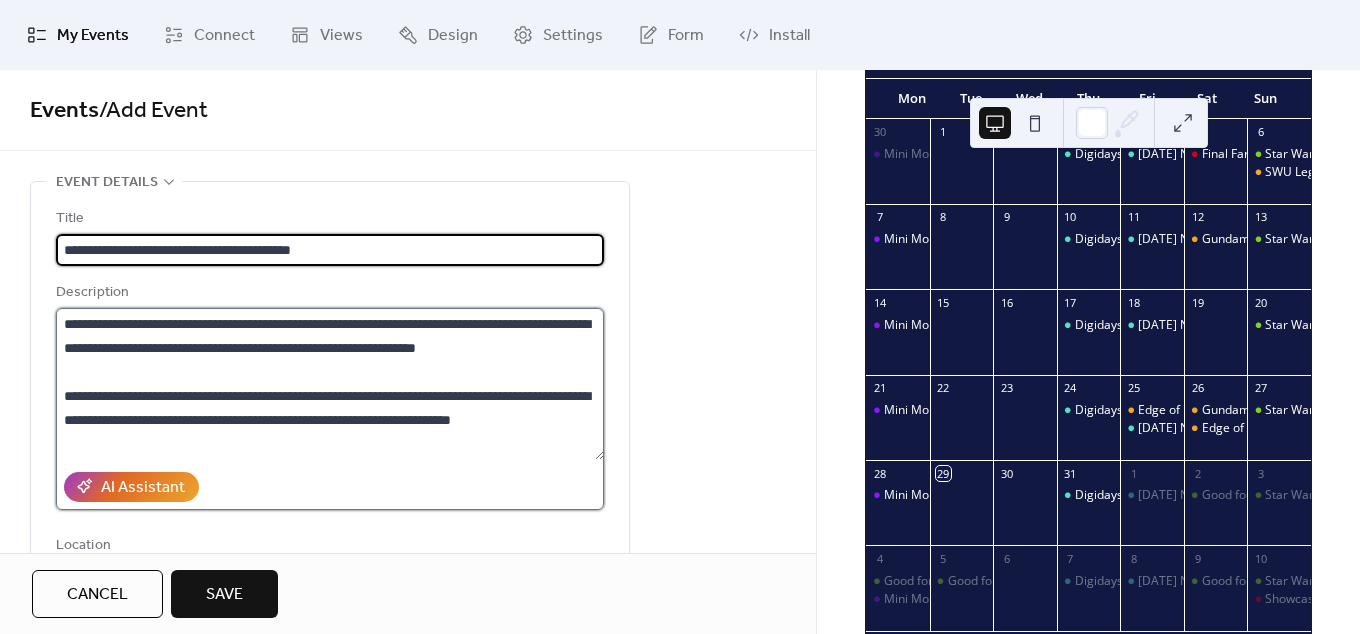 click on "**********" at bounding box center (330, 384) 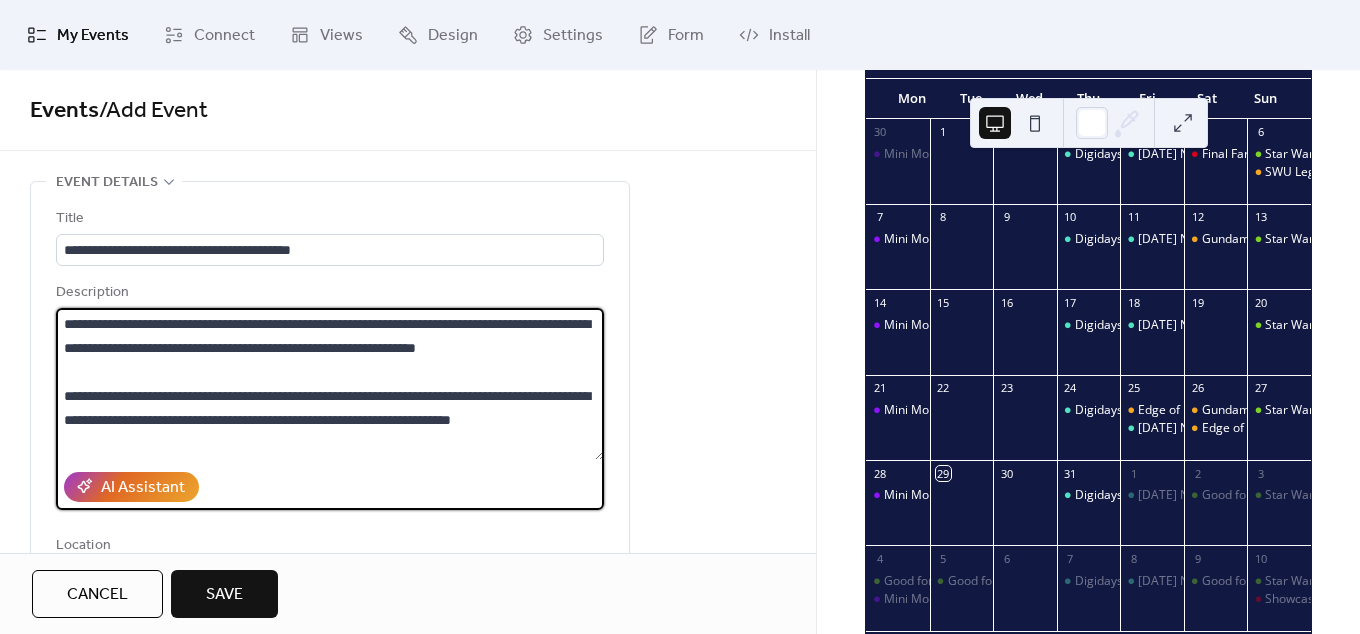 click on "**********" at bounding box center [330, 384] 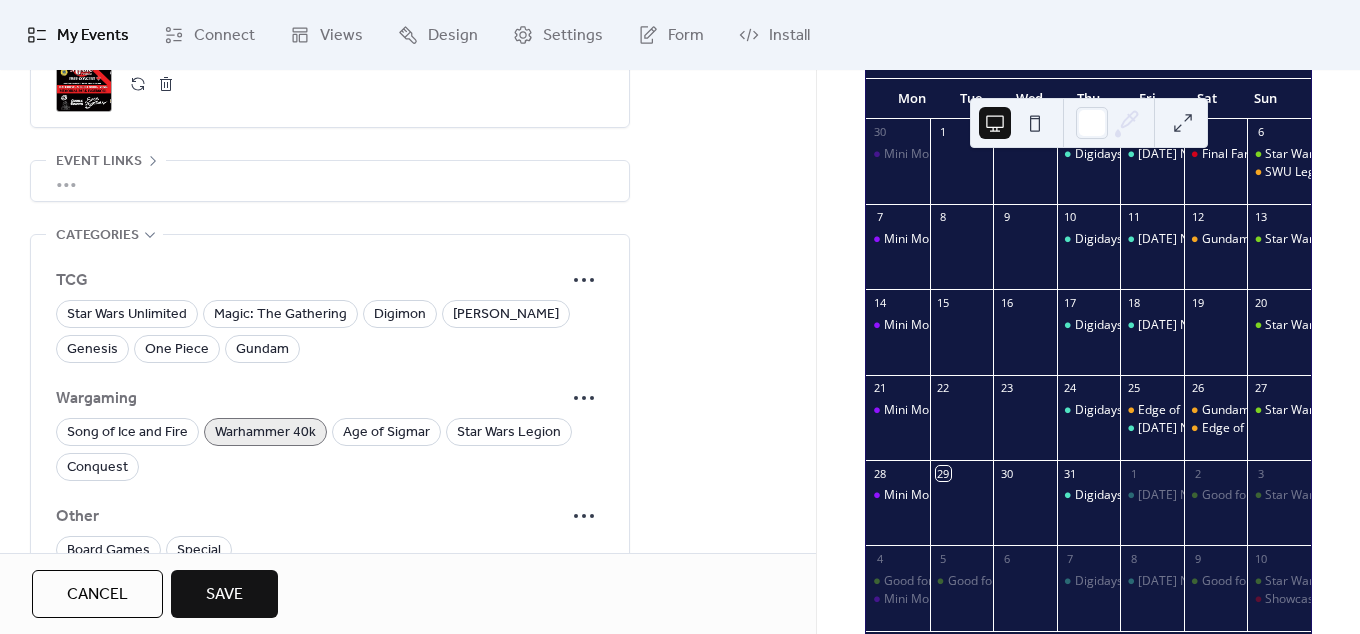 scroll, scrollTop: 1368, scrollLeft: 0, axis: vertical 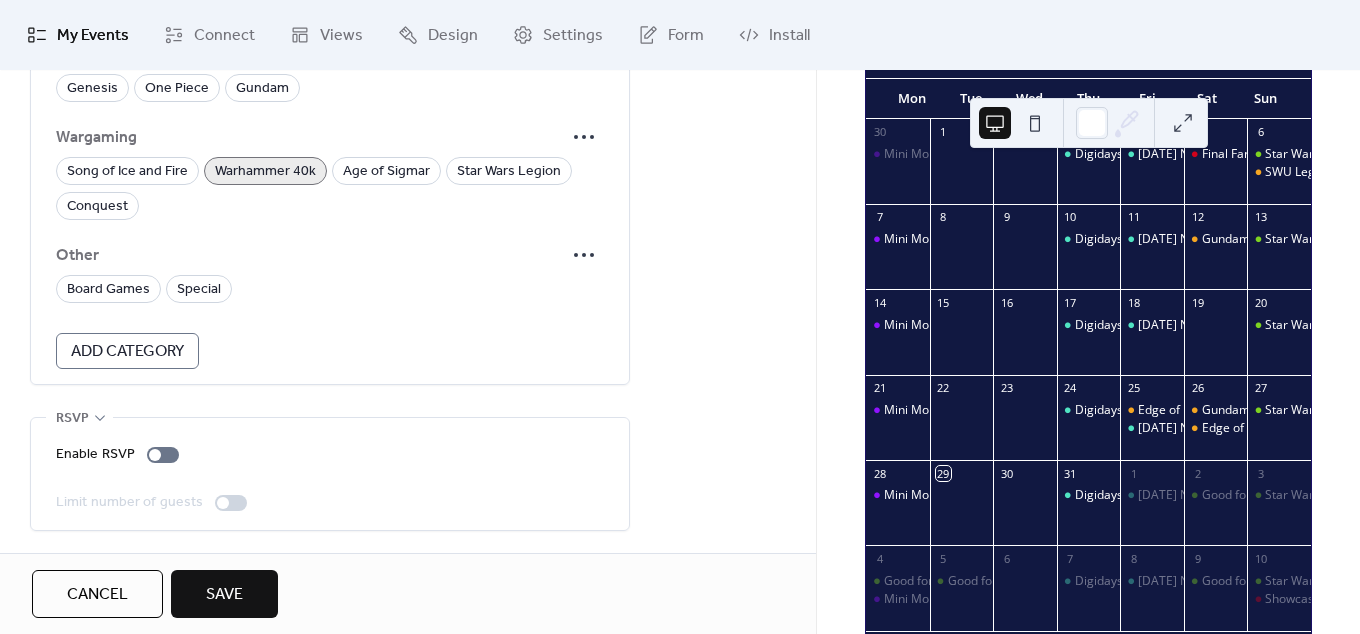 click on "Enable RSVP Limit number of guests" at bounding box center [330, 474] 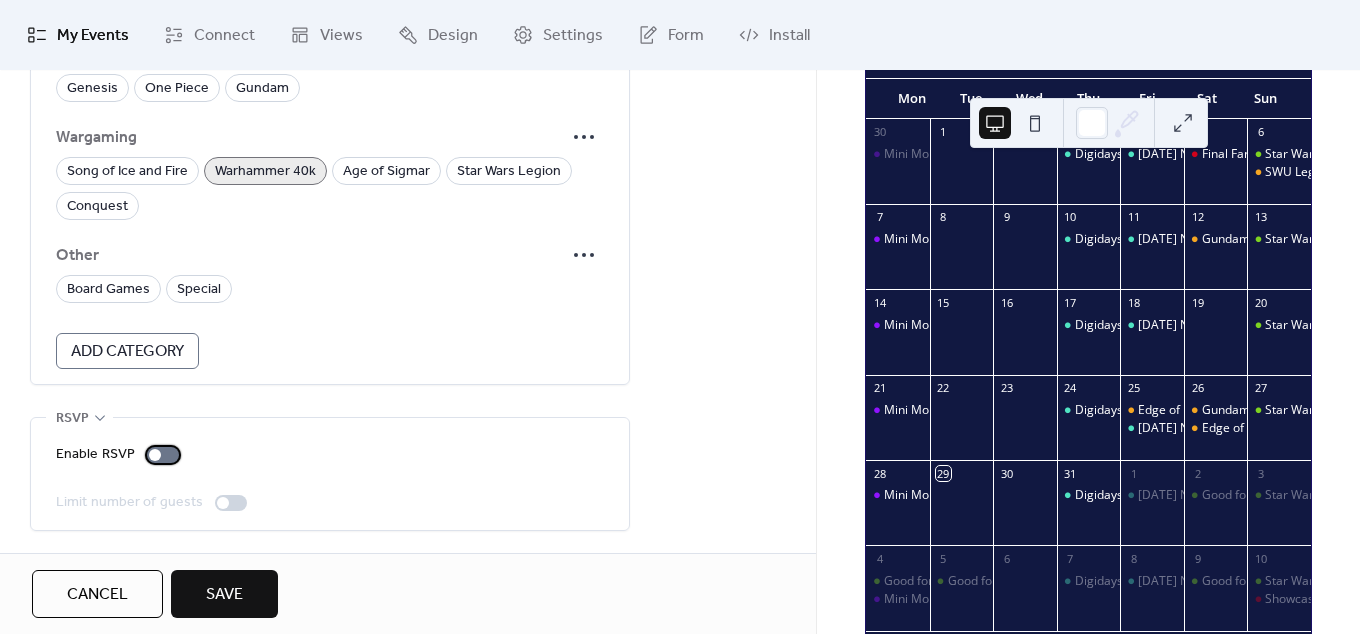 click at bounding box center (163, 455) 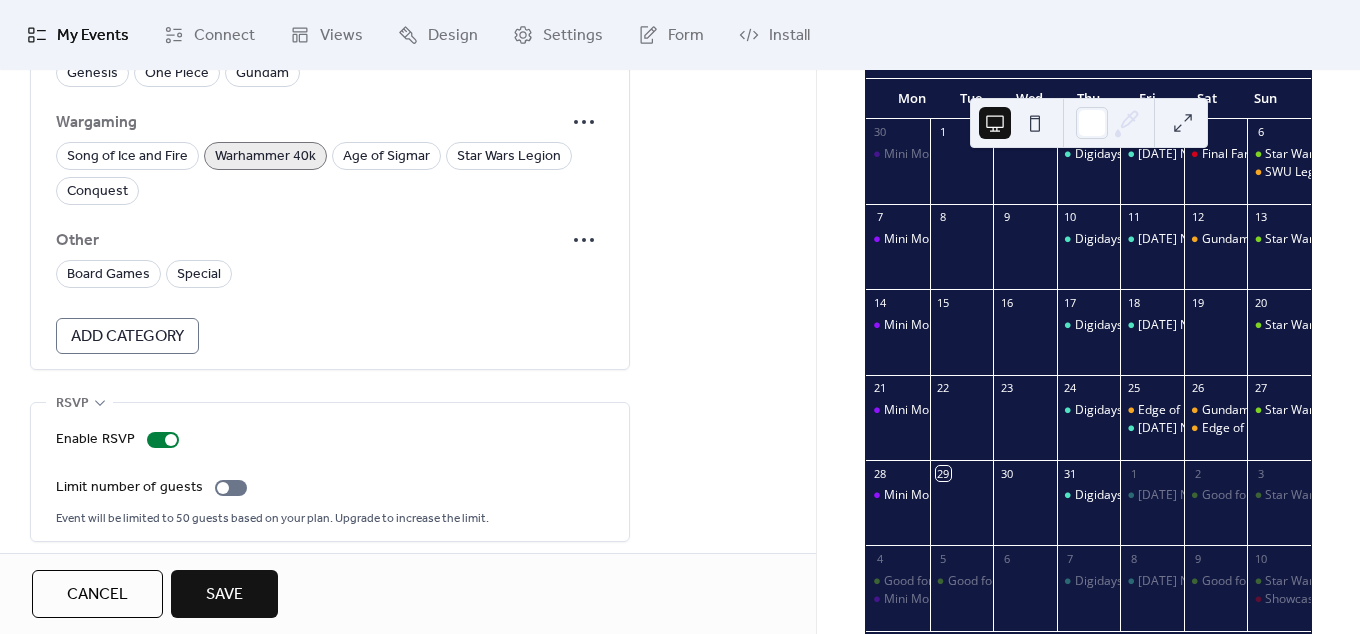 click on "Save" at bounding box center (224, 595) 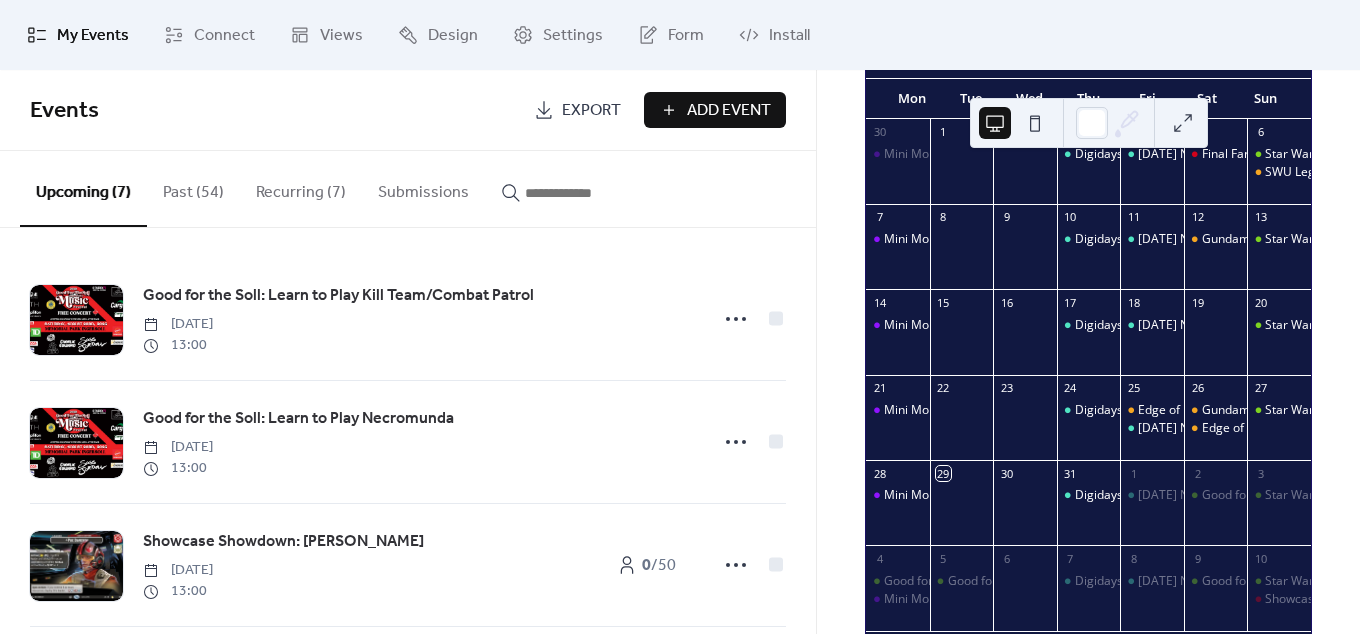 click on "Add Event" at bounding box center [715, 110] 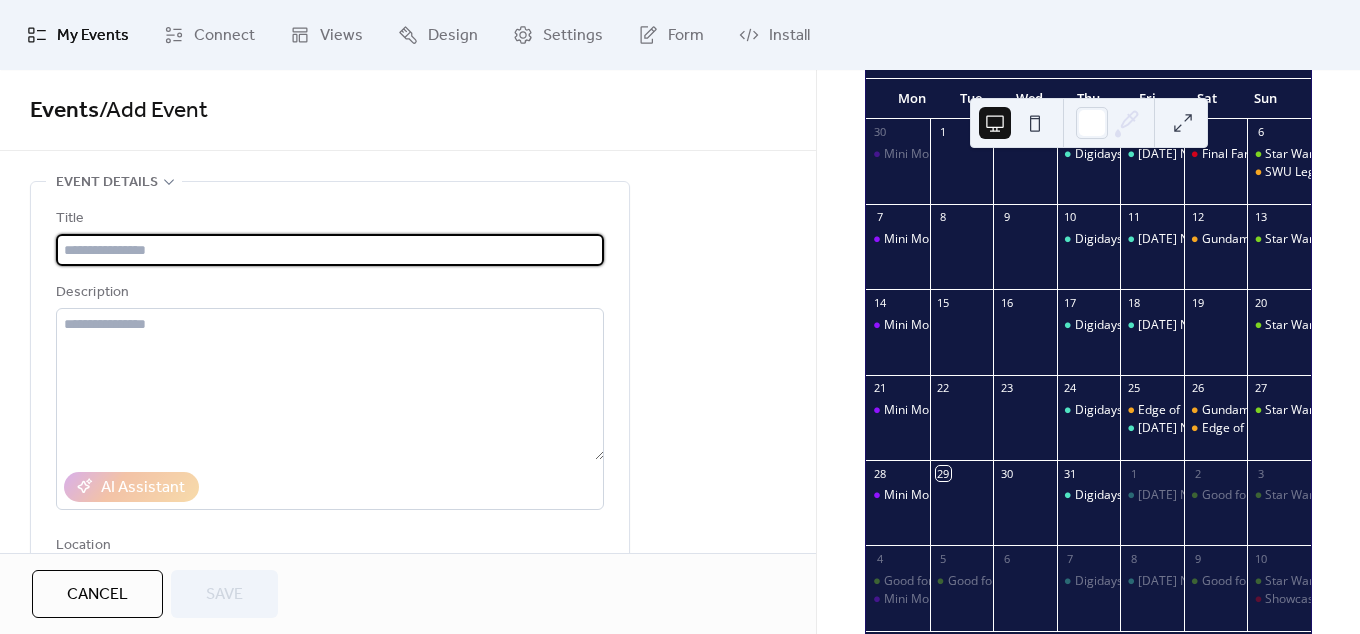 click at bounding box center (330, 250) 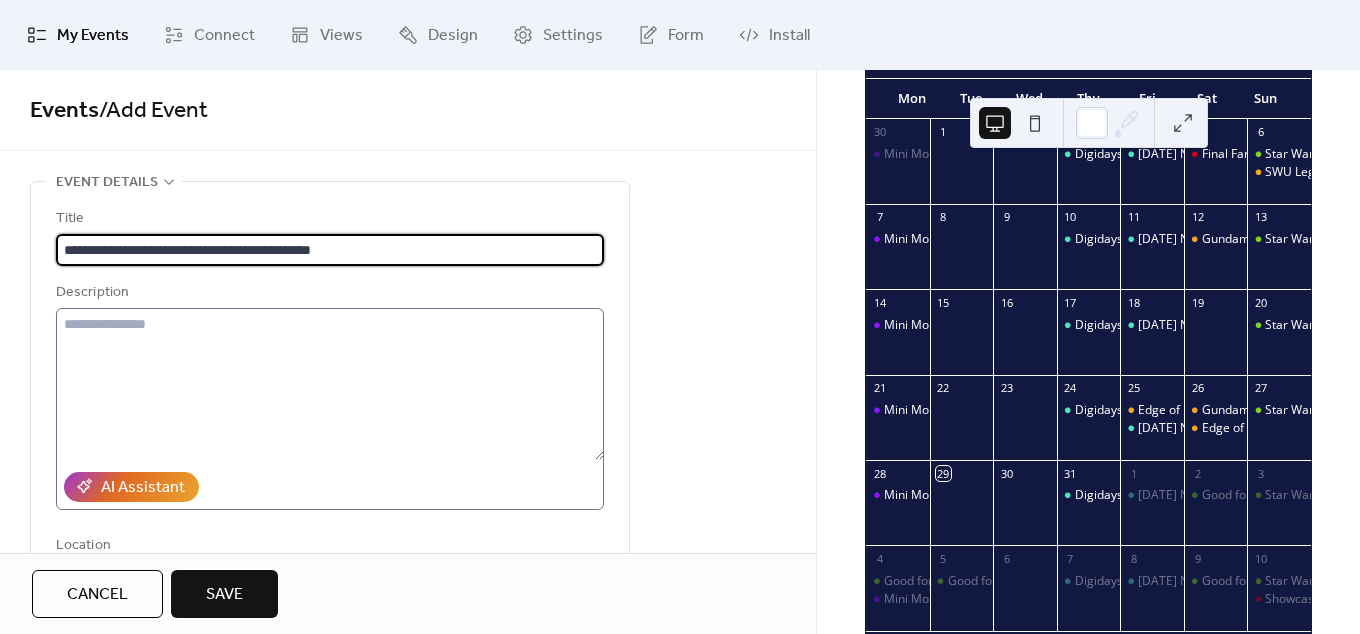 type on "**********" 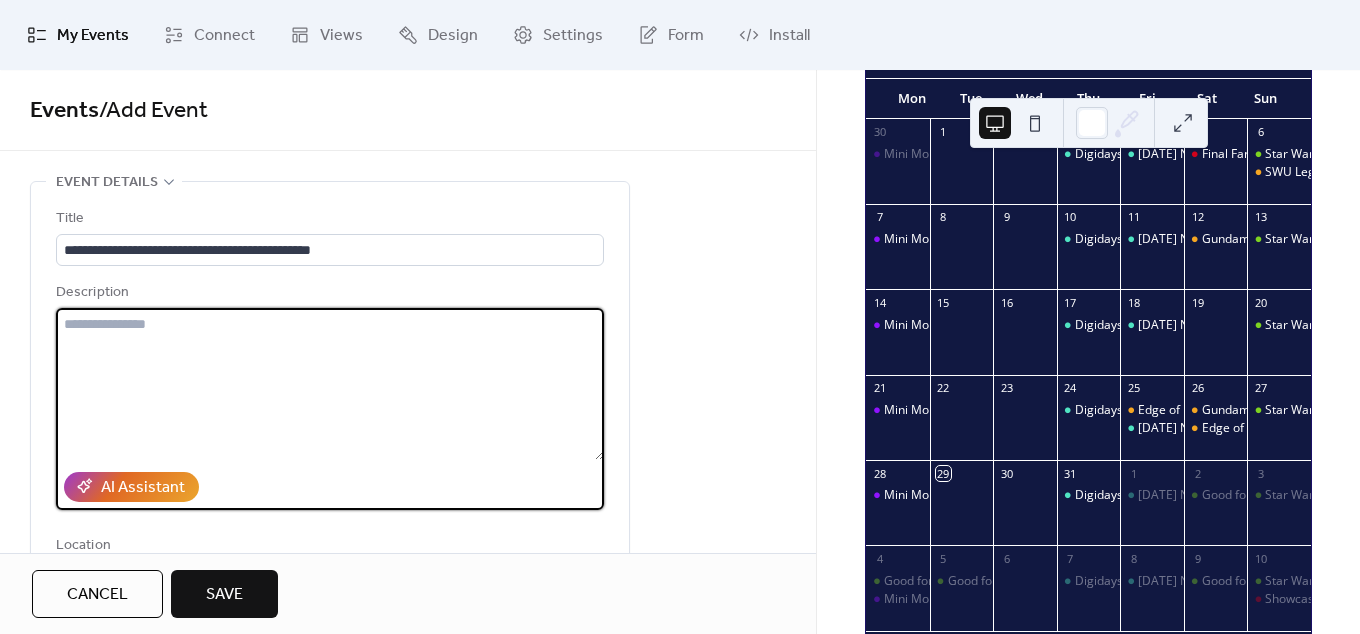 click at bounding box center (330, 384) 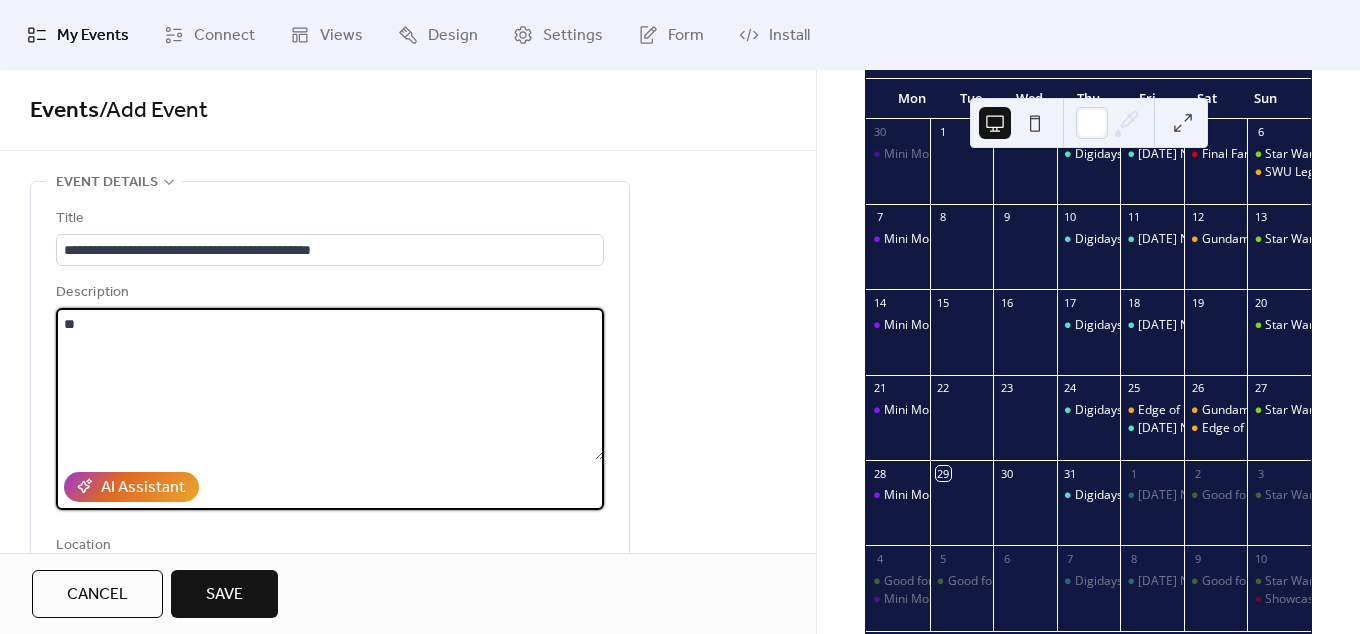 type on "*" 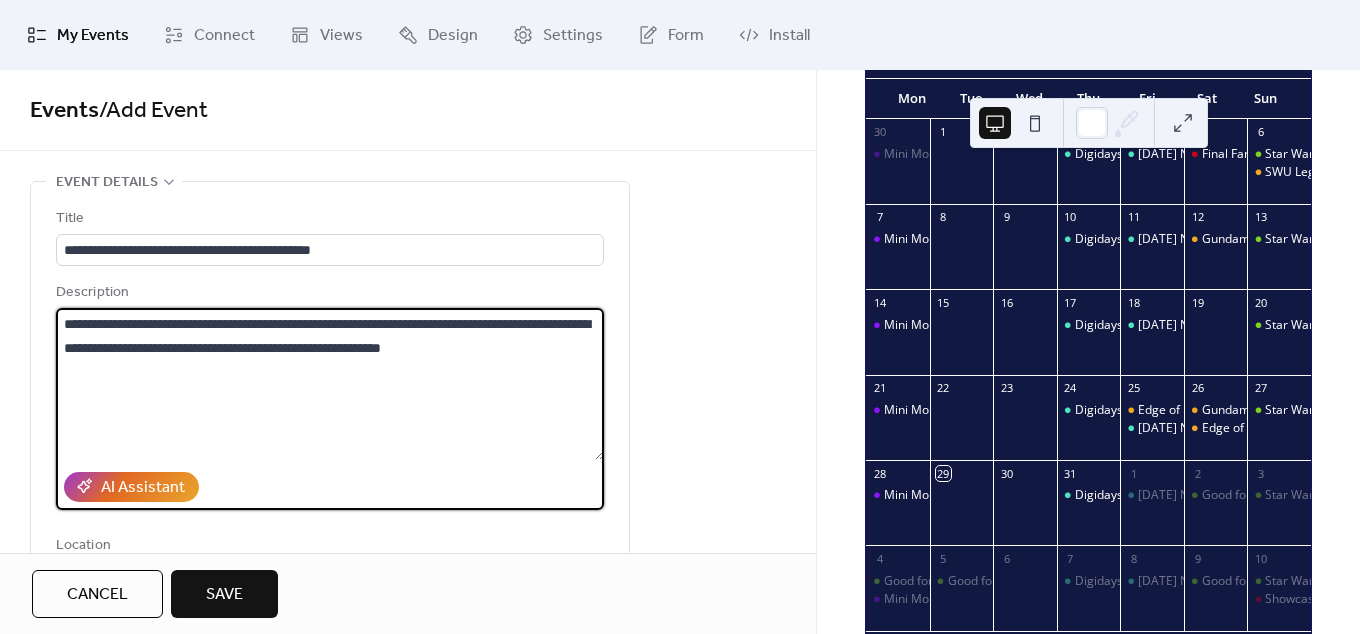 click on "**********" at bounding box center [330, 384] 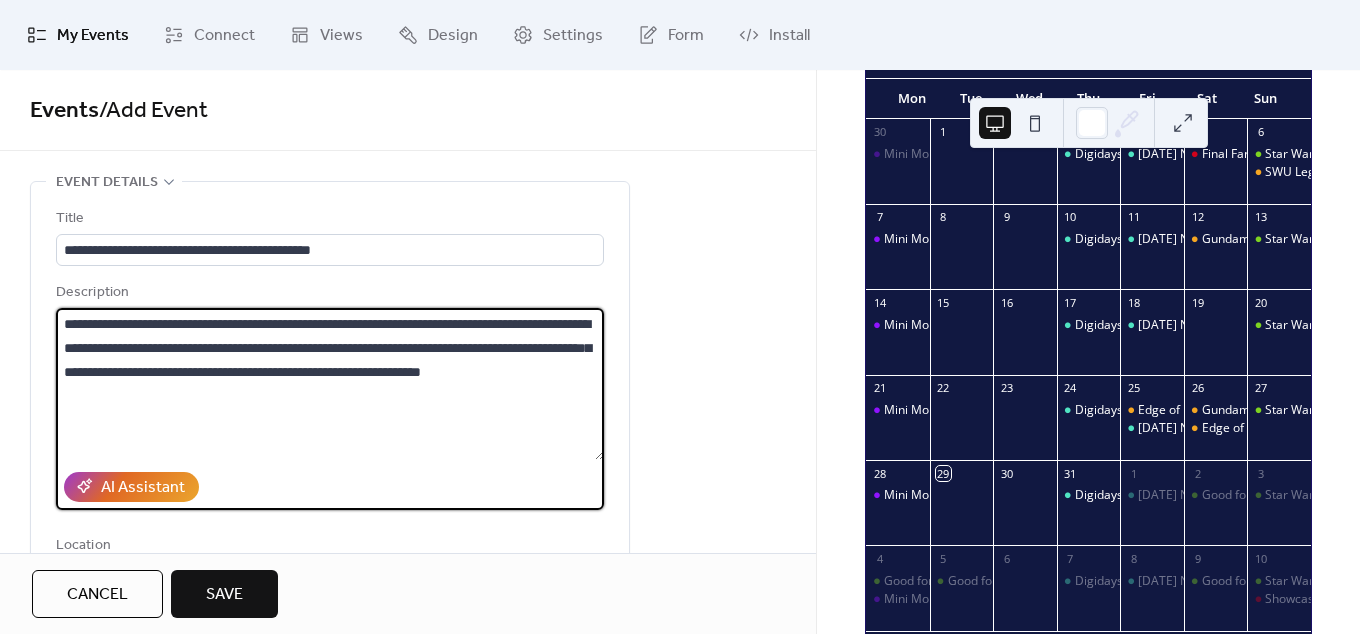 drag, startPoint x: 448, startPoint y: 395, endPoint x: 551, endPoint y: 358, distance: 109.444046 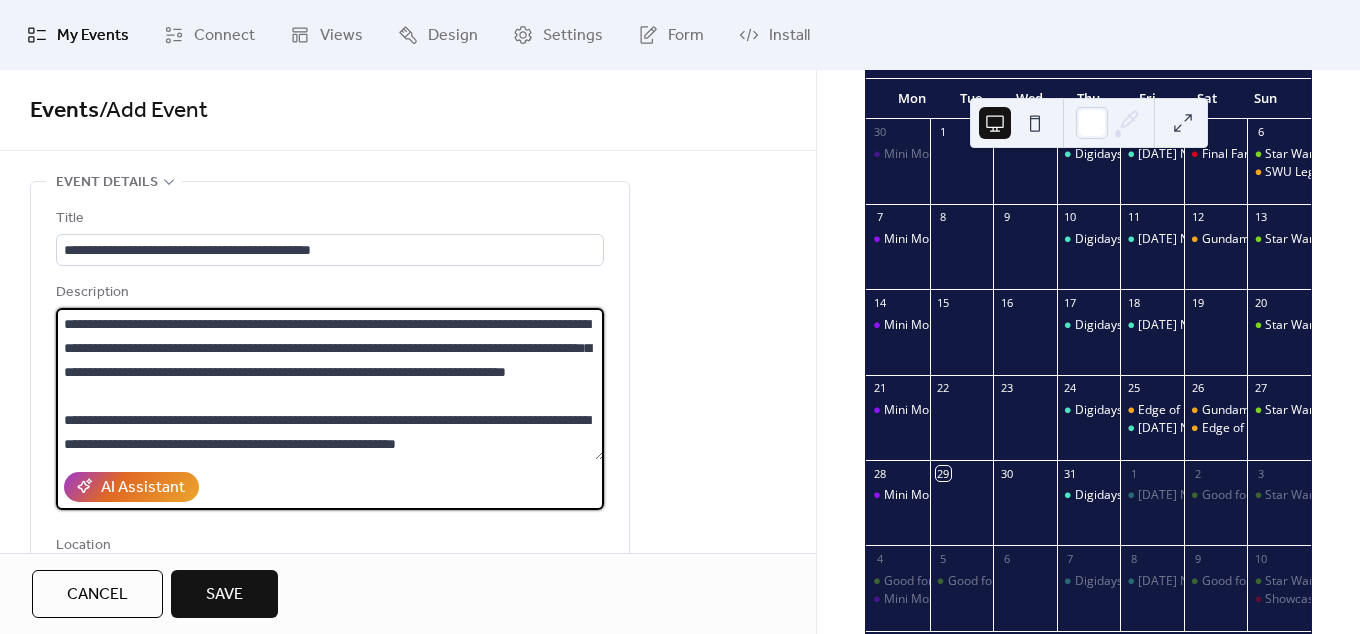 scroll, scrollTop: 46, scrollLeft: 0, axis: vertical 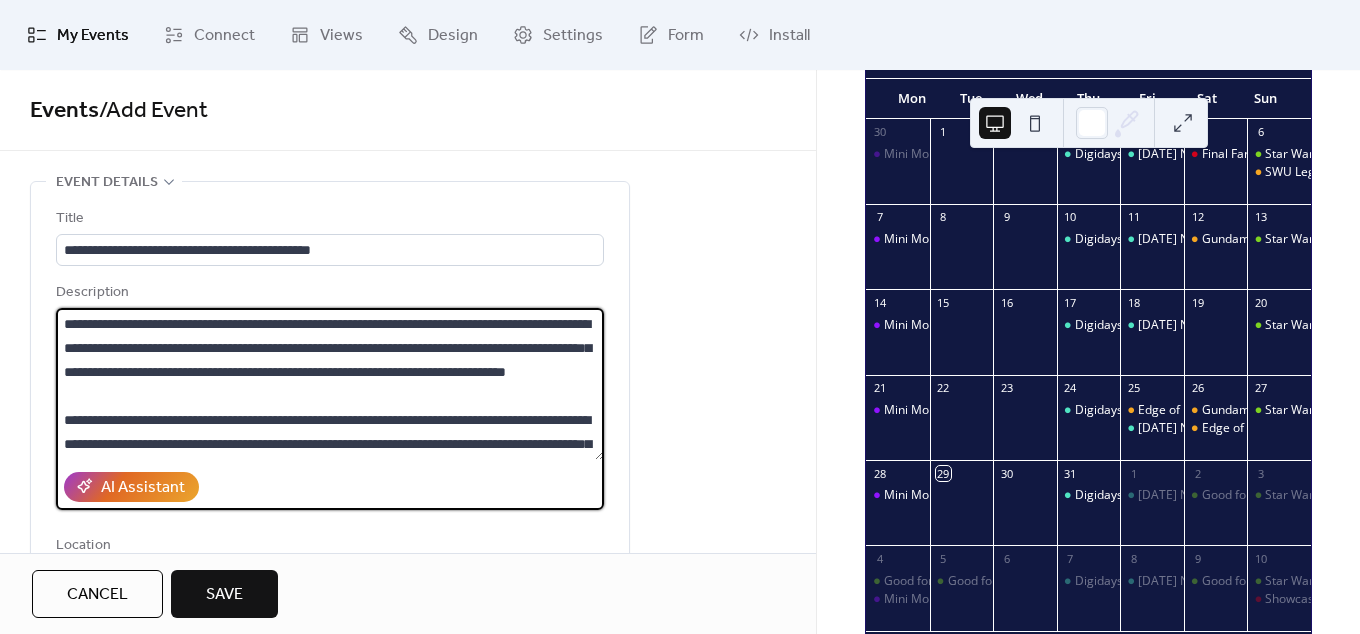 drag, startPoint x: 370, startPoint y: 452, endPoint x: -20, endPoint y: 274, distance: 428.70035 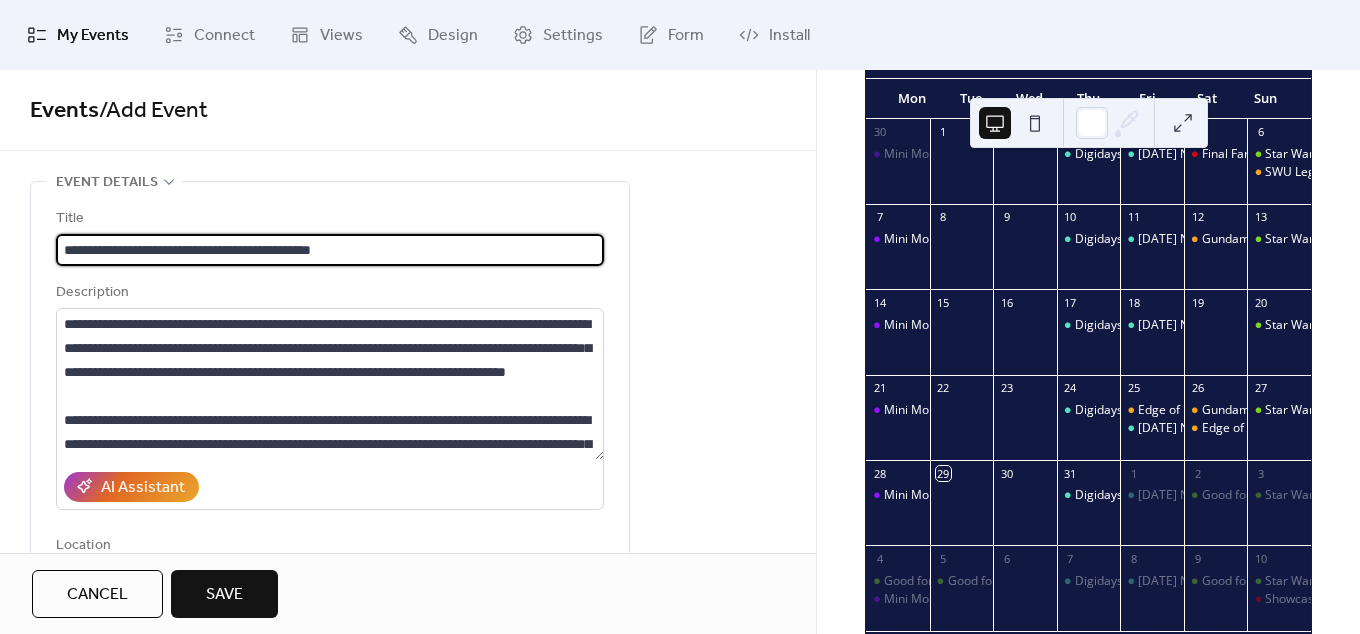 click on "**********" at bounding box center [330, 250] 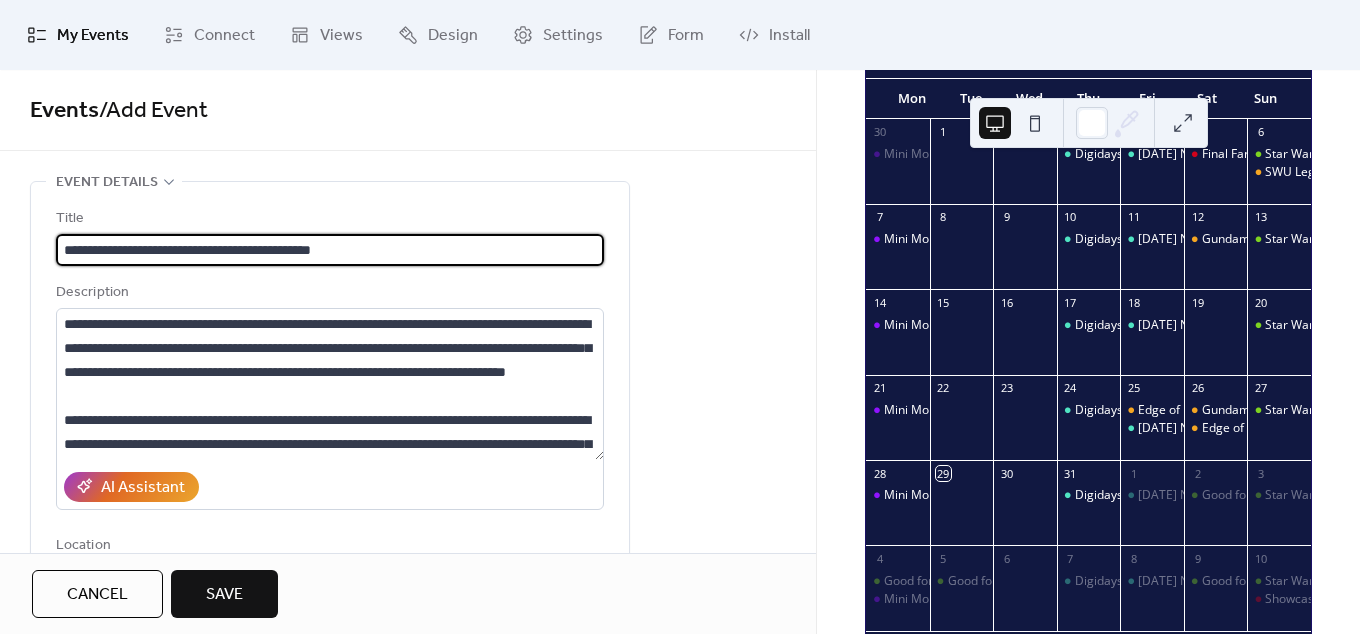 click on "**********" at bounding box center (408, 1043) 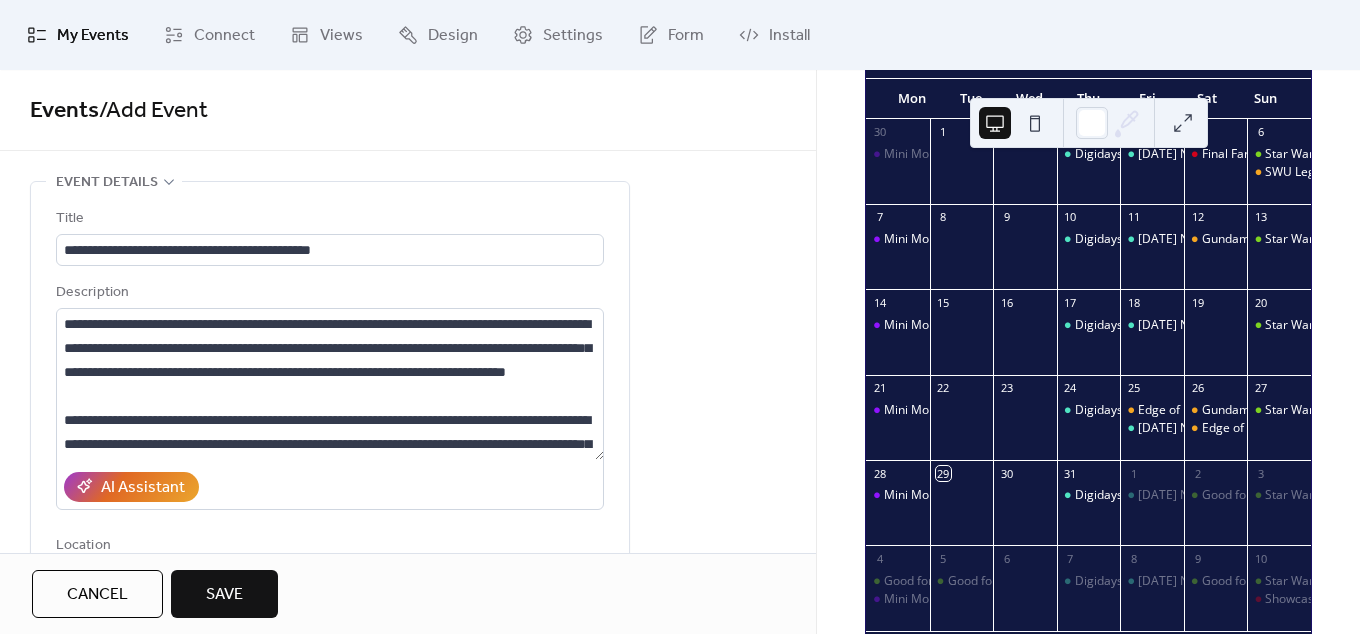 scroll, scrollTop: 312, scrollLeft: 0, axis: vertical 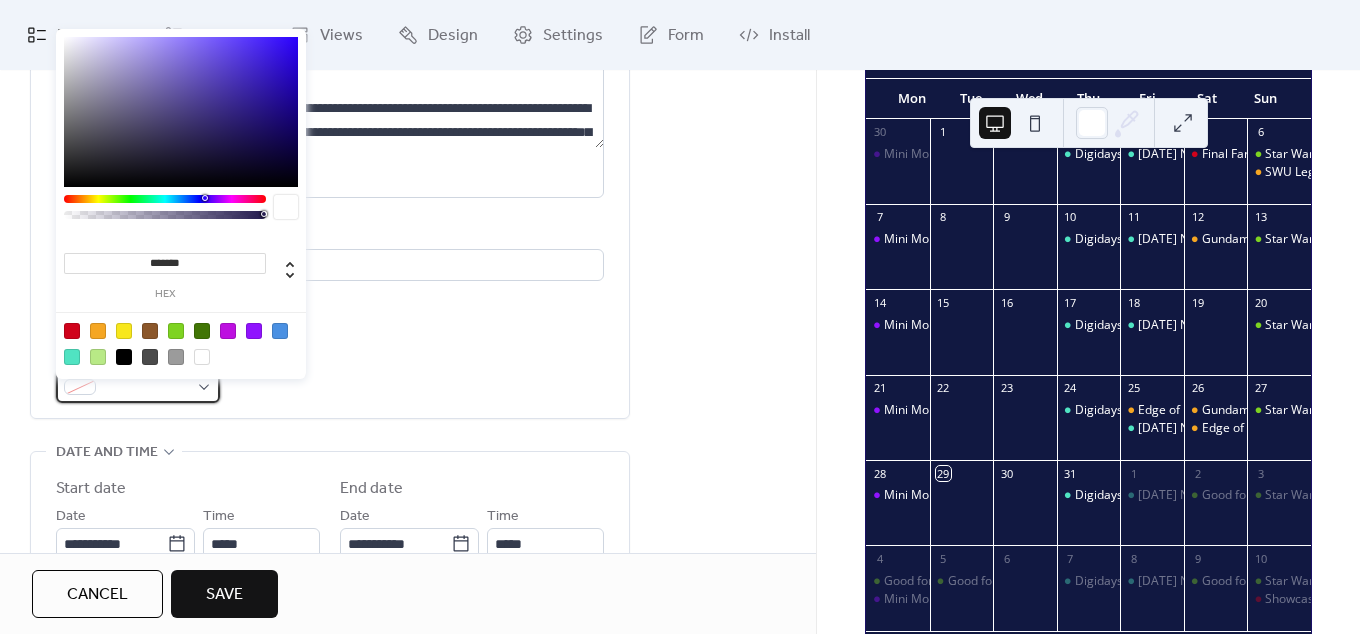click at bounding box center [146, 388] 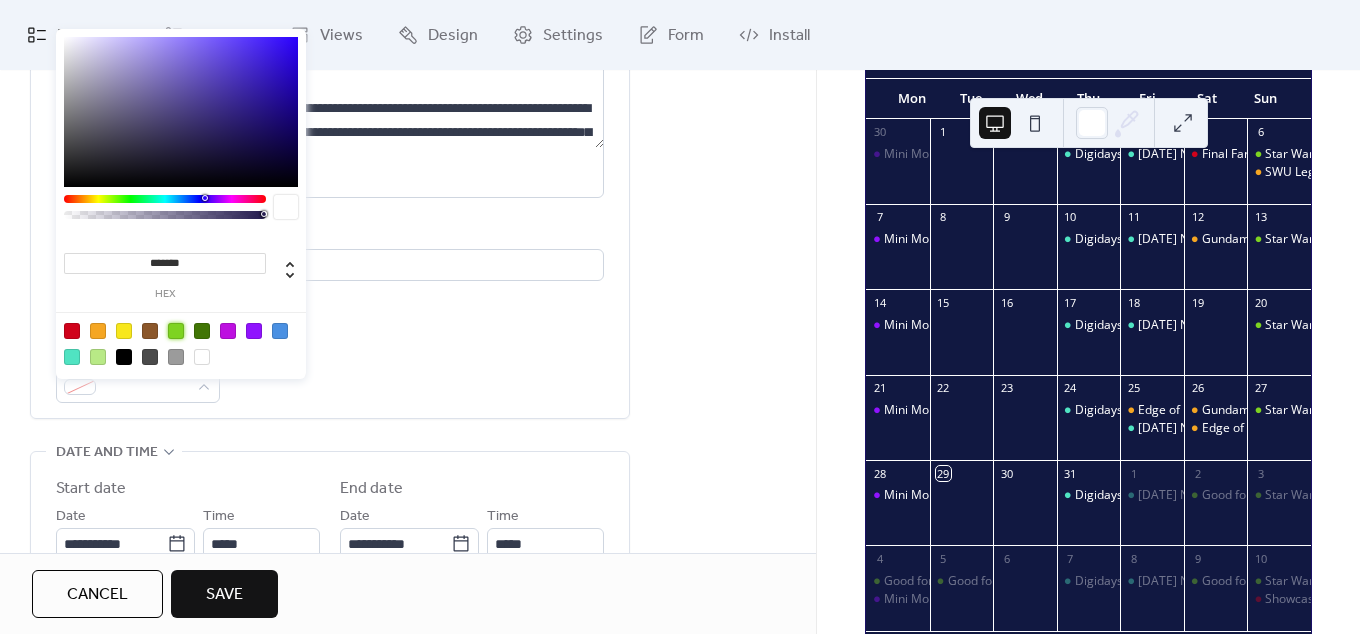 click at bounding box center [176, 331] 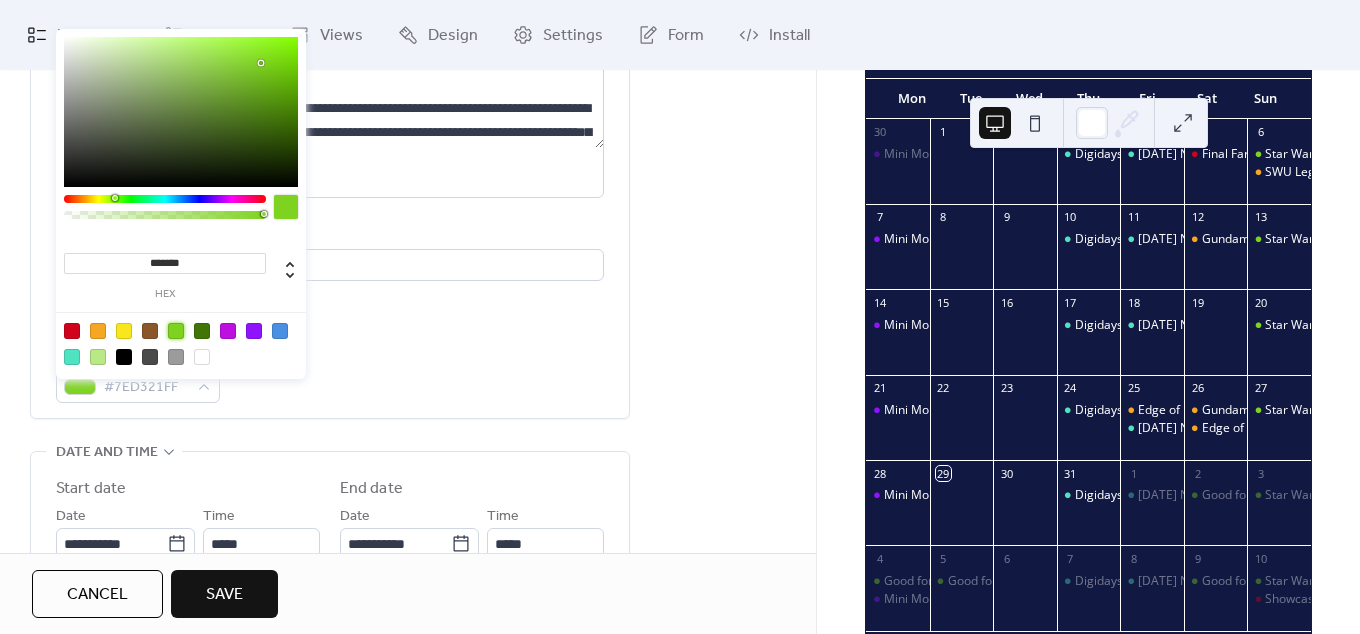 click on "Event color #7ED321FF" at bounding box center (330, 373) 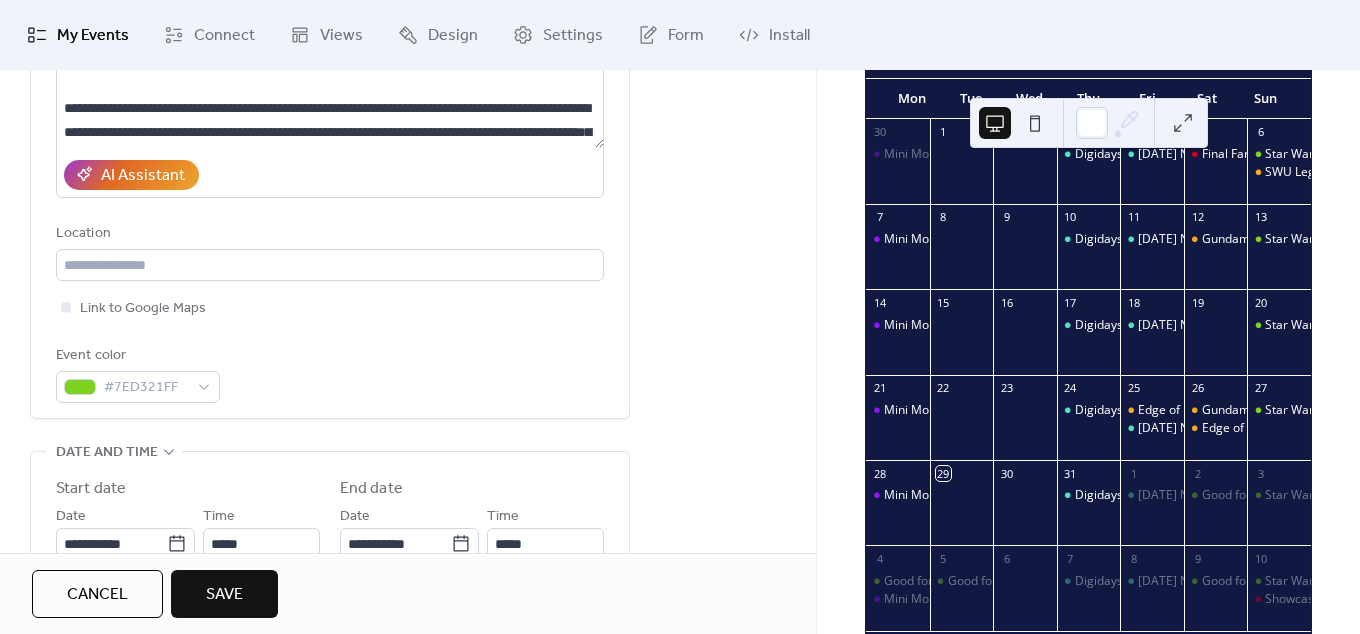 scroll, scrollTop: 546, scrollLeft: 0, axis: vertical 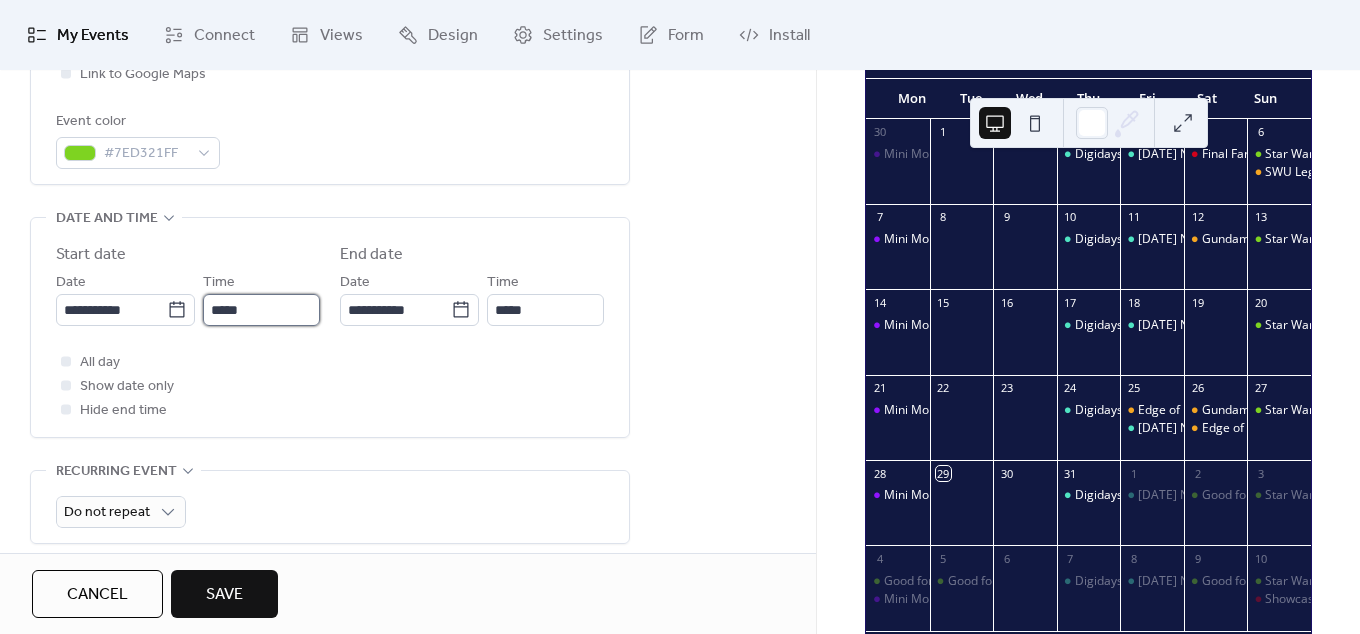 click on "*****" at bounding box center (261, 310) 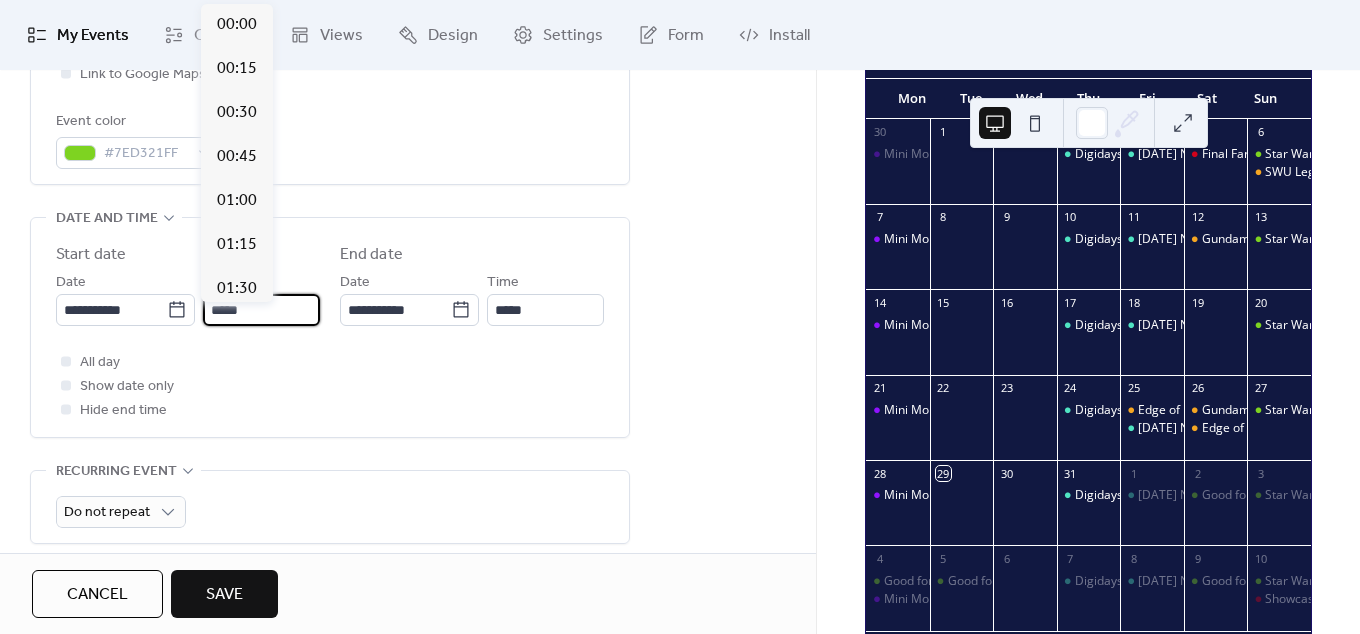 scroll, scrollTop: 2088, scrollLeft: 0, axis: vertical 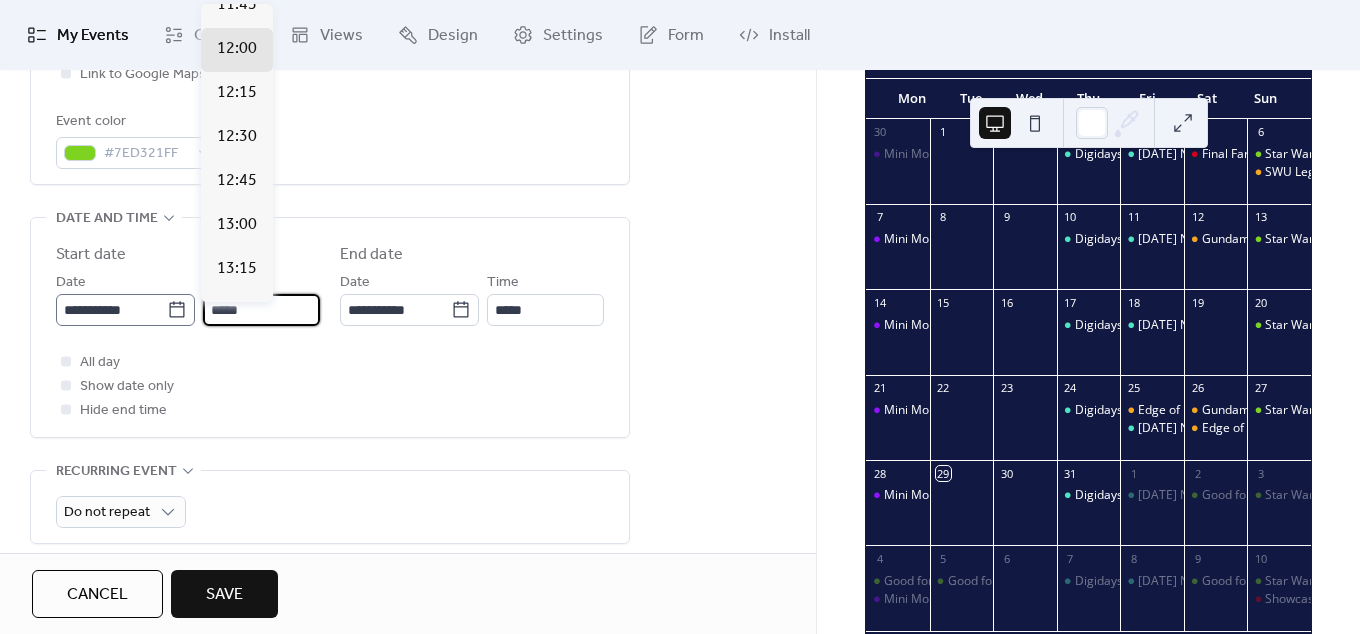 click on "**********" at bounding box center [125, 310] 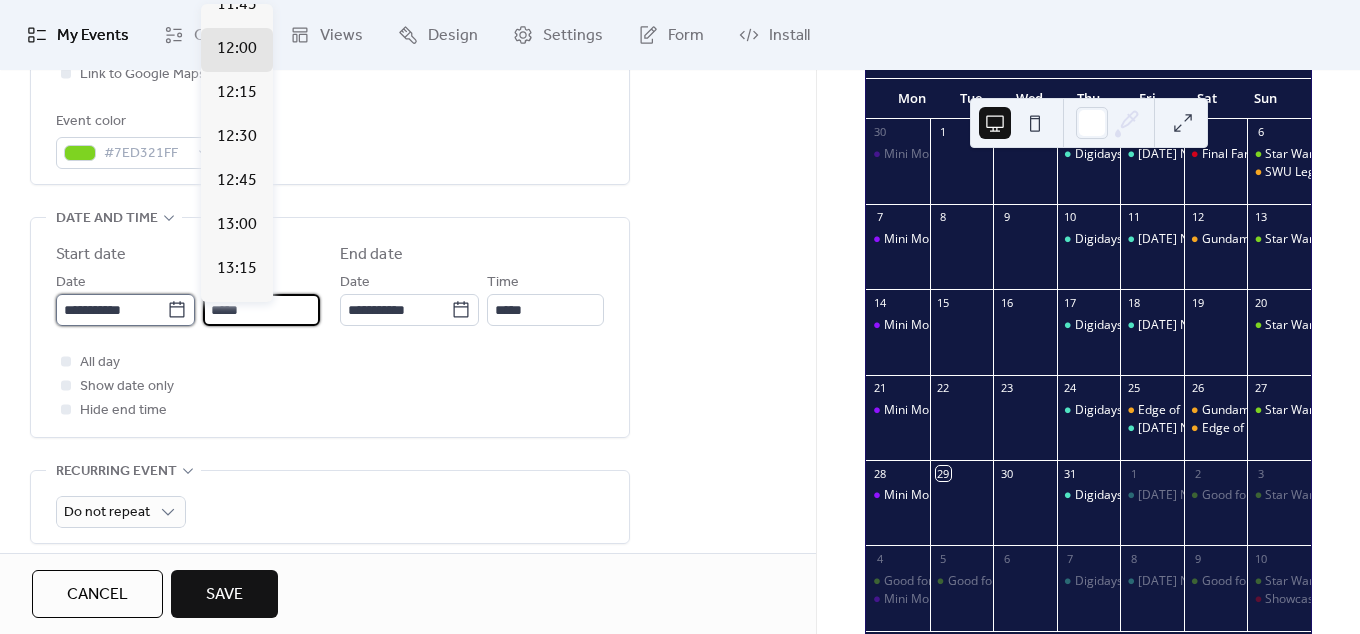 click on "**********" at bounding box center [111, 310] 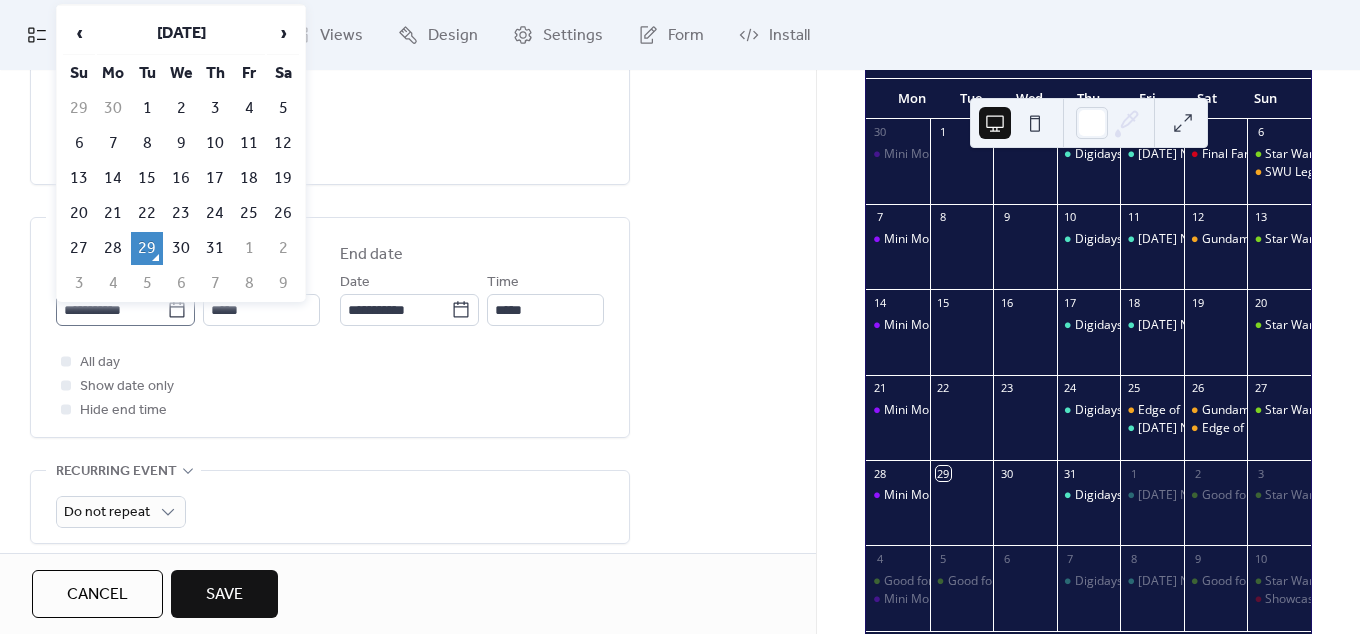 click on "**********" at bounding box center (125, 310) 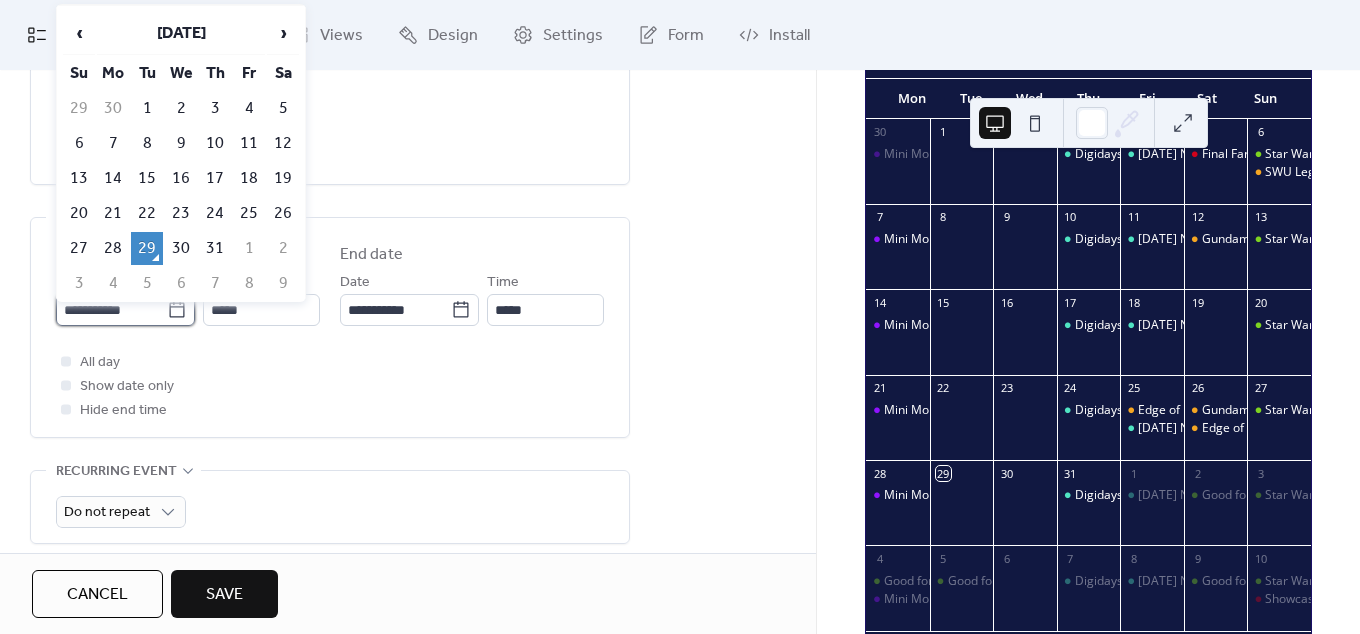 click on "**********" at bounding box center (111, 310) 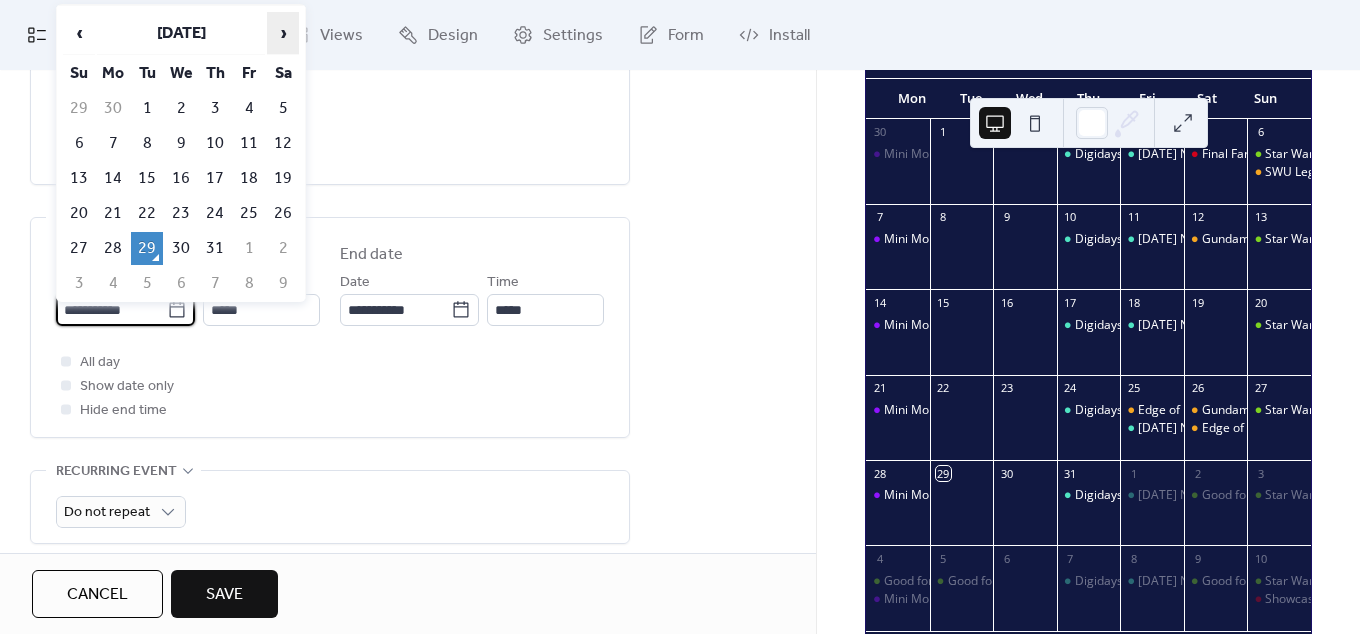 click on "›" at bounding box center [283, 33] 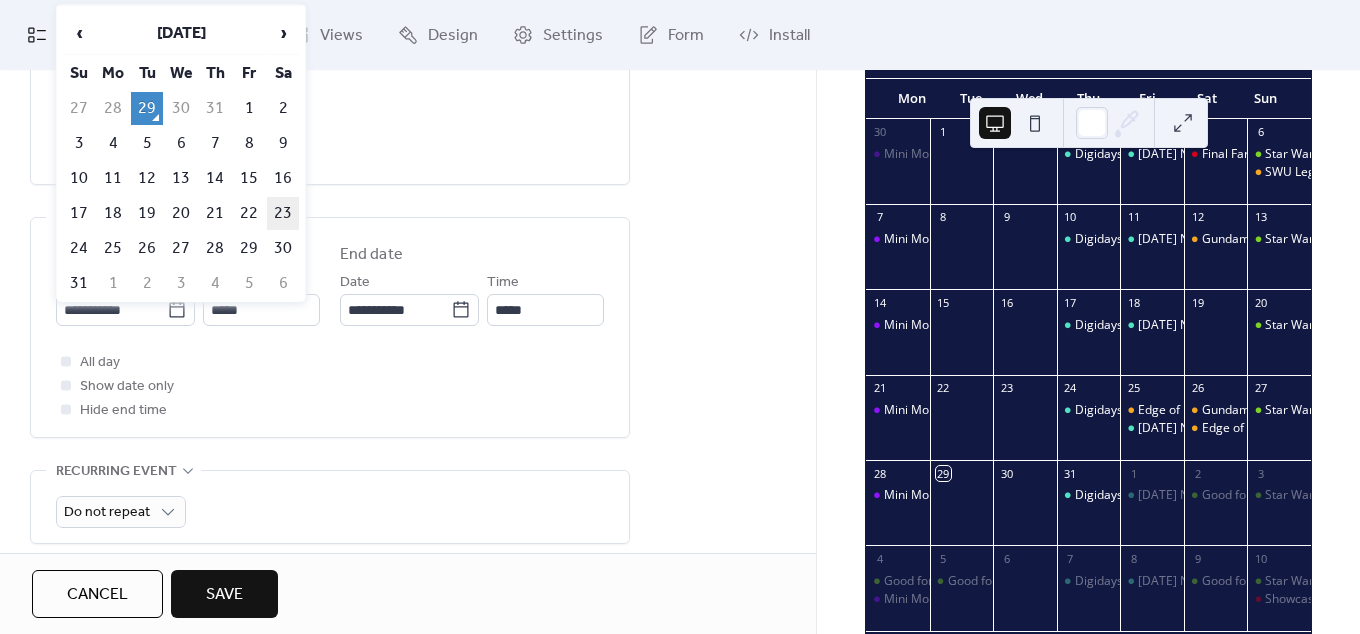 click on "23" at bounding box center [283, 213] 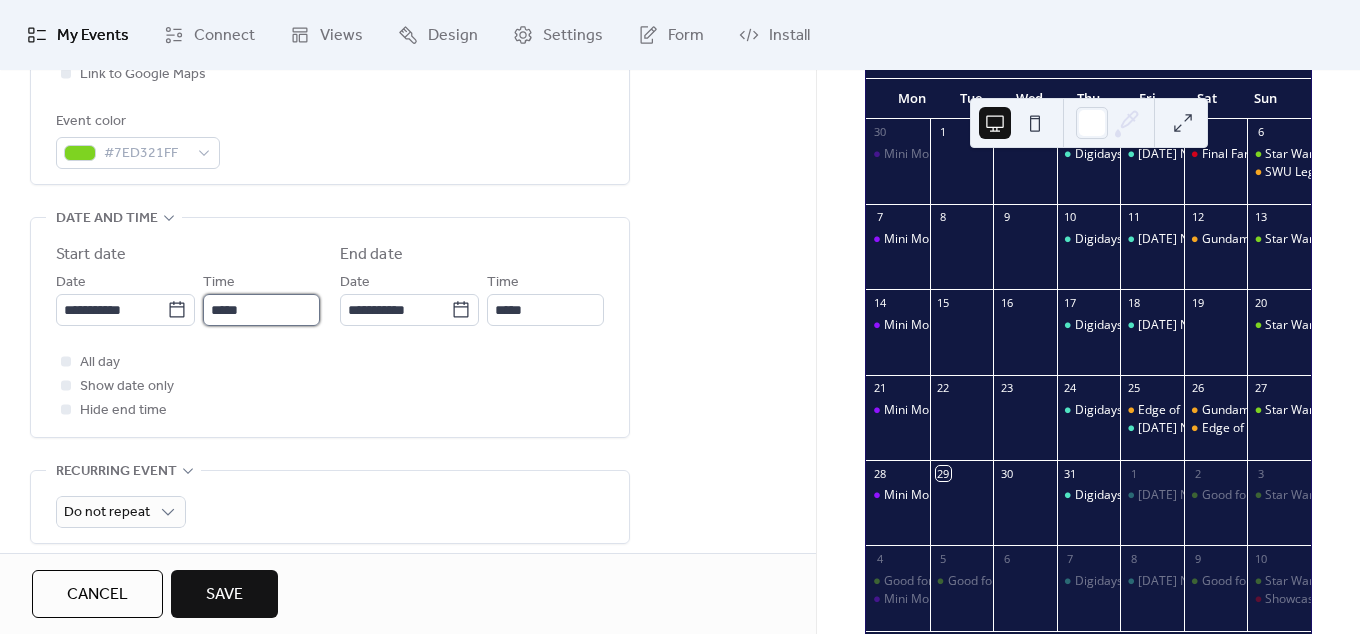 click on "*****" at bounding box center (261, 310) 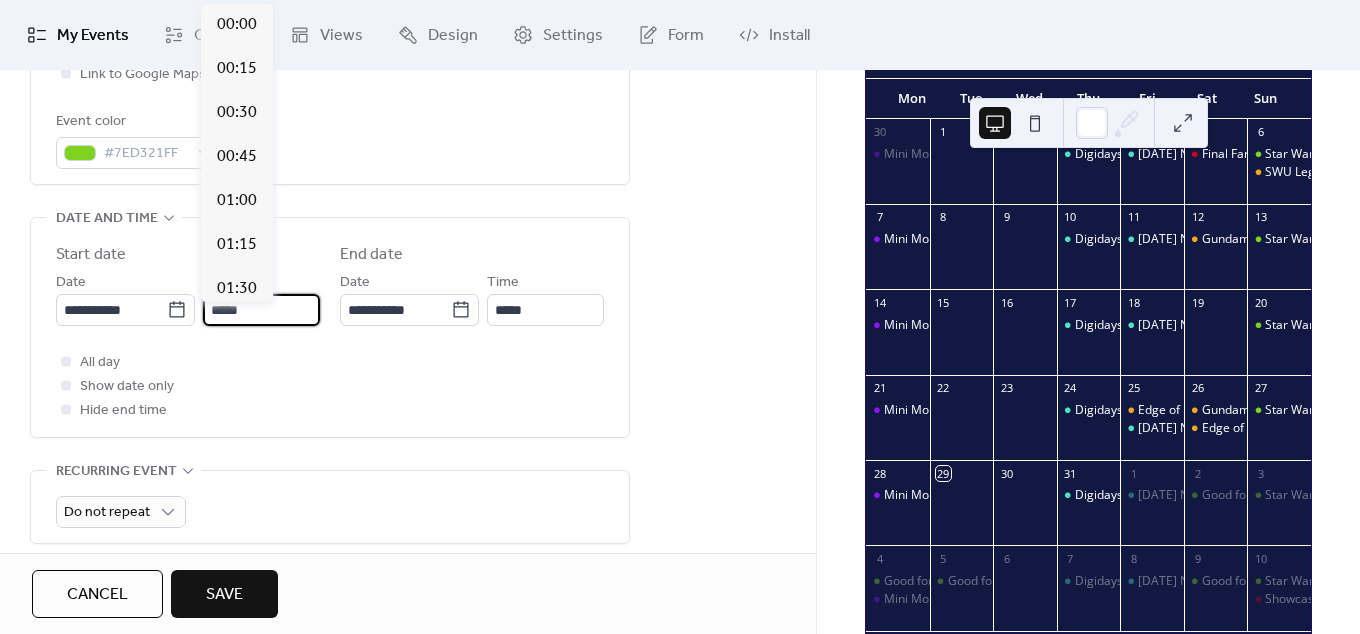 scroll, scrollTop: 2088, scrollLeft: 0, axis: vertical 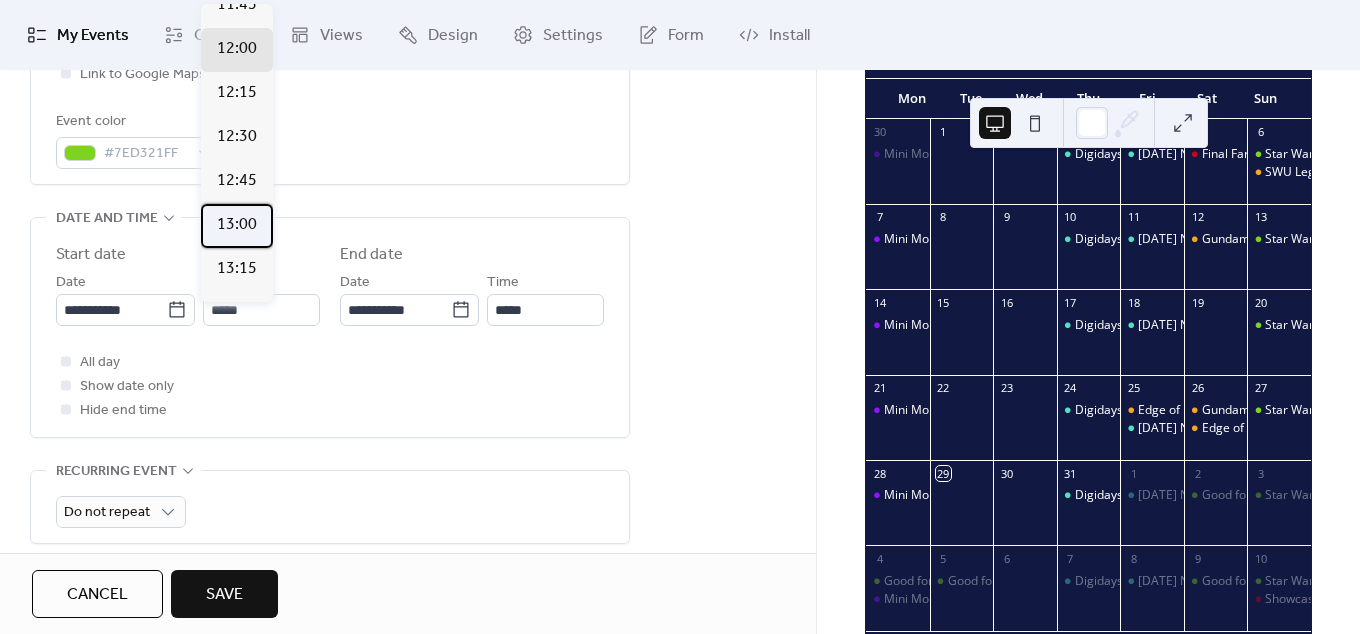 click on "13:00" at bounding box center [237, 225] 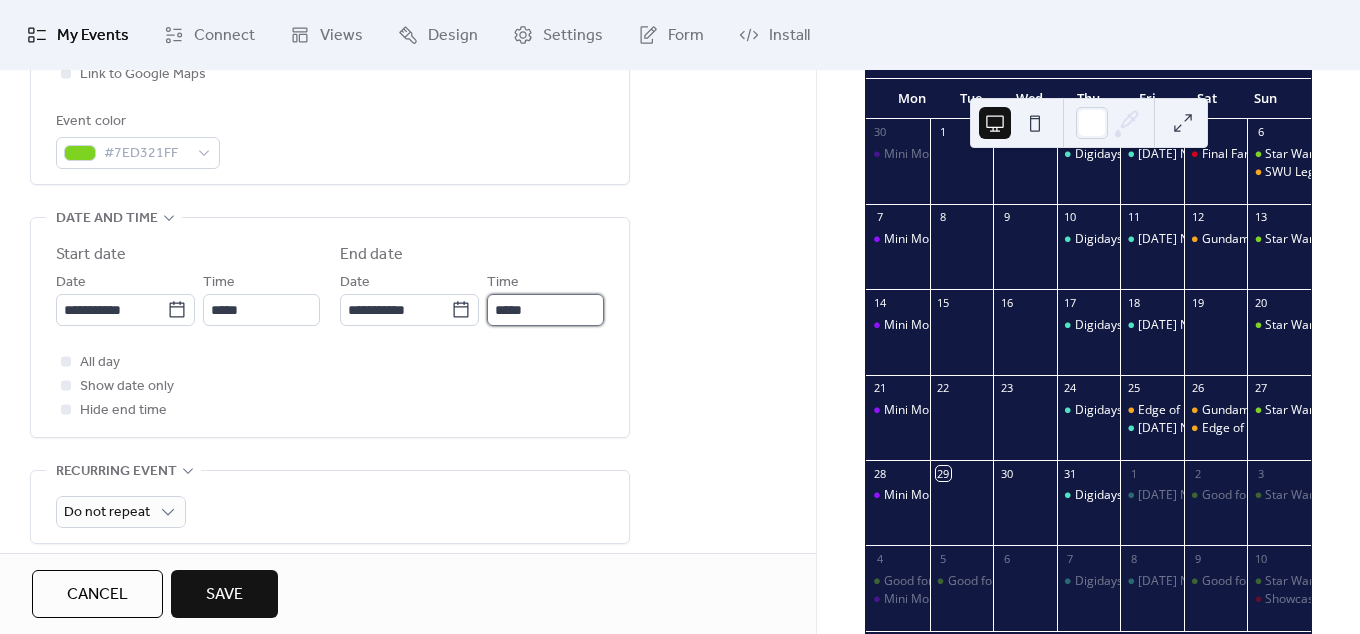 click on "*****" at bounding box center [545, 310] 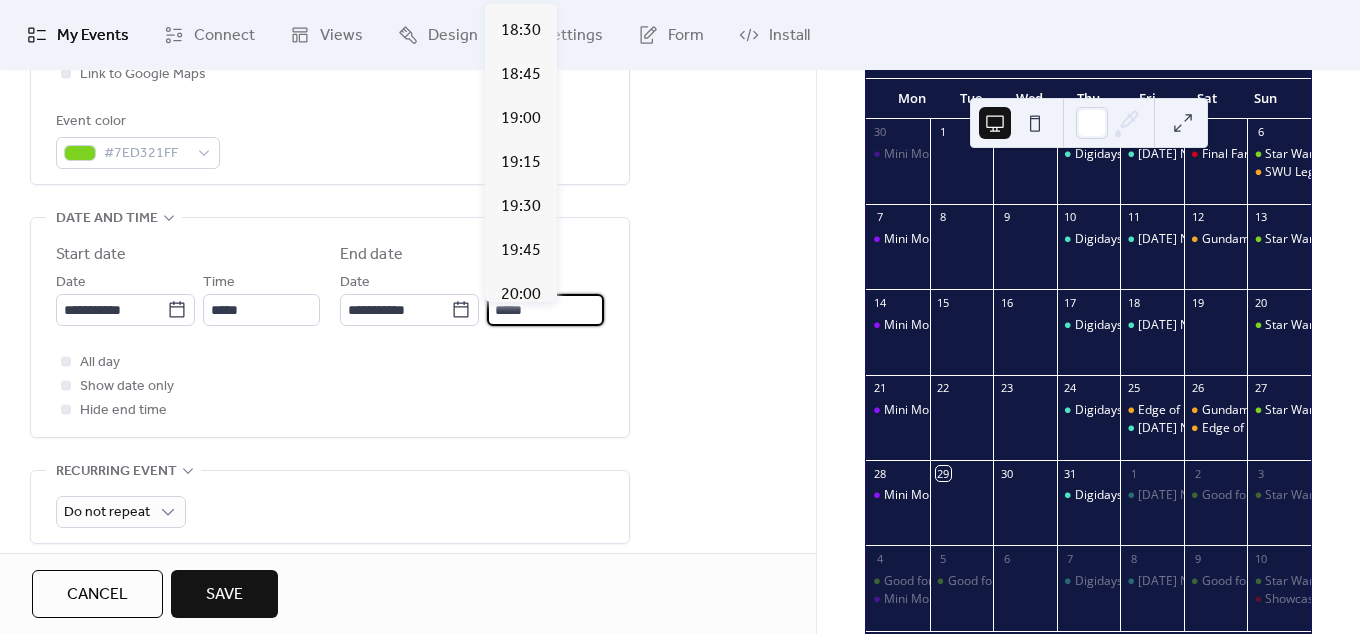 scroll, scrollTop: 816, scrollLeft: 0, axis: vertical 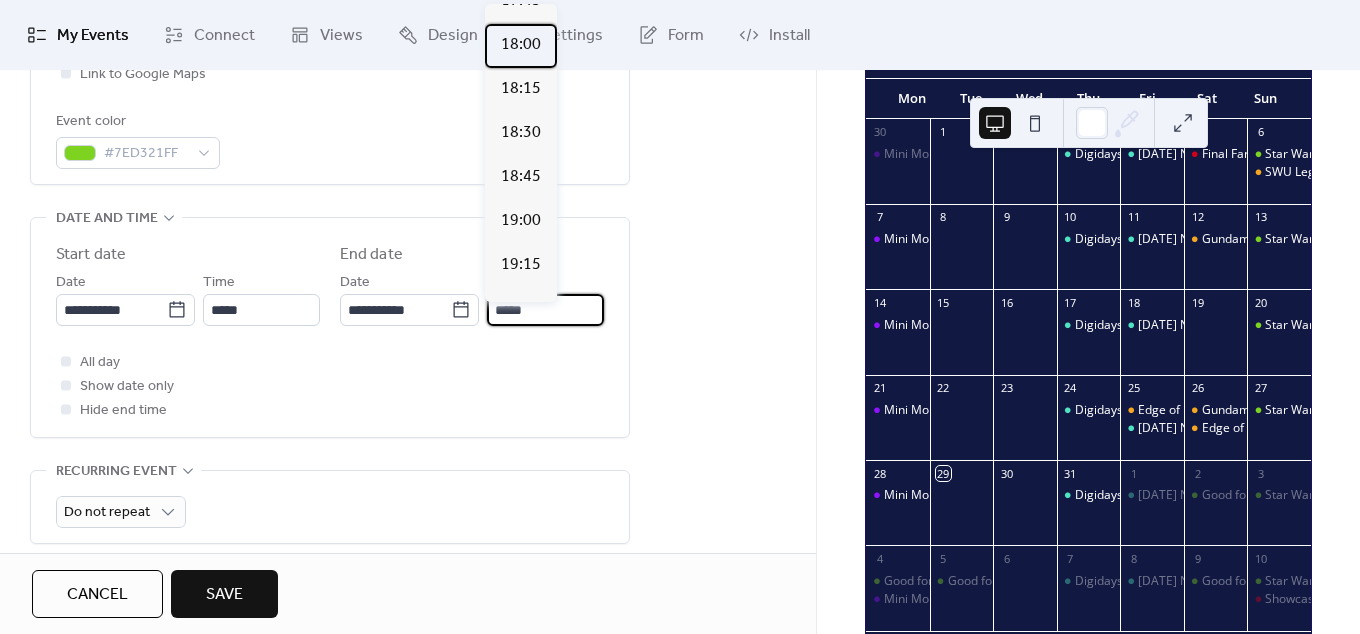 click on "18:00" at bounding box center (521, 45) 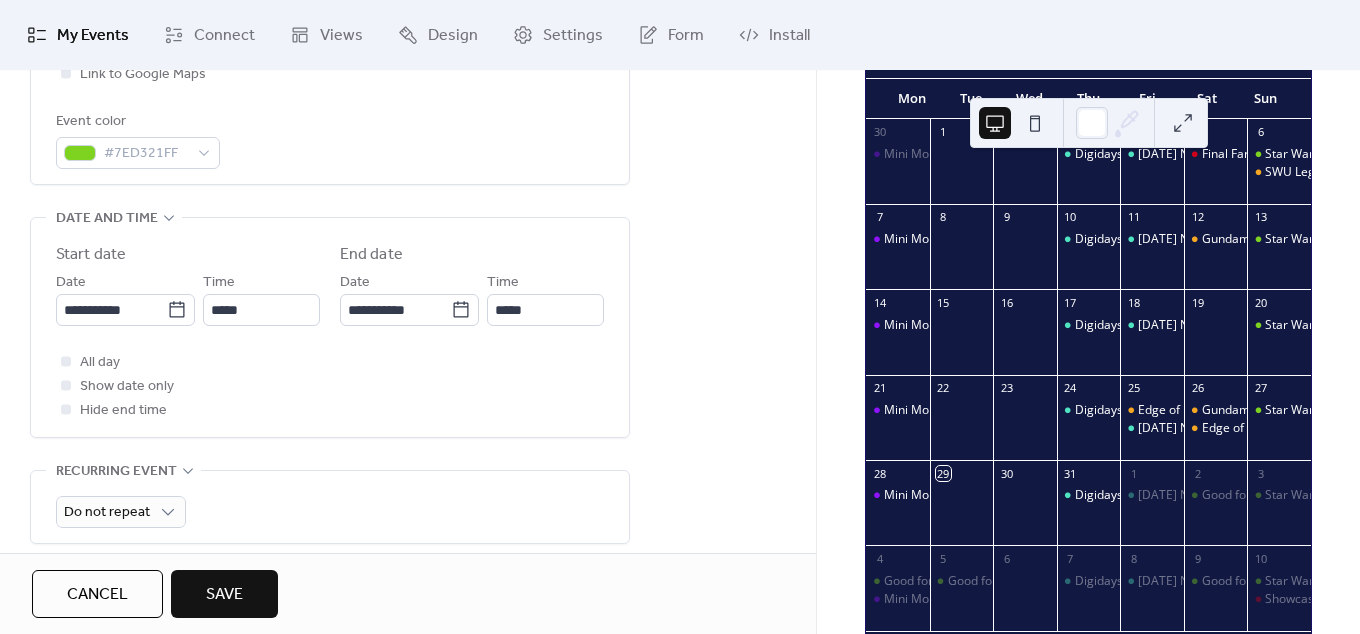 click on "All day Show date only Hide end time" at bounding box center [330, 386] 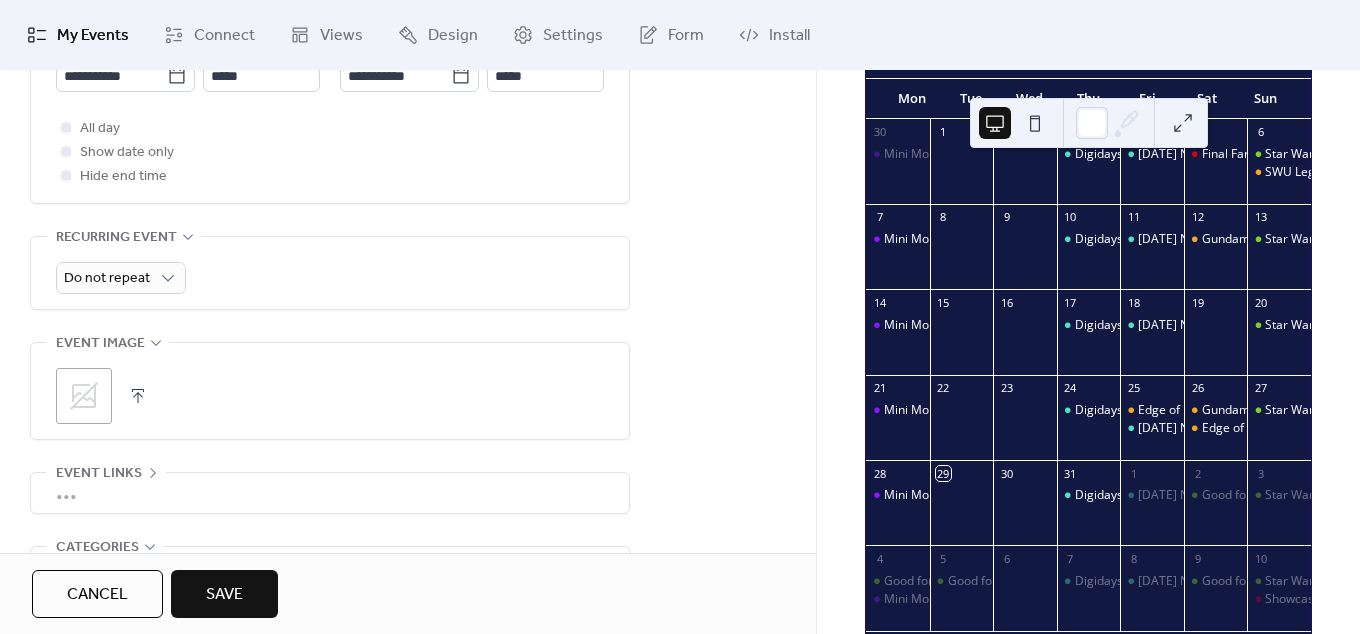 click 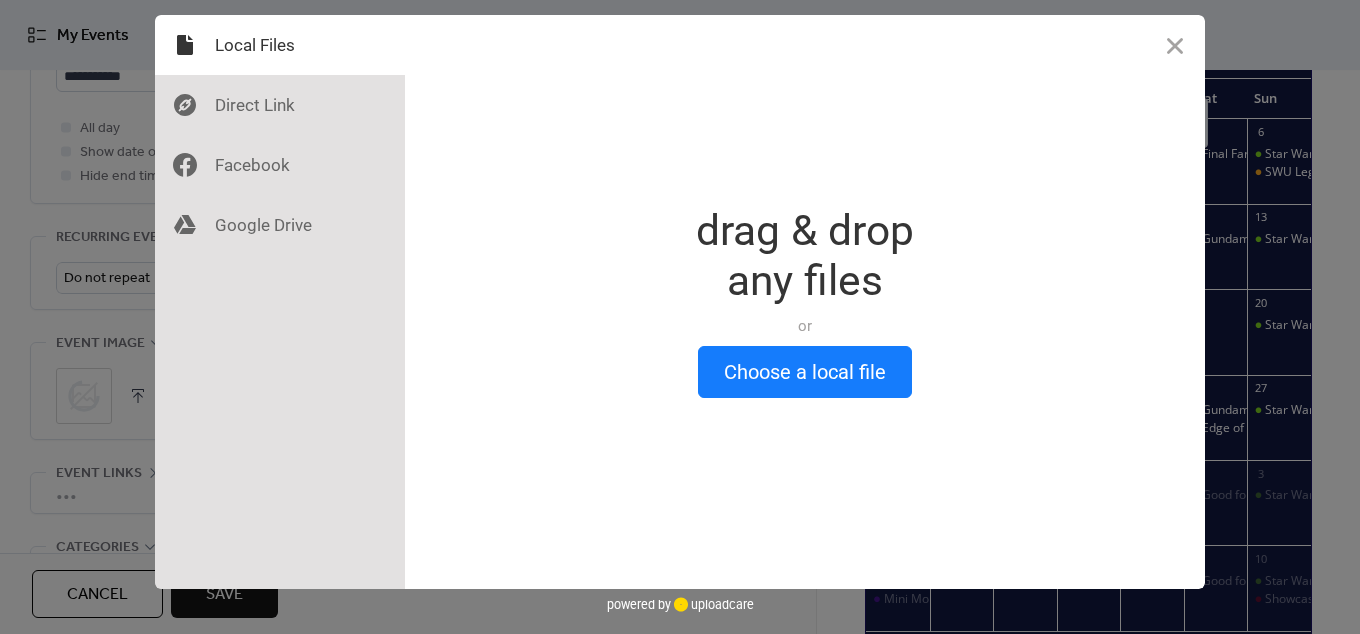 scroll, scrollTop: 780, scrollLeft: 0, axis: vertical 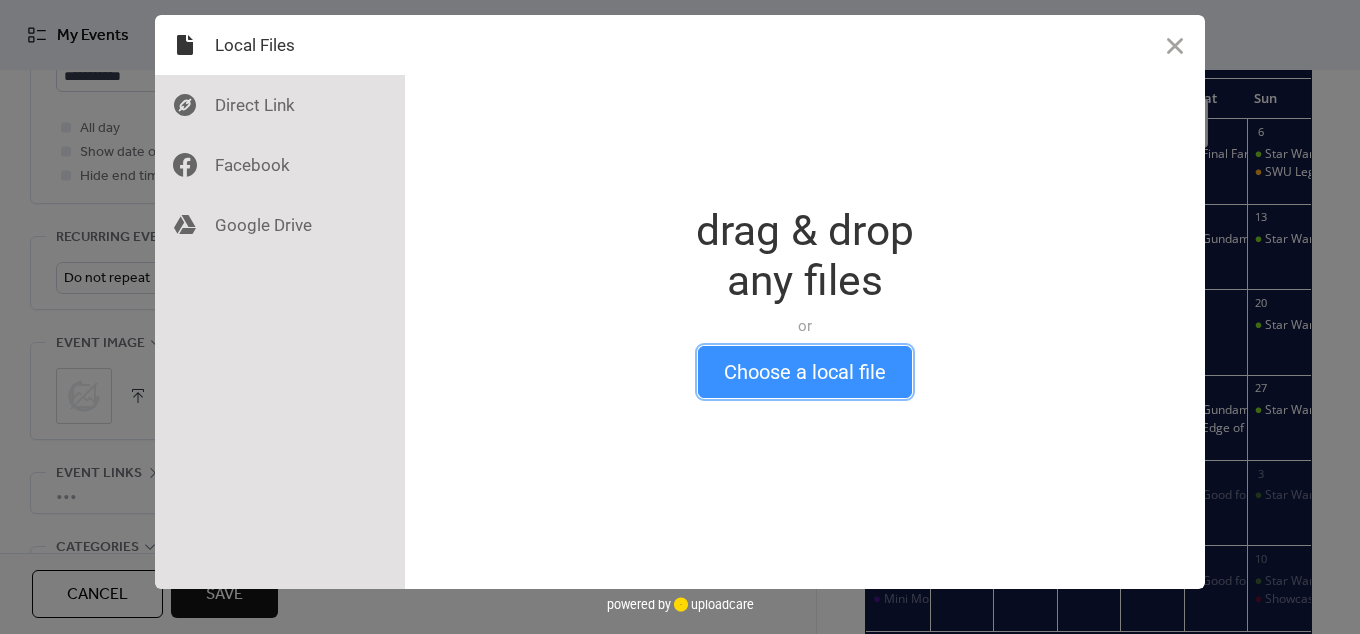 click on "Choose a local file" at bounding box center [805, 372] 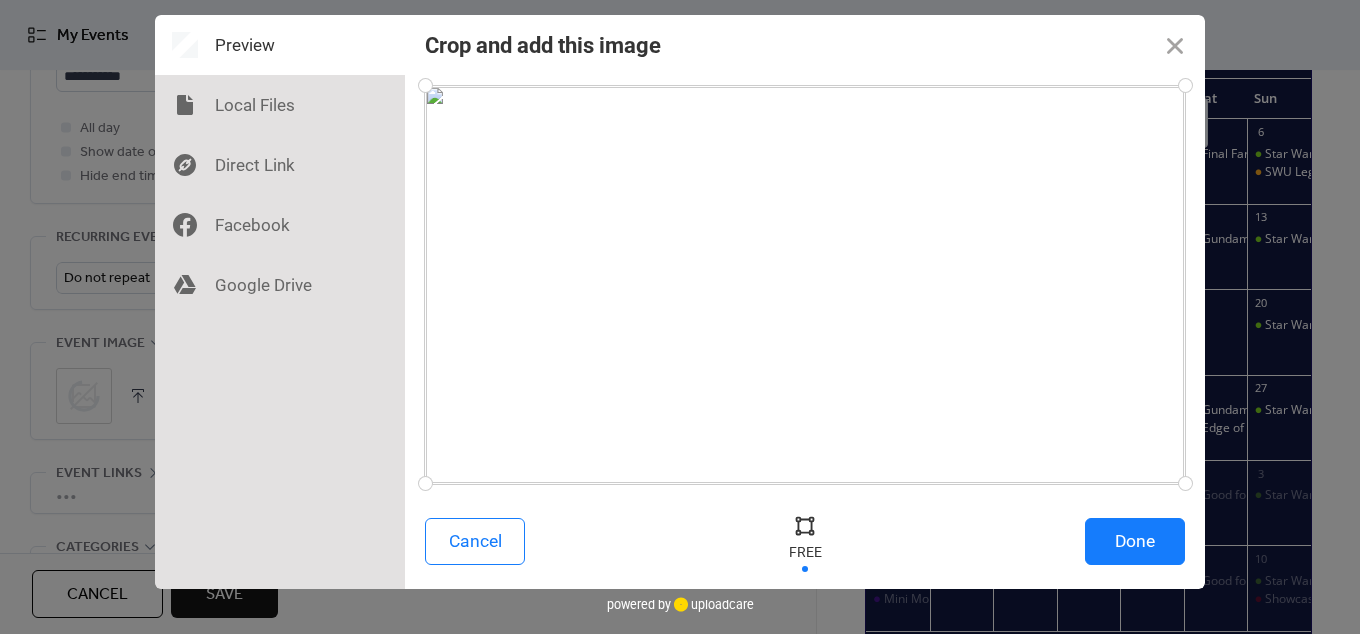 scroll, scrollTop: 3, scrollLeft: 0, axis: vertical 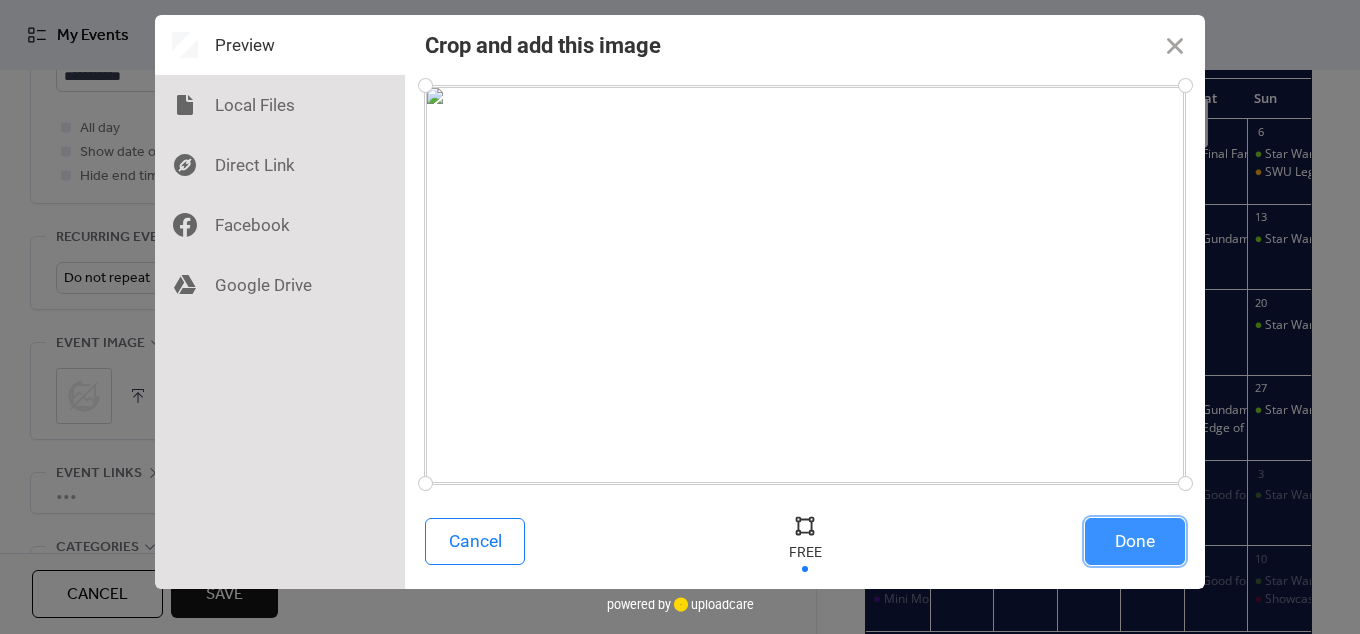 click on "Done" at bounding box center [1135, 541] 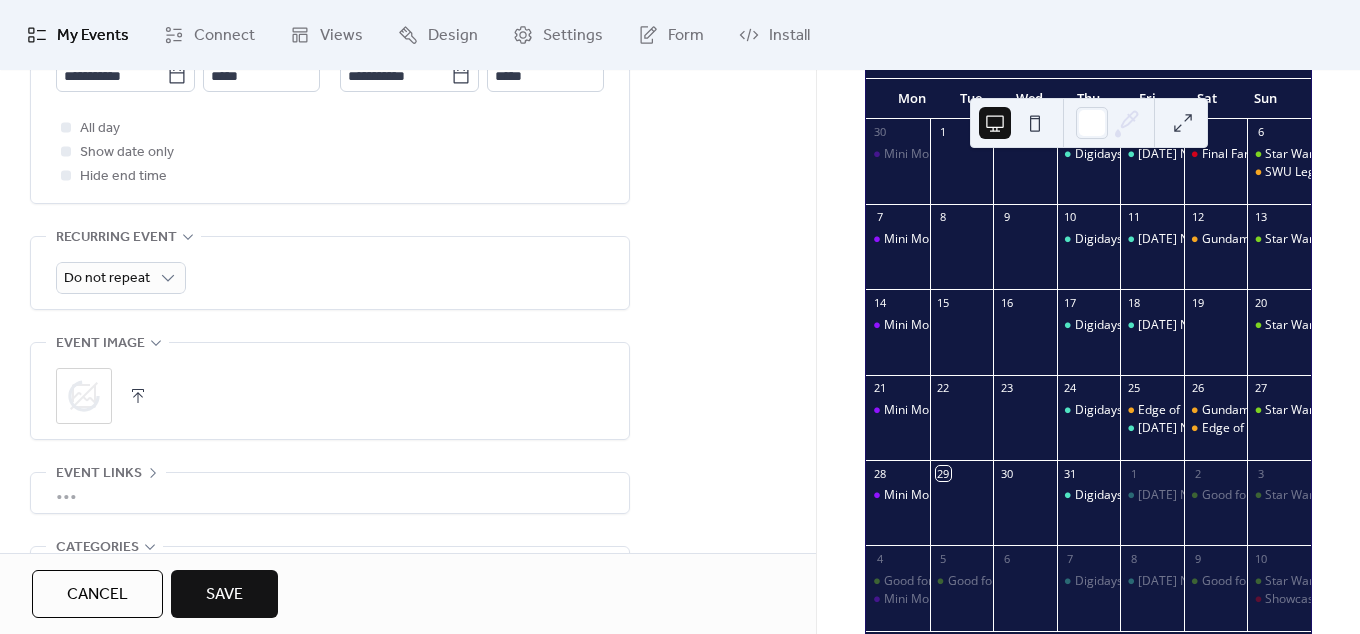 scroll, scrollTop: 780, scrollLeft: 0, axis: vertical 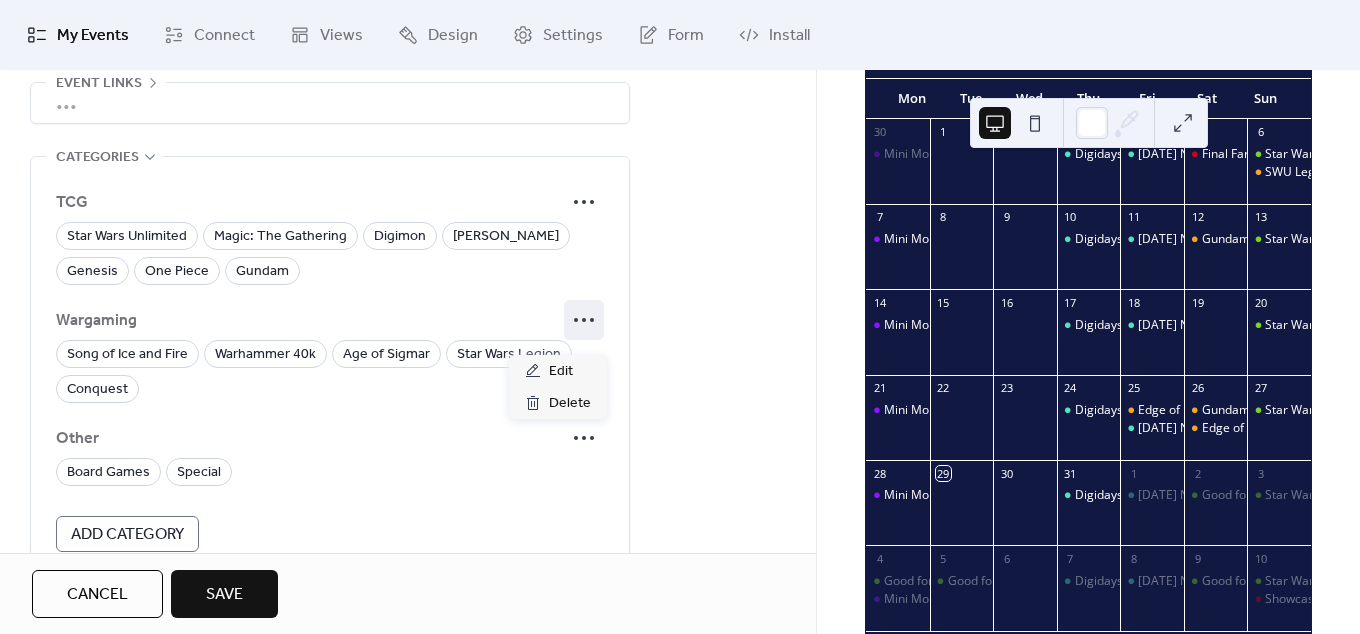 click 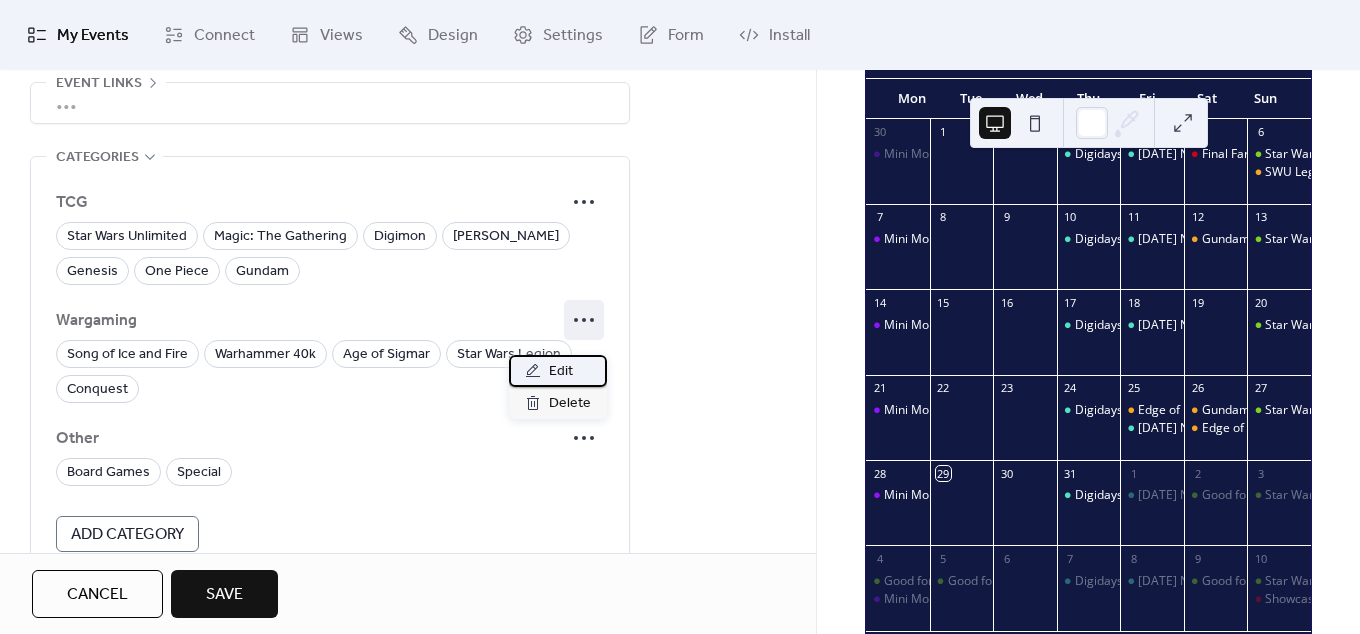click on "Edit" at bounding box center [558, 371] 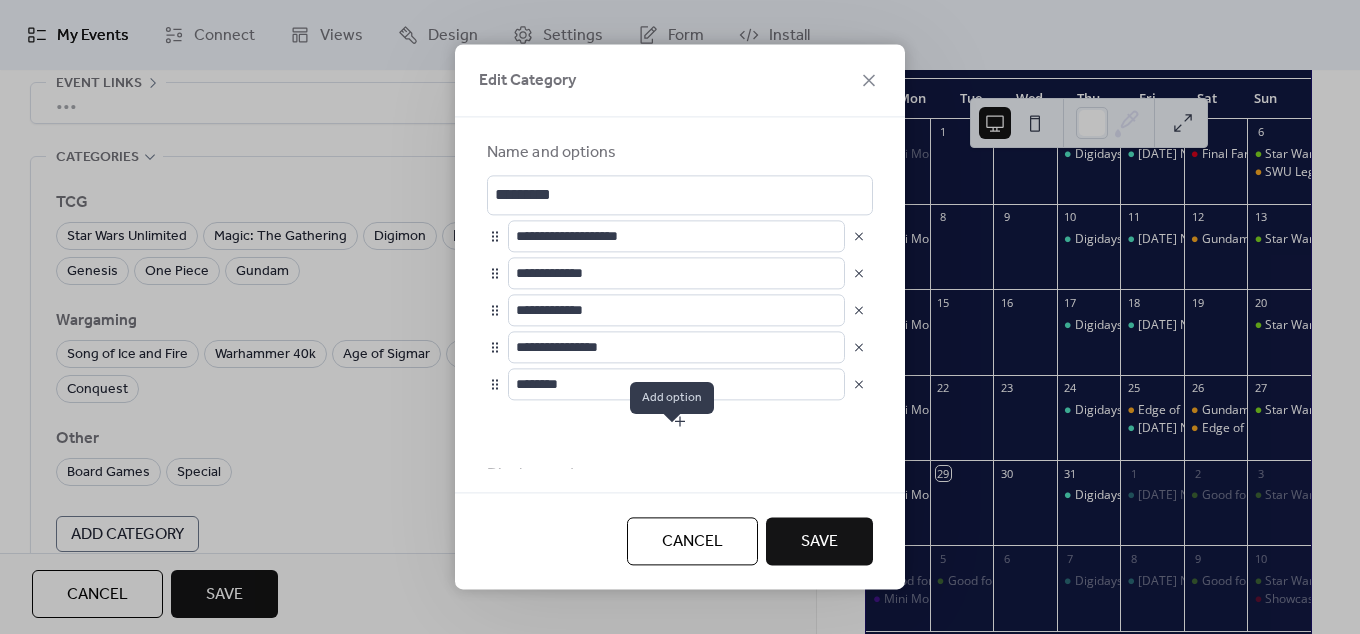 click at bounding box center [680, 421] 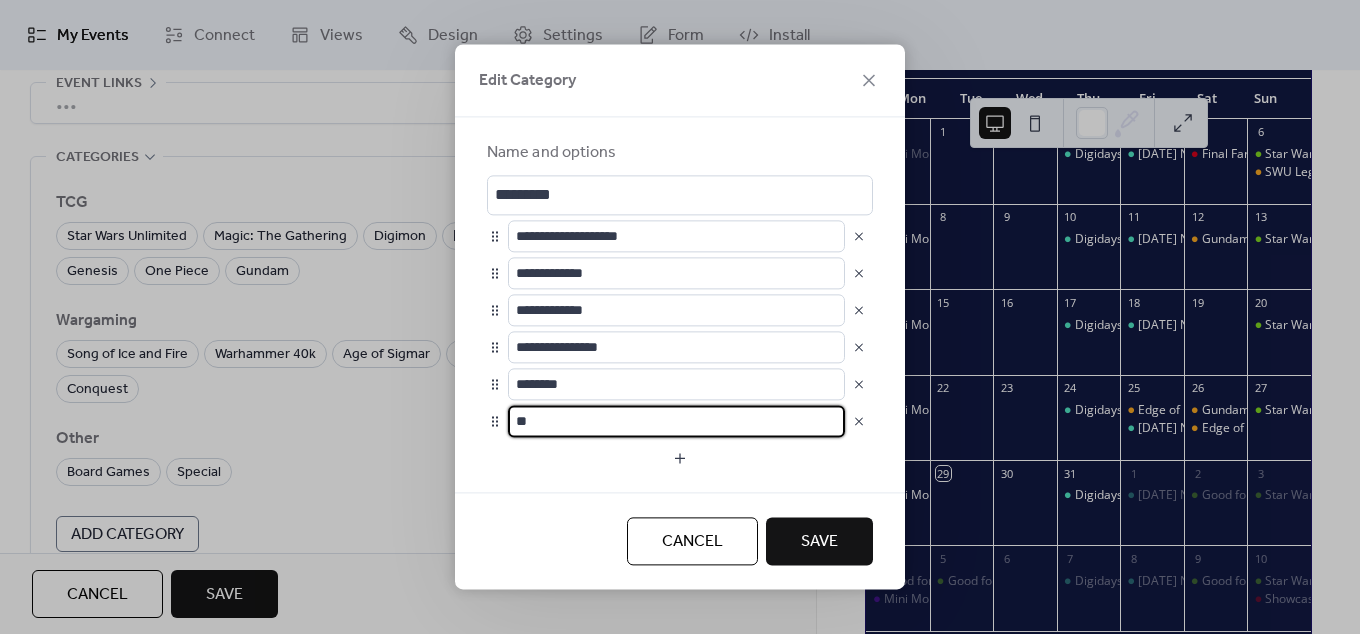 type on "*" 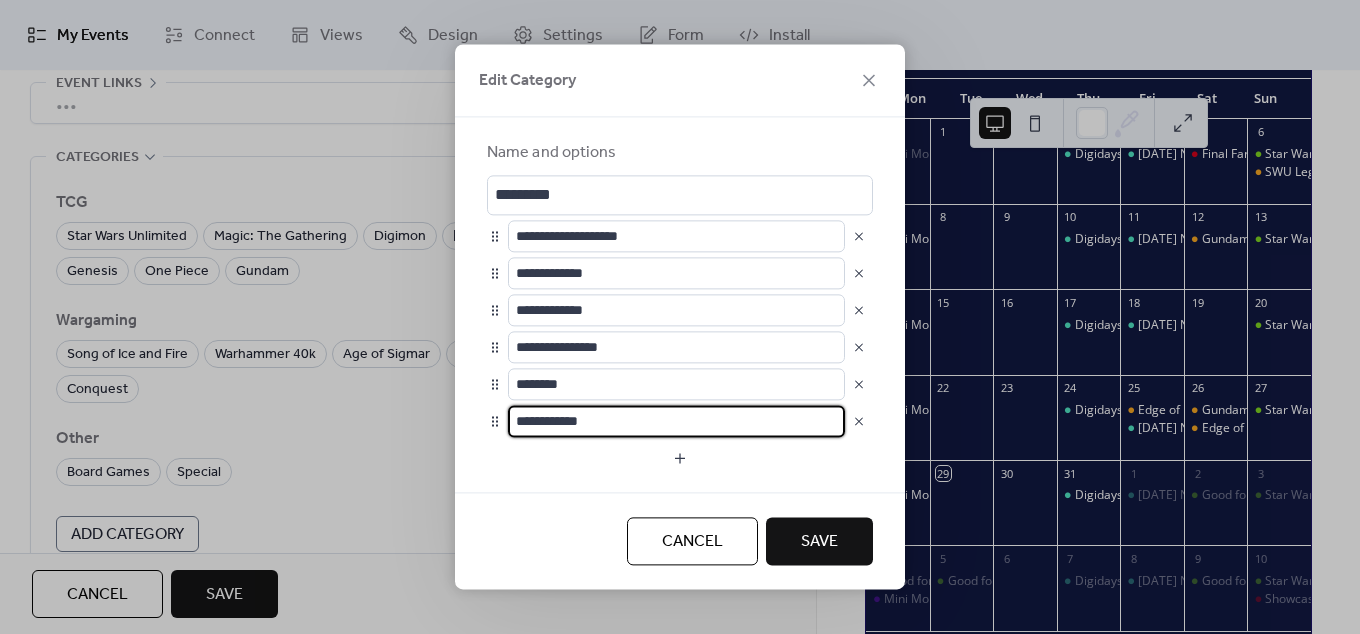 type on "**********" 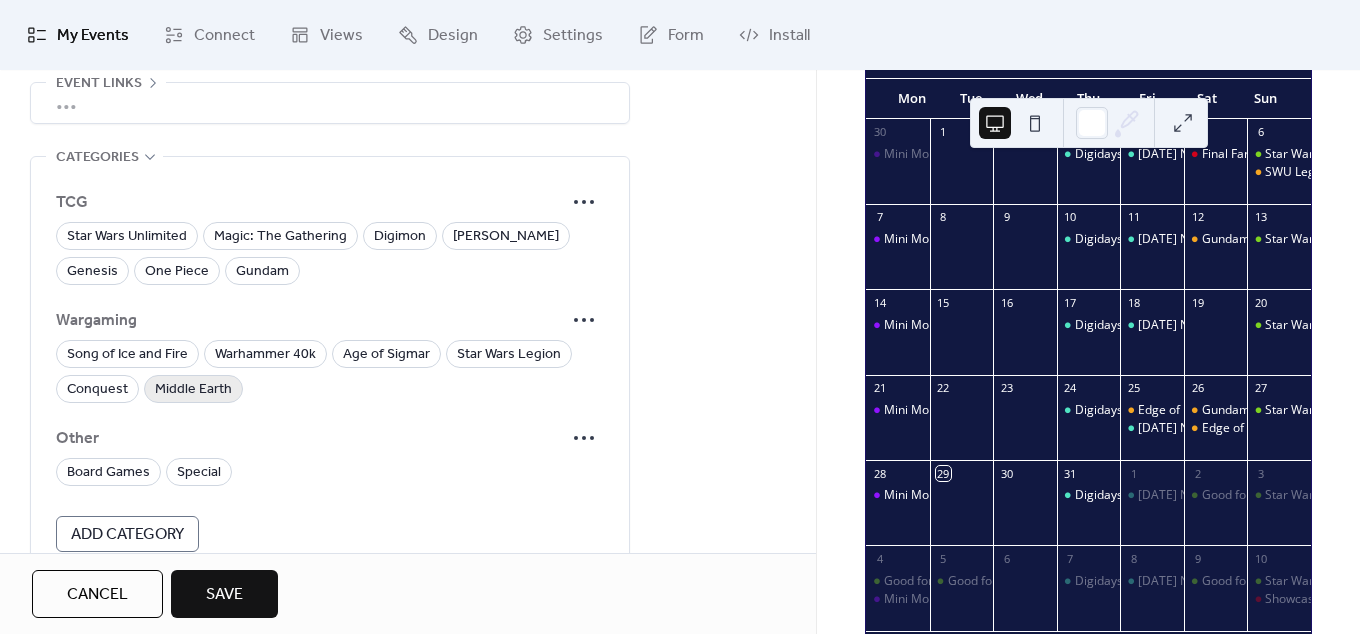click on "Middle Earth" at bounding box center (193, 390) 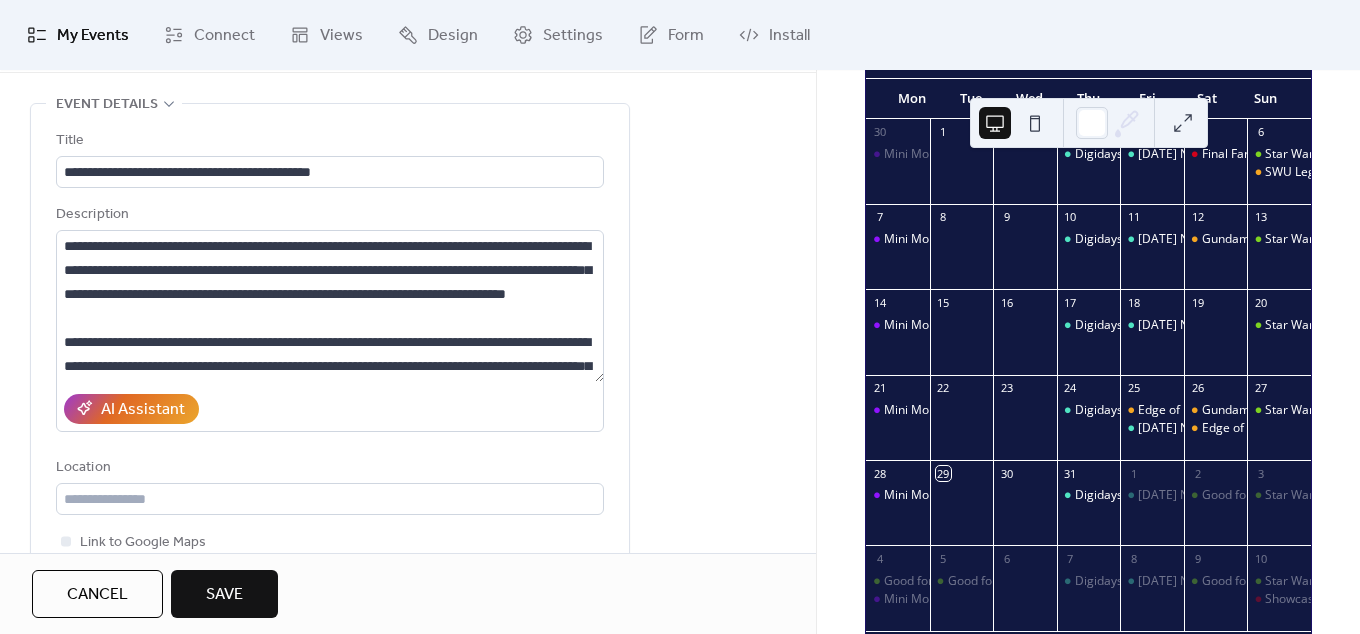 scroll, scrollTop: 0, scrollLeft: 0, axis: both 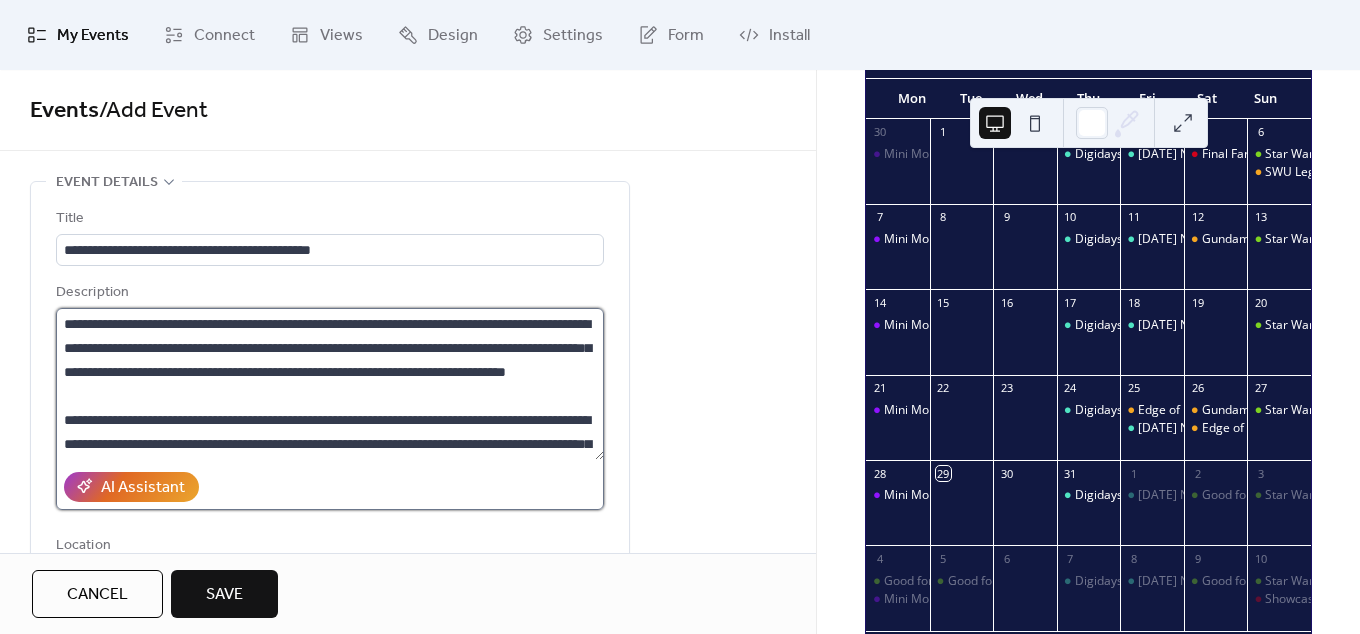 click on "**********" at bounding box center [330, 384] 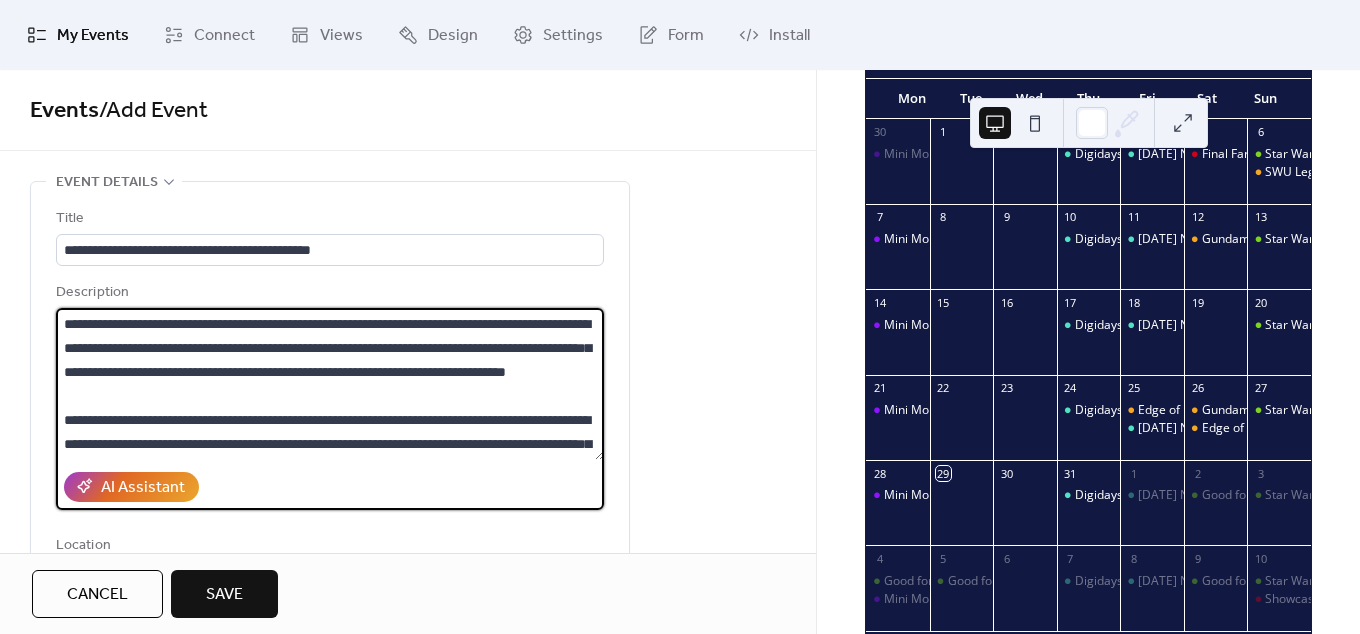 click on "**********" at bounding box center [330, 384] 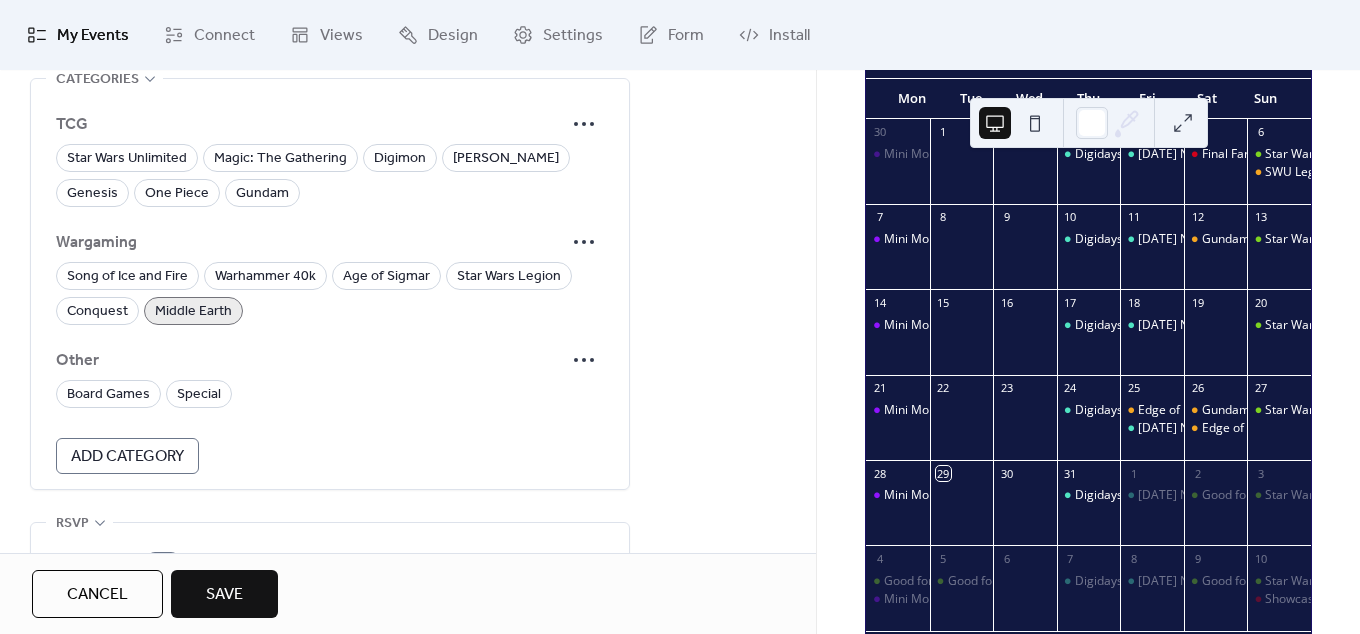 scroll, scrollTop: 1368, scrollLeft: 0, axis: vertical 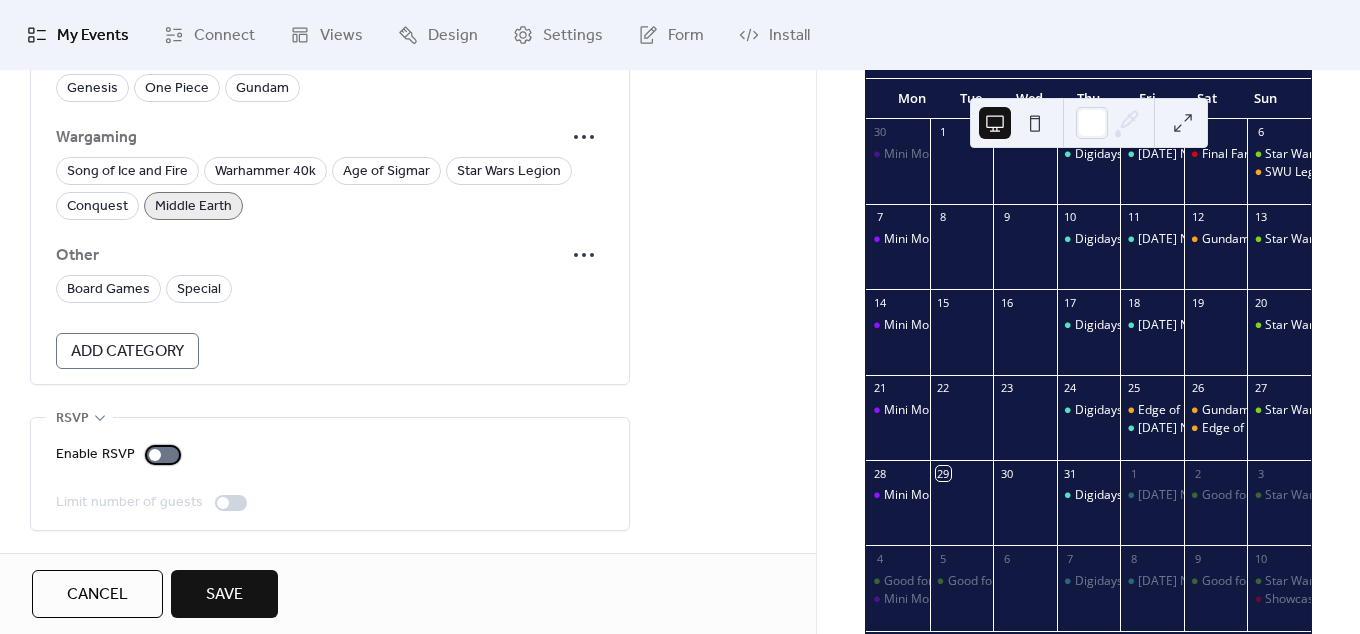 click at bounding box center [163, 455] 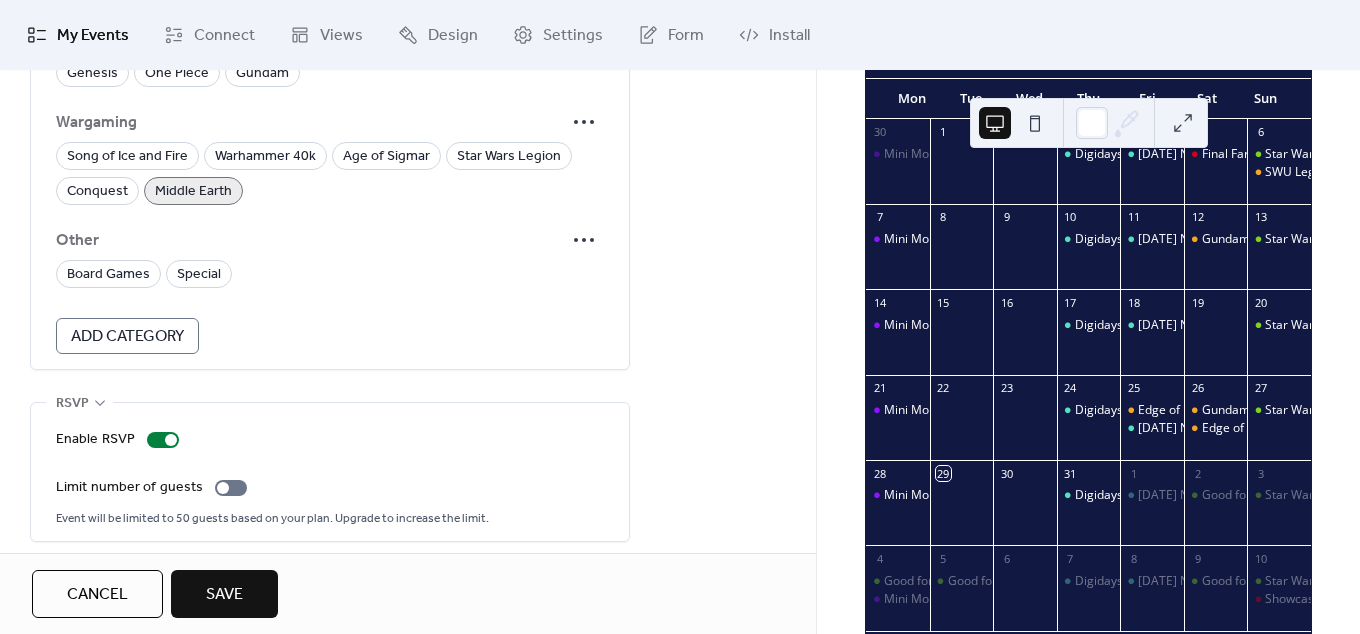 click on "Save" at bounding box center (224, 595) 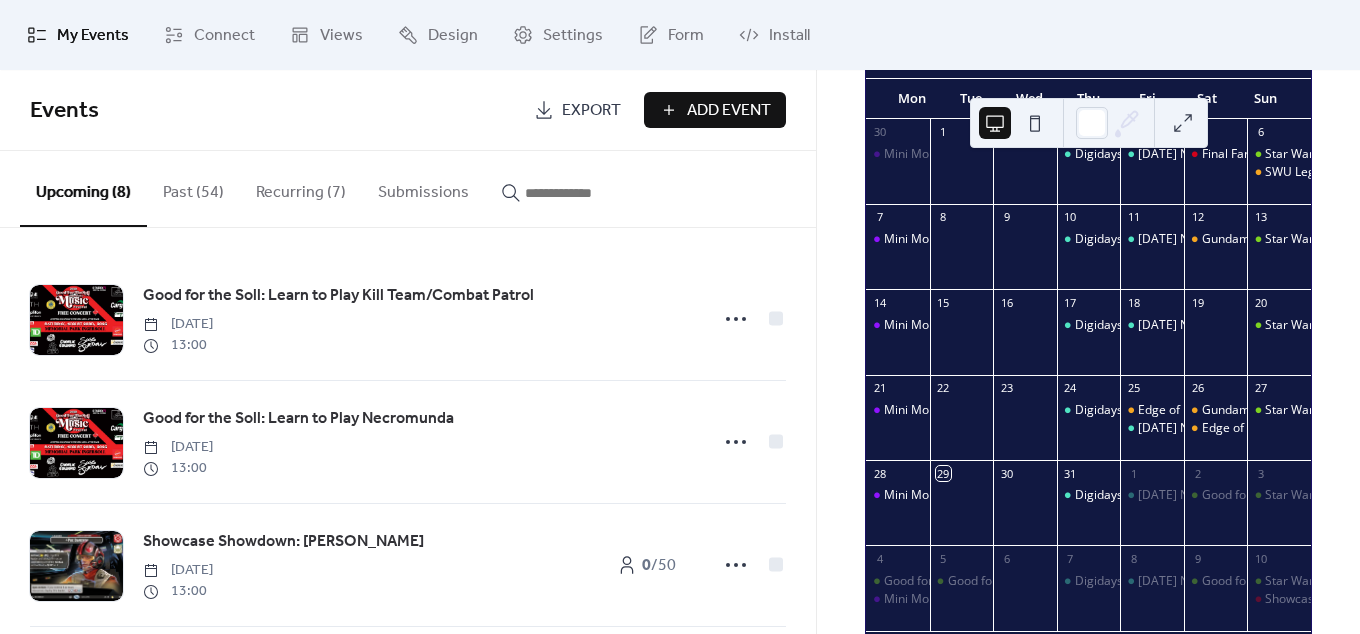 click on "Recurring (7)" at bounding box center [301, 188] 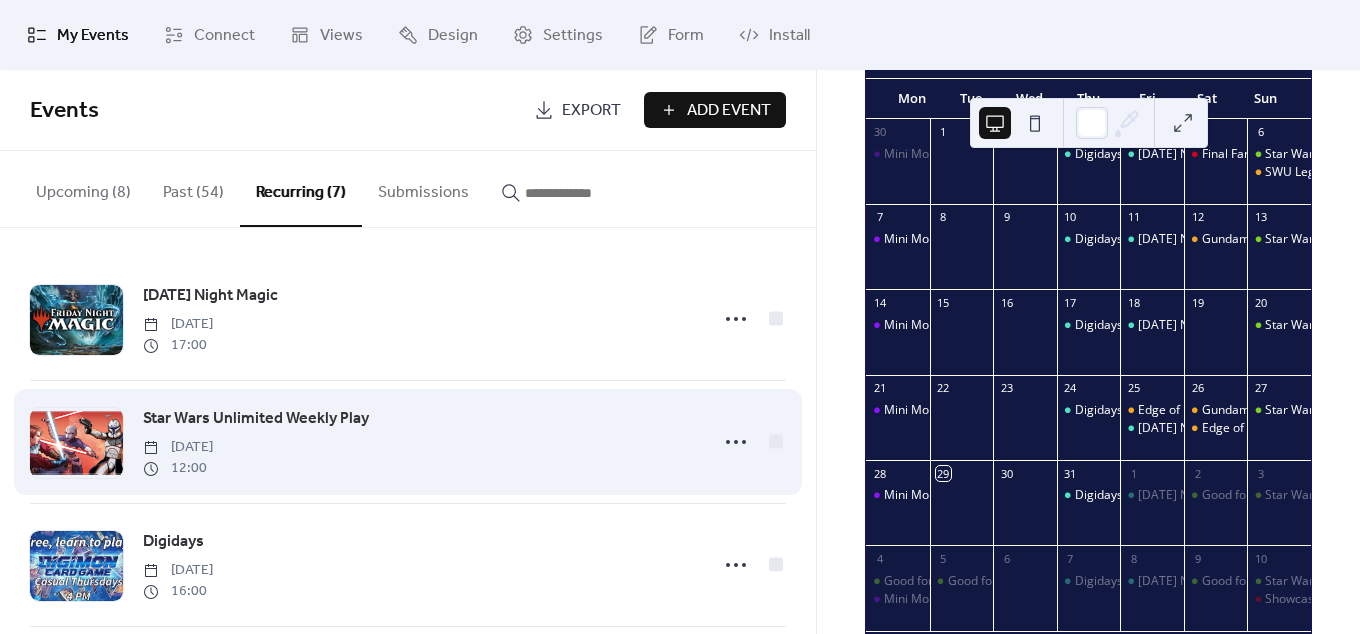 scroll, scrollTop: 312, scrollLeft: 0, axis: vertical 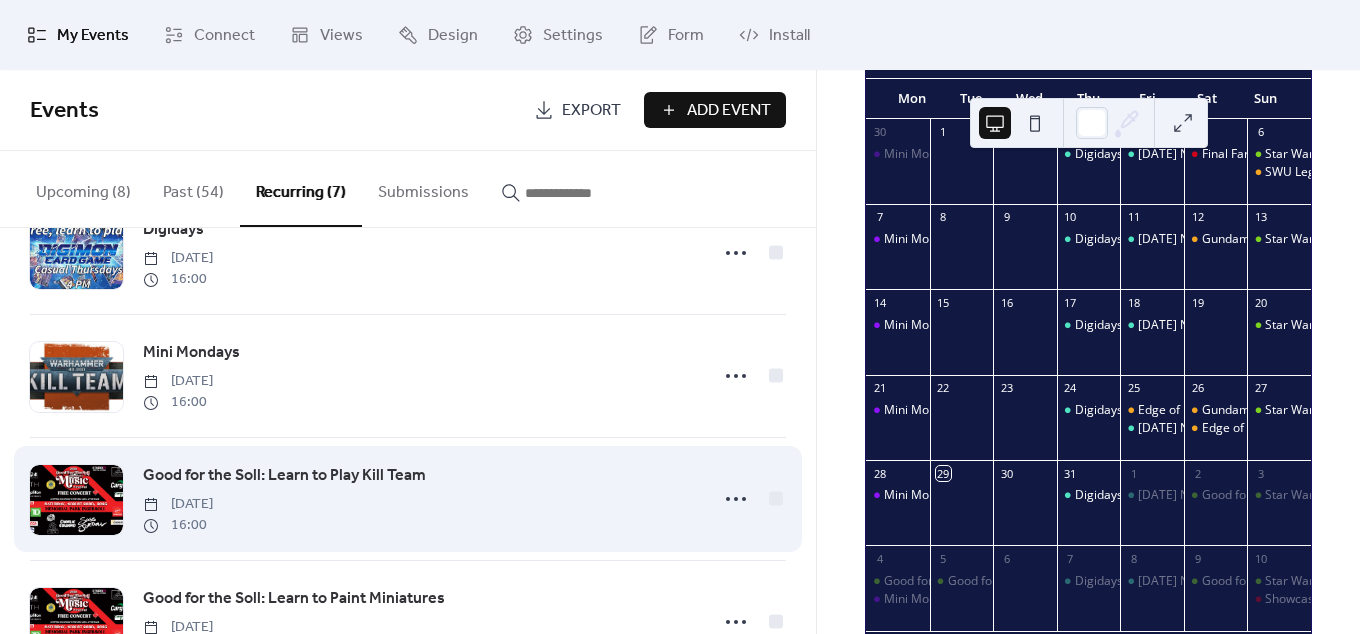 click on "Good for the Soll: Learn to Play Kill Team" at bounding box center [284, 476] 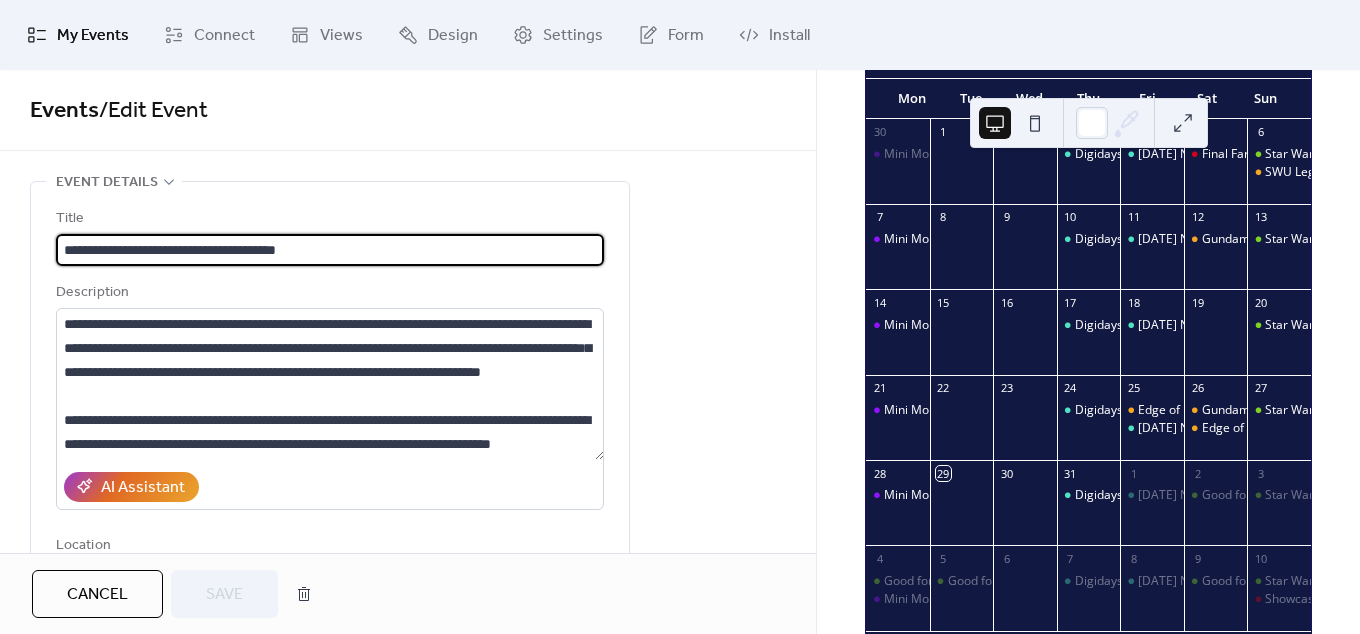type on "**********" 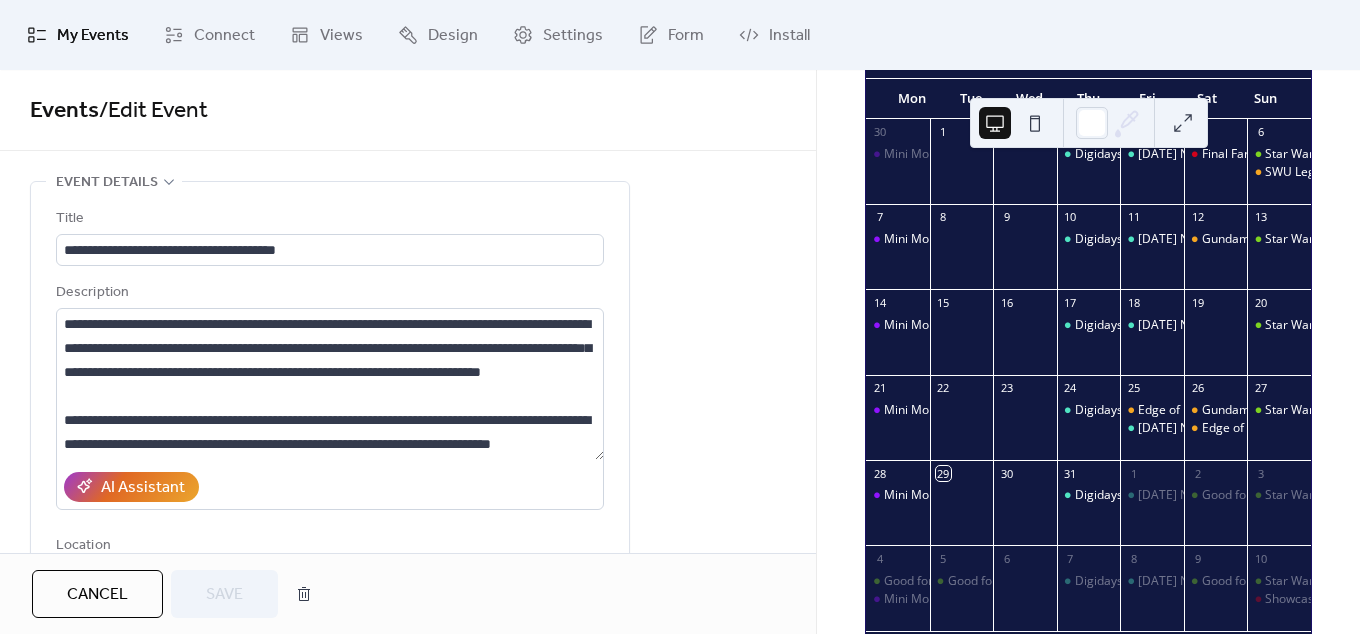click on "Cancel" at bounding box center (97, 595) 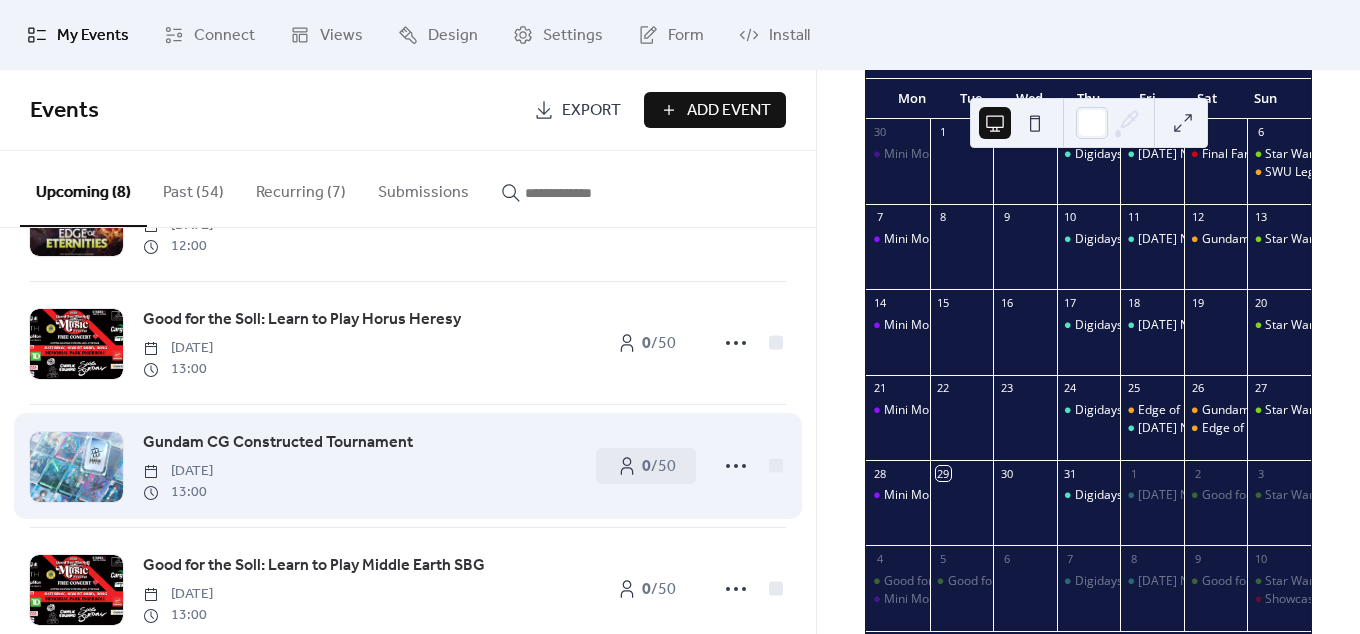 scroll, scrollTop: 546, scrollLeft: 0, axis: vertical 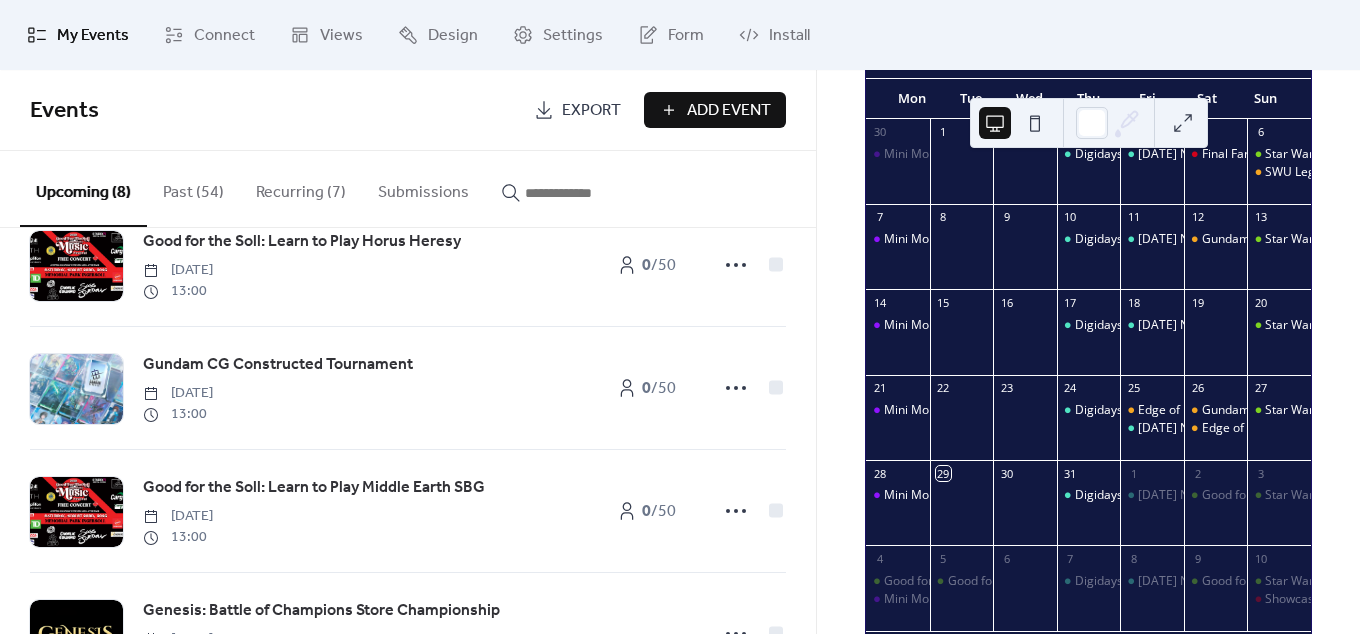 click on "Recurring (7)" at bounding box center (301, 188) 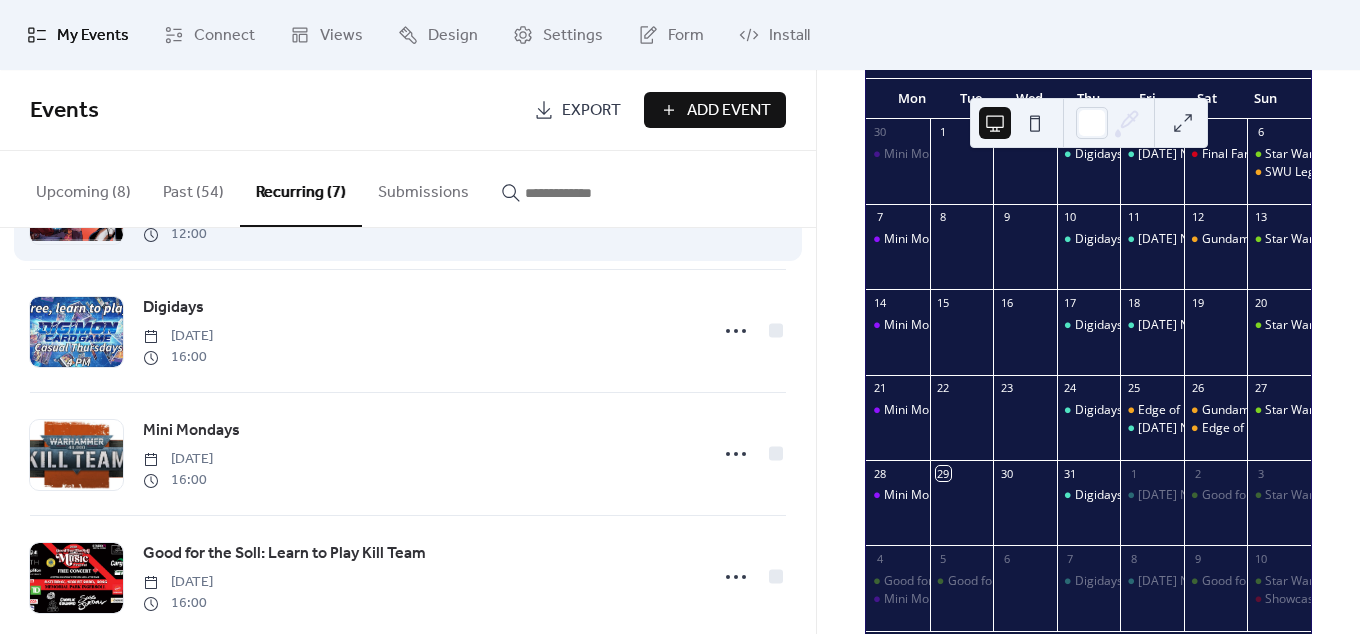 scroll, scrollTop: 390, scrollLeft: 0, axis: vertical 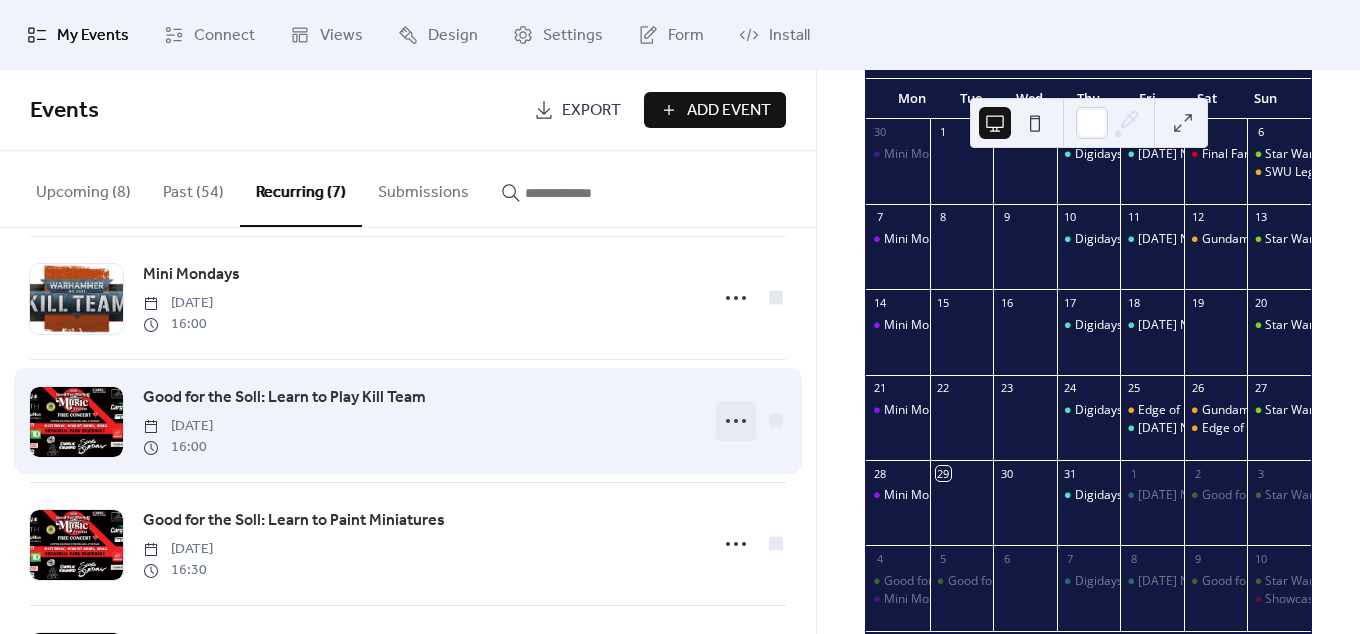 click 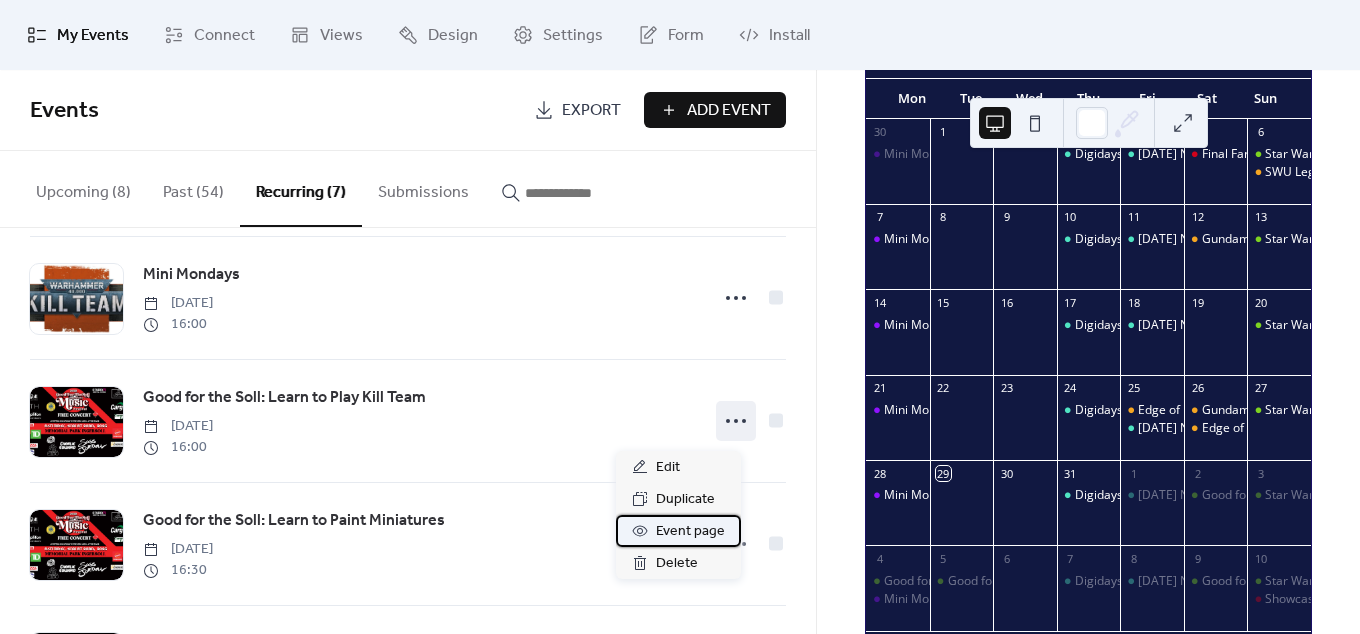click on "Event page" at bounding box center [690, 532] 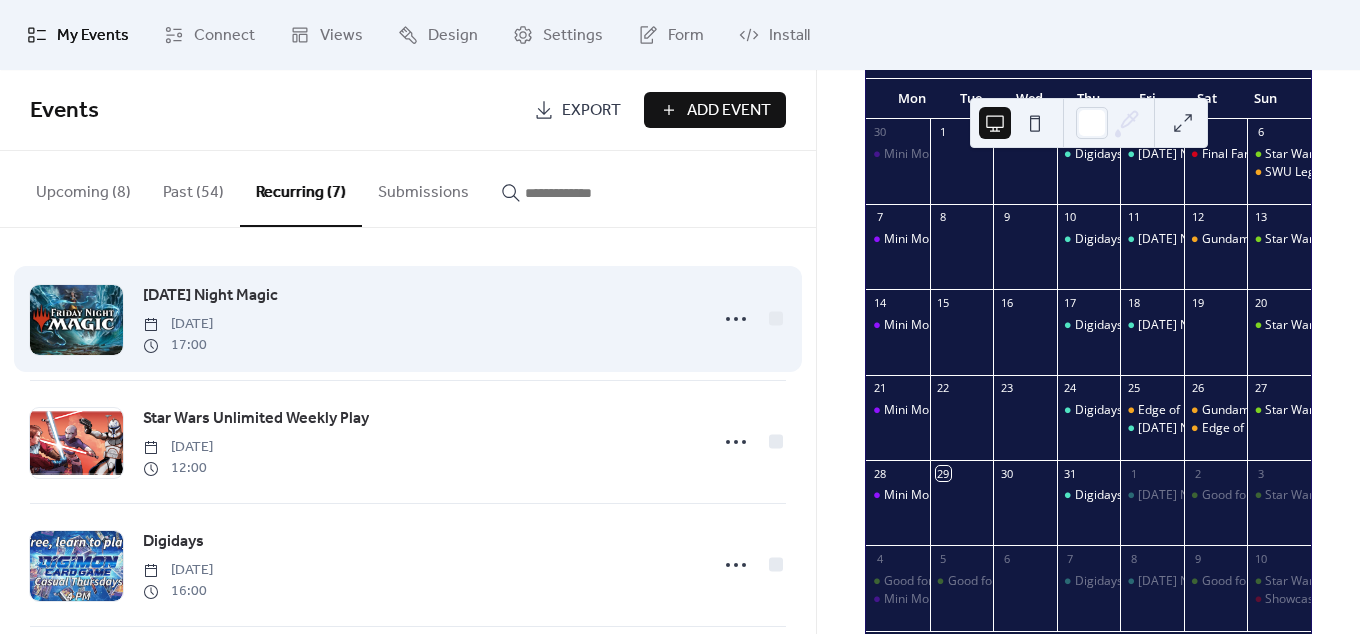 scroll, scrollTop: 390, scrollLeft: 0, axis: vertical 